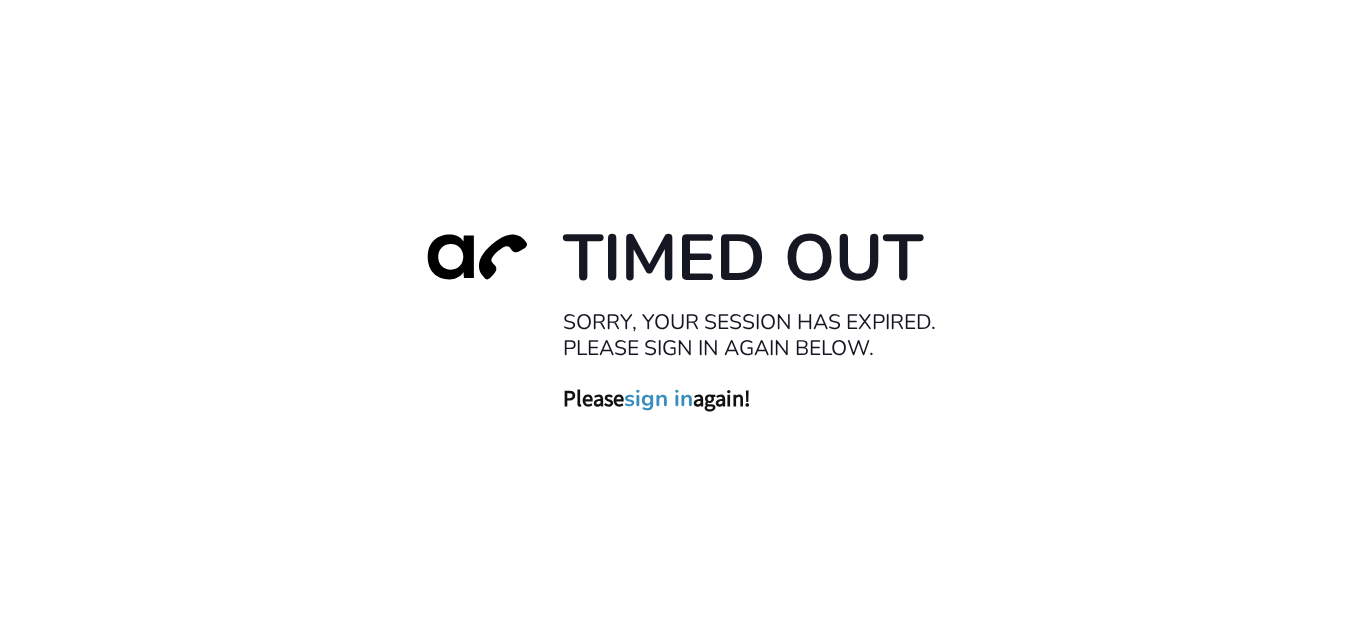 scroll, scrollTop: 0, scrollLeft: 0, axis: both 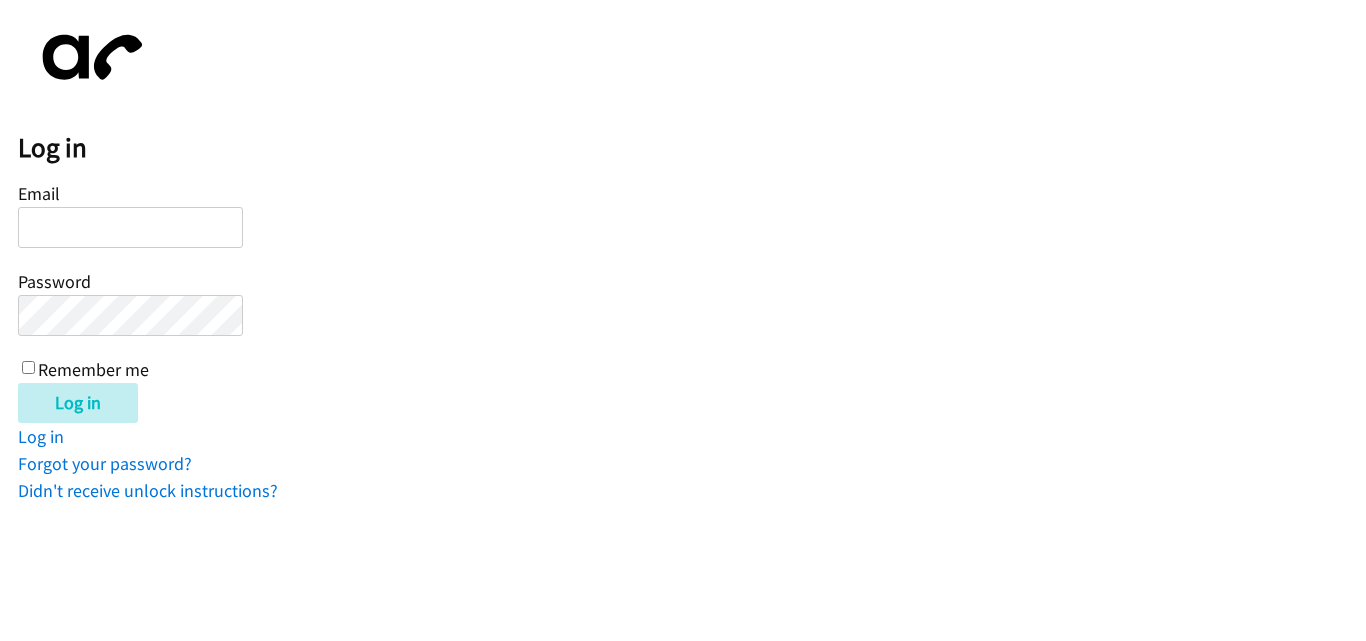 drag, startPoint x: 361, startPoint y: 387, endPoint x: 407, endPoint y: 597, distance: 214.97906 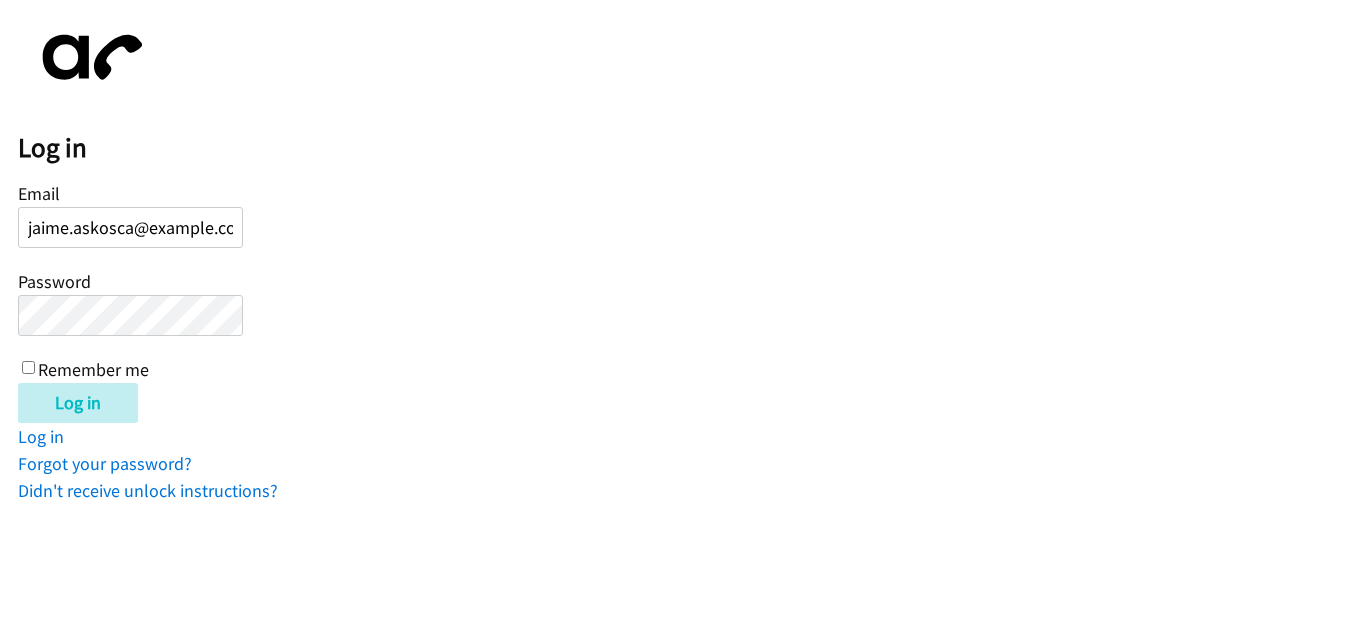 scroll, scrollTop: 0, scrollLeft: 7, axis: horizontal 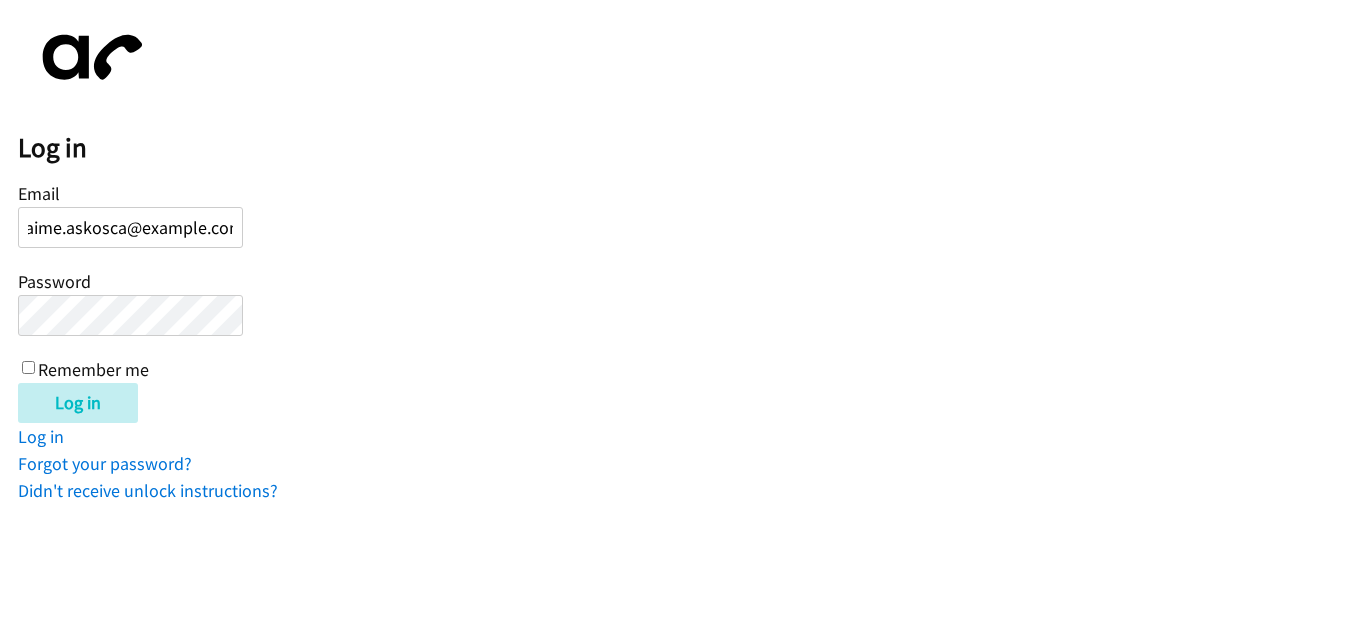 type on "[USERNAME]@example.com" 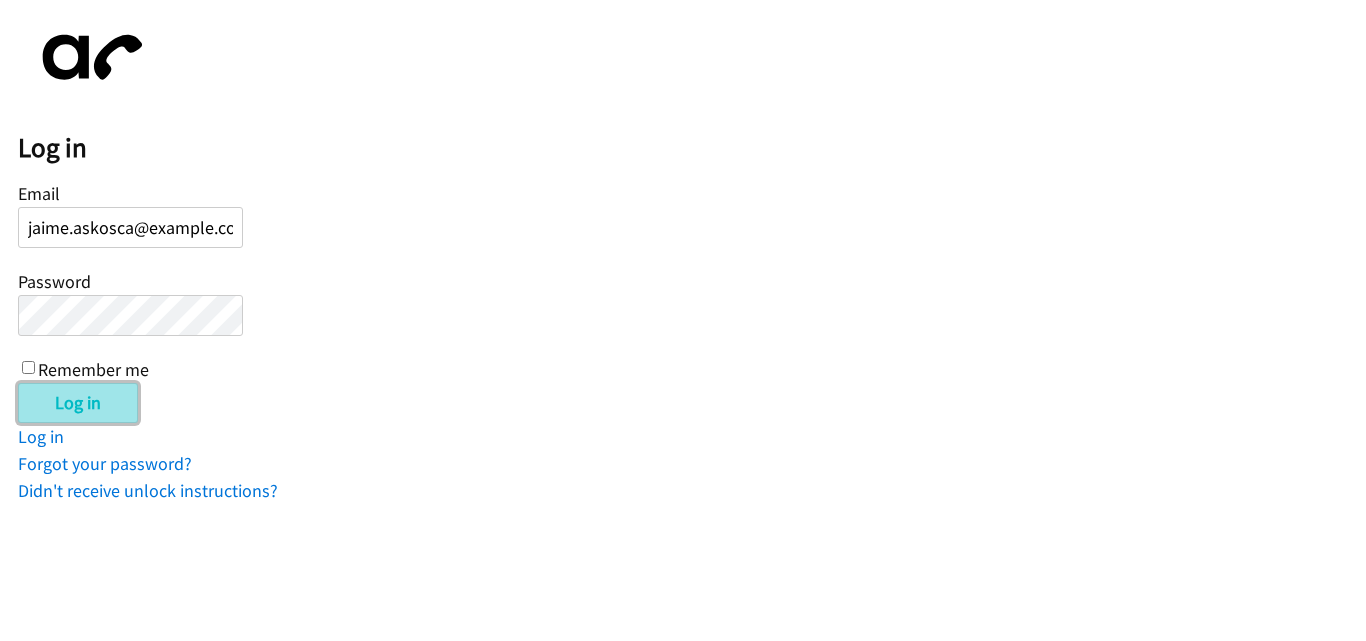 click on "Log in" at bounding box center (78, 403) 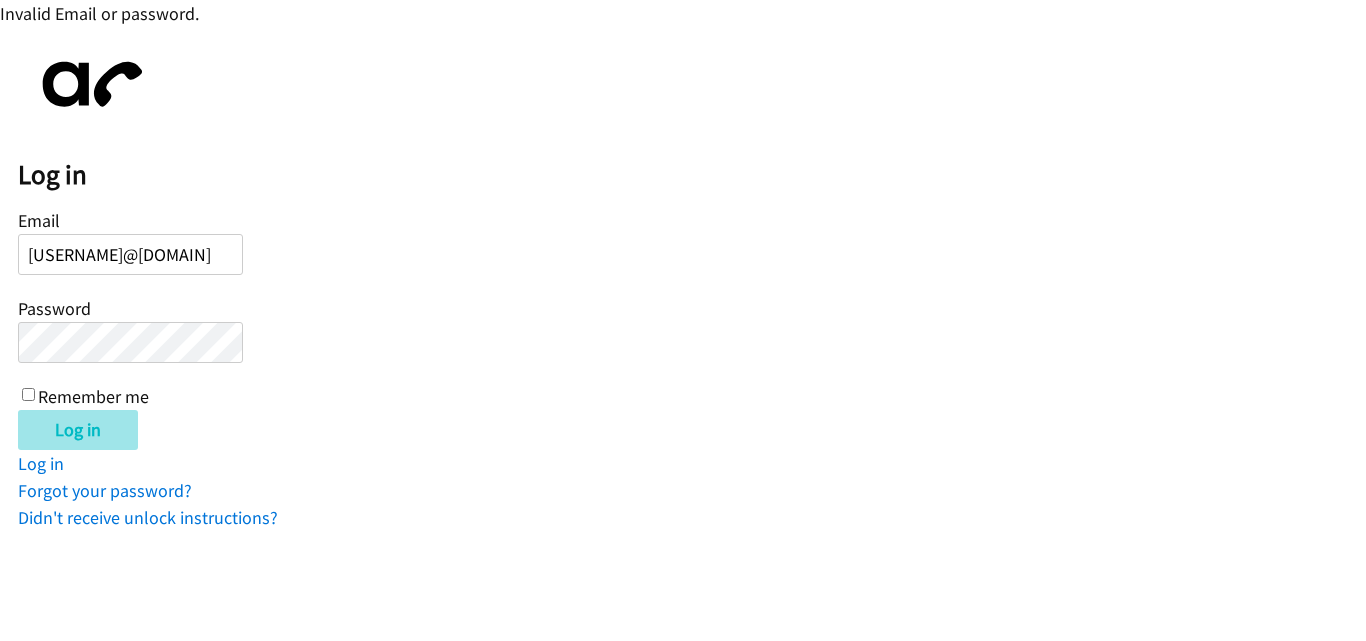 scroll, scrollTop: 0, scrollLeft: 0, axis: both 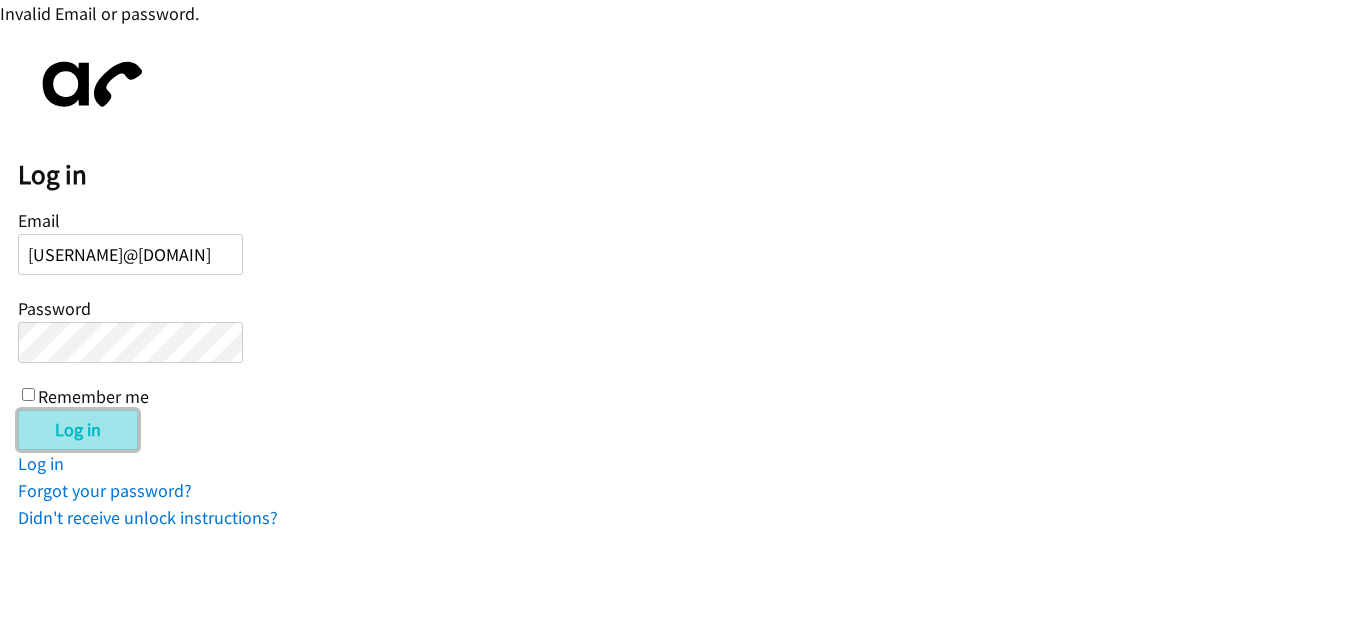 click on "Log in" at bounding box center [78, 430] 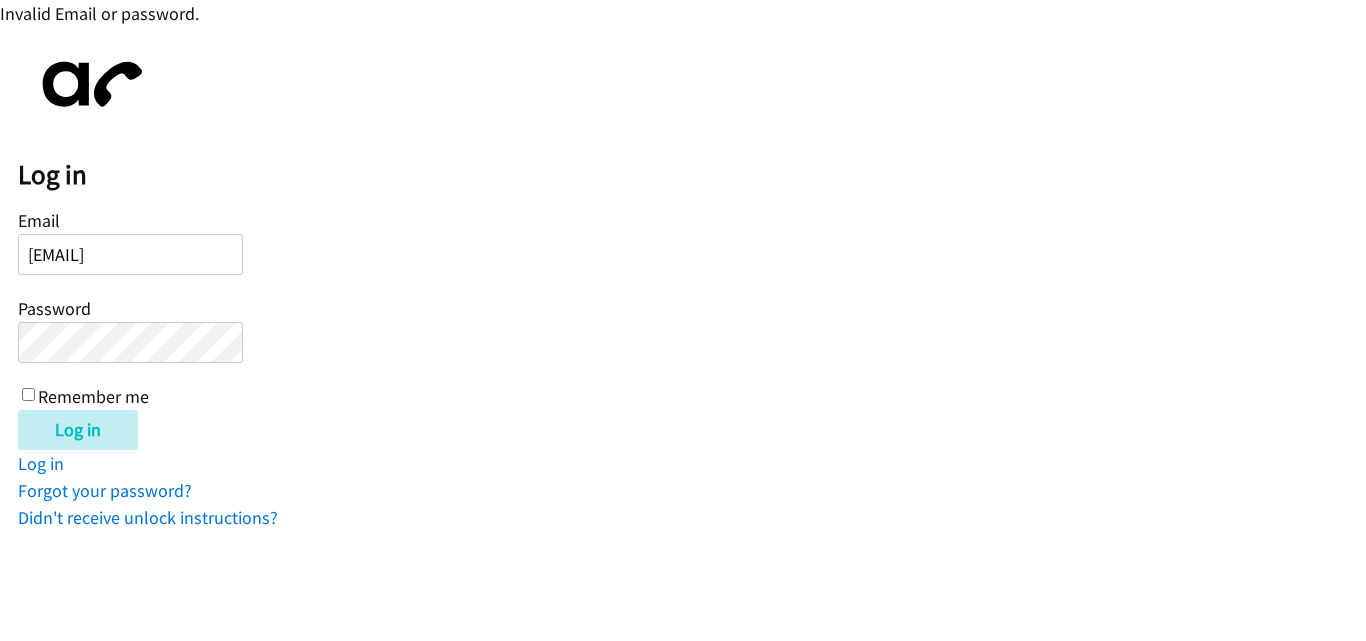 scroll, scrollTop: 0, scrollLeft: 0, axis: both 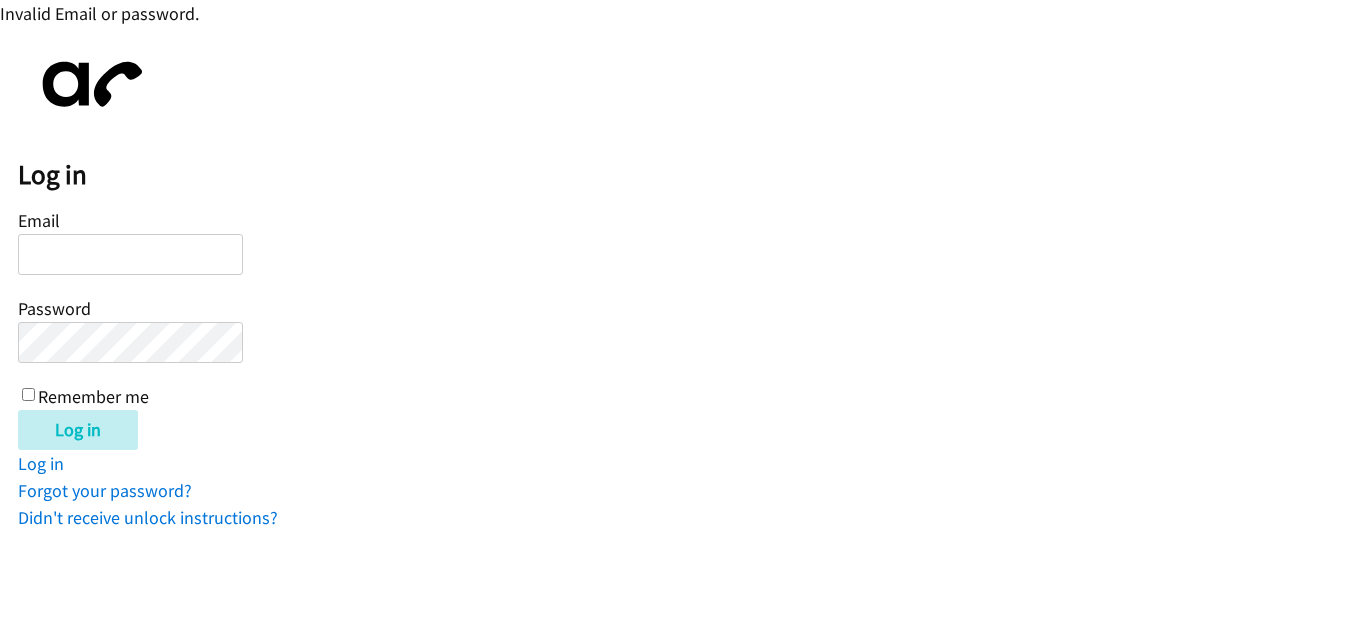 type 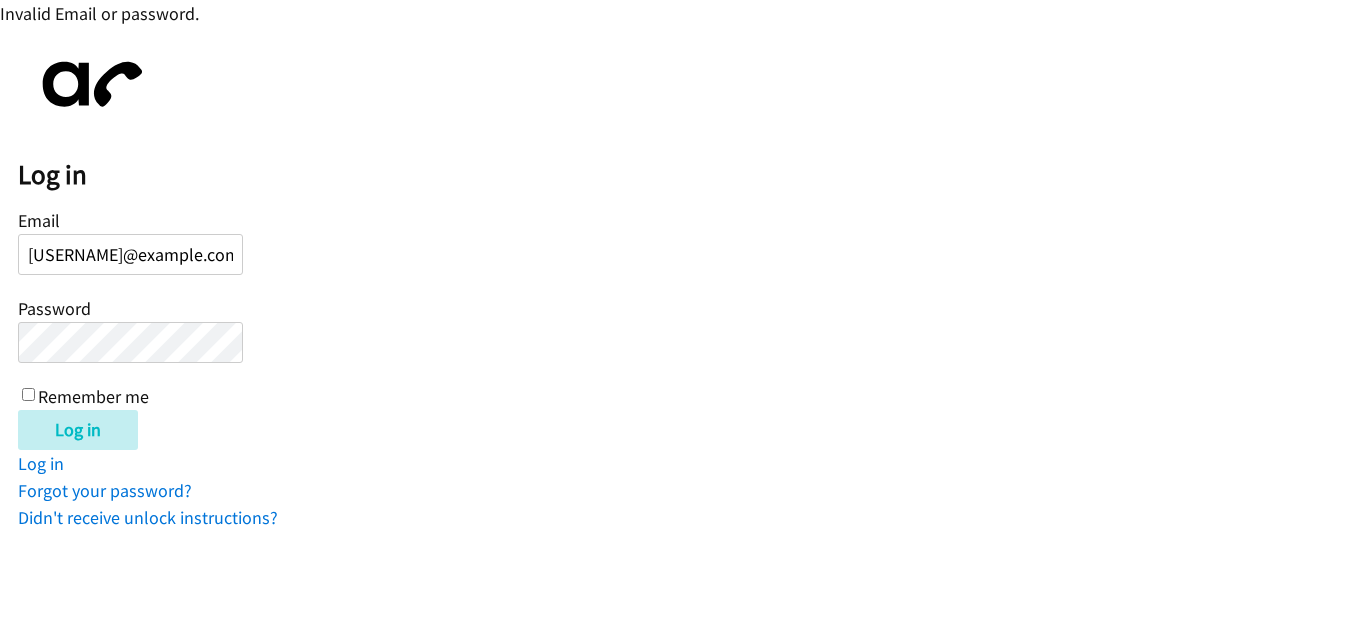 scroll, scrollTop: 0, scrollLeft: 0, axis: both 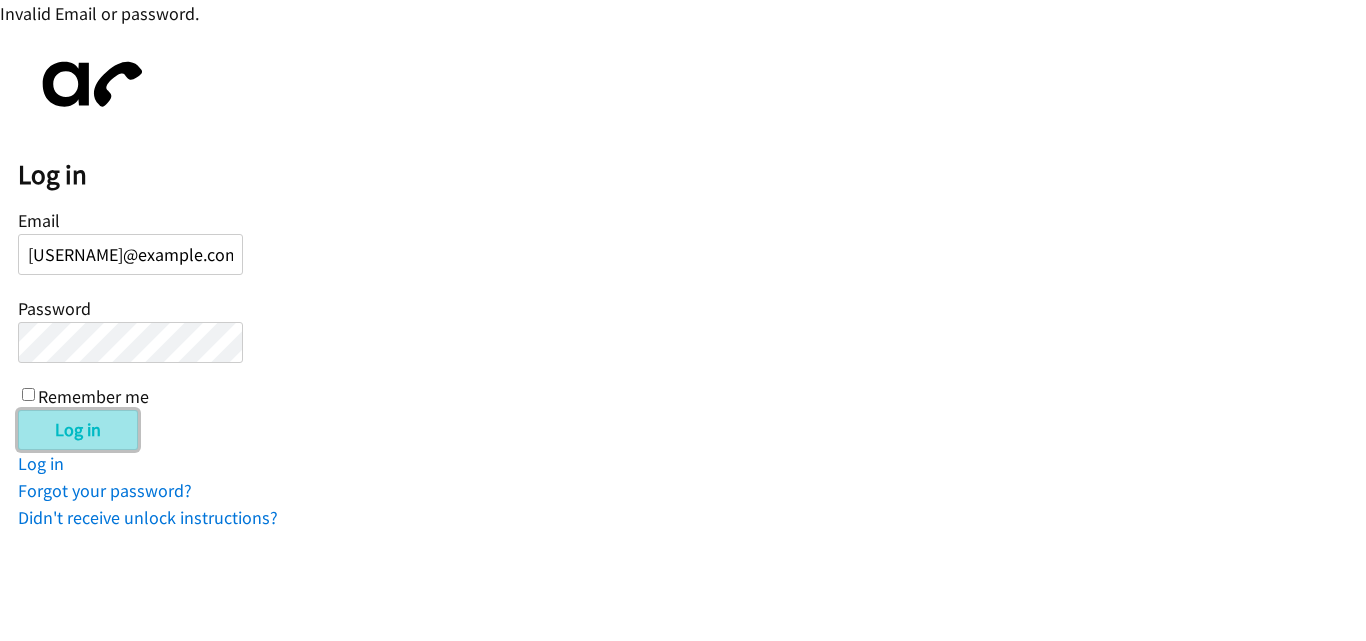 click on "Log in" at bounding box center (78, 430) 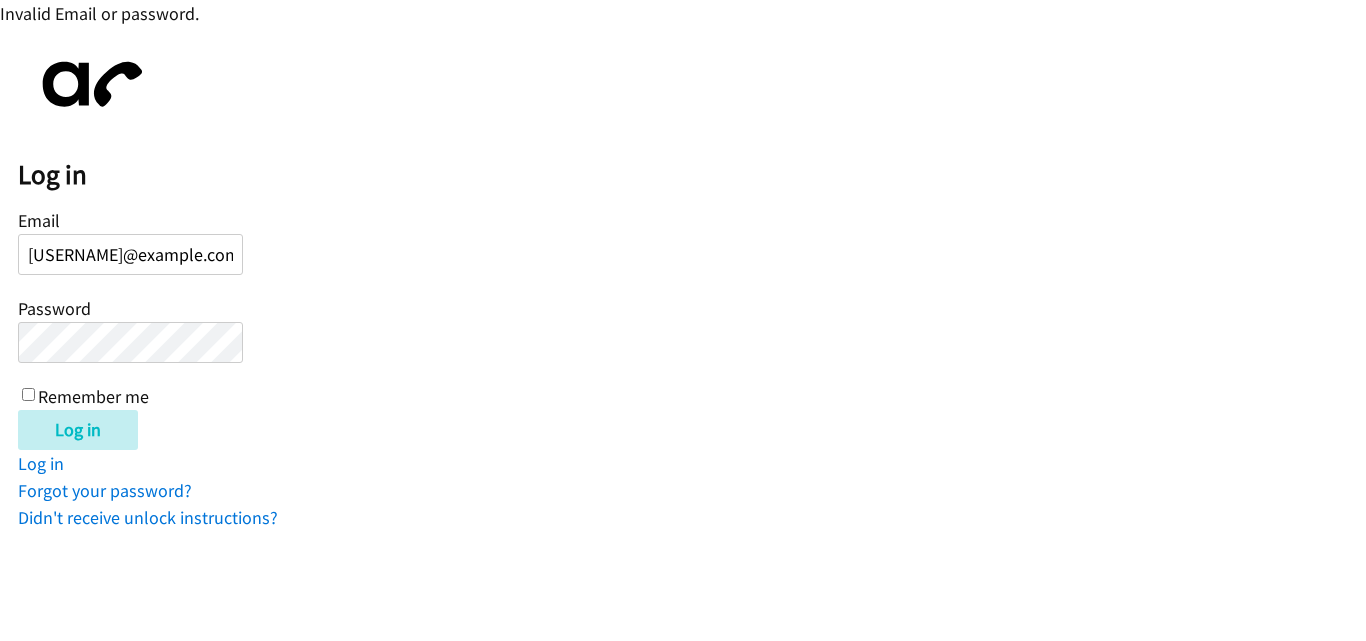 scroll, scrollTop: 0, scrollLeft: 0, axis: both 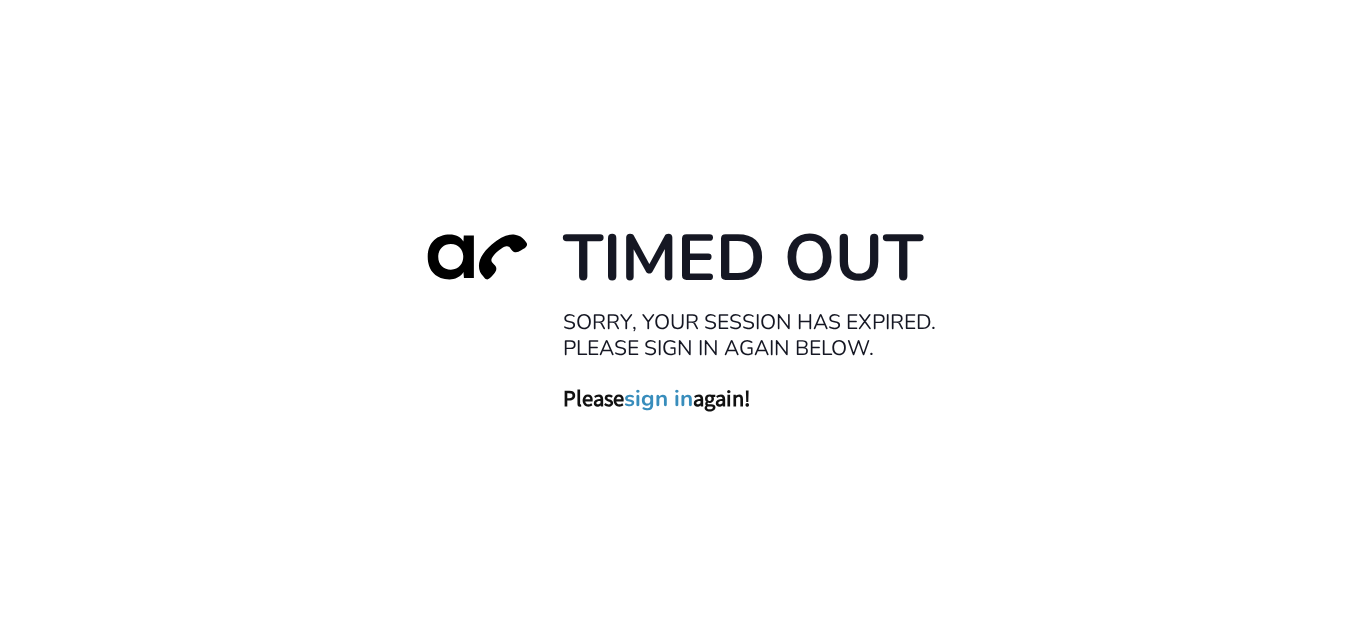 click on "sign in" at bounding box center [658, 398] 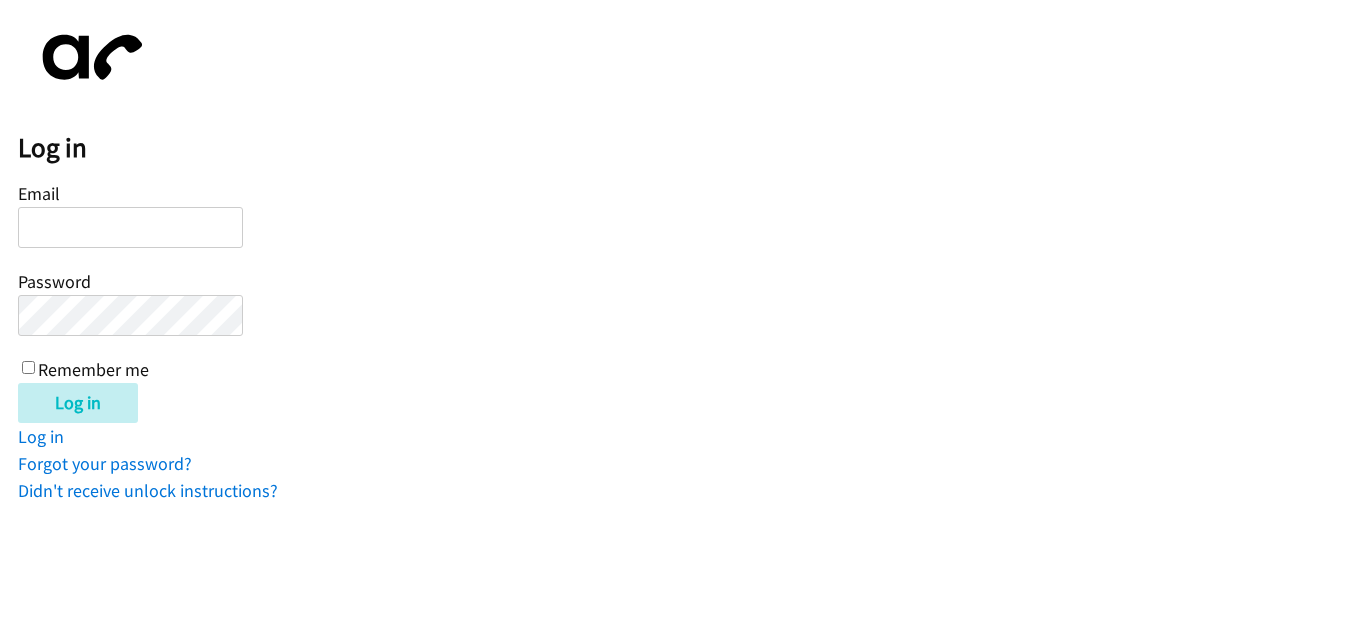 scroll, scrollTop: 0, scrollLeft: 0, axis: both 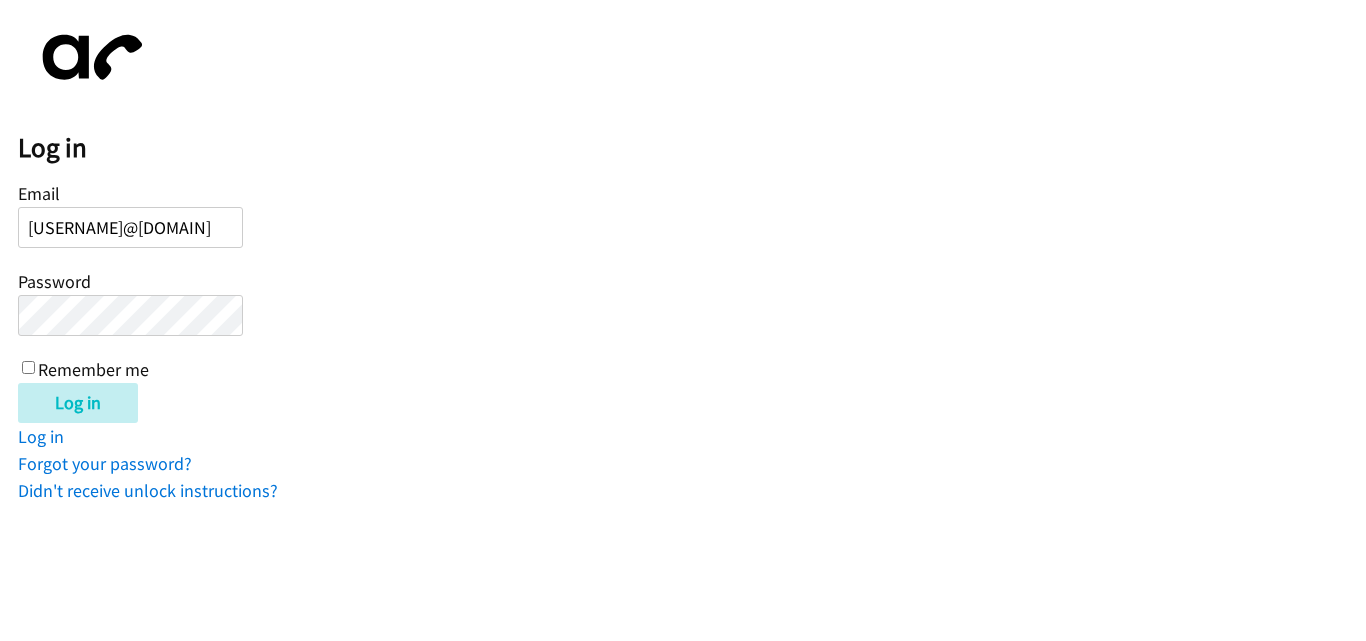 type on "jaime.askosca@directit.com" 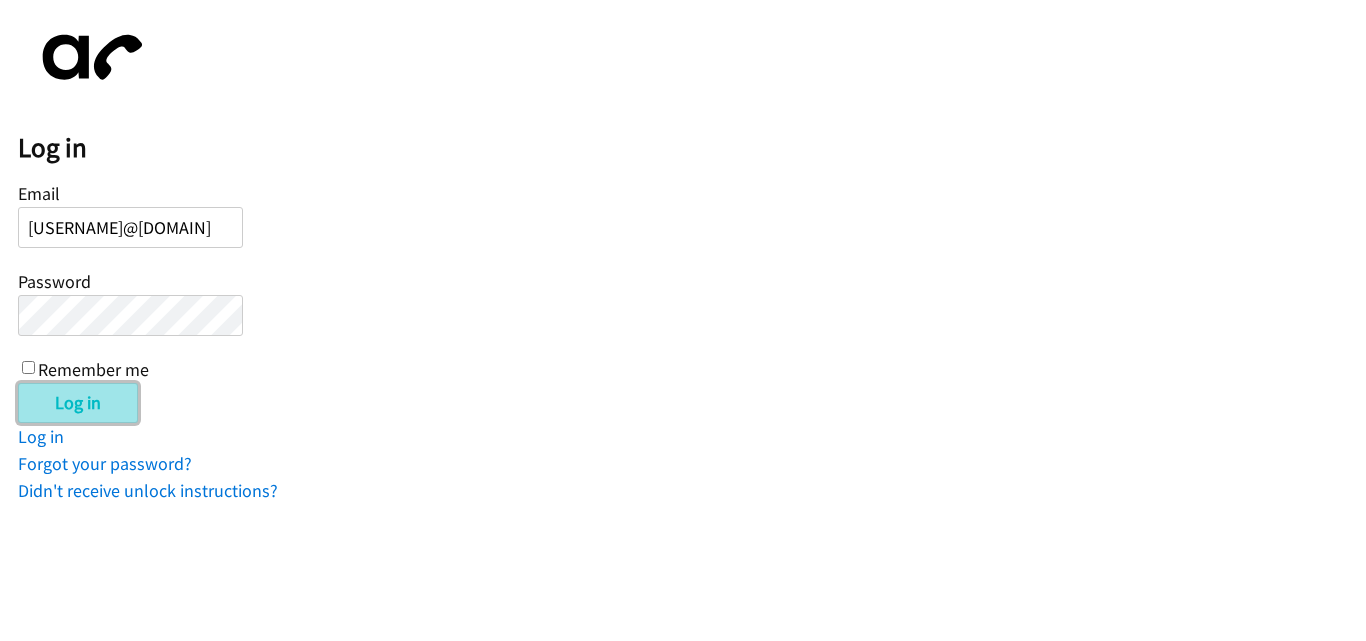 click on "Log in" at bounding box center [78, 403] 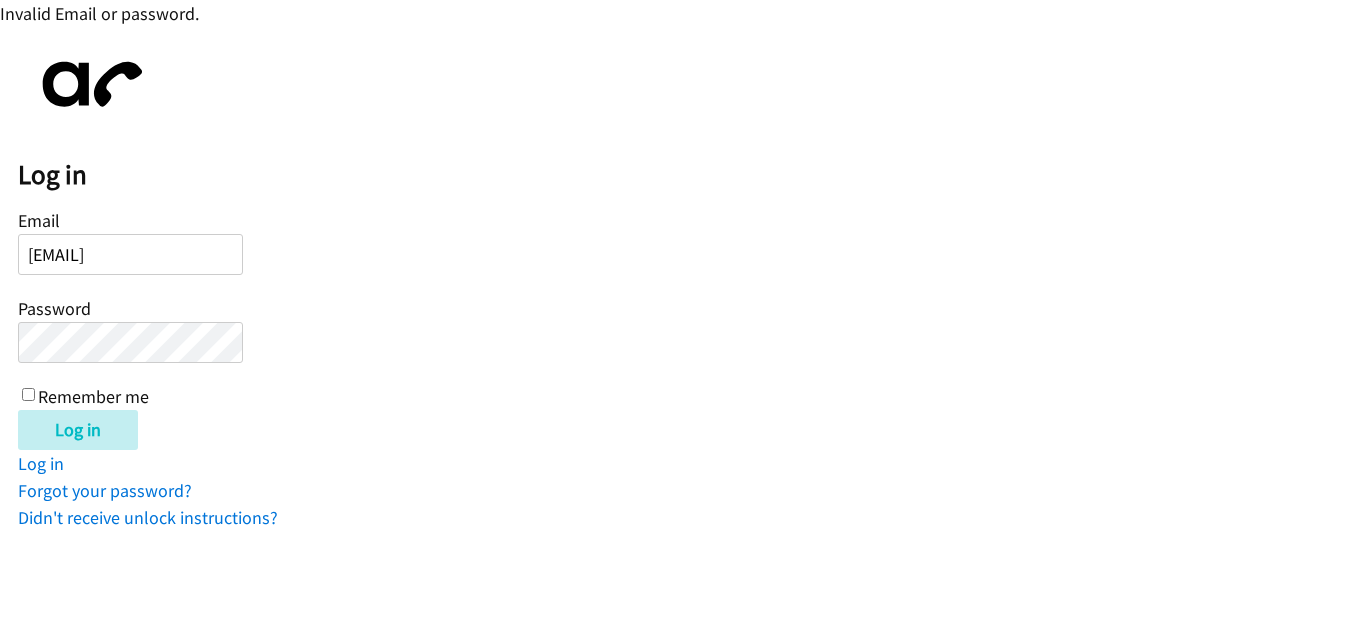 scroll, scrollTop: 0, scrollLeft: 0, axis: both 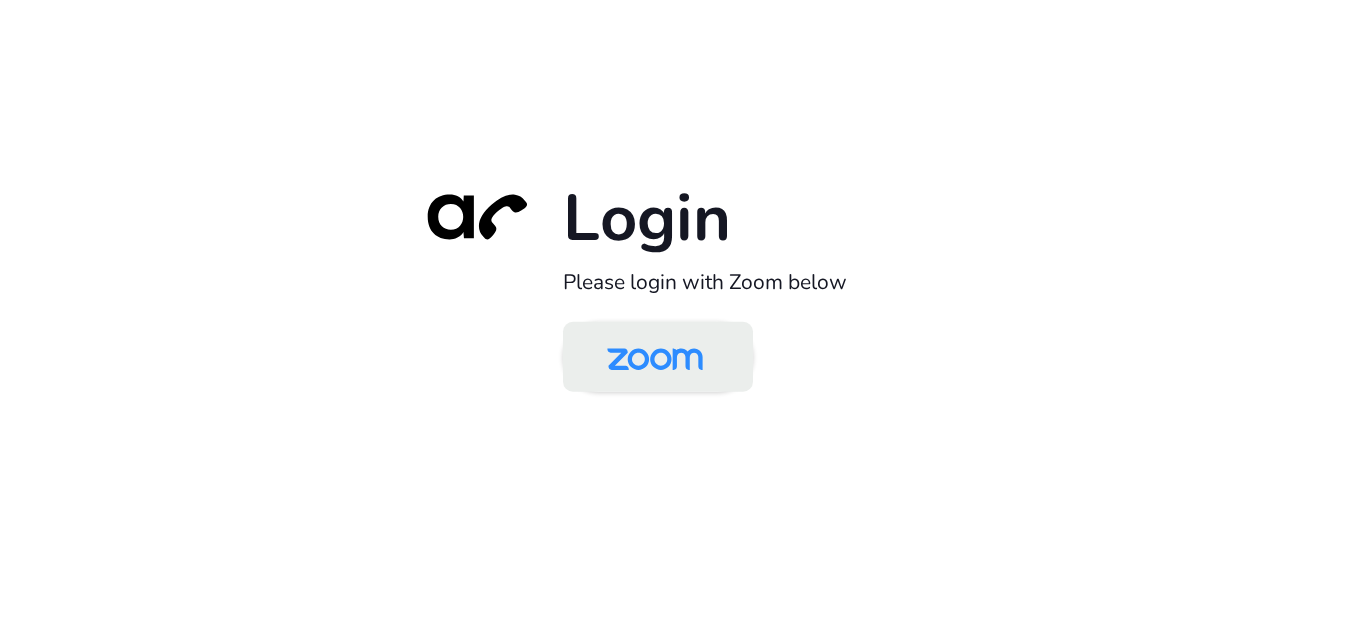 click at bounding box center (655, 358) 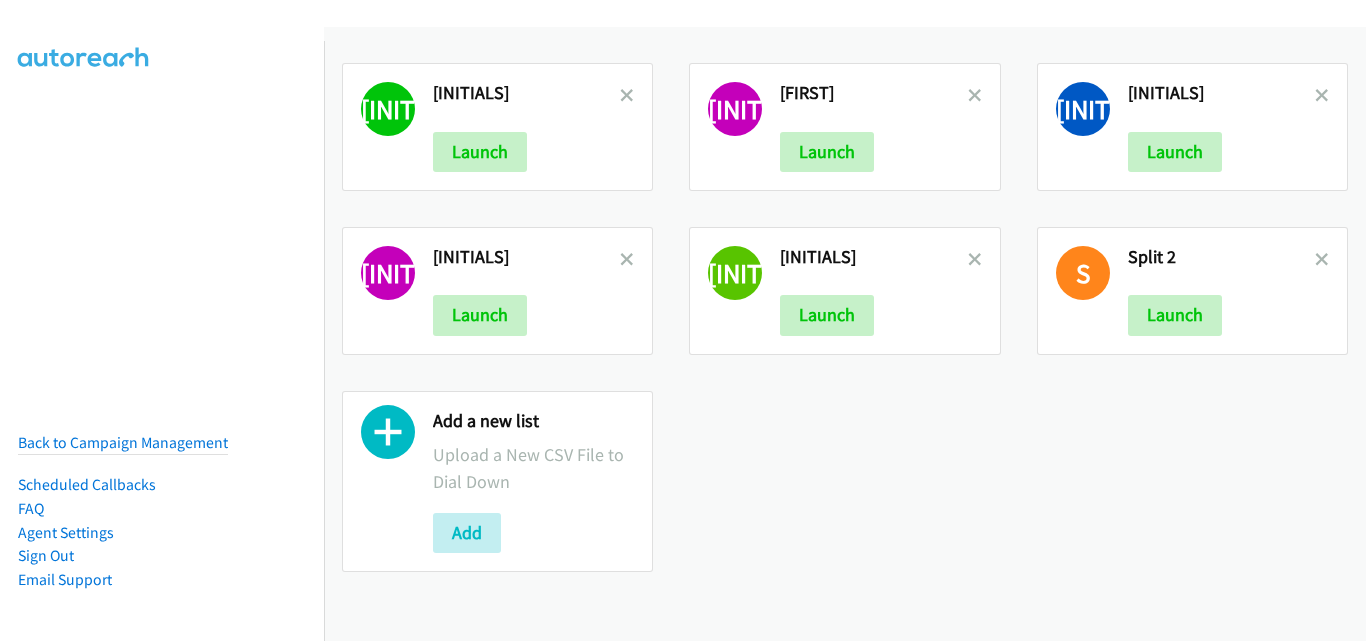 scroll, scrollTop: 0, scrollLeft: 0, axis: both 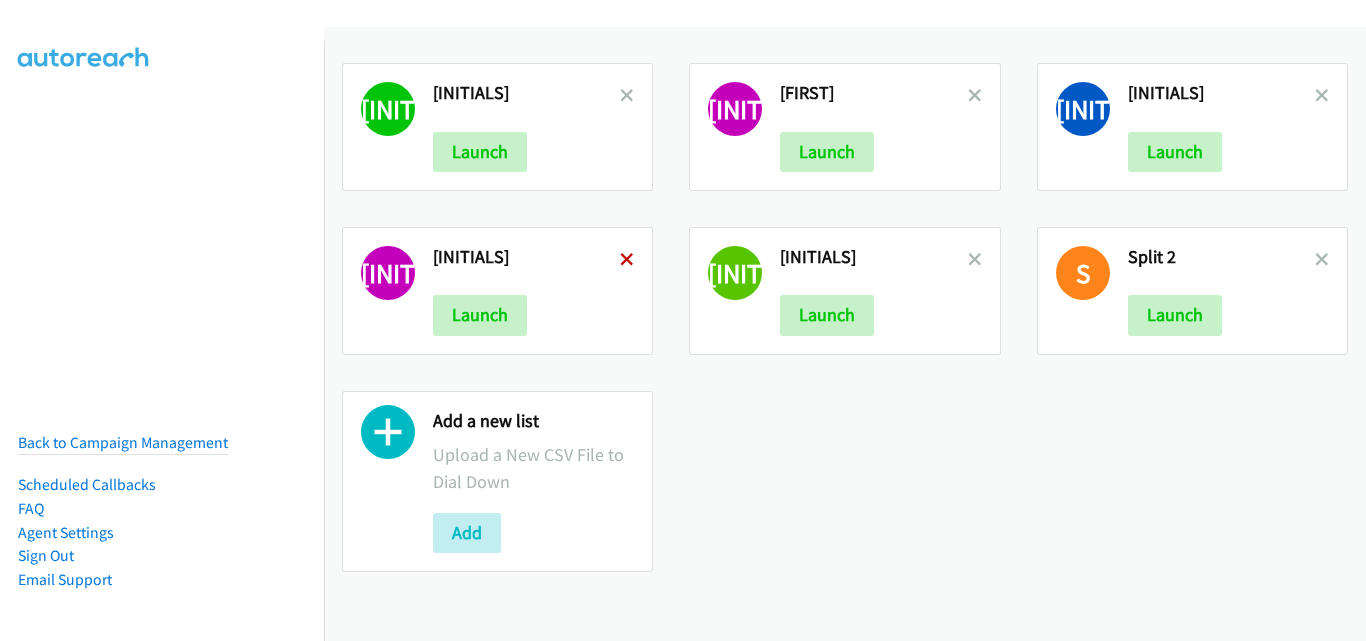 click at bounding box center (627, 261) 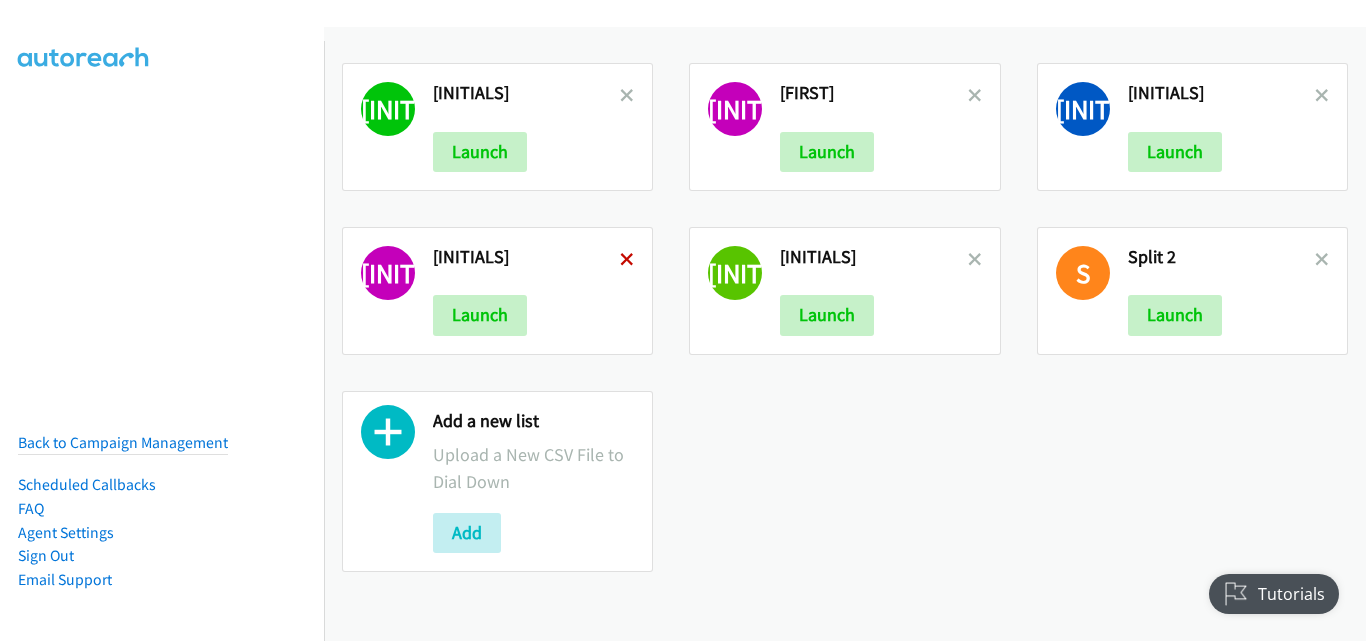 scroll, scrollTop: 0, scrollLeft: 0, axis: both 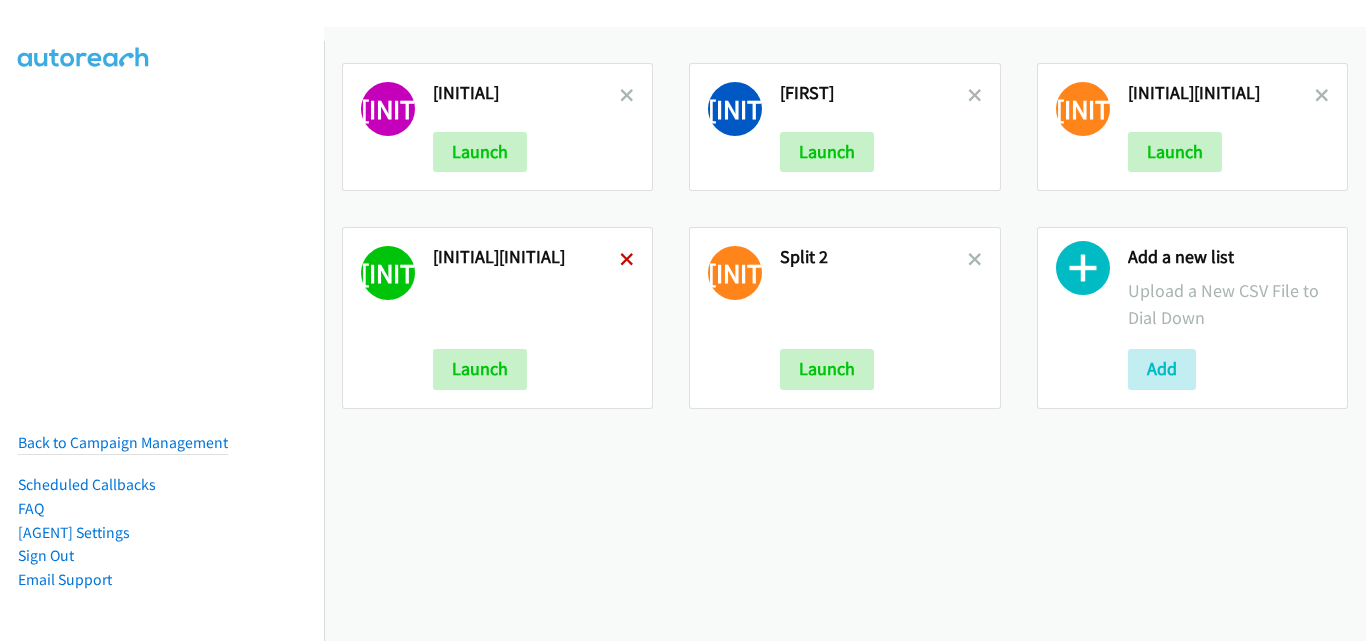click at bounding box center [627, 261] 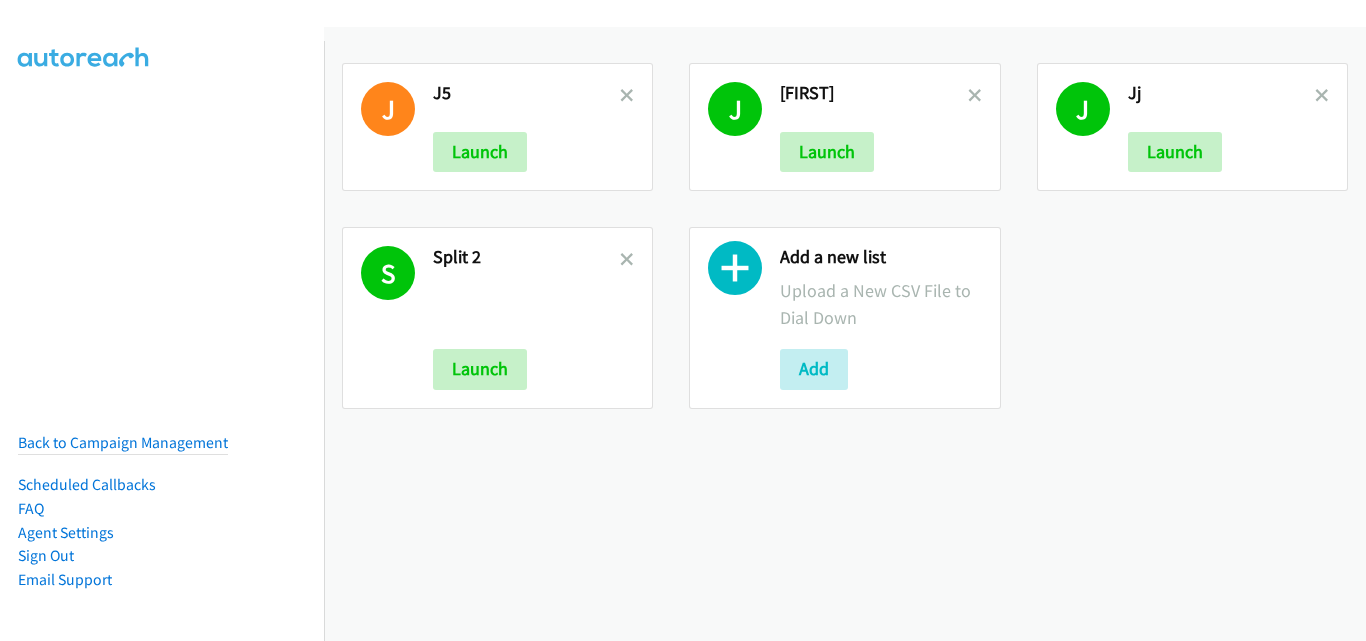 scroll, scrollTop: 0, scrollLeft: 0, axis: both 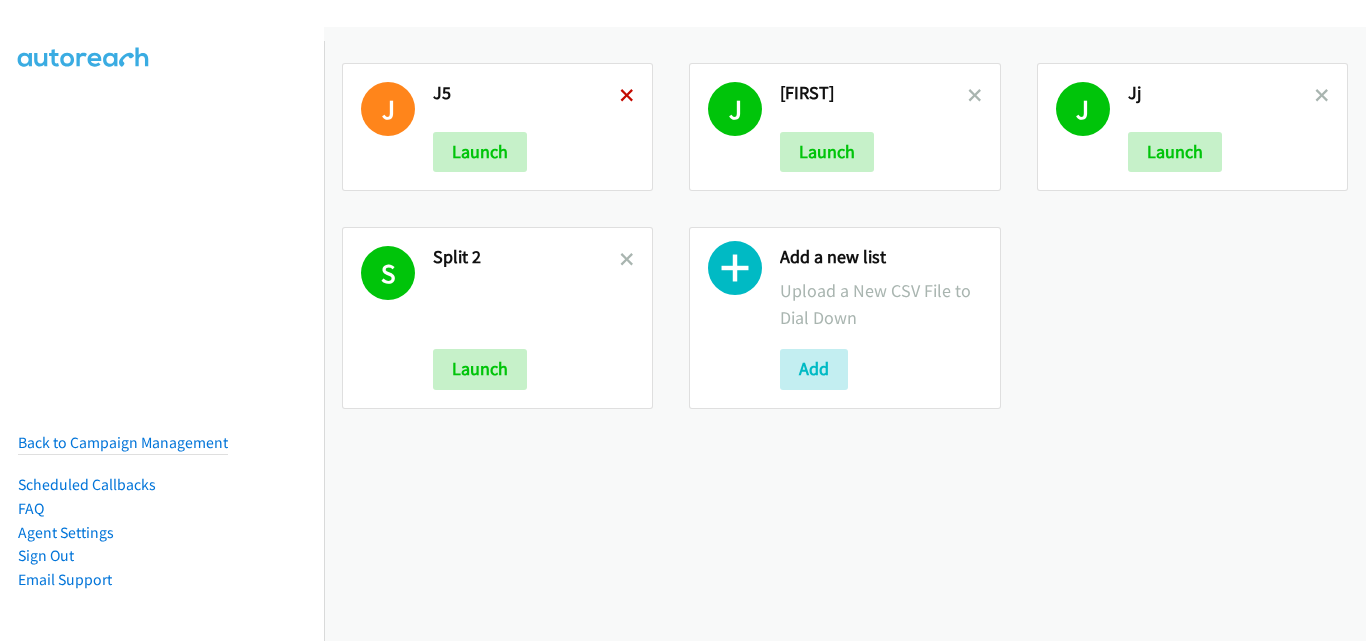click at bounding box center [627, 97] 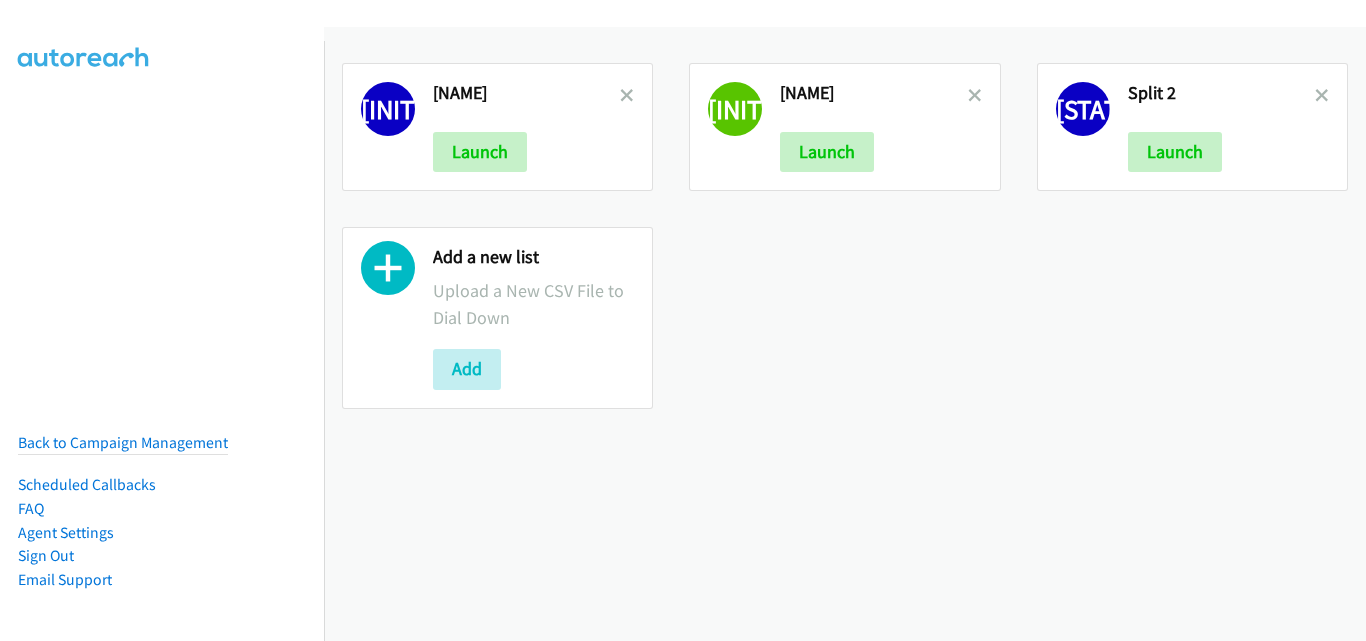 scroll, scrollTop: 0, scrollLeft: 0, axis: both 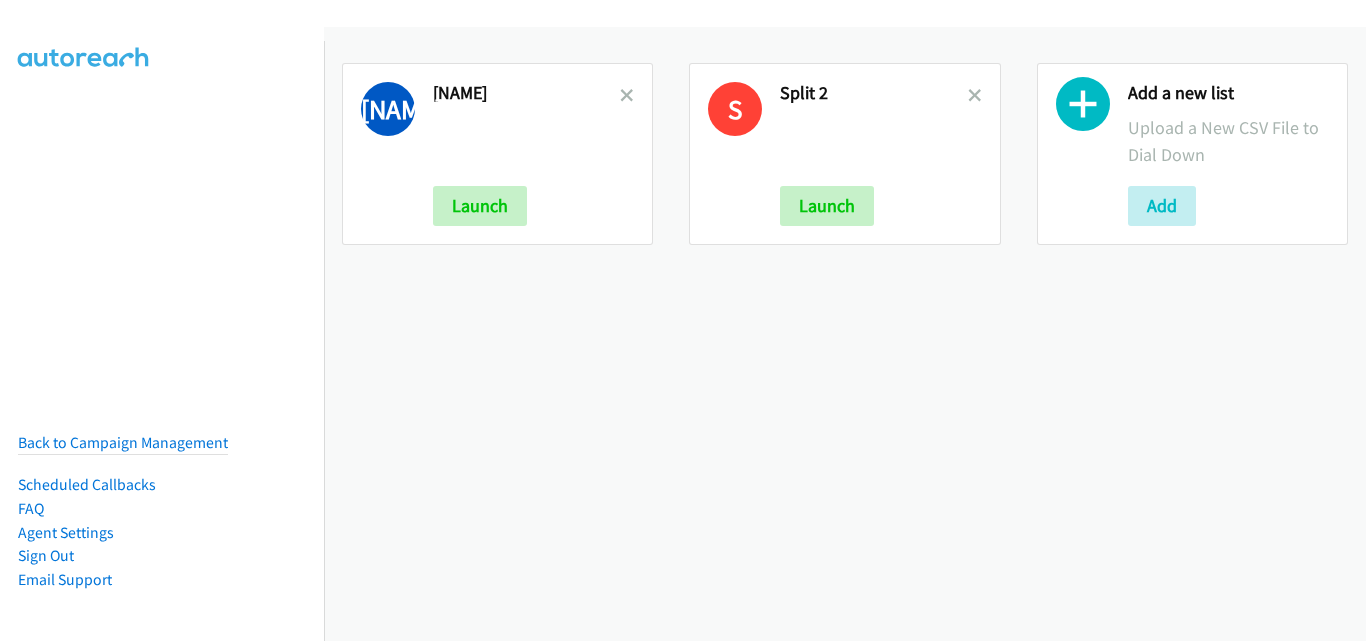 click on "Jj" at bounding box center (526, 93) 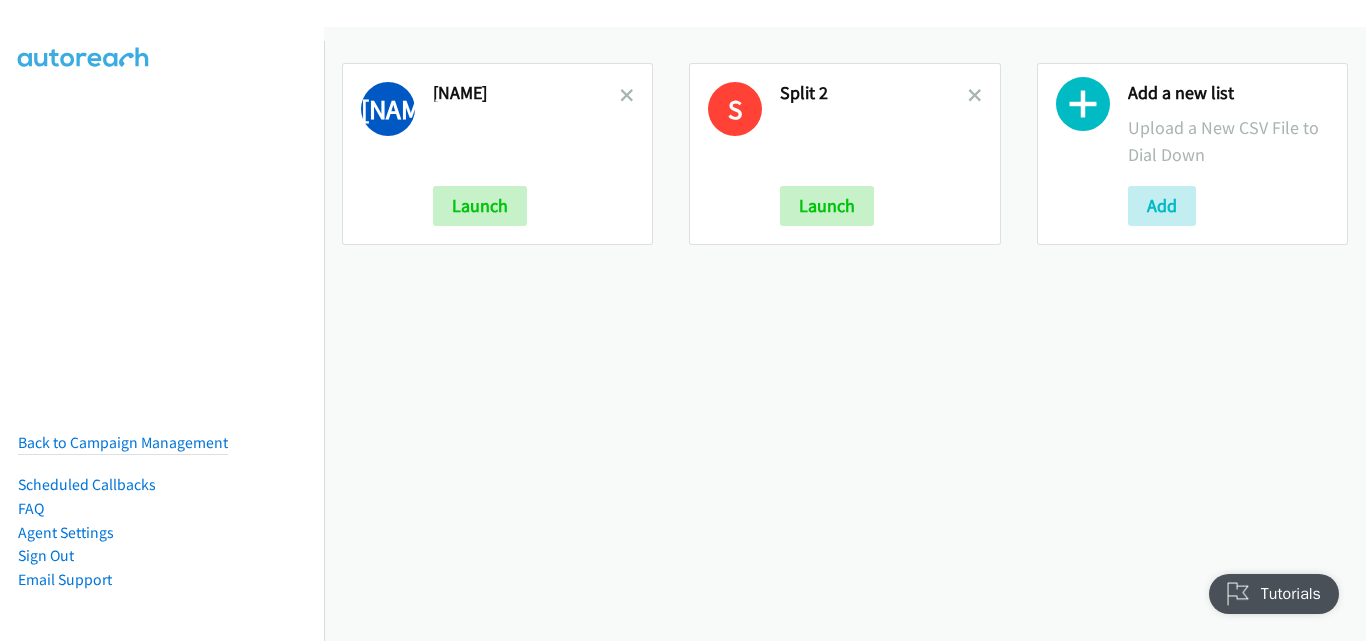 scroll, scrollTop: 0, scrollLeft: 0, axis: both 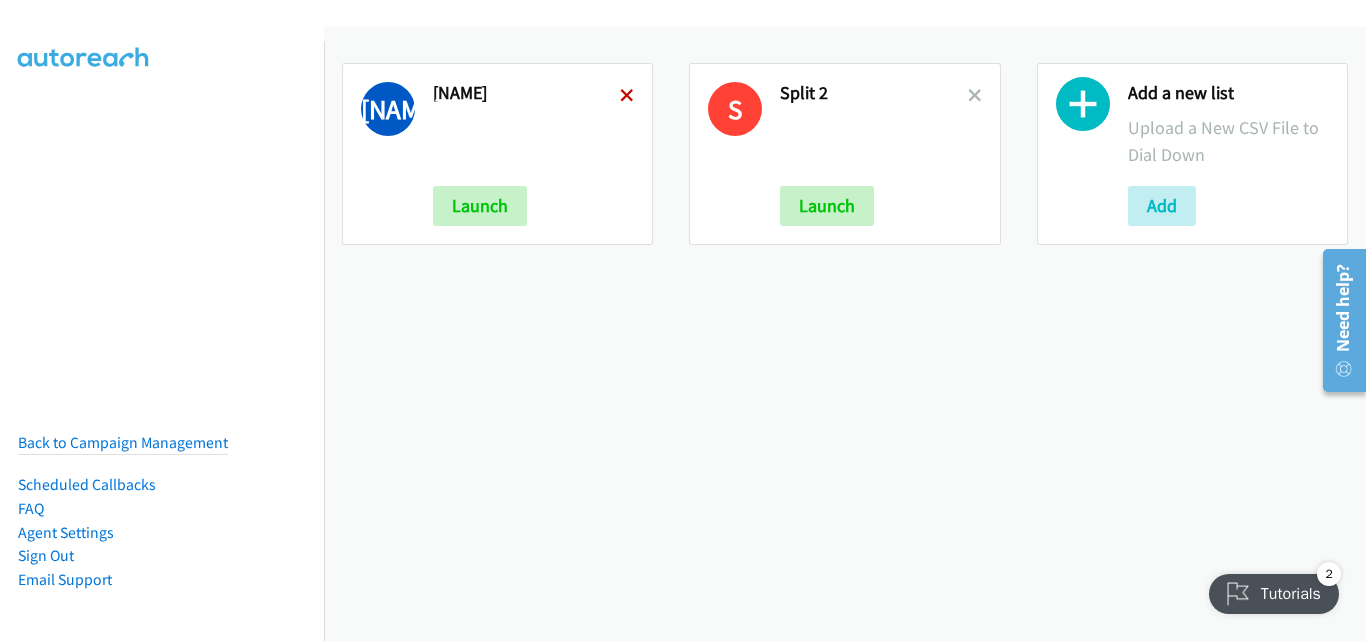 click at bounding box center (627, 97) 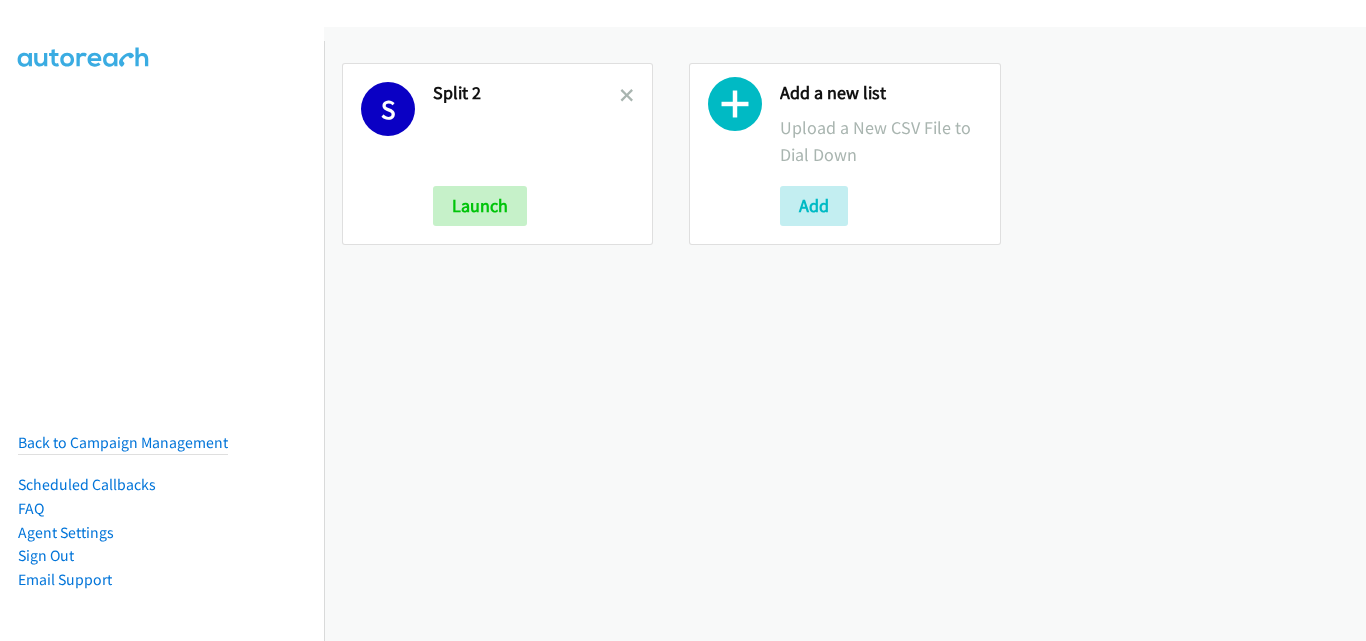 scroll, scrollTop: 0, scrollLeft: 0, axis: both 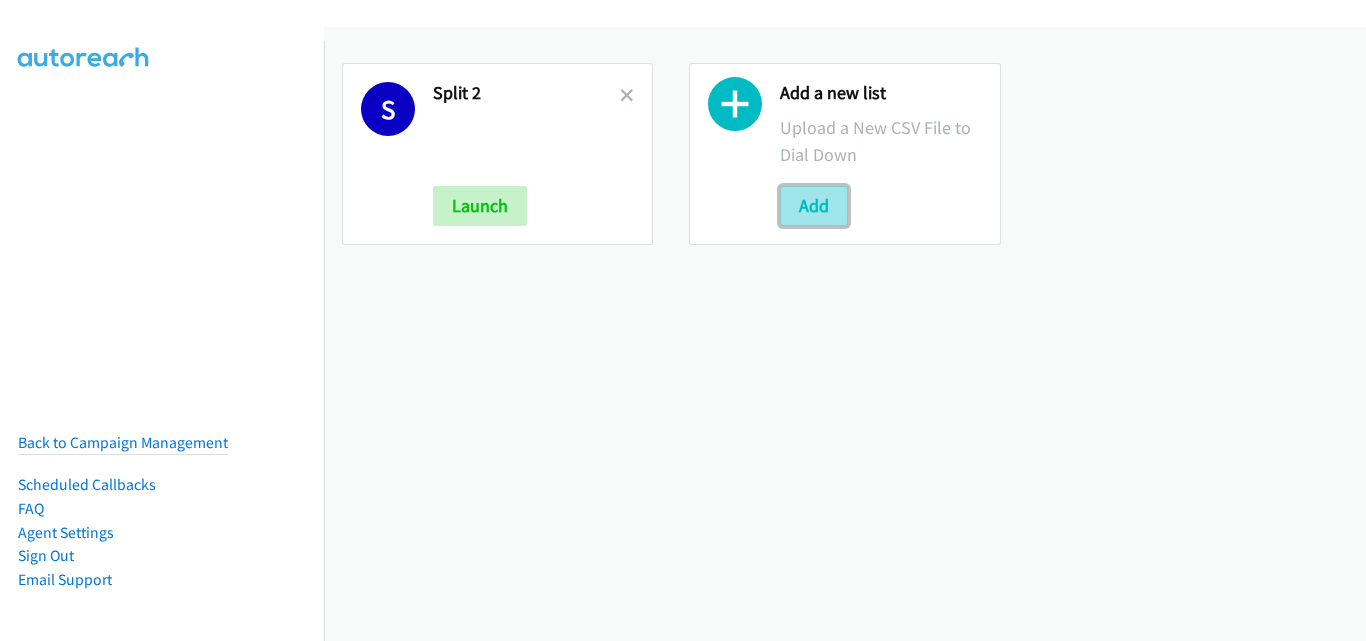 click on "Add" at bounding box center [814, 206] 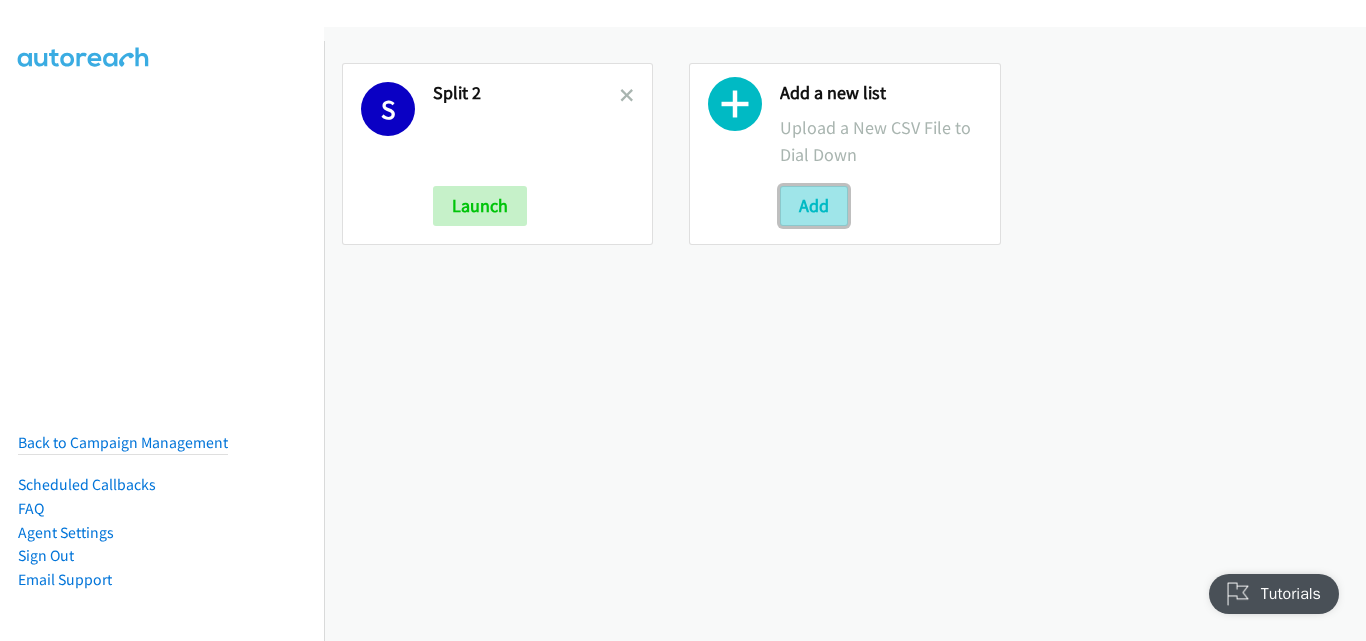 scroll, scrollTop: 0, scrollLeft: 0, axis: both 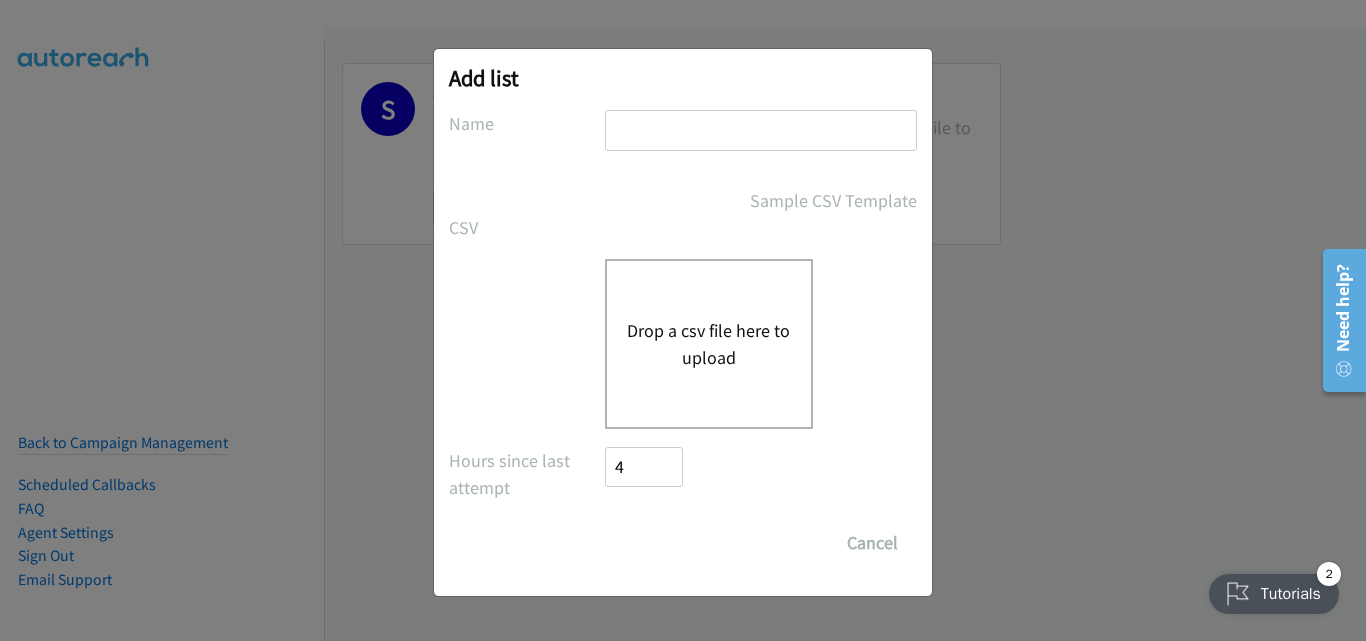click at bounding box center [761, 130] 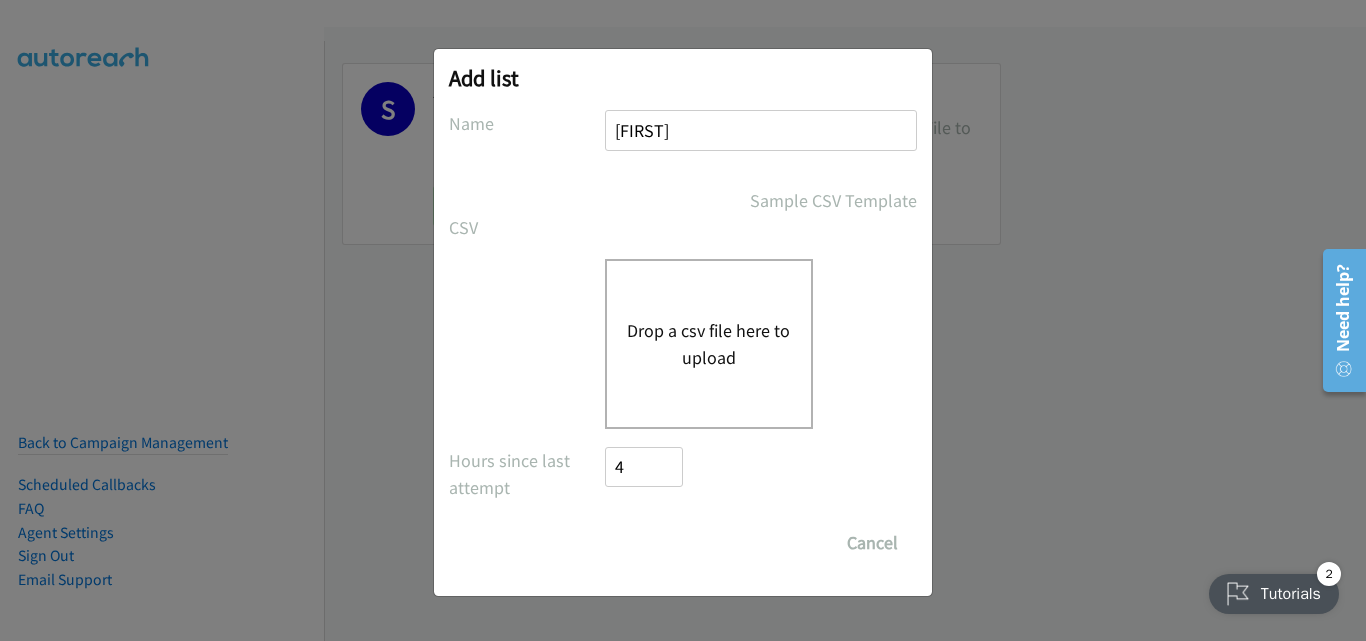 type on "[FIRST]" 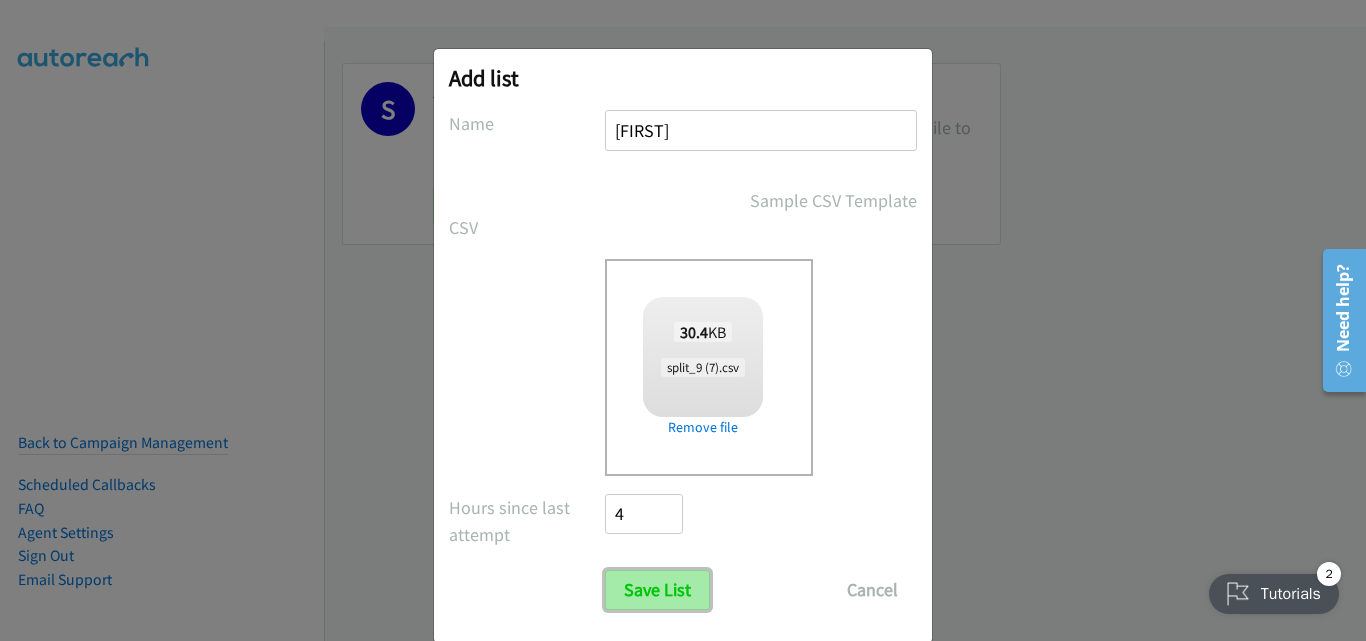 click on "Save List" at bounding box center [657, 590] 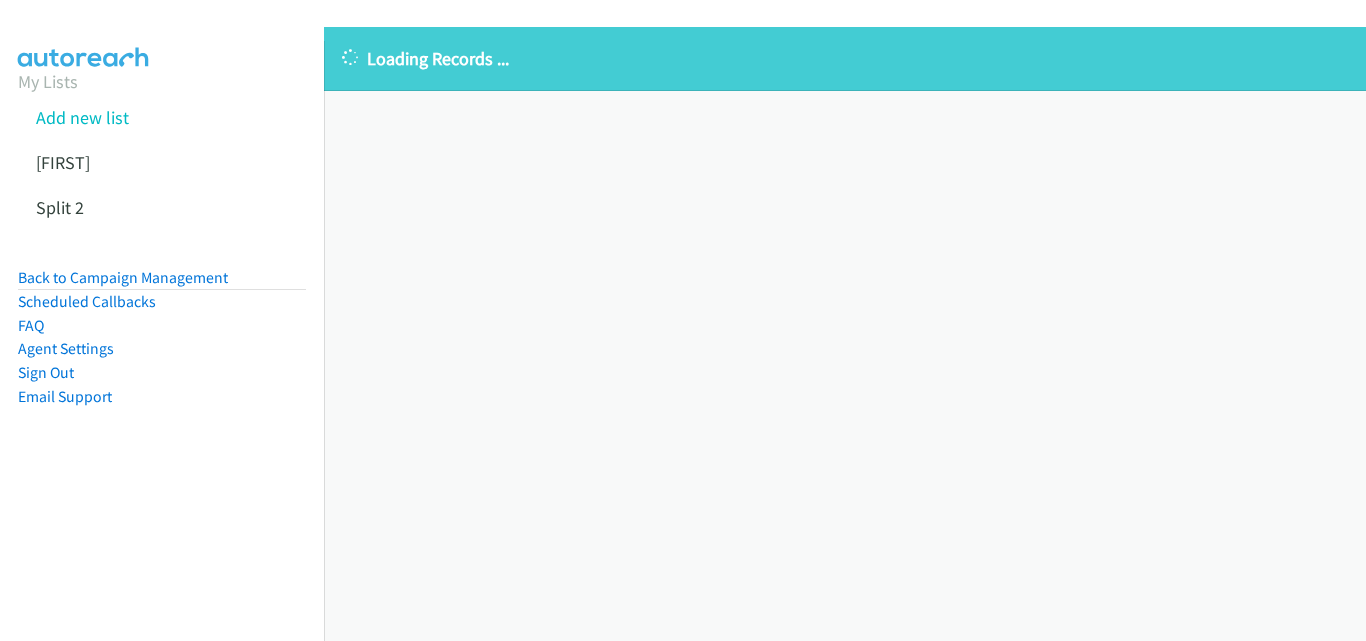 scroll, scrollTop: 0, scrollLeft: 0, axis: both 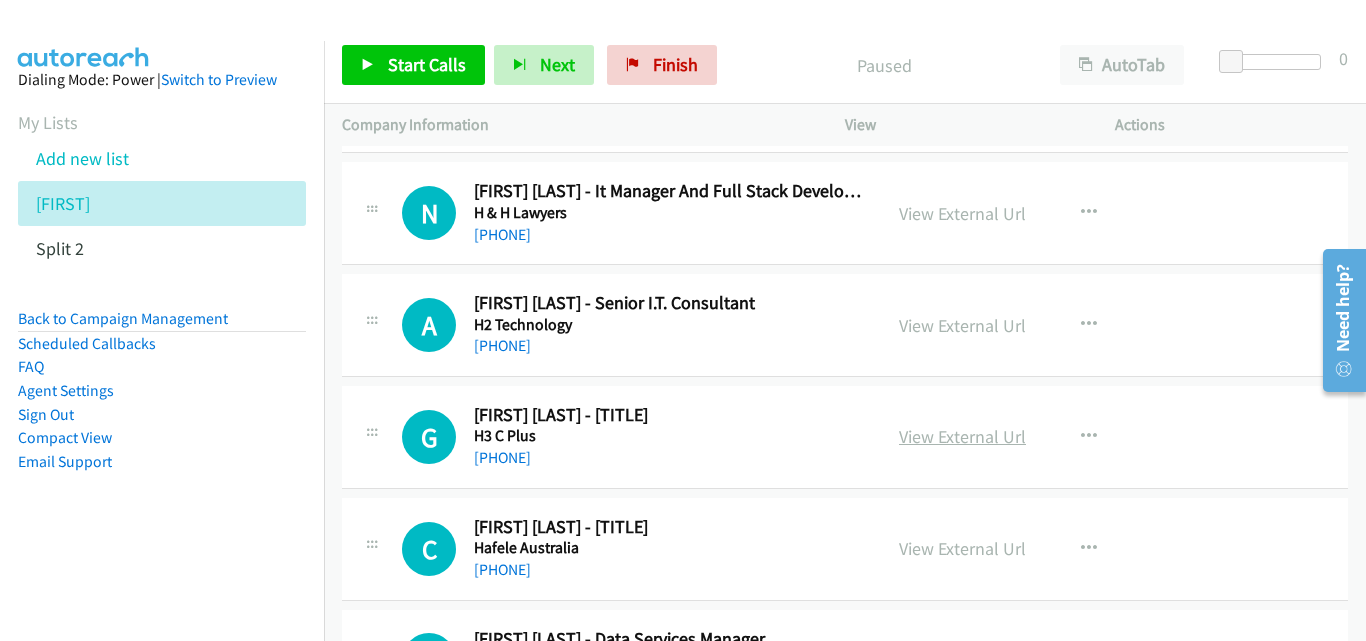 click on "View External Url" at bounding box center [962, 436] 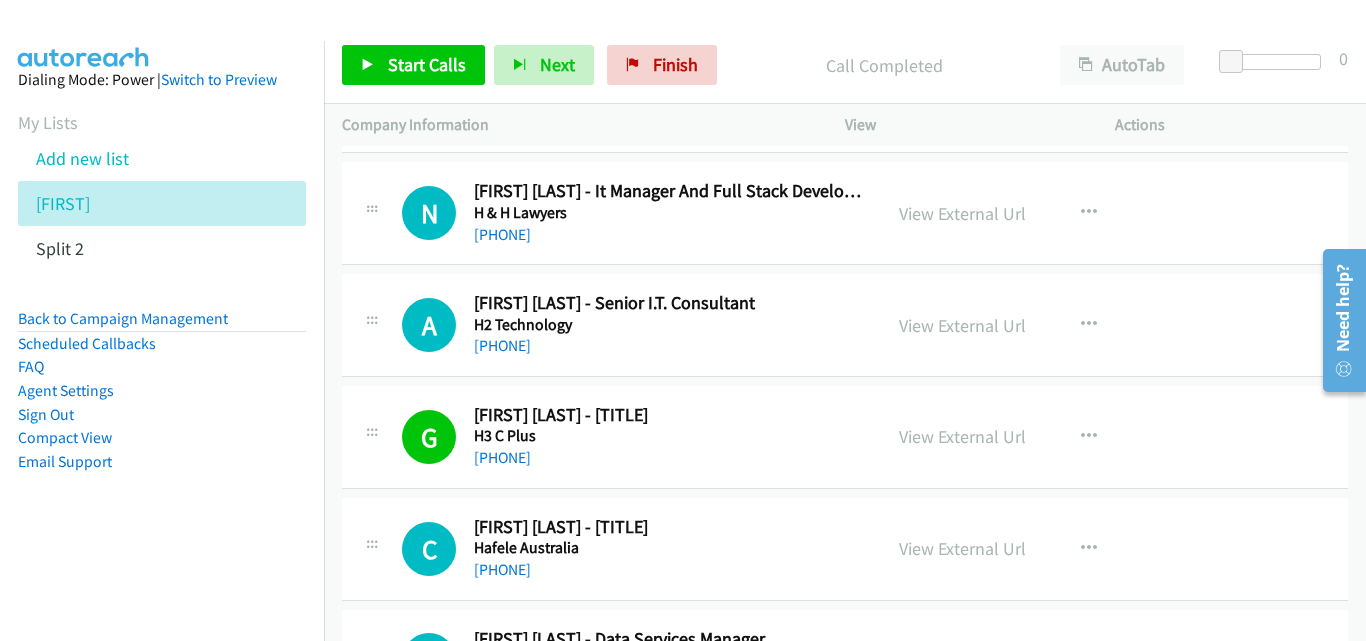 scroll, scrollTop: 200, scrollLeft: 0, axis: vertical 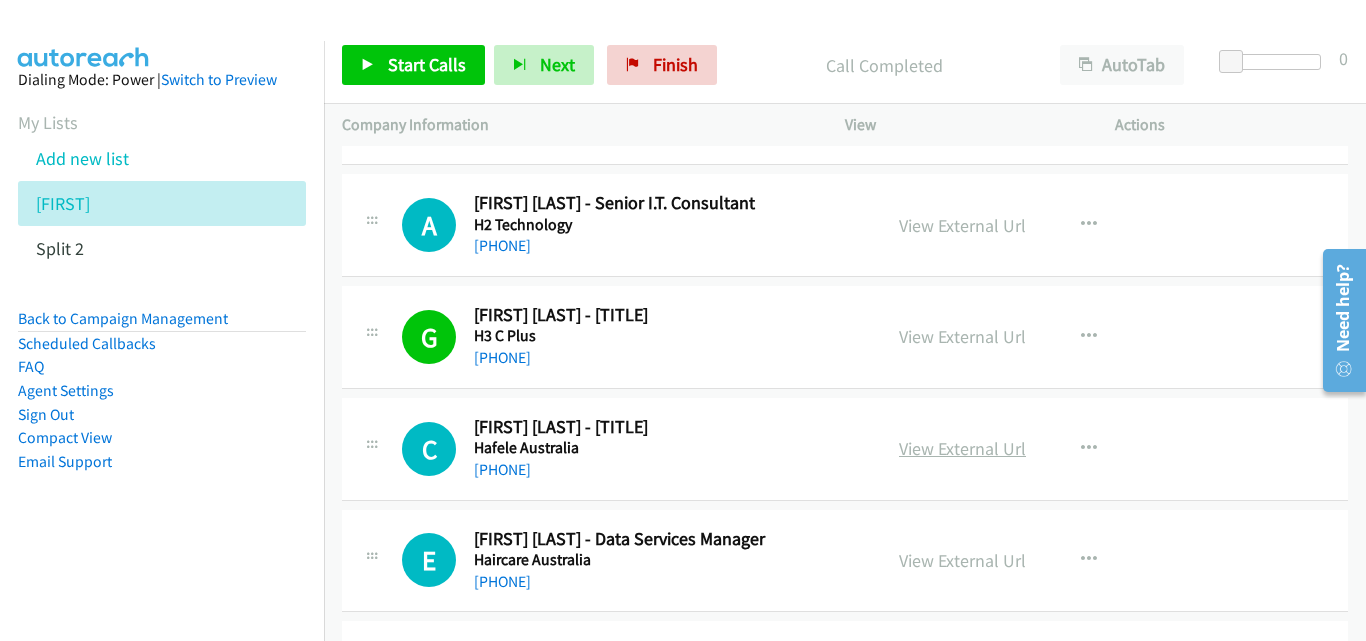 click on "View External Url" at bounding box center [962, 448] 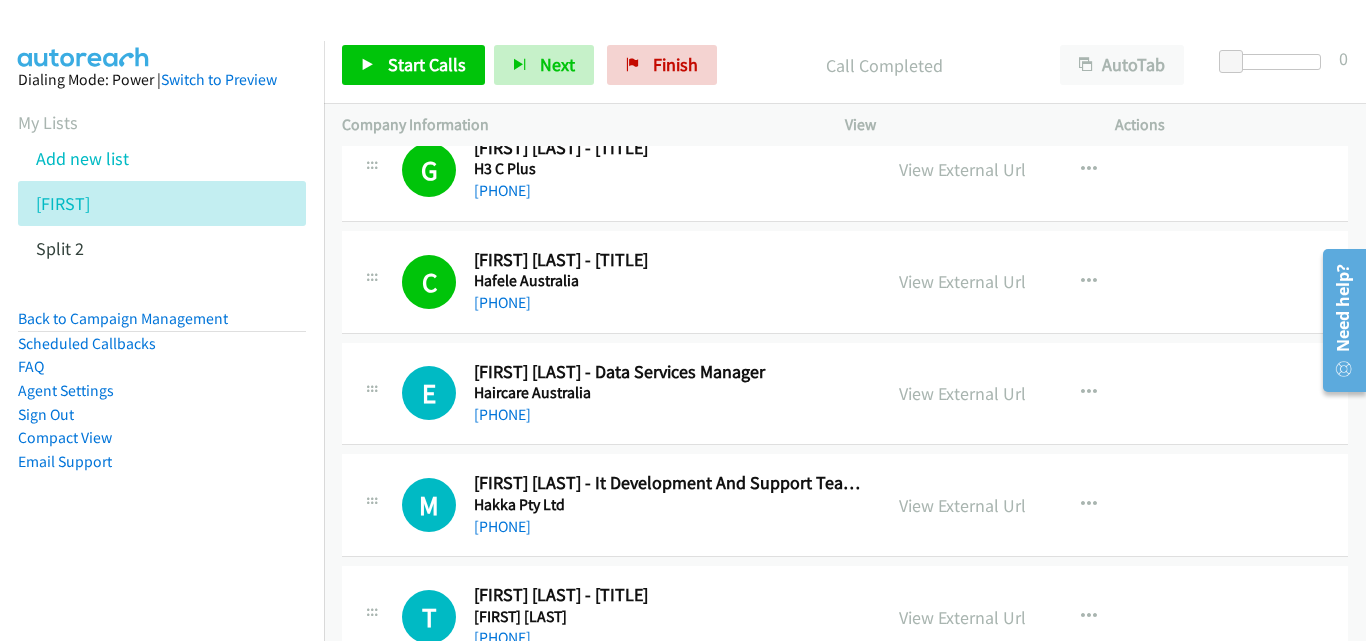 scroll, scrollTop: 400, scrollLeft: 0, axis: vertical 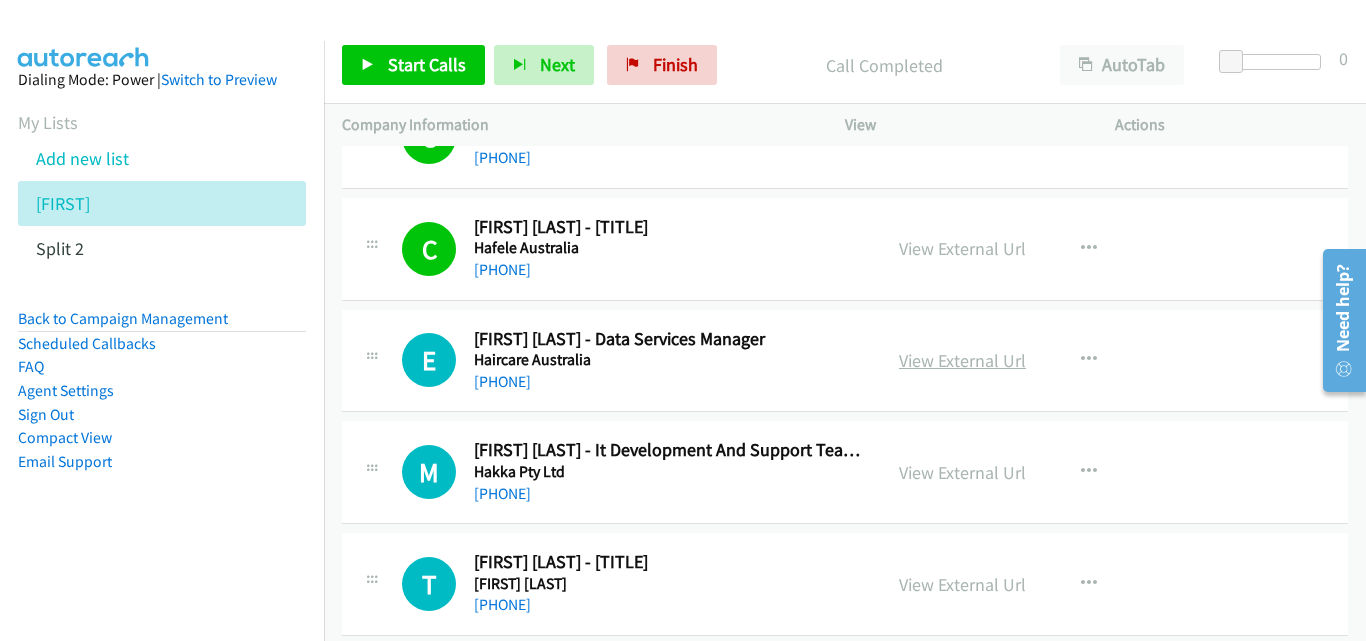 click on "View External Url" at bounding box center (962, 360) 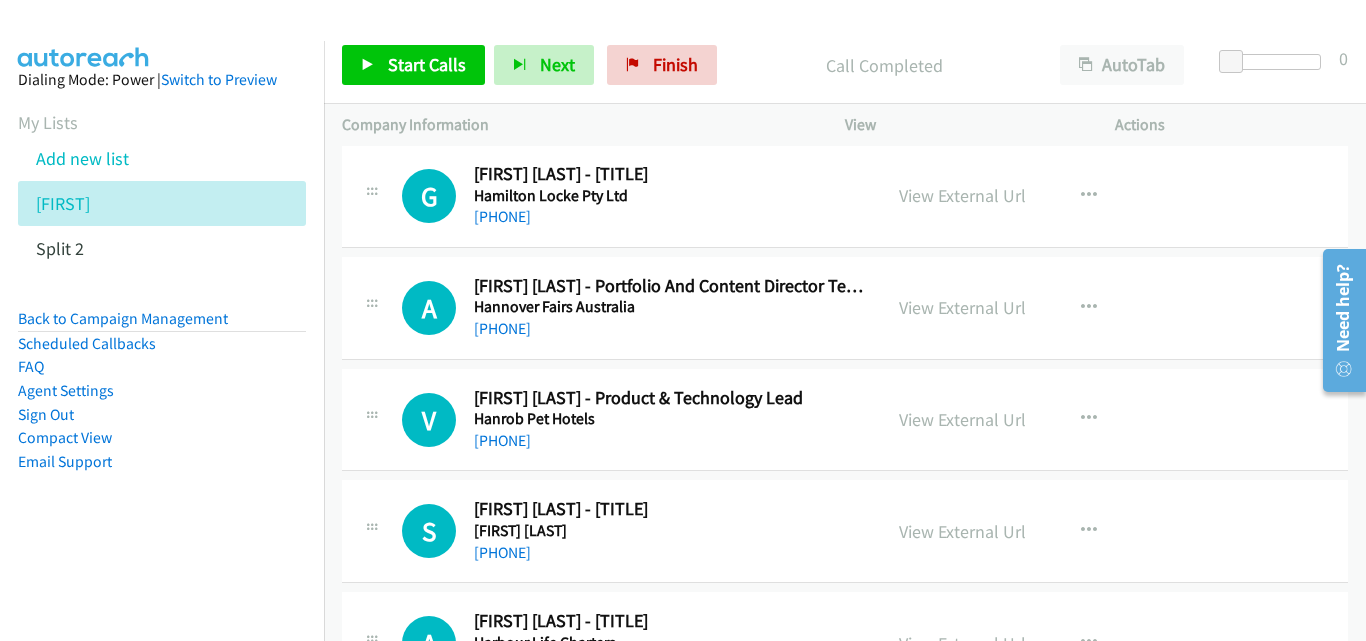 scroll, scrollTop: 1000, scrollLeft: 0, axis: vertical 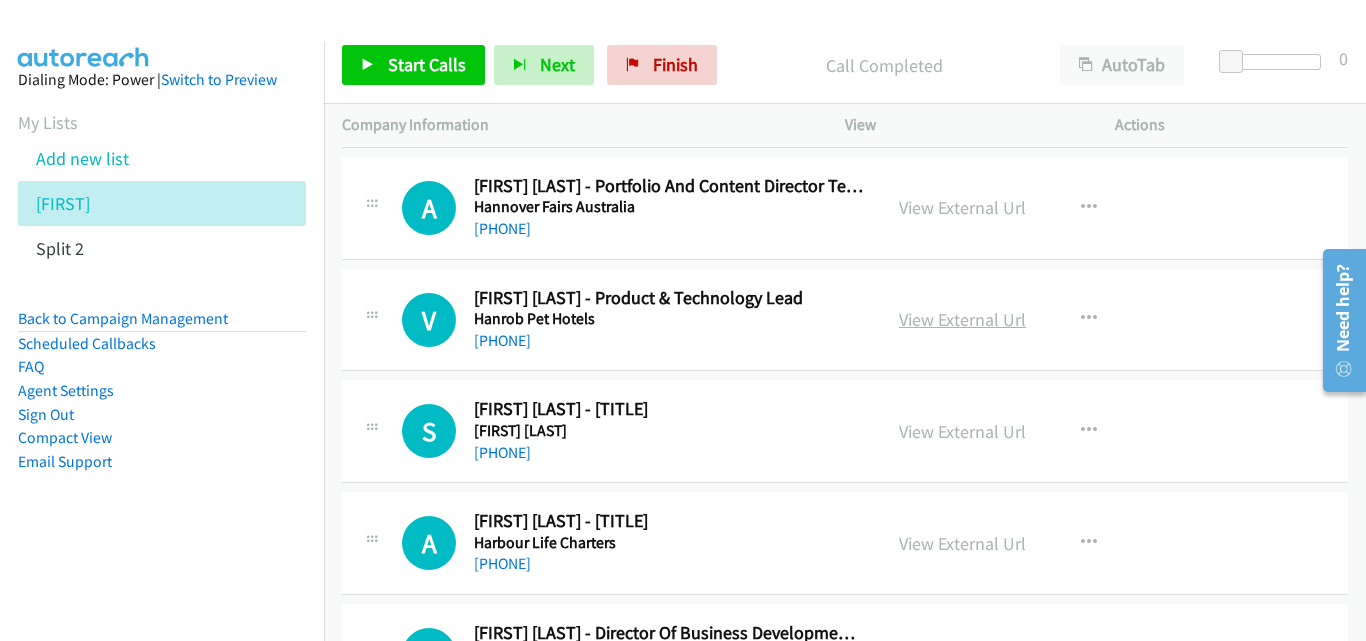 click on "View External Url" at bounding box center [962, 319] 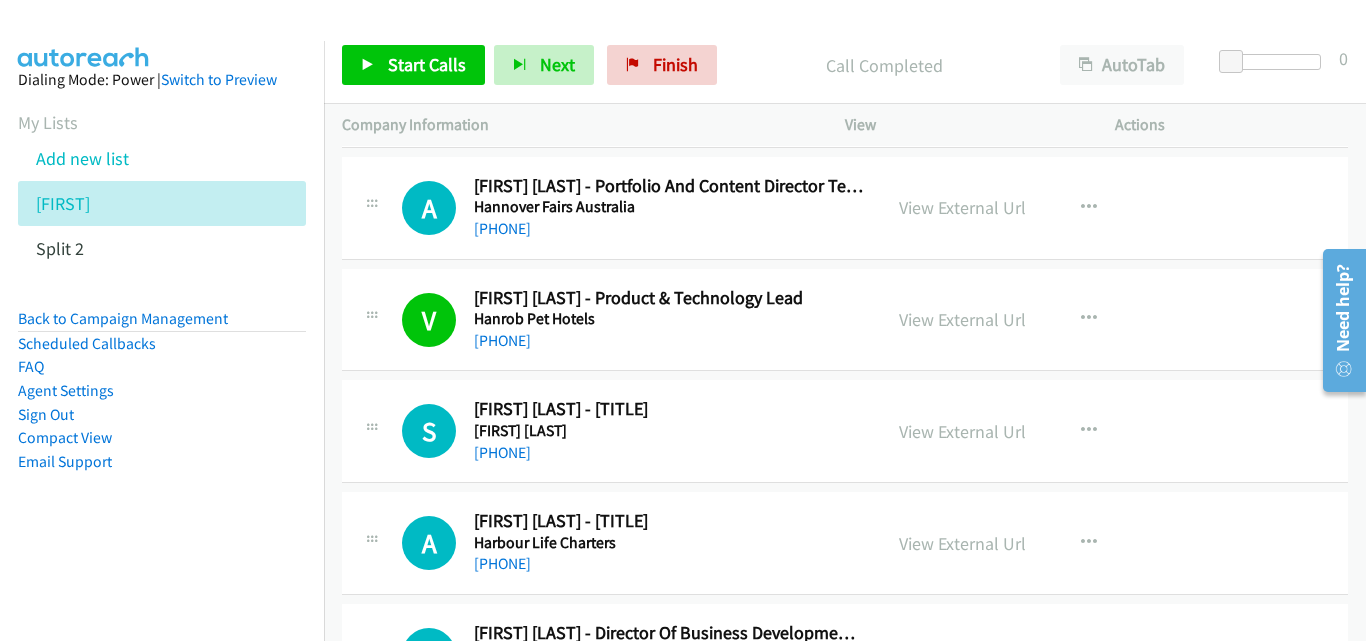 scroll, scrollTop: 1100, scrollLeft: 0, axis: vertical 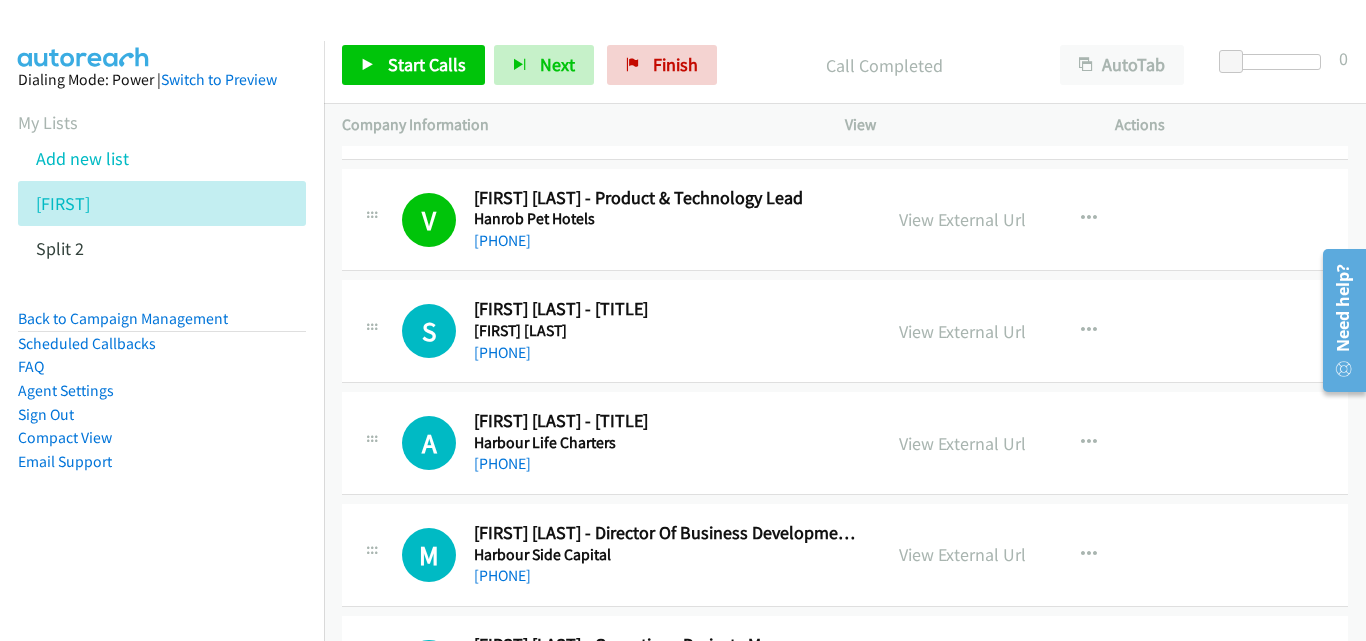 click on "View External Url
View External Url
Schedule/Manage Callback
Start Calls Here
Remove from list
Add to do not call list
Reset Call Status" at bounding box center [1025, 331] 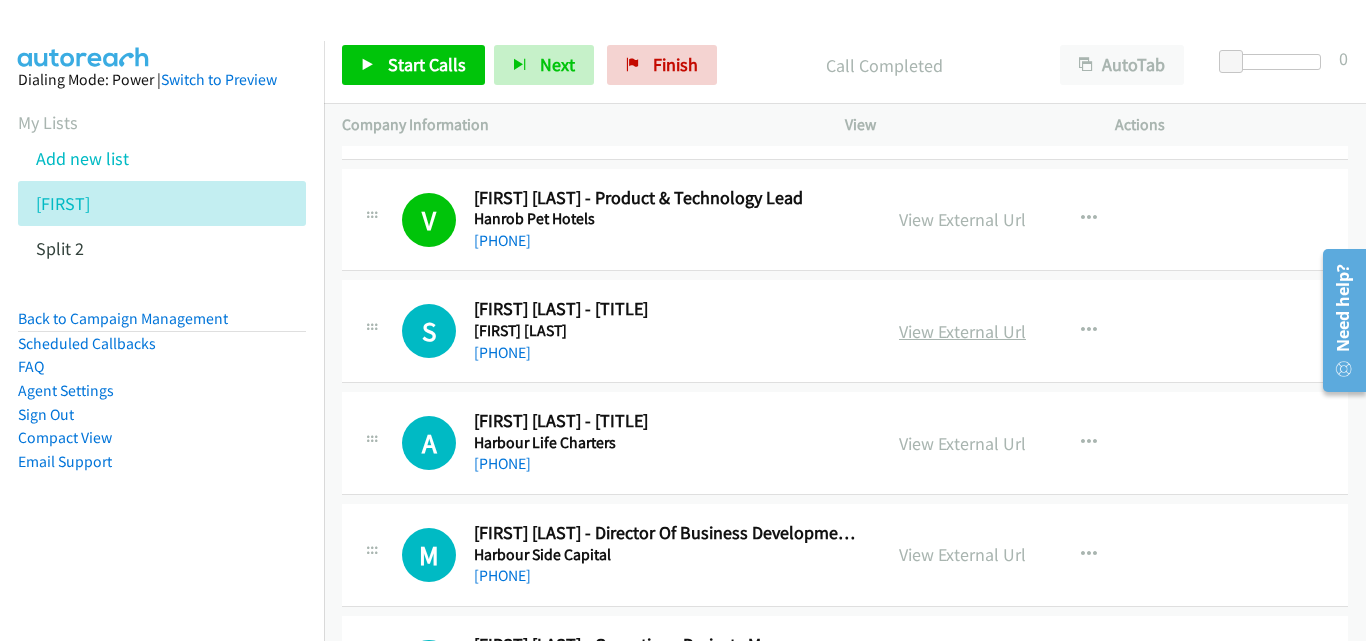 click on "View External Url" at bounding box center (962, 331) 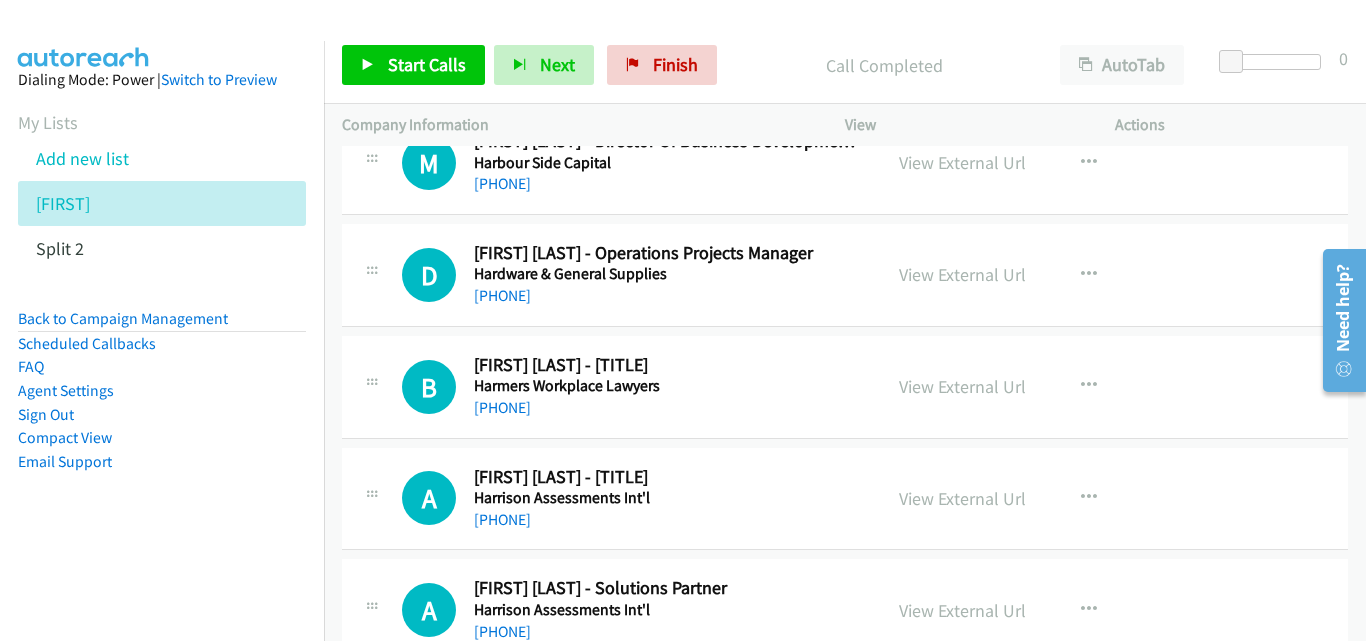 scroll, scrollTop: 1500, scrollLeft: 0, axis: vertical 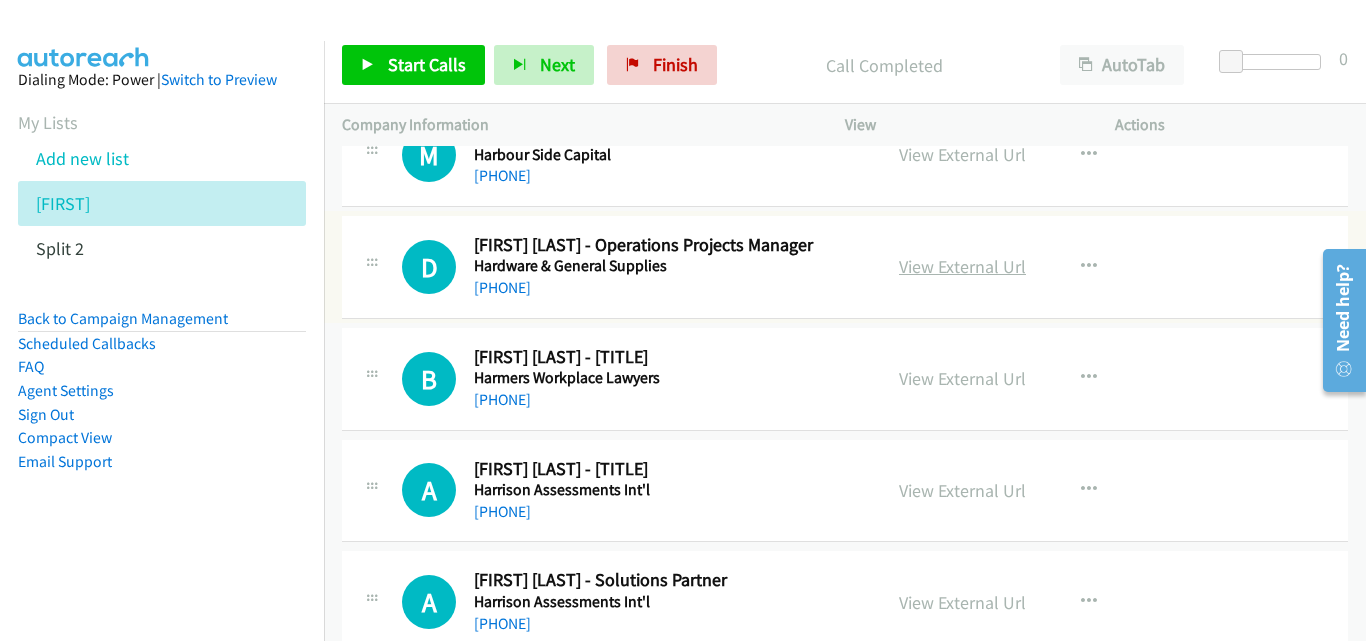 click on "View External Url" at bounding box center (962, 266) 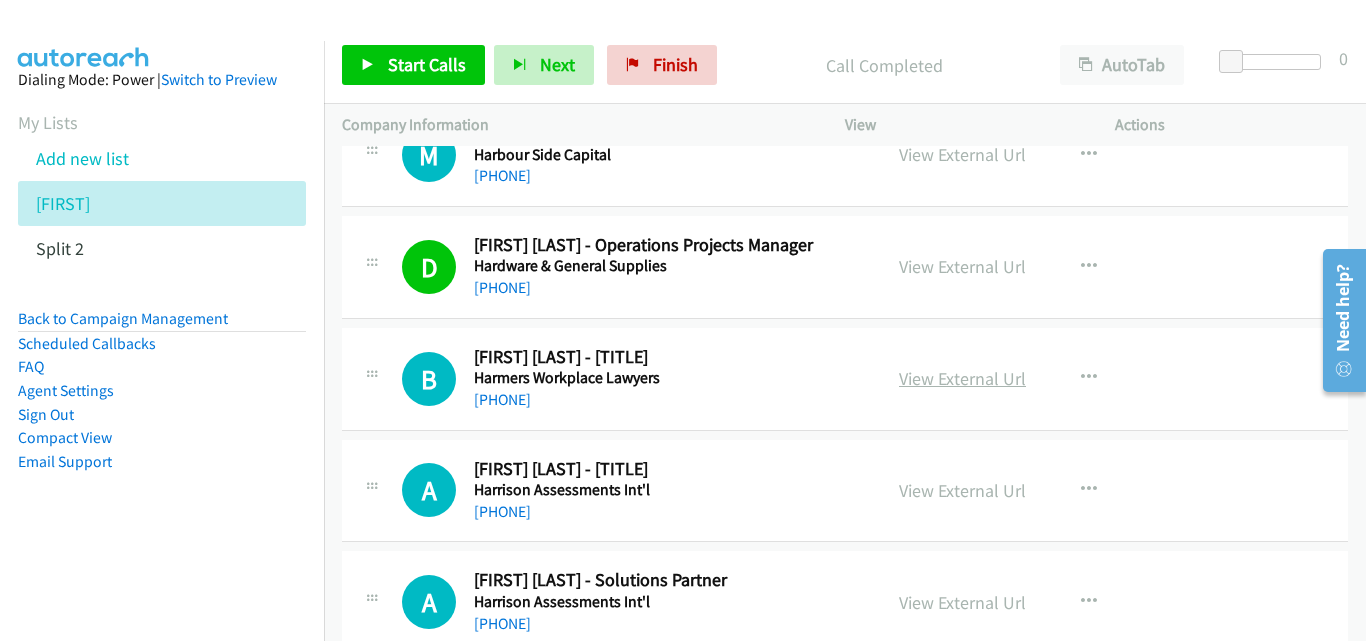 scroll, scrollTop: 1600, scrollLeft: 0, axis: vertical 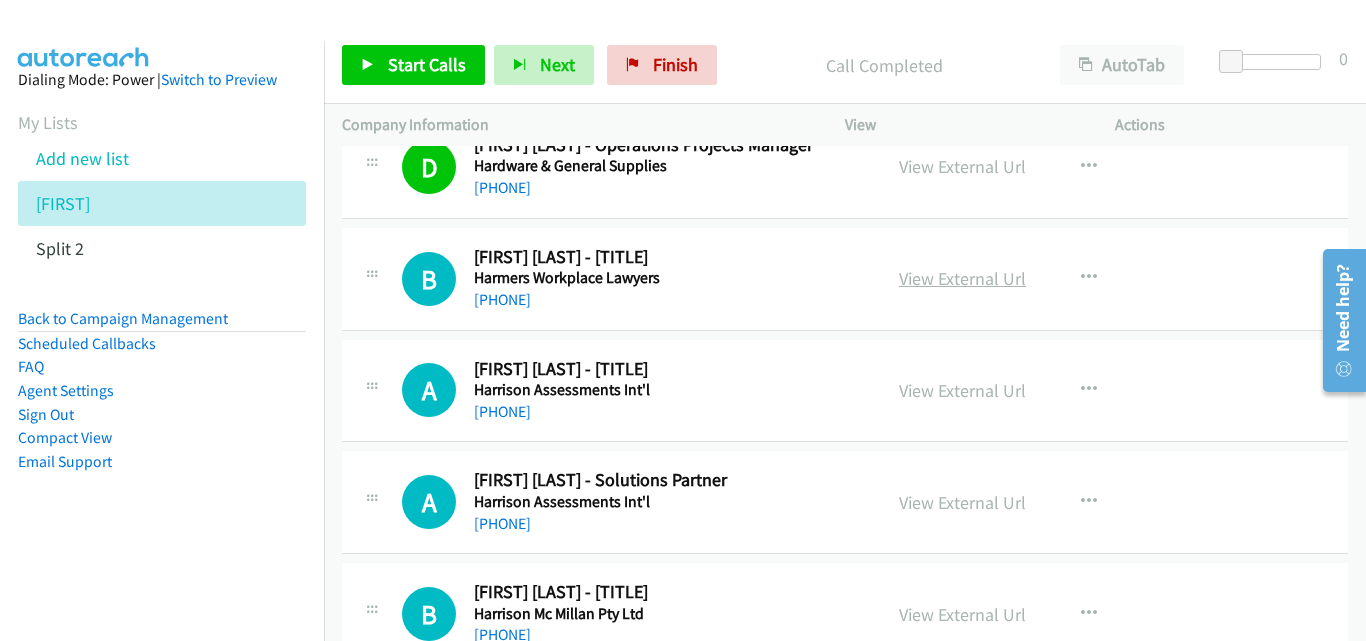 click on "View External Url" at bounding box center (962, 278) 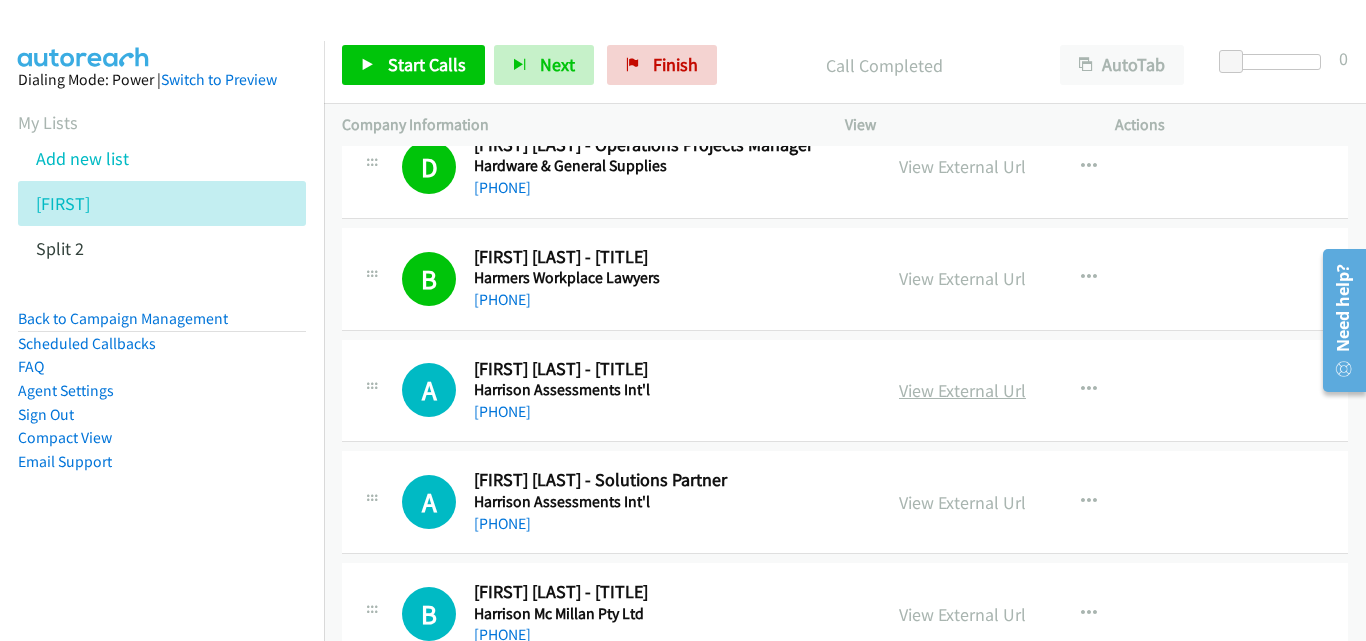 click on "View External Url" at bounding box center [962, 390] 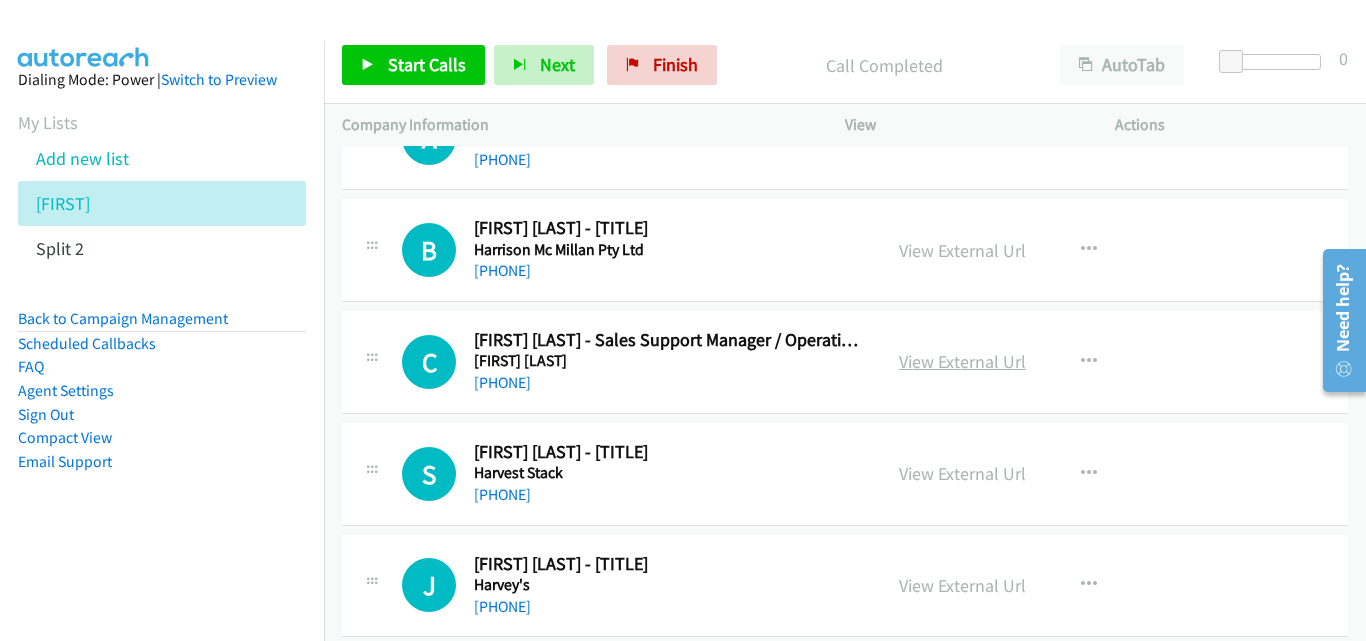 scroll, scrollTop: 2000, scrollLeft: 0, axis: vertical 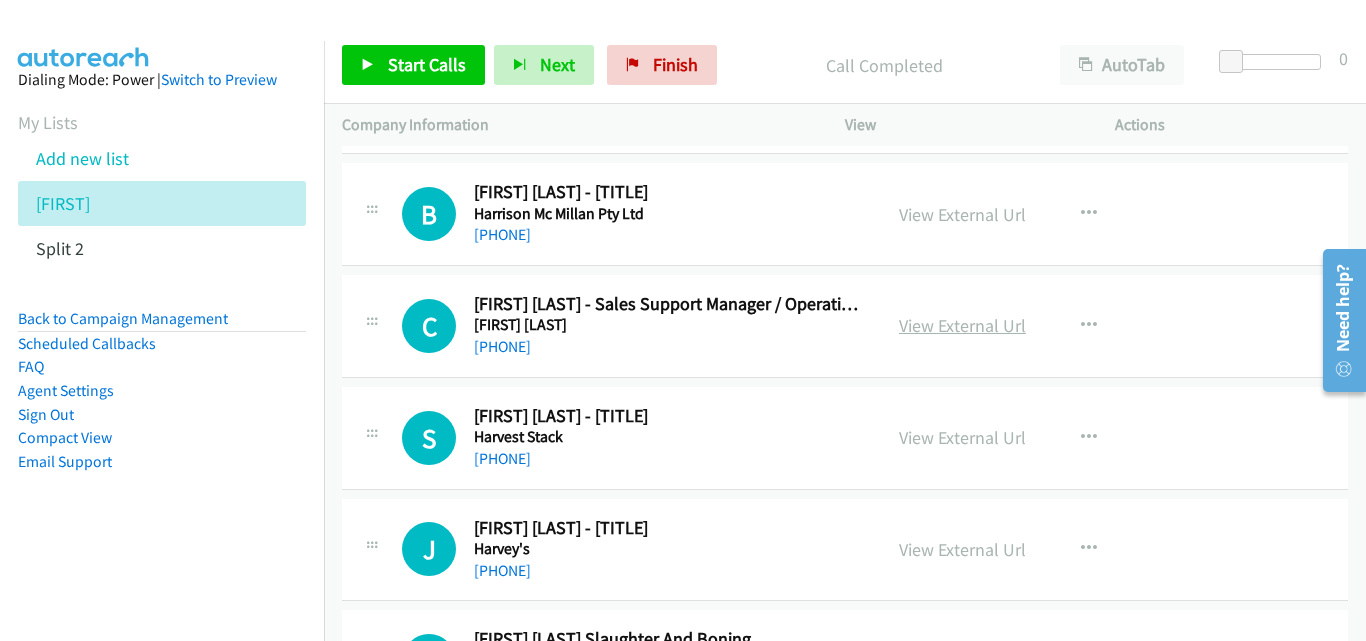 click on "View External Url" at bounding box center (962, 325) 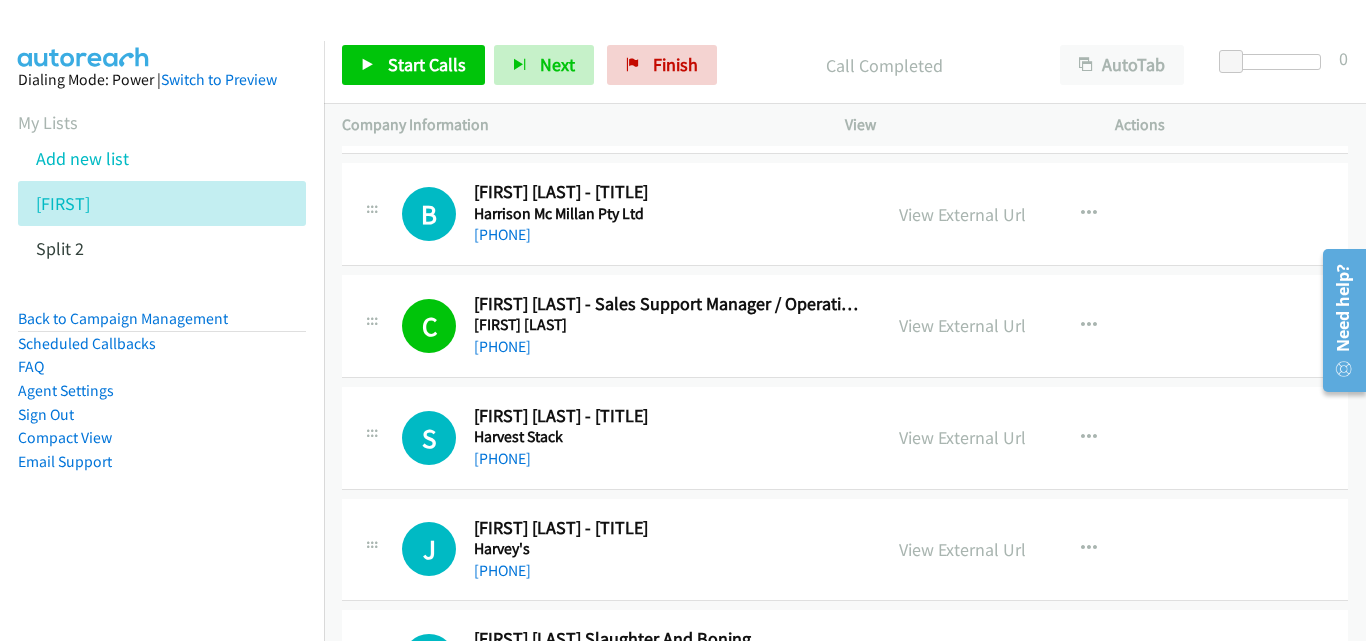 scroll, scrollTop: 2100, scrollLeft: 0, axis: vertical 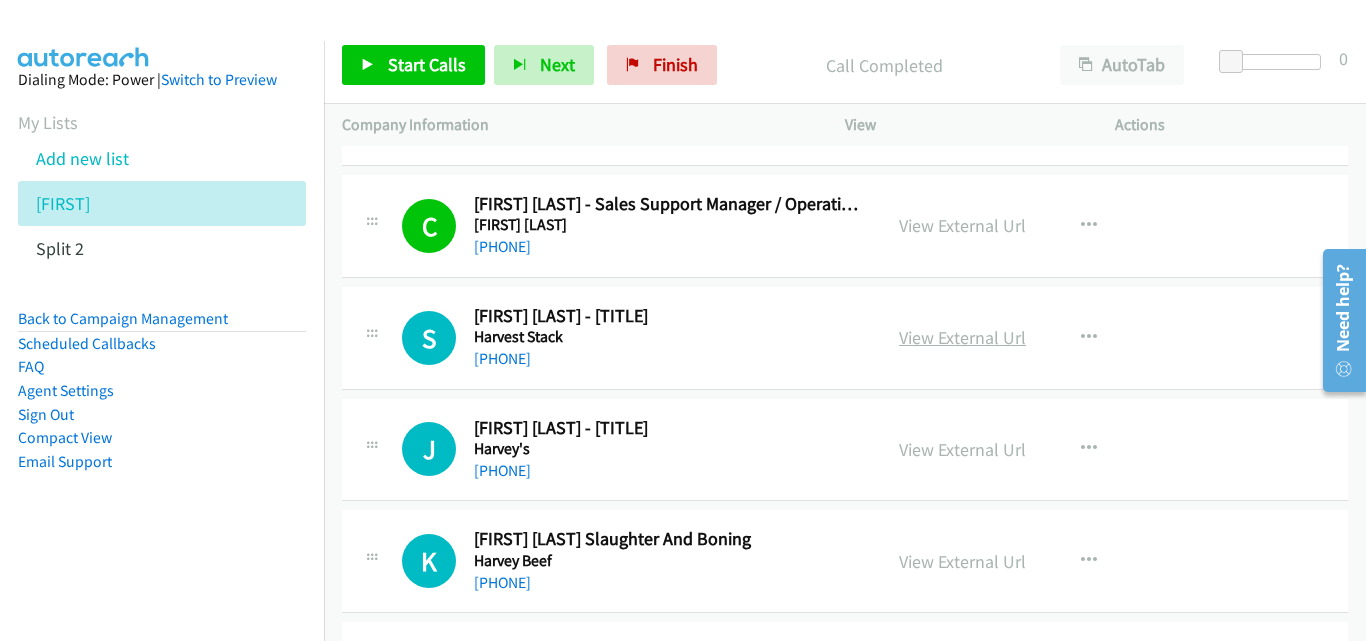 click on "View External Url" at bounding box center [962, 337] 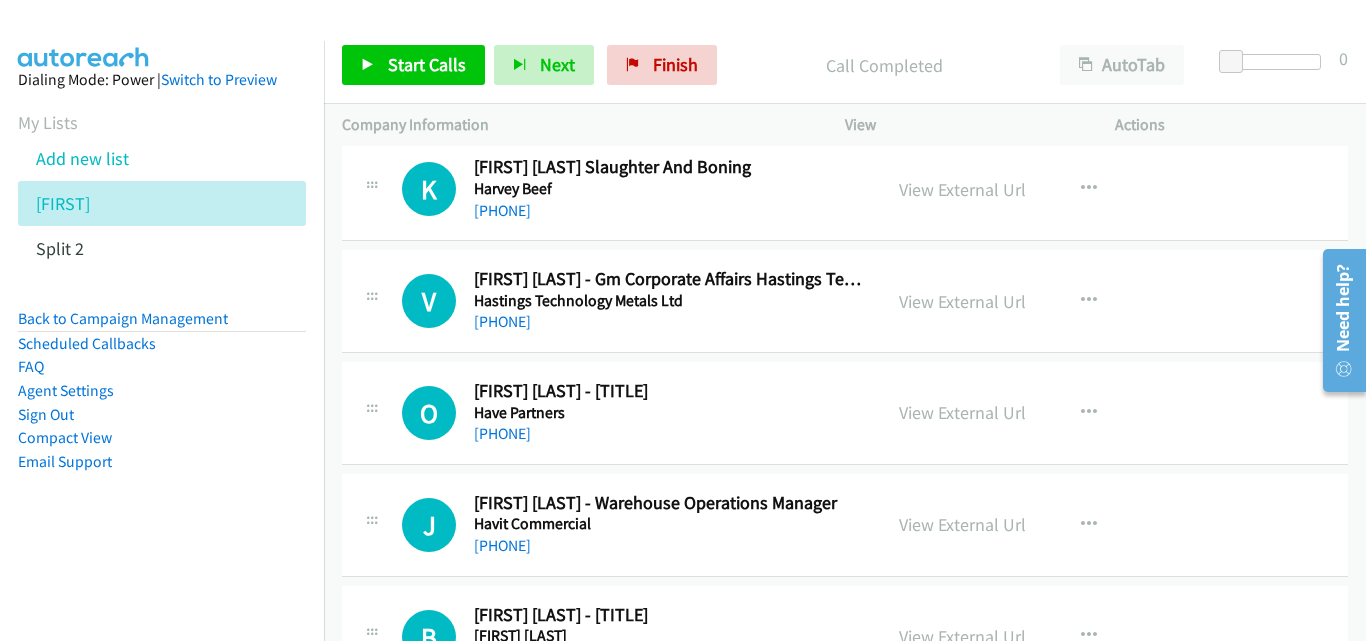 scroll, scrollTop: 2500, scrollLeft: 0, axis: vertical 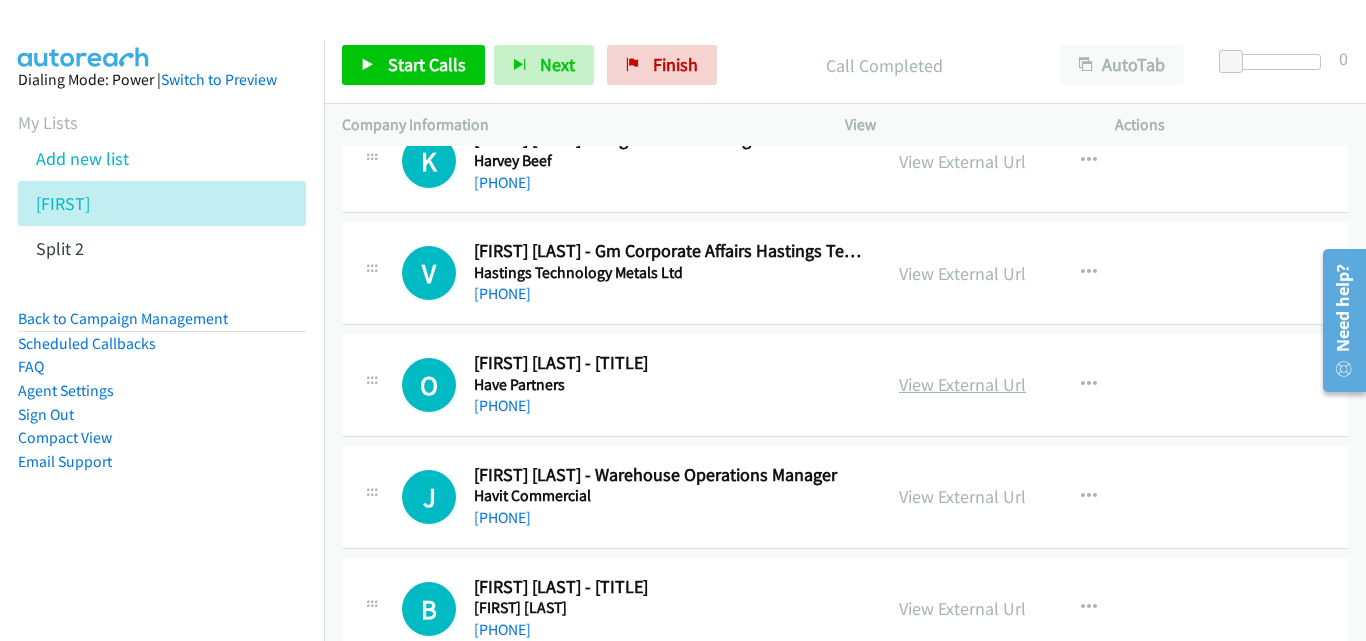 click on "View External Url" at bounding box center (962, 384) 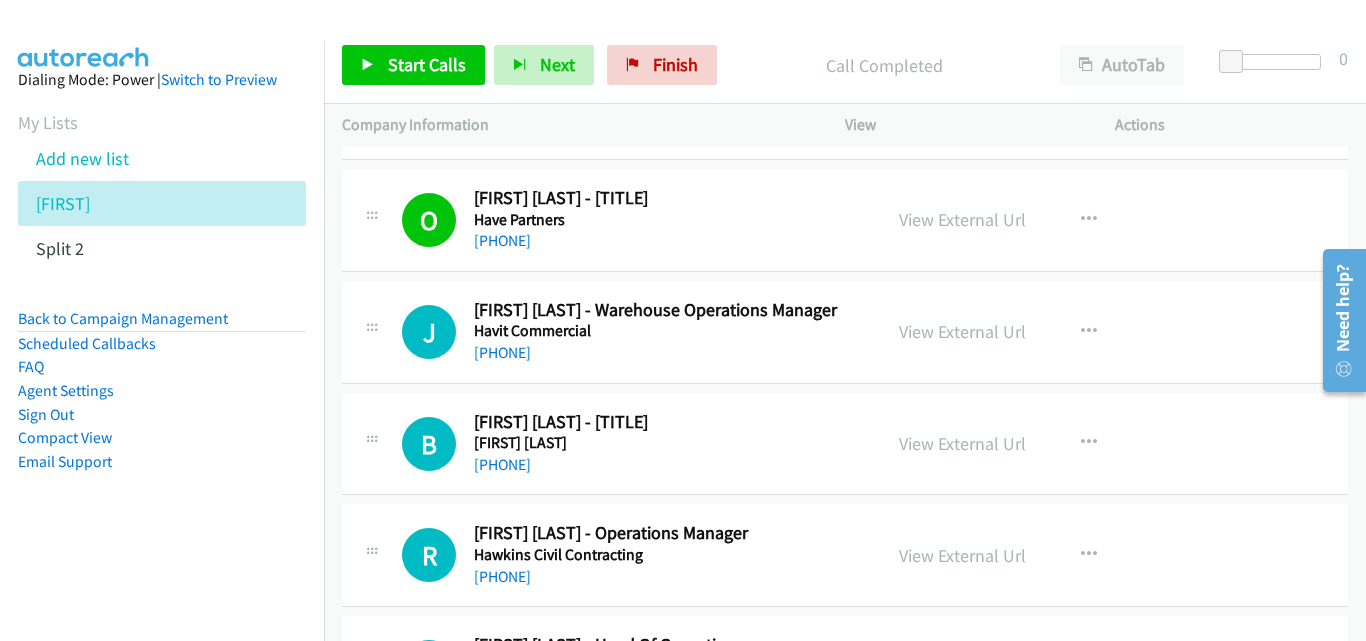 scroll, scrollTop: 2700, scrollLeft: 0, axis: vertical 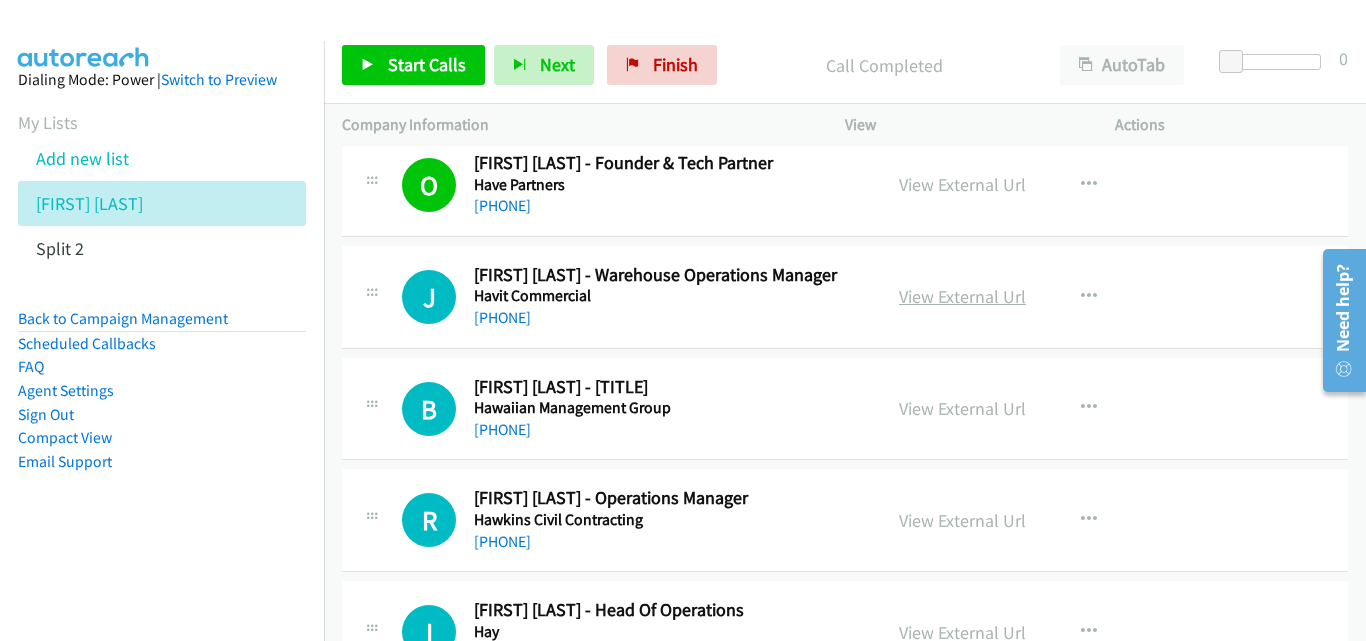 click on "View External Url" at bounding box center (962, 296) 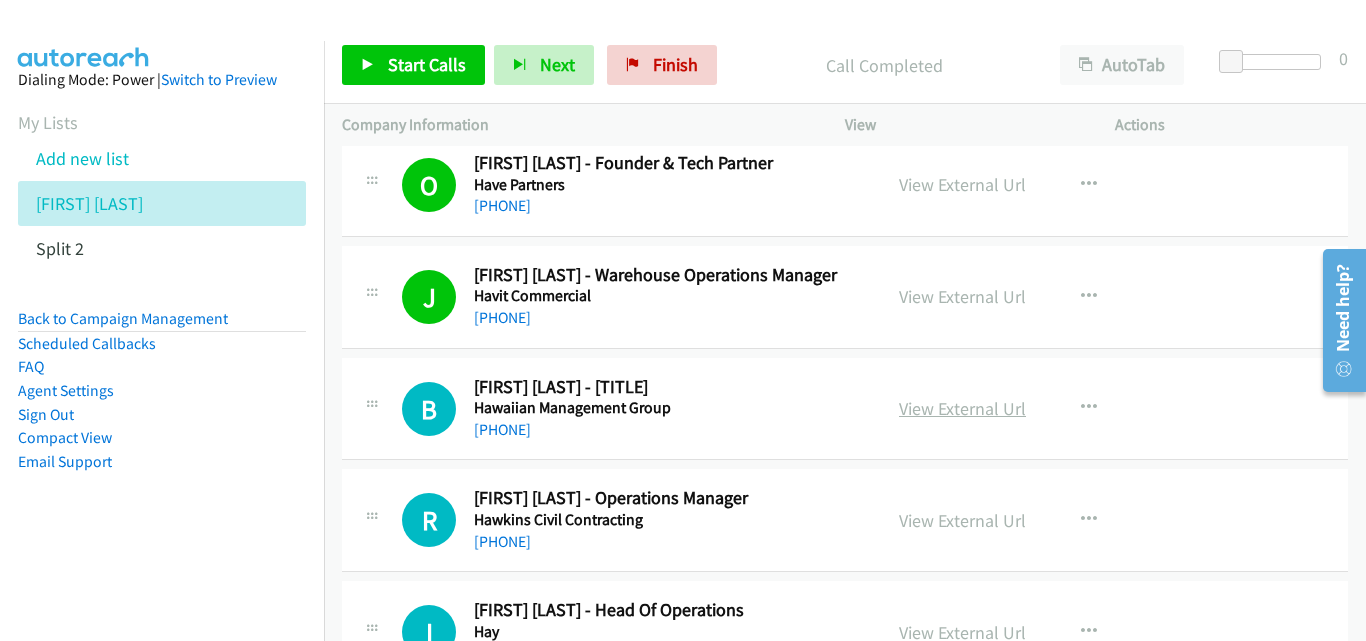click on "View External Url" at bounding box center (962, 408) 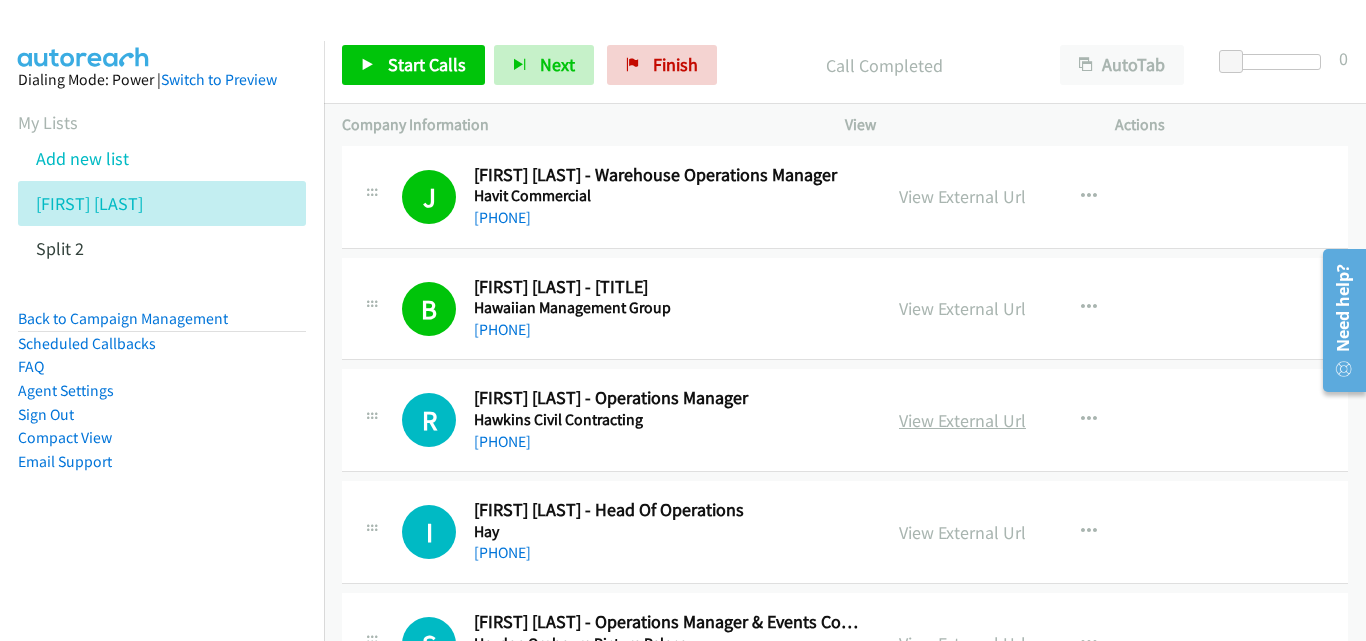 scroll, scrollTop: 2900, scrollLeft: 0, axis: vertical 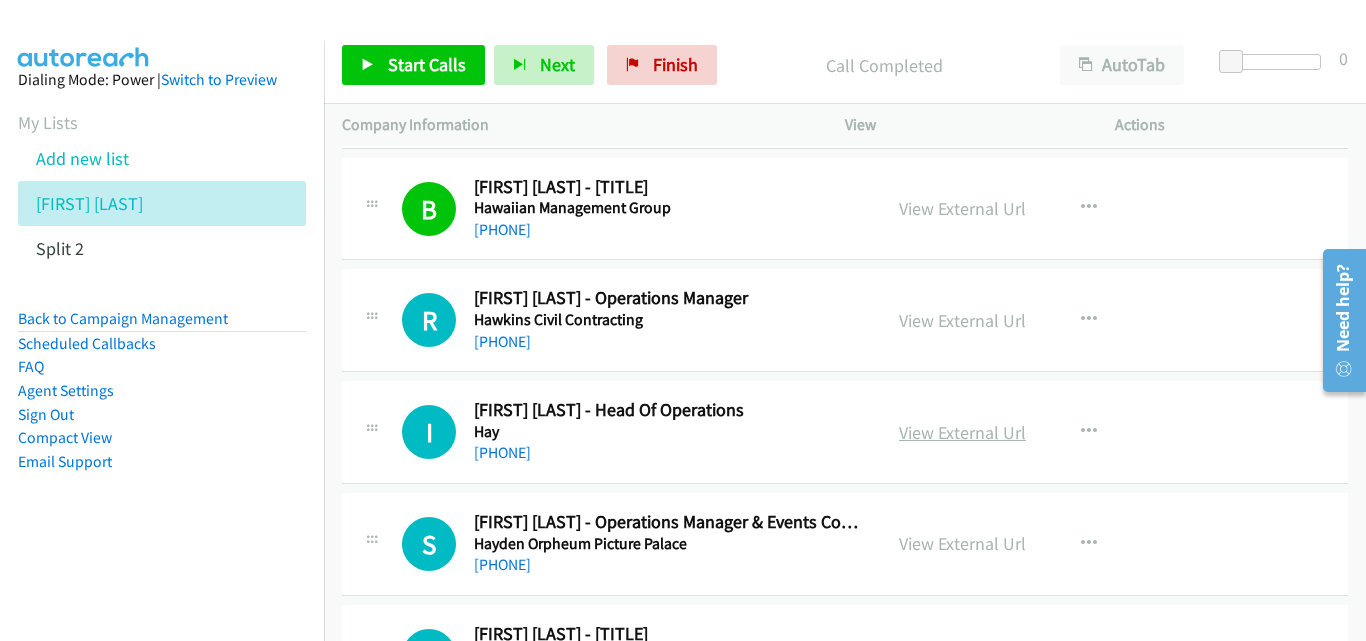 click on "View External Url" at bounding box center (962, 432) 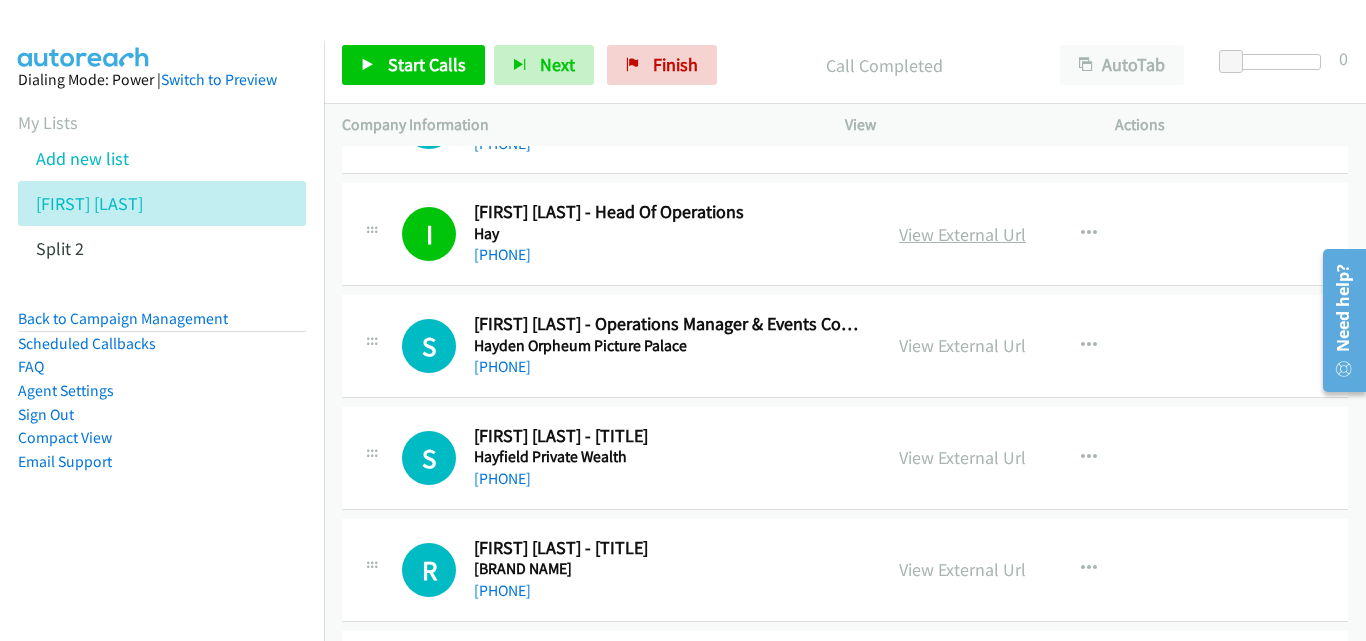 scroll, scrollTop: 3100, scrollLeft: 0, axis: vertical 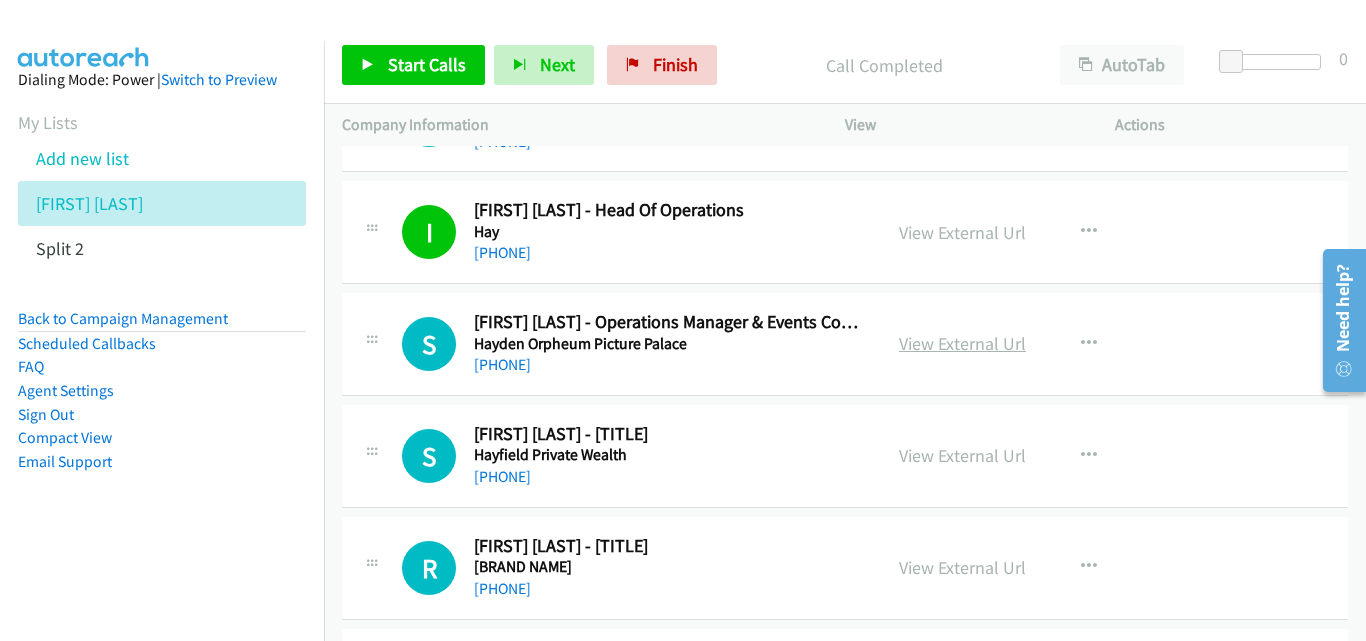 click on "View External Url" at bounding box center [962, 343] 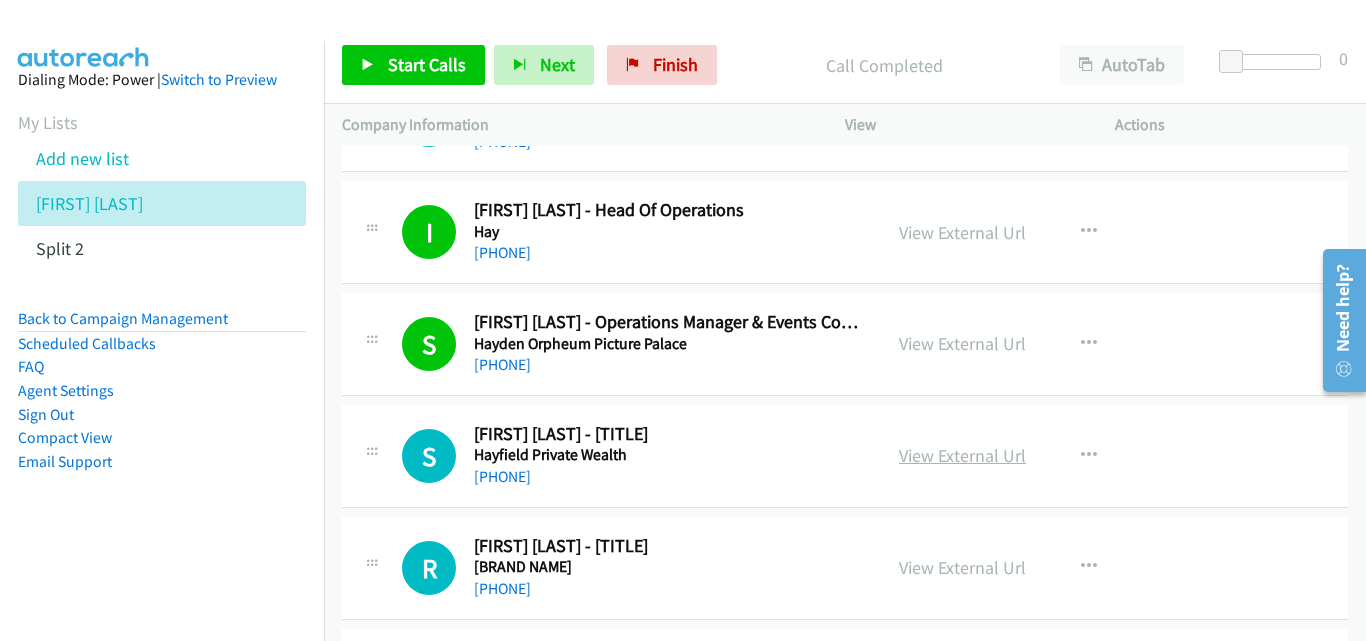 click on "View External Url" at bounding box center (962, 455) 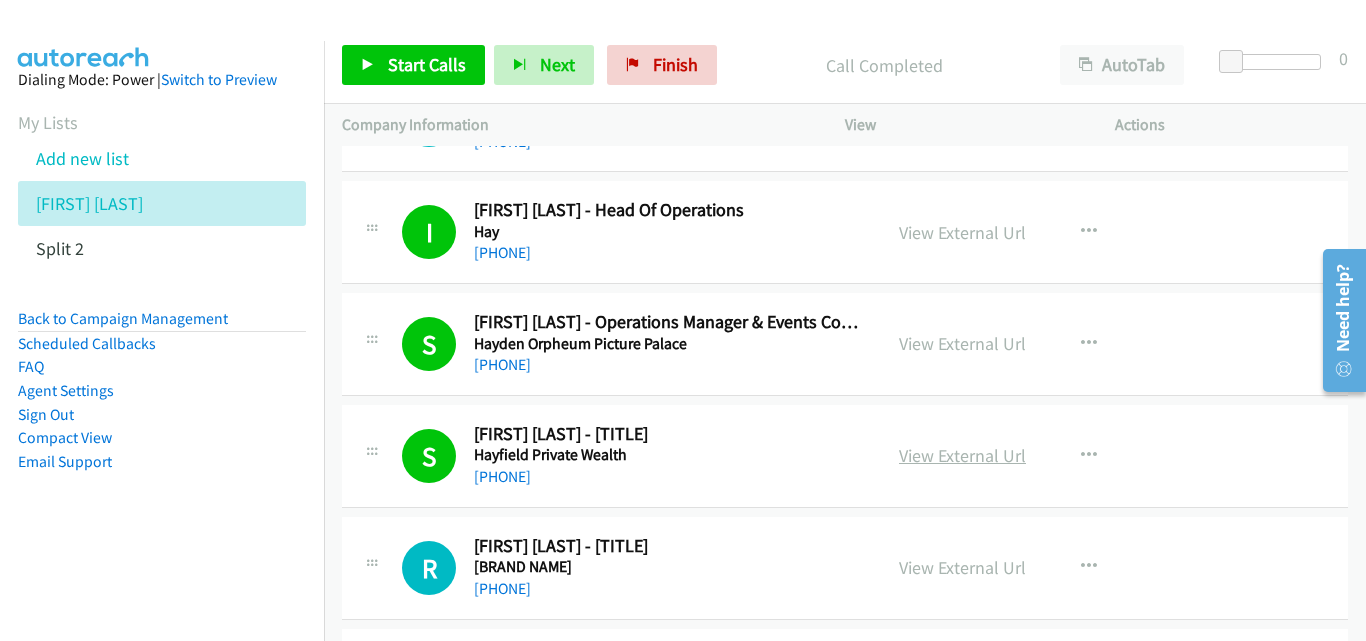 click on "View External Url" at bounding box center [962, 455] 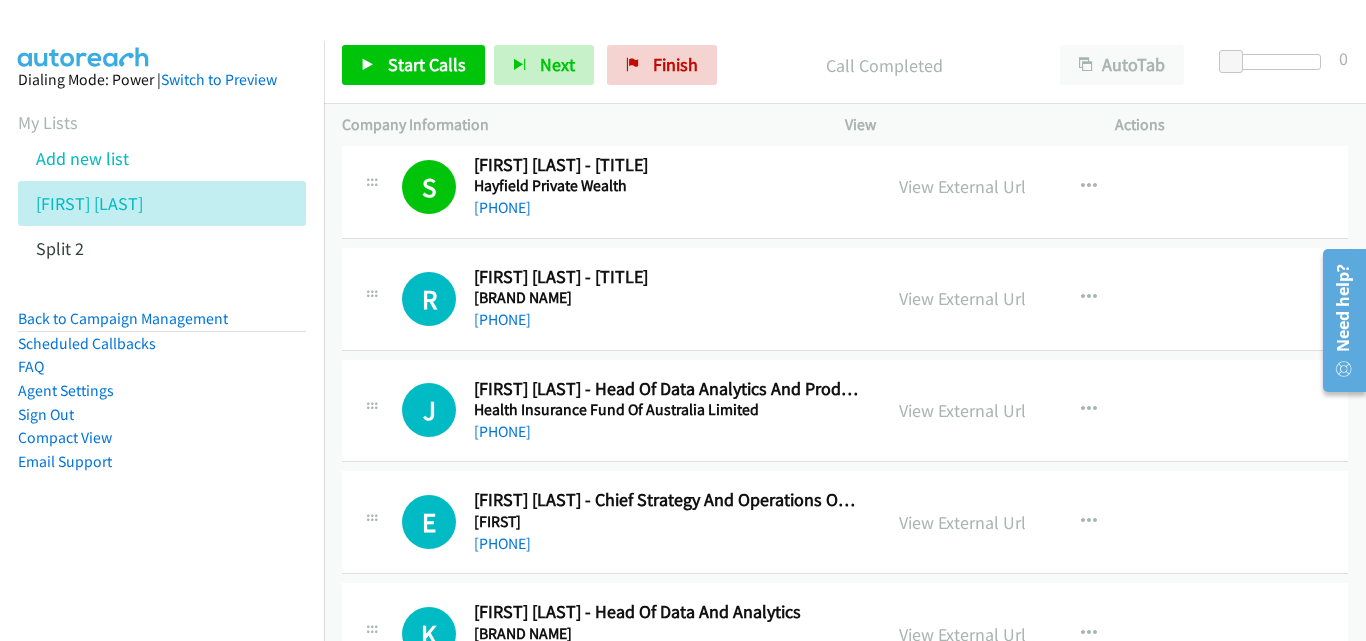scroll, scrollTop: 3400, scrollLeft: 0, axis: vertical 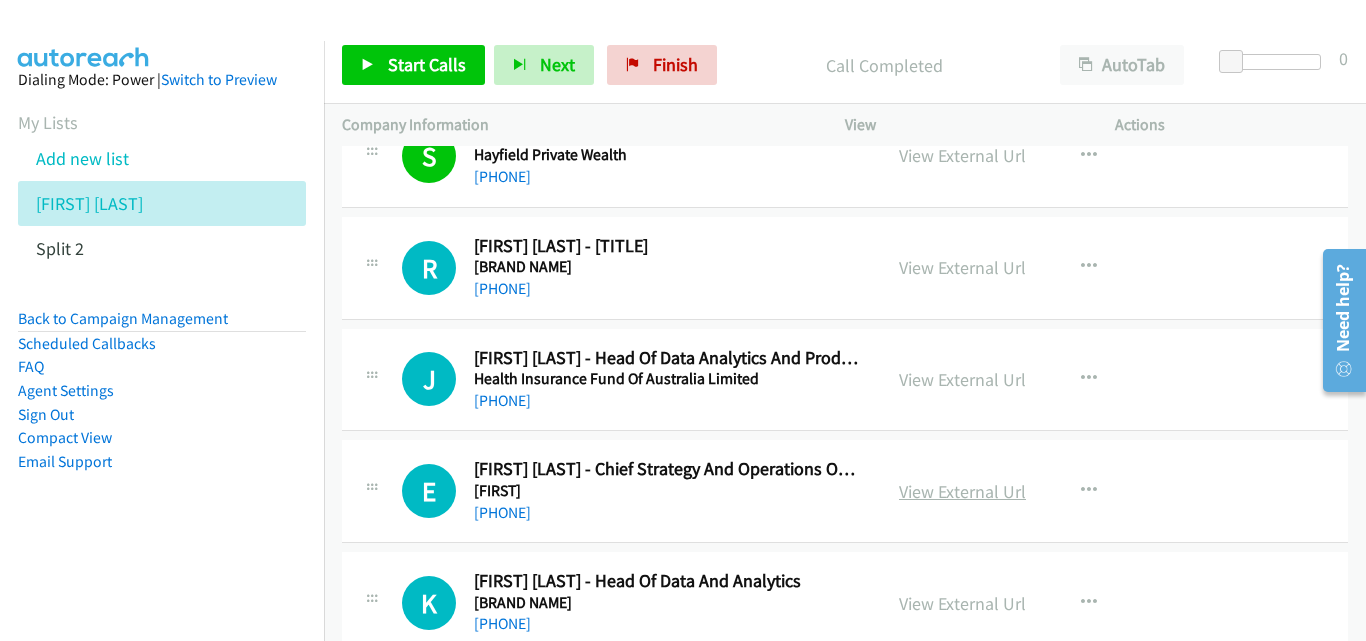 click on "View External Url" at bounding box center [962, 491] 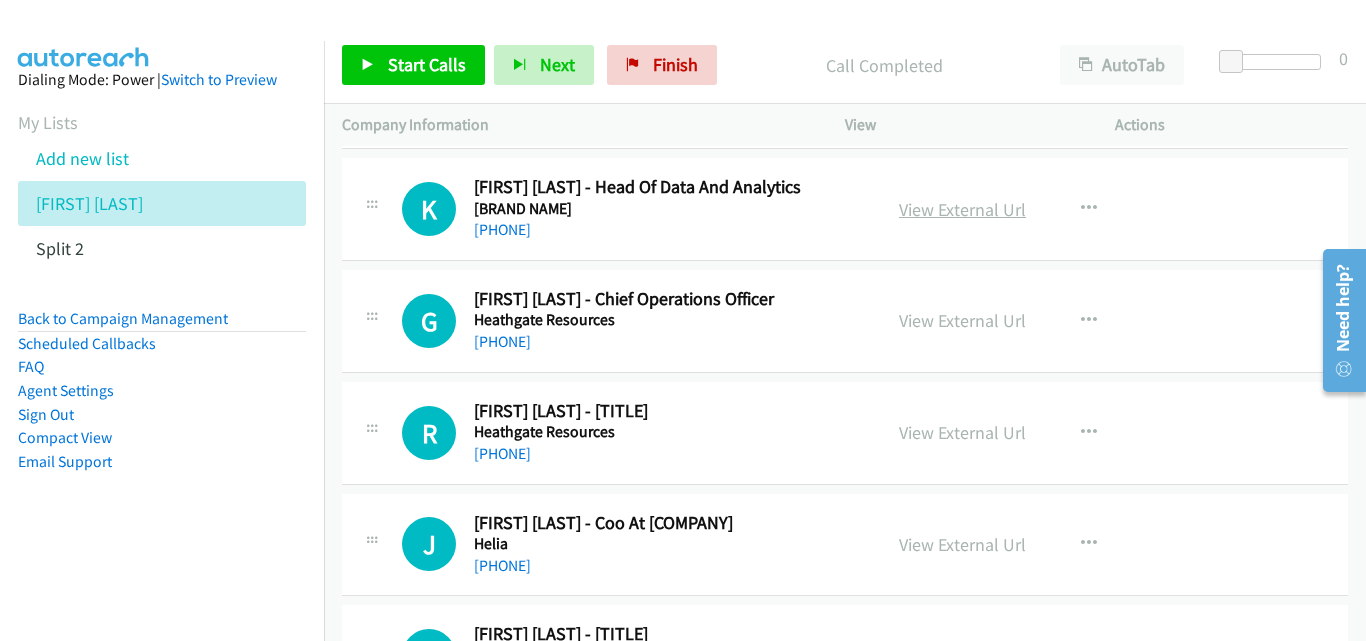 scroll, scrollTop: 3800, scrollLeft: 0, axis: vertical 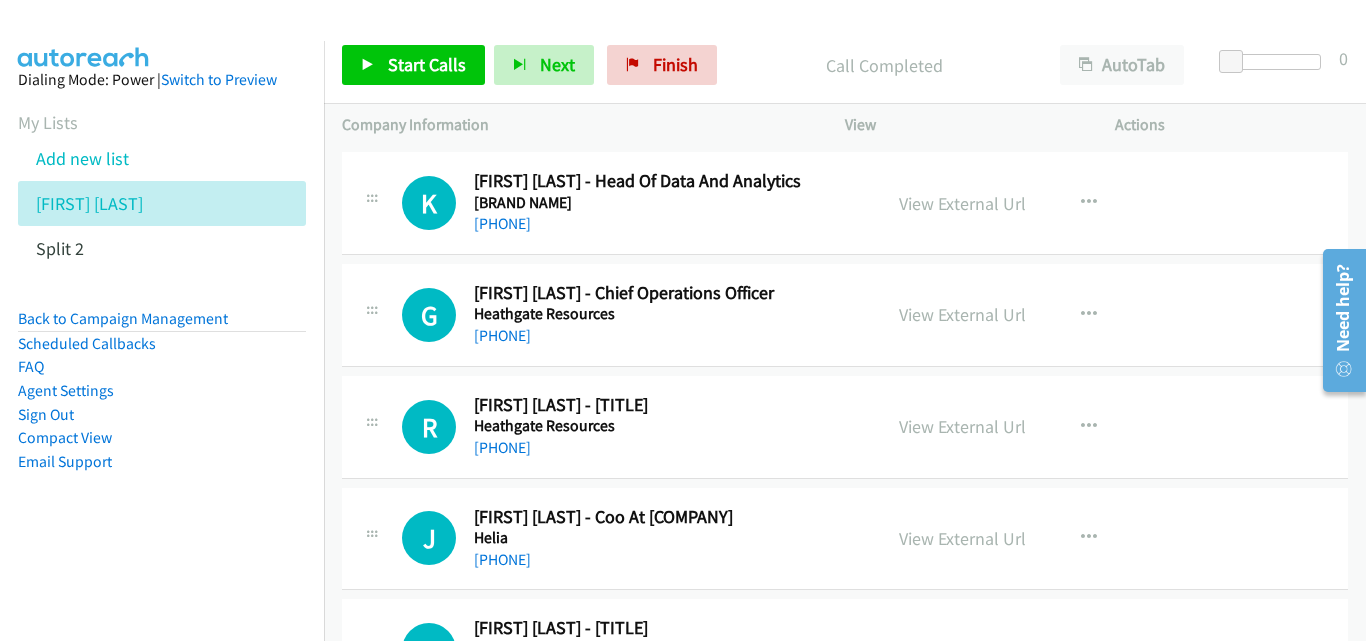 click on "View External Url" at bounding box center (962, 314) 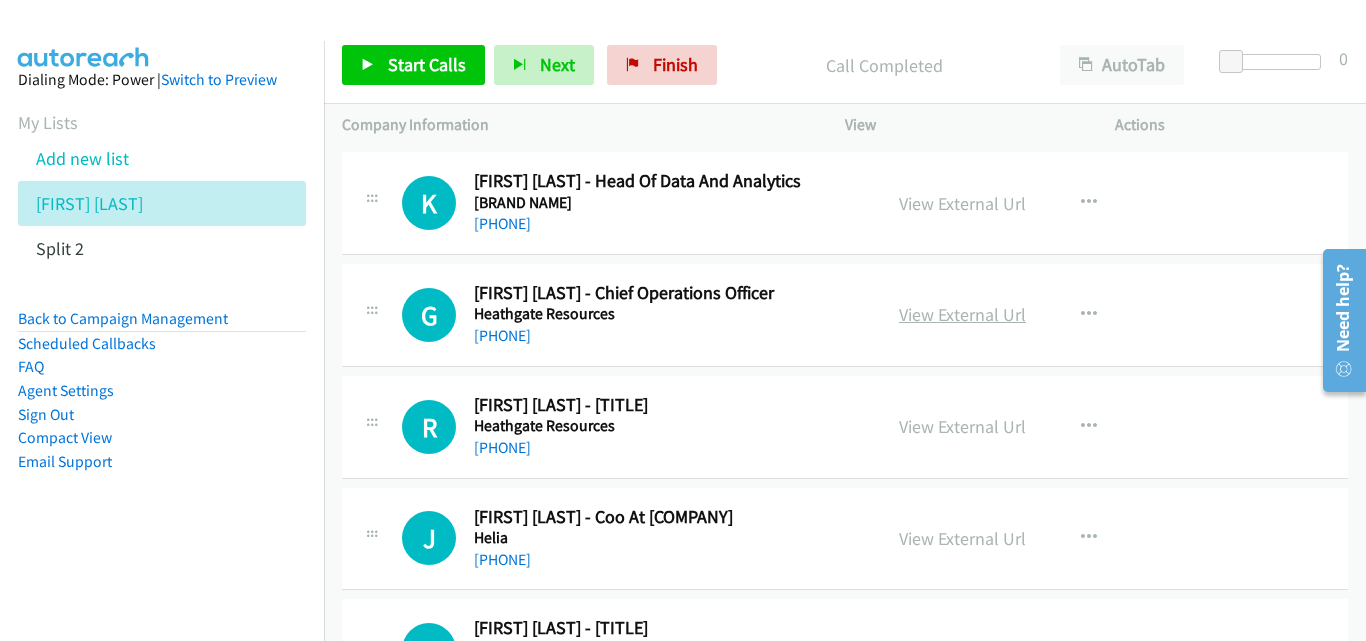 click on "View External Url" at bounding box center (962, 314) 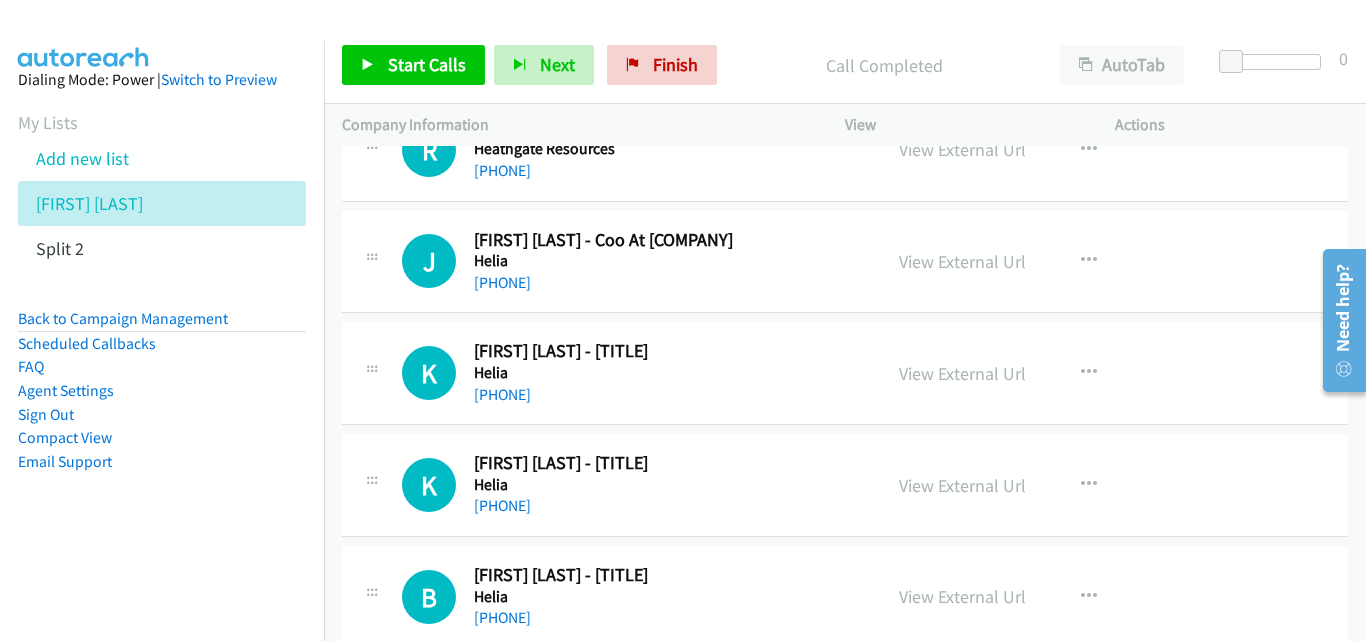 scroll, scrollTop: 4100, scrollLeft: 0, axis: vertical 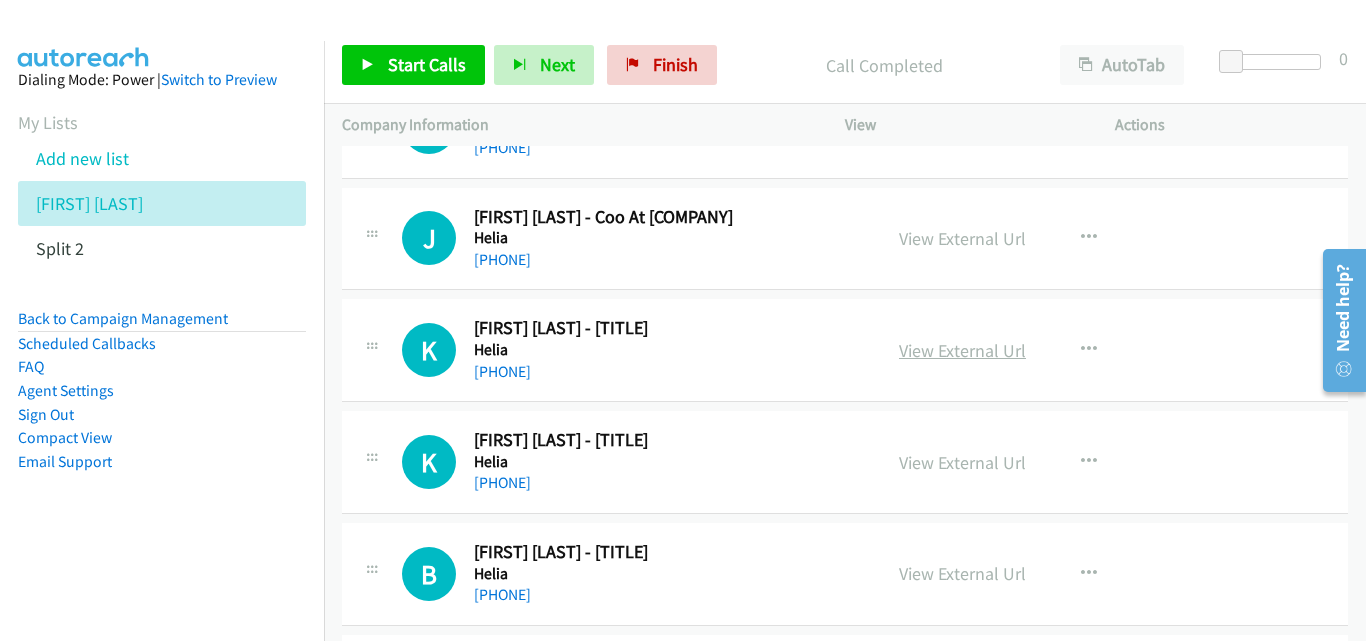 click on "View External Url" at bounding box center (962, 350) 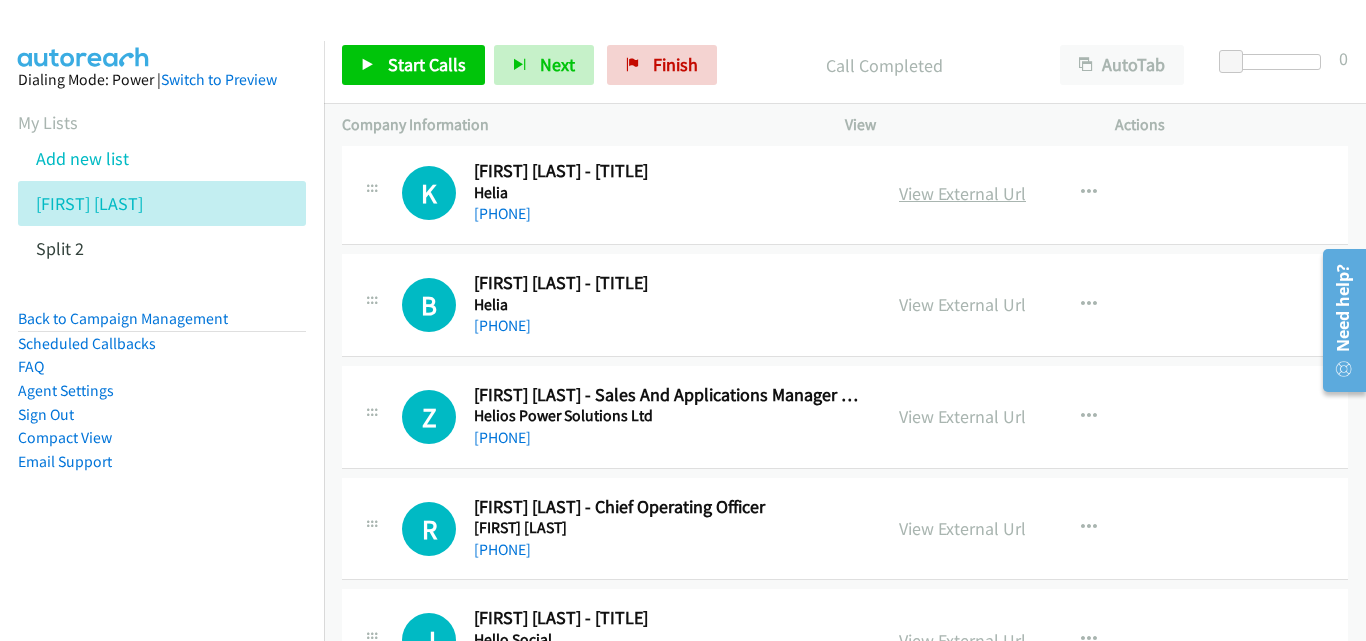 scroll, scrollTop: 4400, scrollLeft: 0, axis: vertical 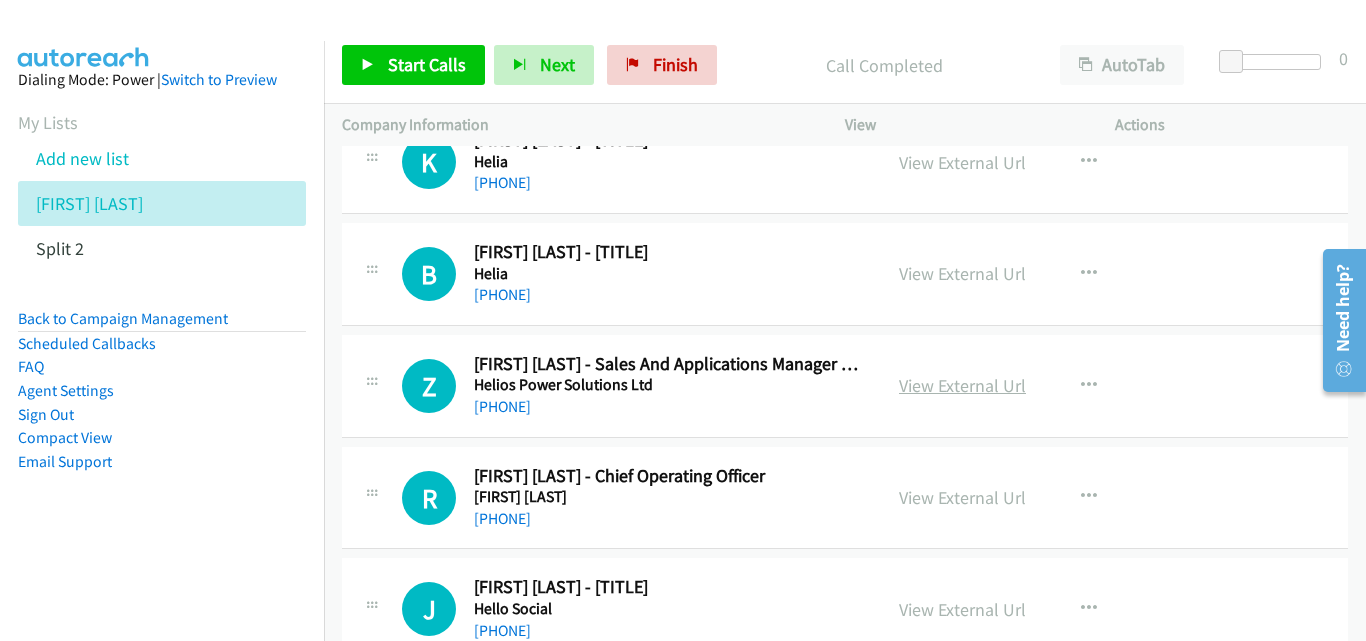 click on "View External Url" at bounding box center [962, 385] 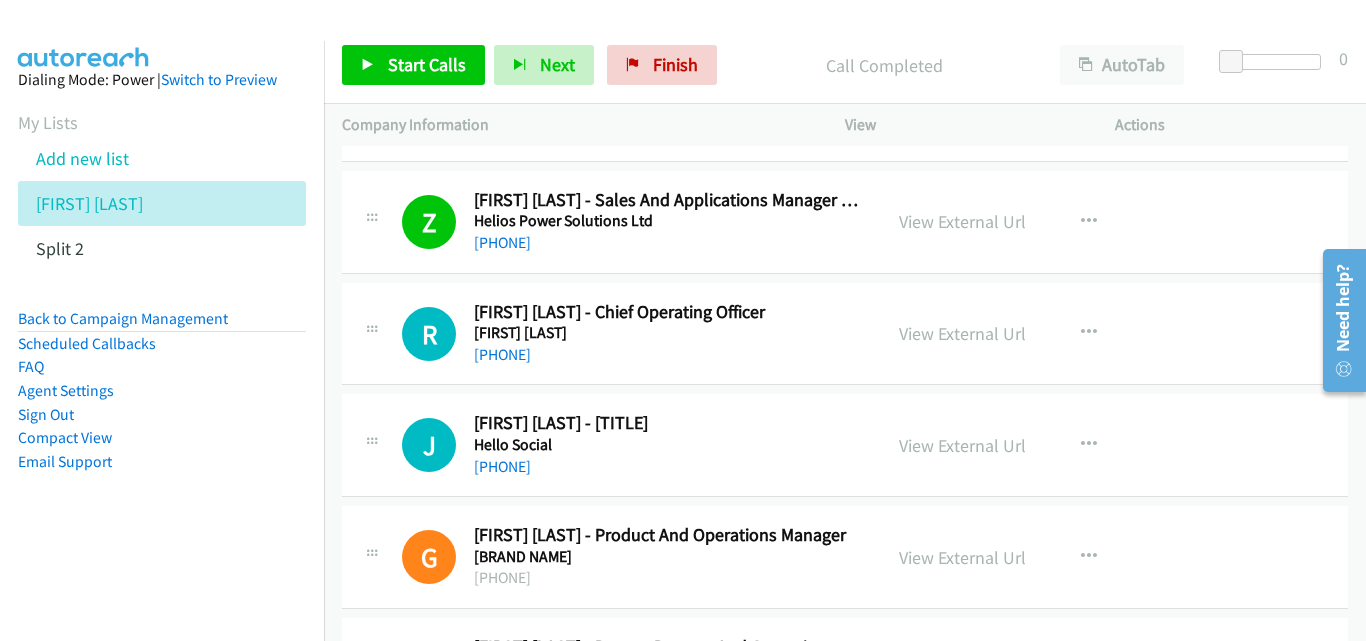 scroll, scrollTop: 4600, scrollLeft: 0, axis: vertical 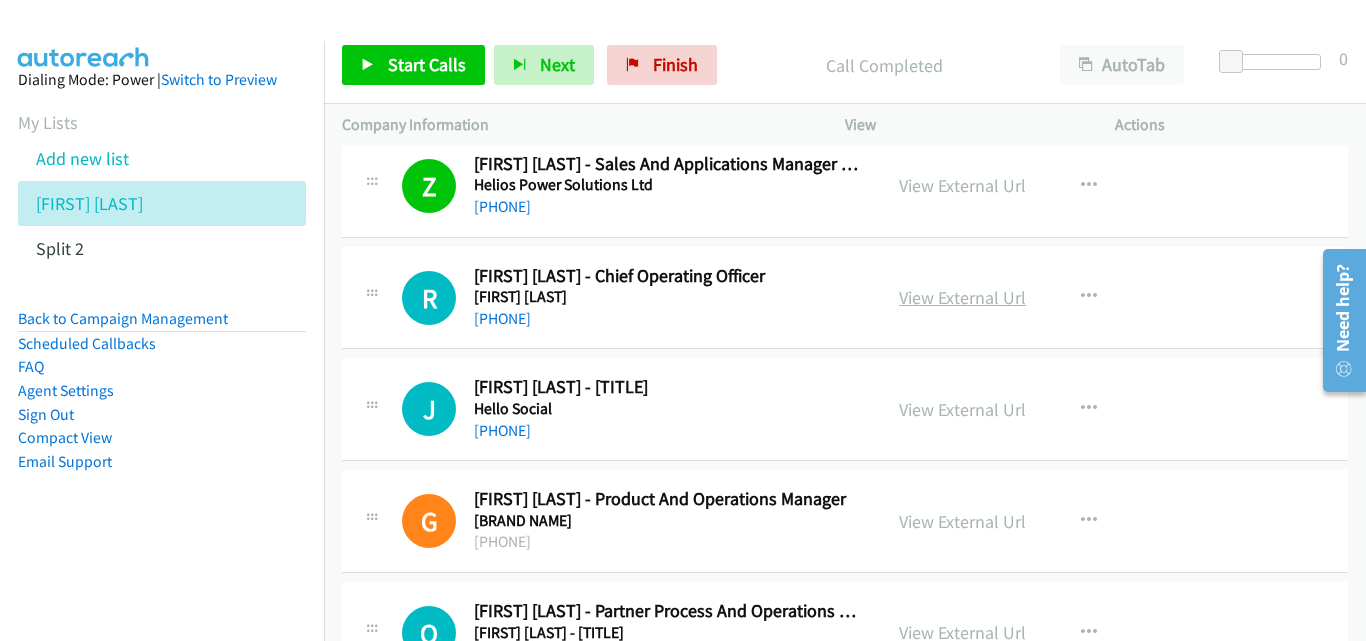 click on "View External Url" at bounding box center (962, 297) 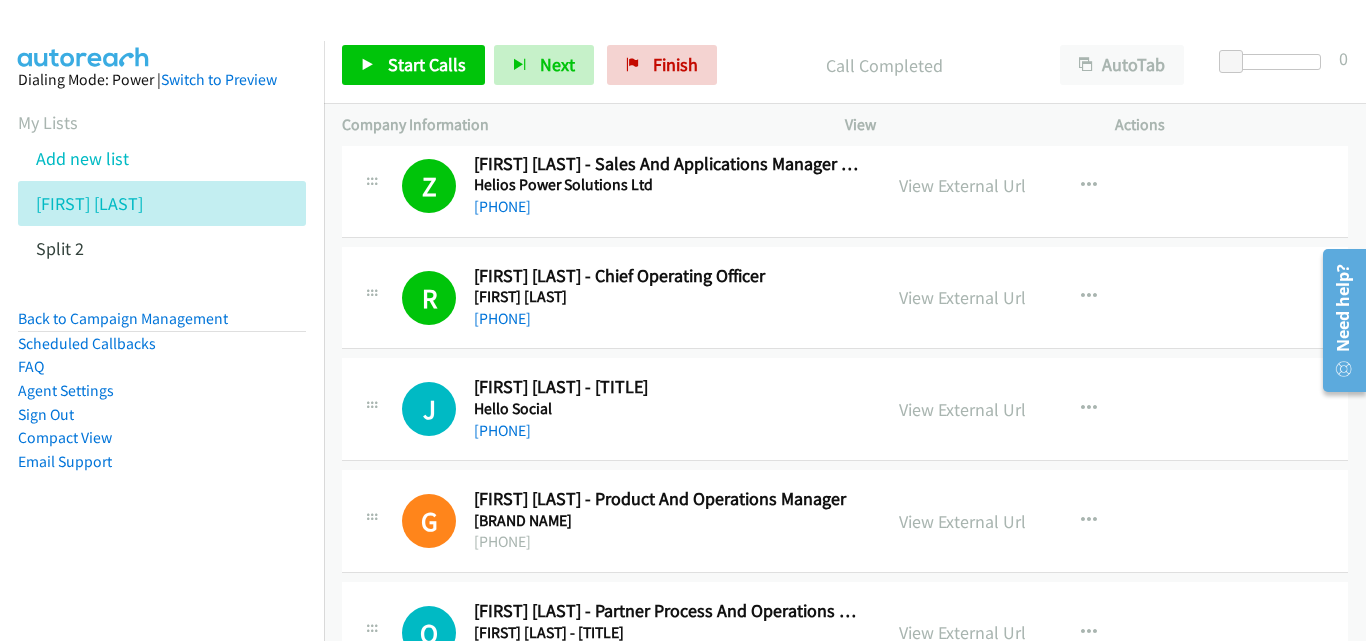 scroll, scrollTop: 4700, scrollLeft: 0, axis: vertical 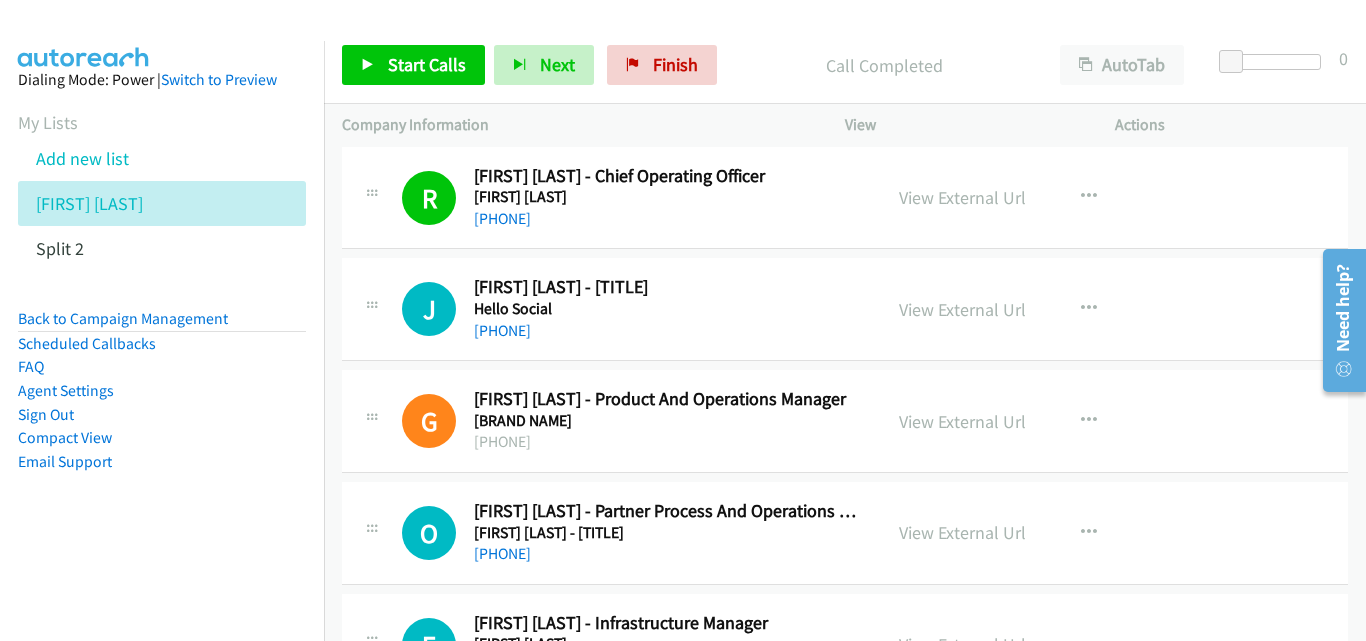 click on "View External Url" at bounding box center [962, 309] 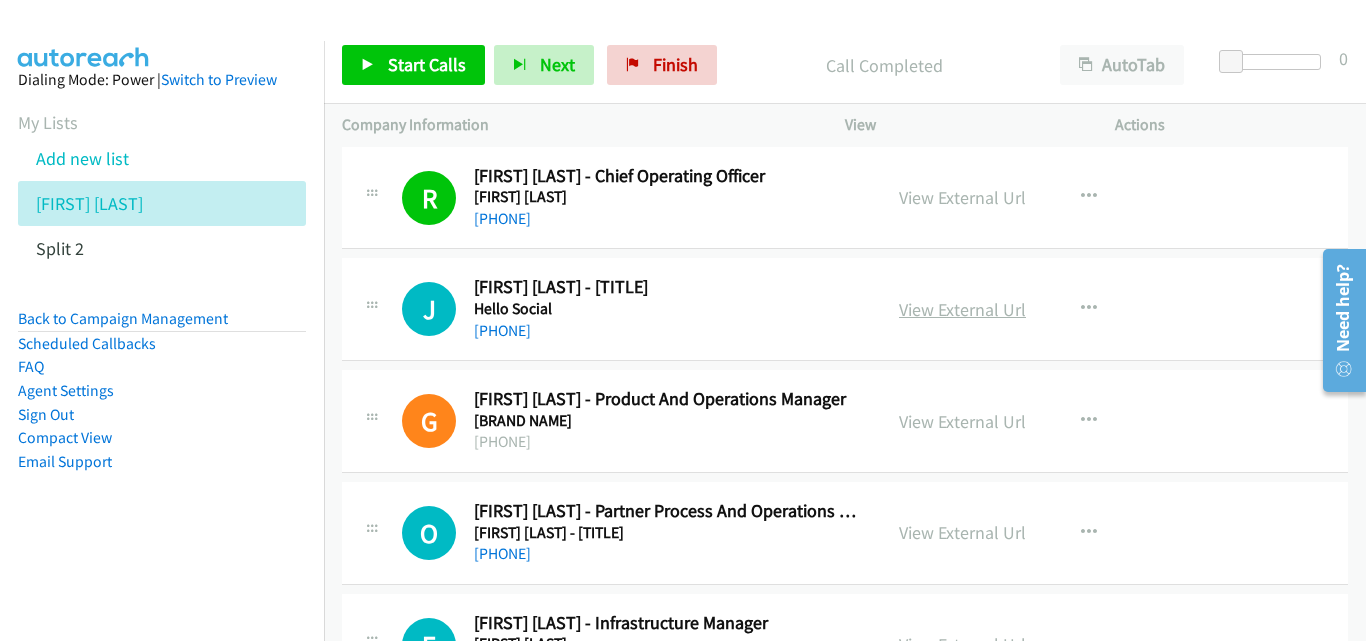 click on "View External Url" at bounding box center [962, 309] 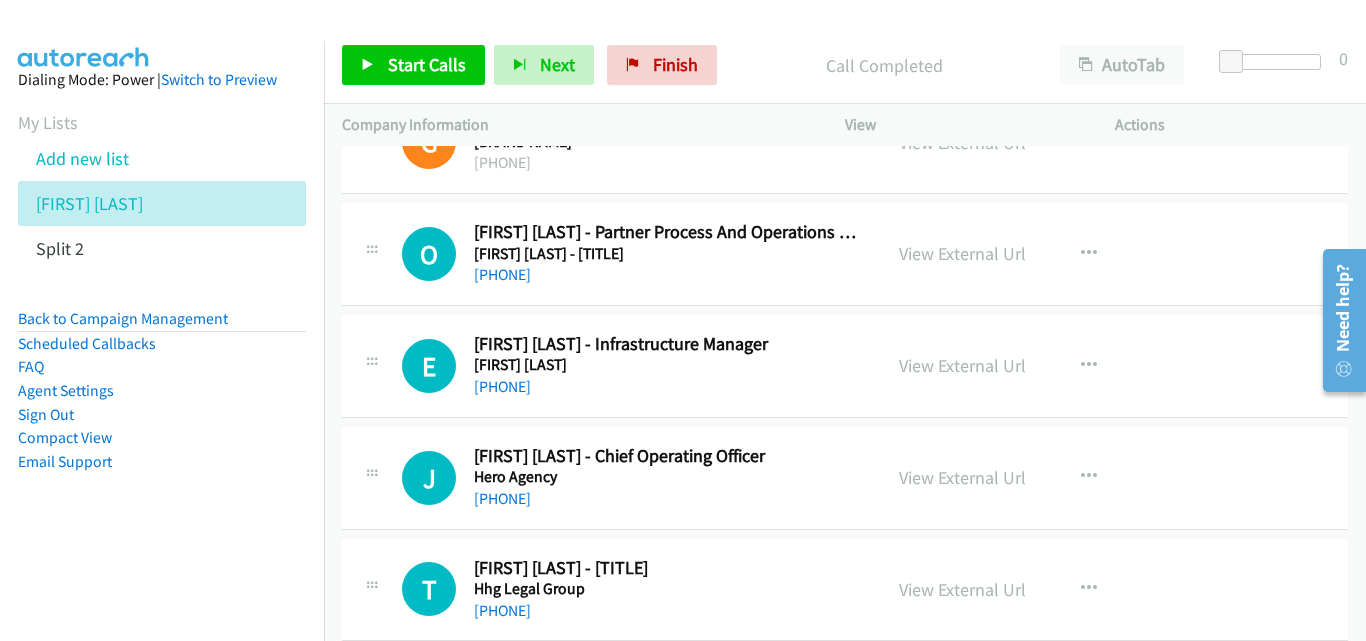 scroll, scrollTop: 5000, scrollLeft: 0, axis: vertical 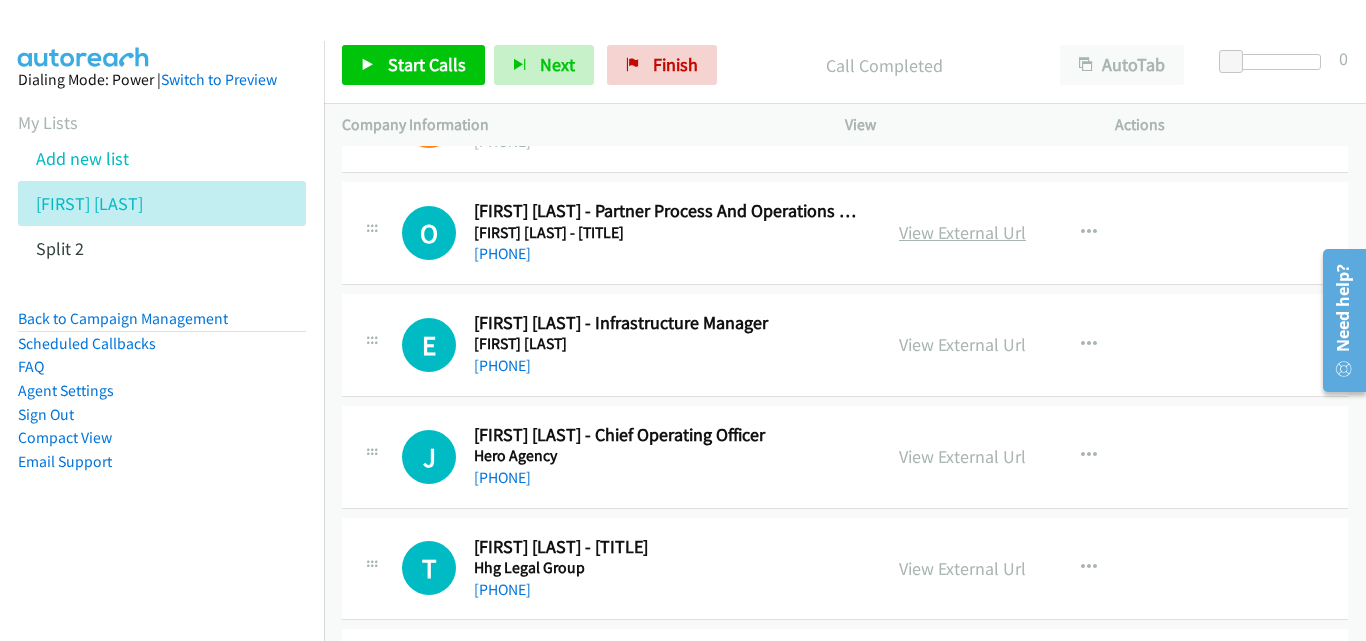 click on "View External Url" at bounding box center (962, 232) 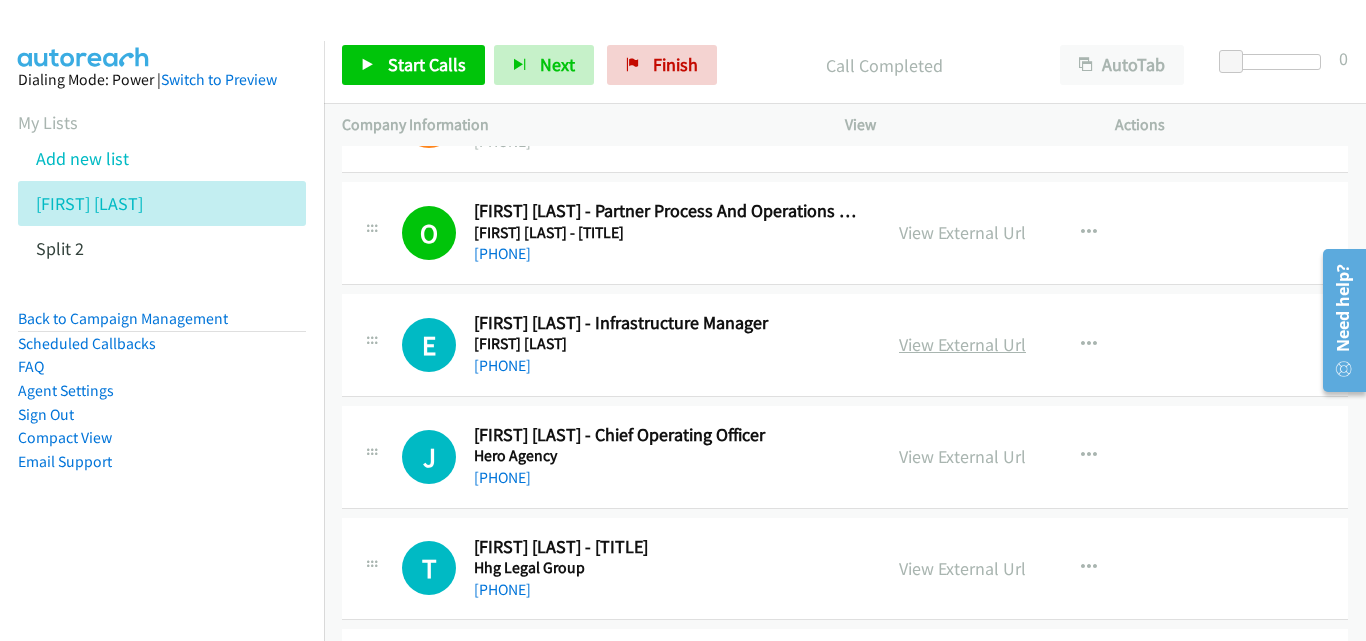 click on "View External Url" at bounding box center [962, 344] 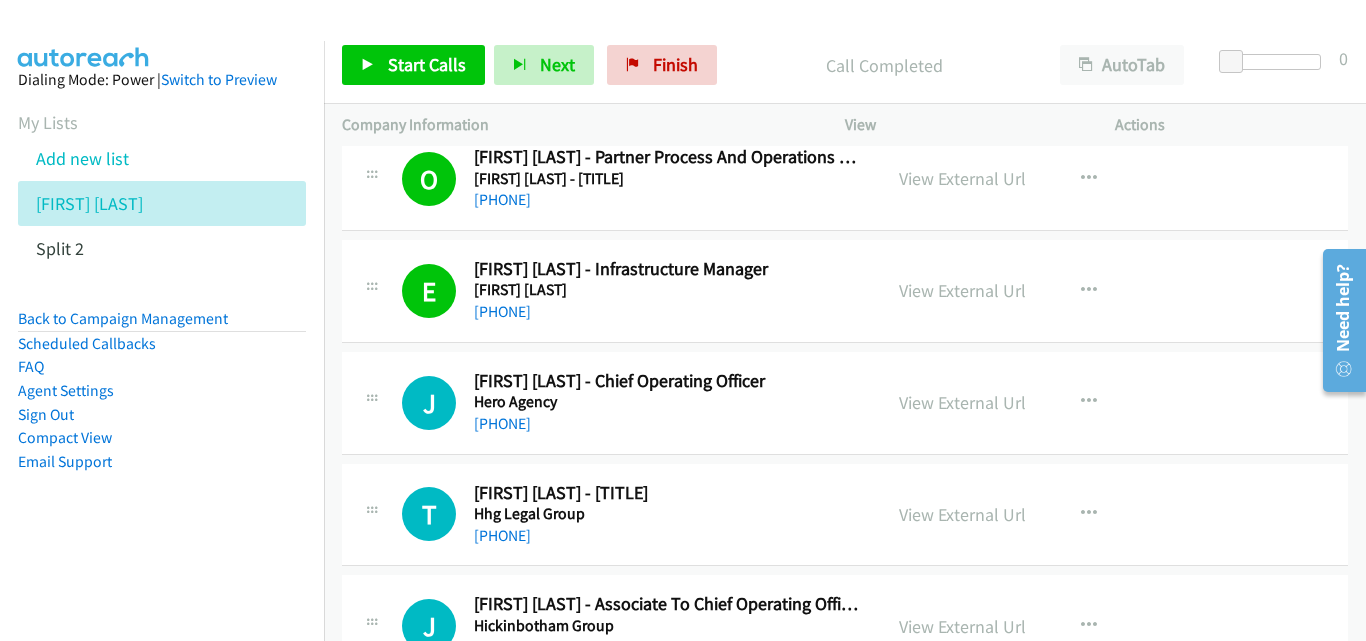 scroll, scrollTop: 5100, scrollLeft: 0, axis: vertical 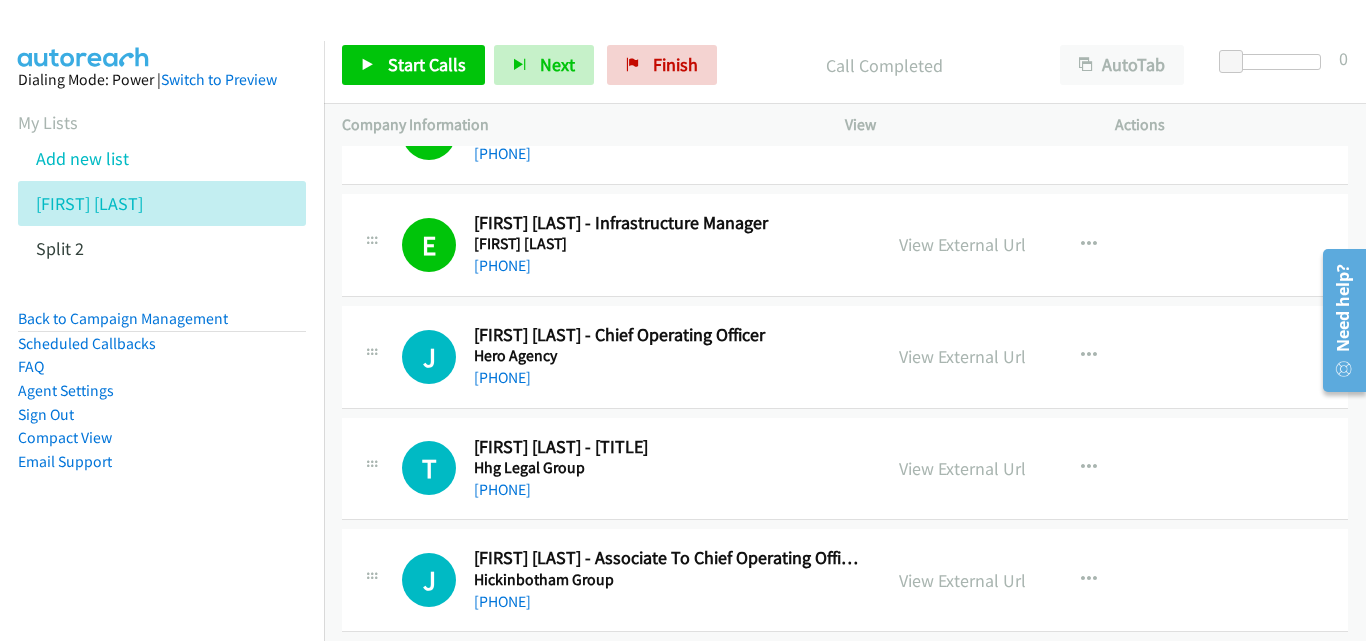 drag, startPoint x: 977, startPoint y: 351, endPoint x: 803, endPoint y: 8, distance: 384.6102 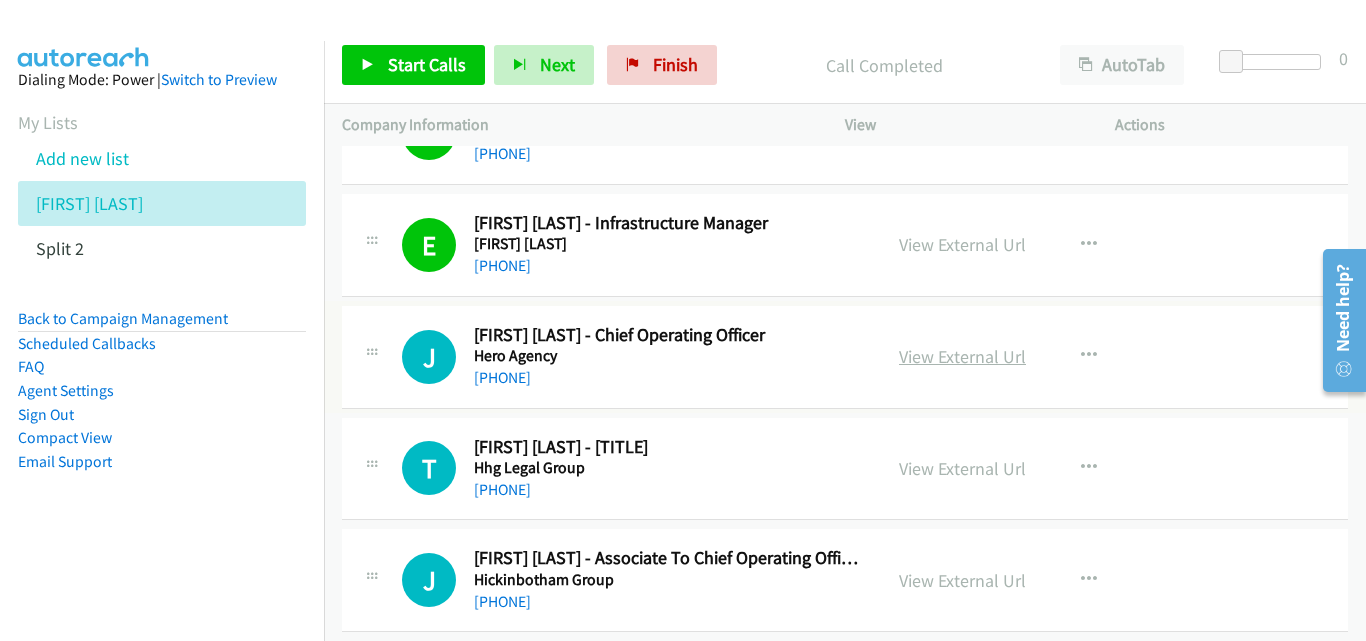 click on "View External Url" at bounding box center [962, 356] 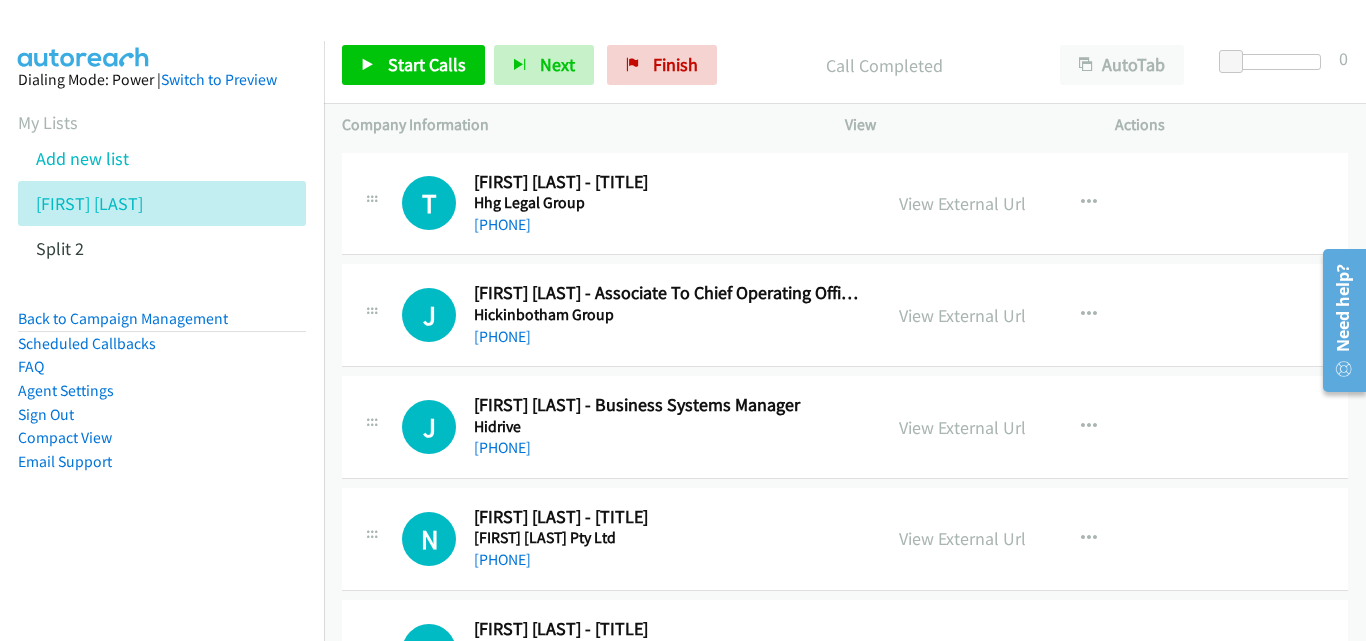 scroll, scrollTop: 5400, scrollLeft: 0, axis: vertical 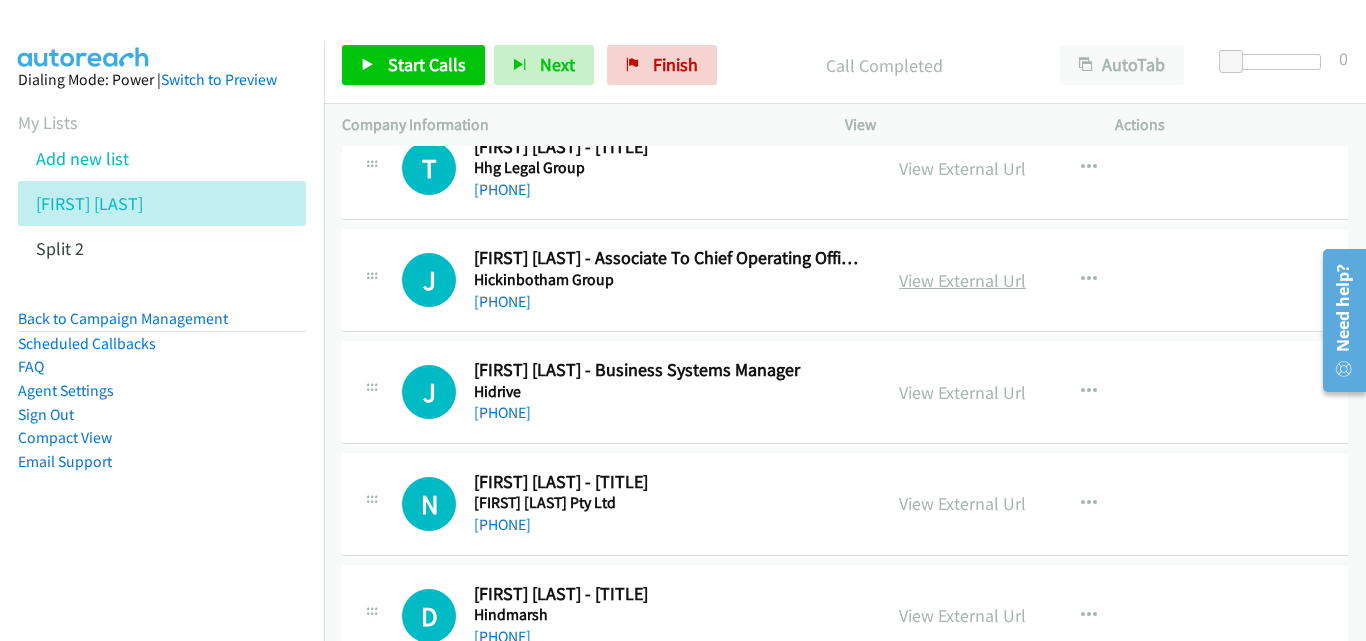 click on "View External Url" at bounding box center [962, 280] 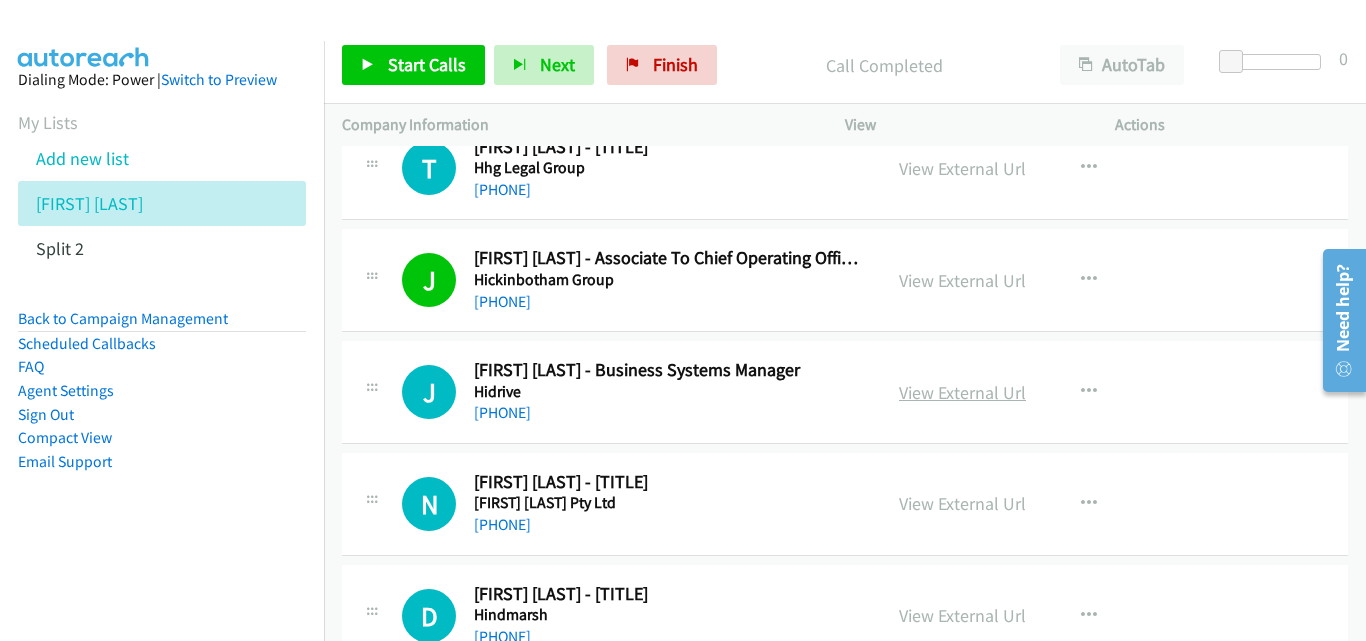 click on "View External Url" at bounding box center [962, 392] 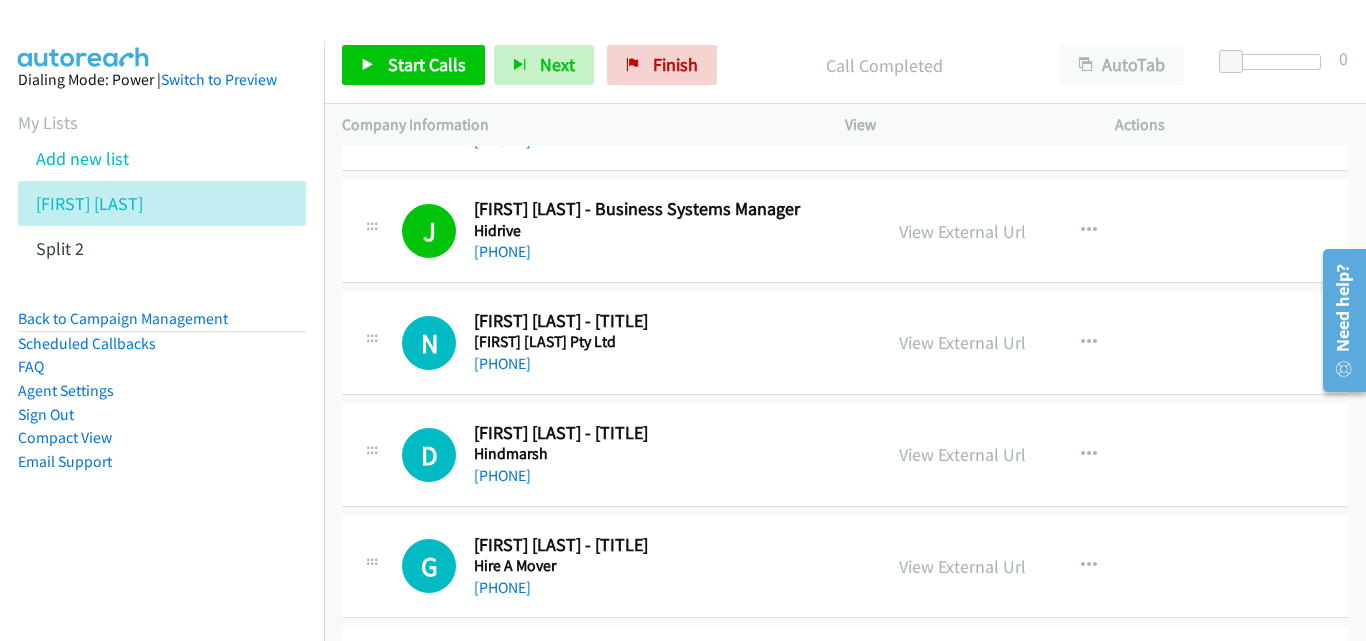 scroll, scrollTop: 5600, scrollLeft: 0, axis: vertical 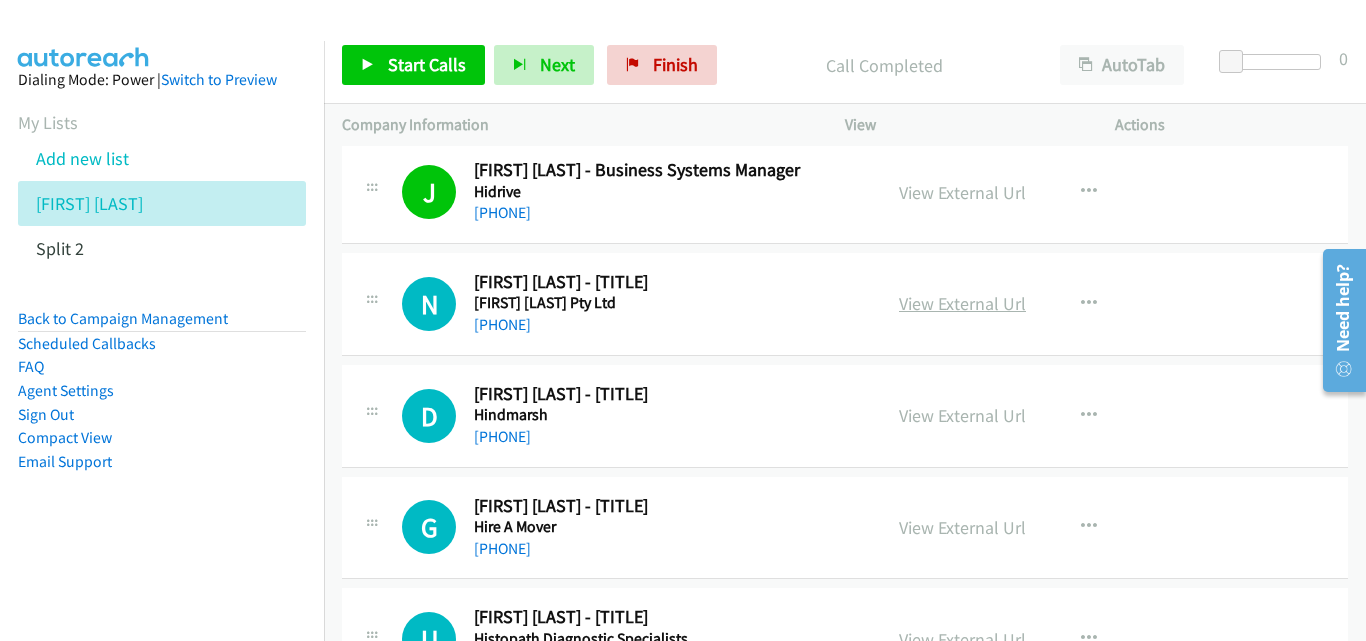 click on "View External Url" at bounding box center (962, 303) 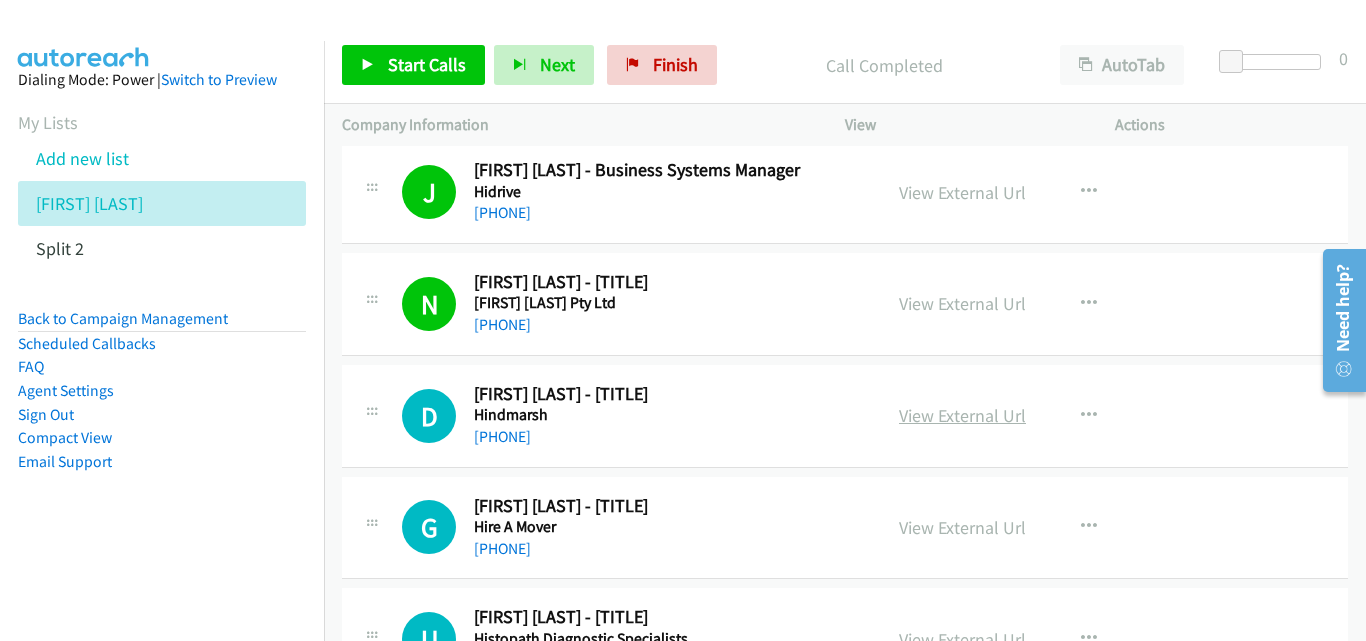 click on "View External Url" at bounding box center [962, 415] 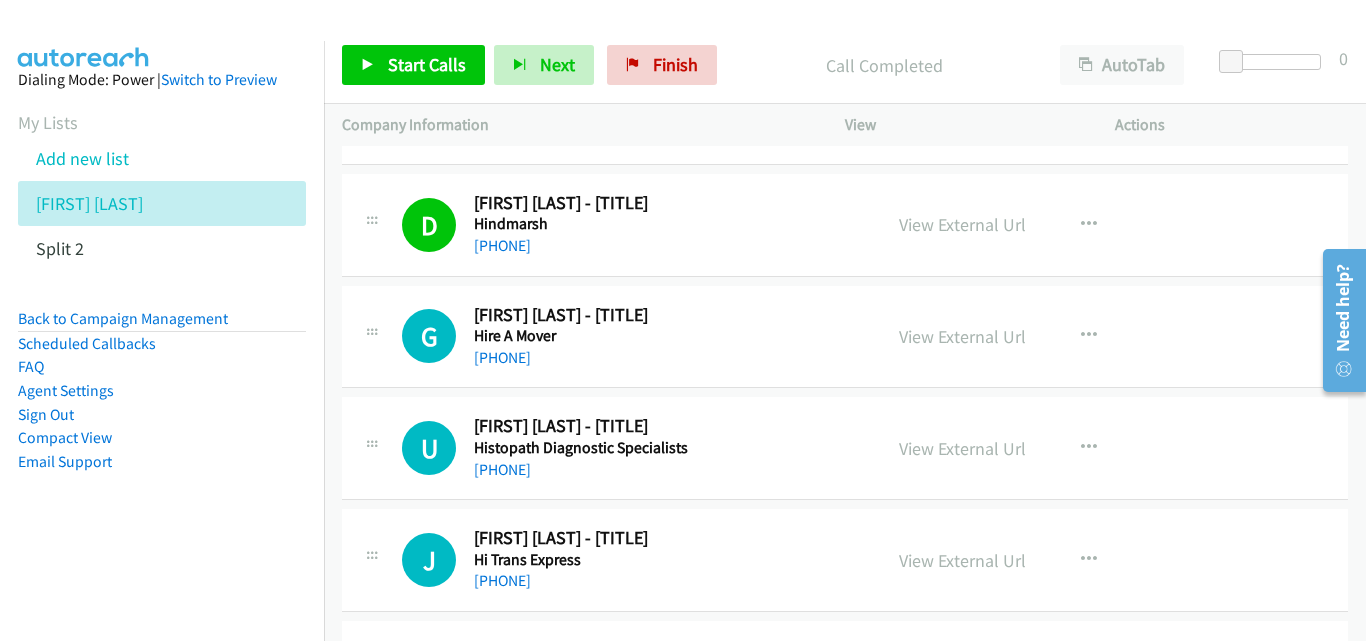 scroll, scrollTop: 5800, scrollLeft: 0, axis: vertical 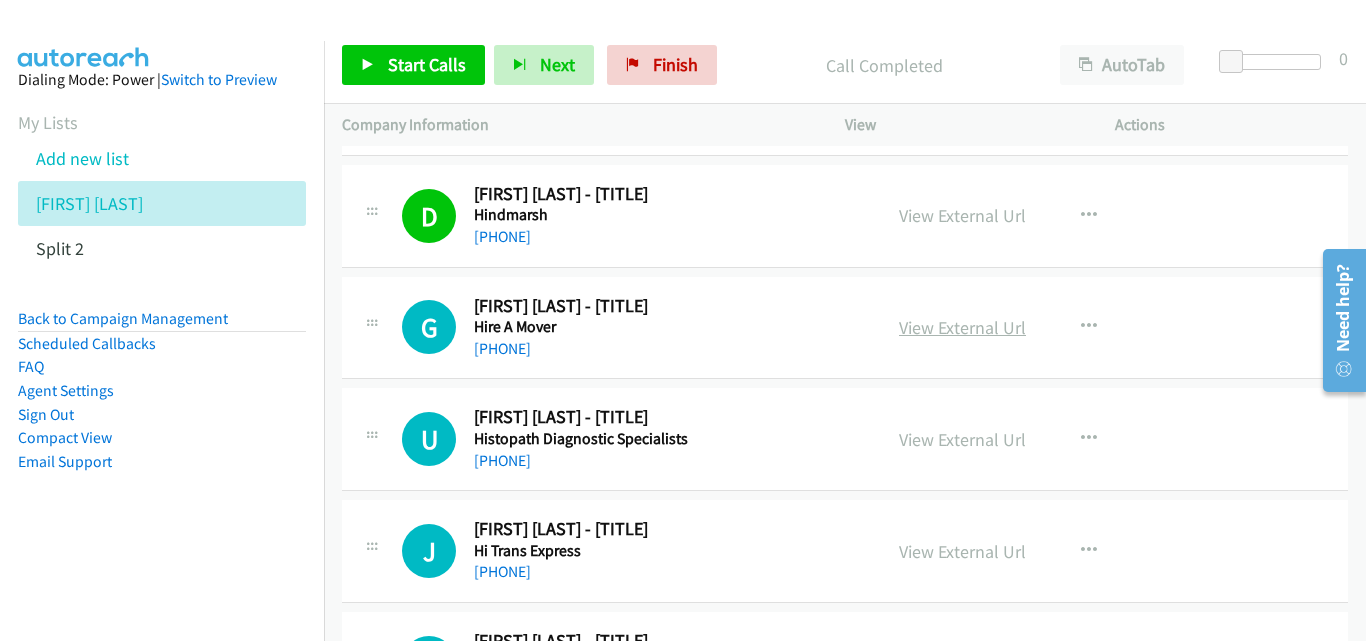 click on "View External Url" at bounding box center [962, 327] 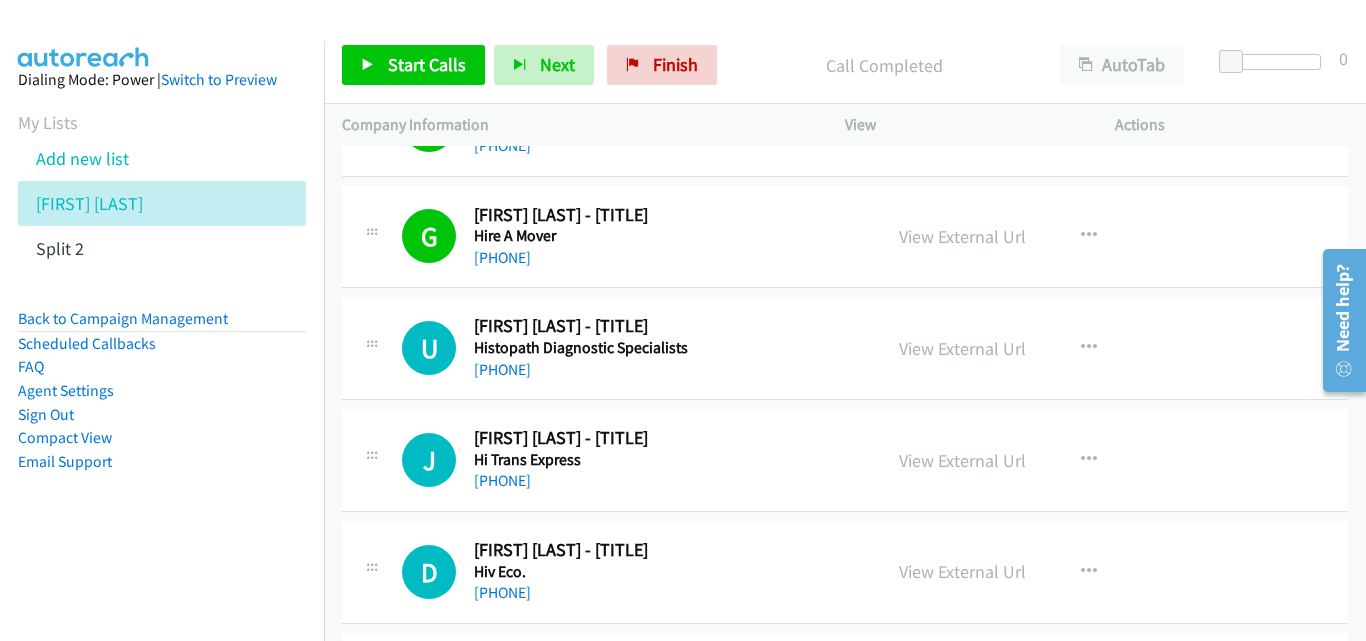 scroll, scrollTop: 6000, scrollLeft: 0, axis: vertical 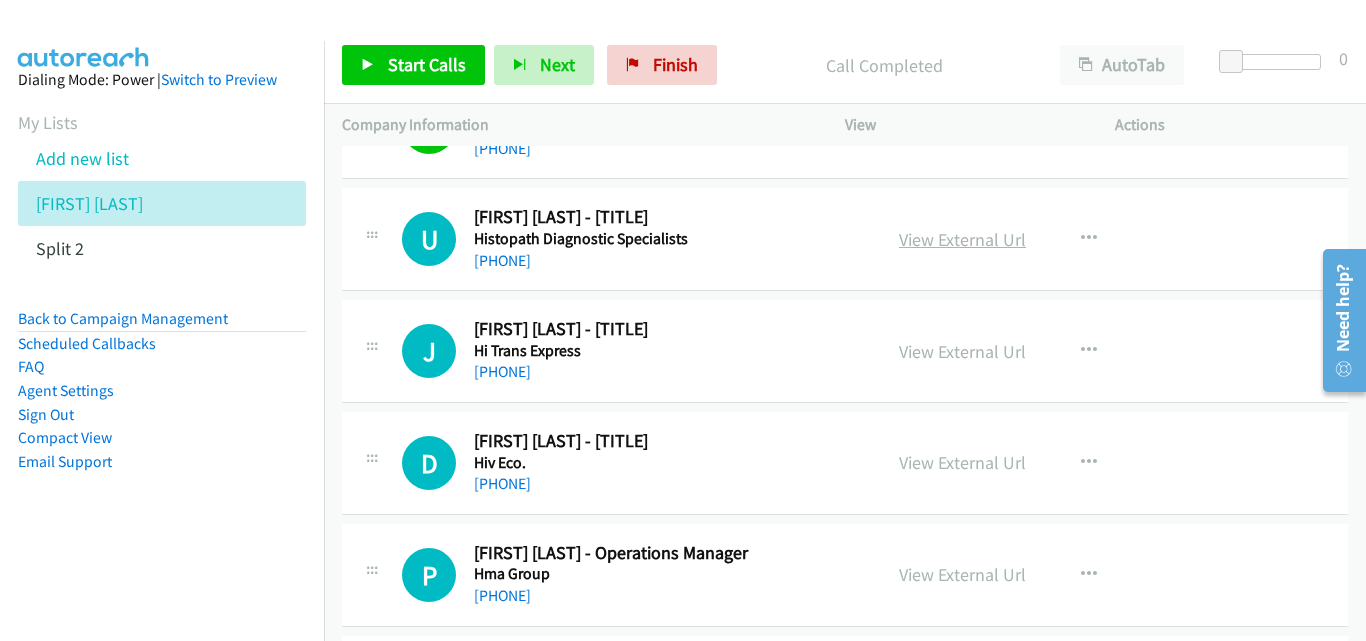 click on "View External Url" at bounding box center [962, 239] 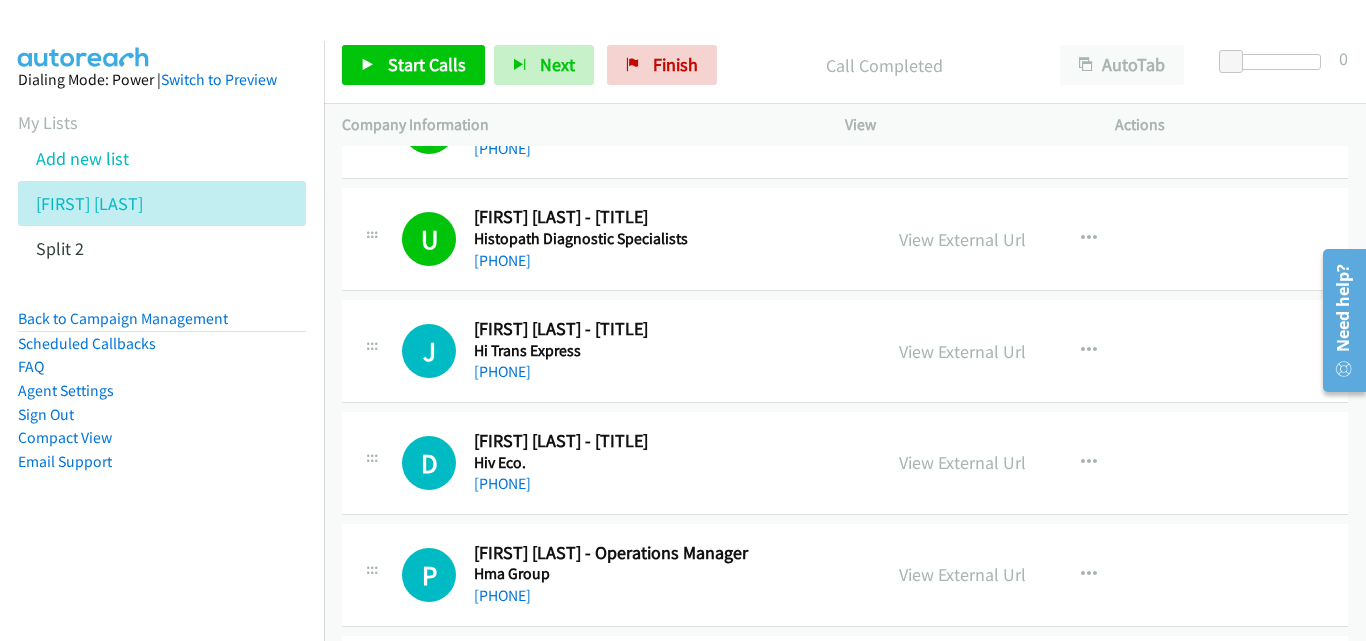 scroll, scrollTop: 6100, scrollLeft: 0, axis: vertical 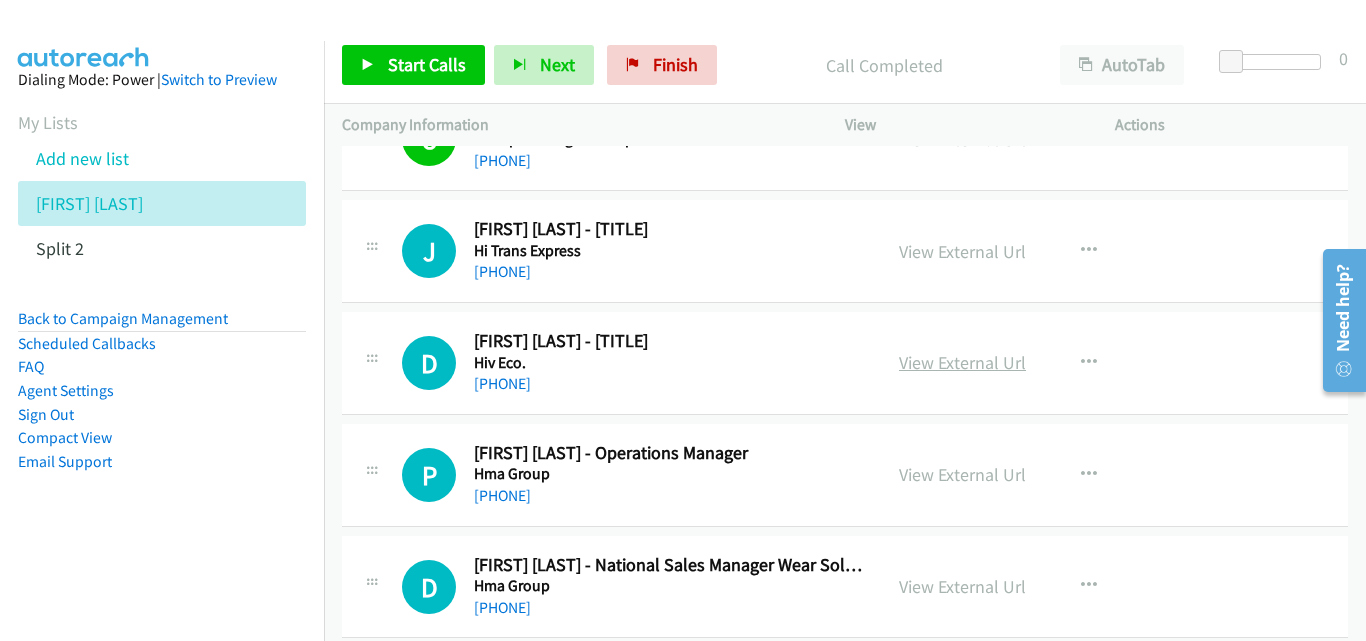 click on "View External Url" at bounding box center (962, 362) 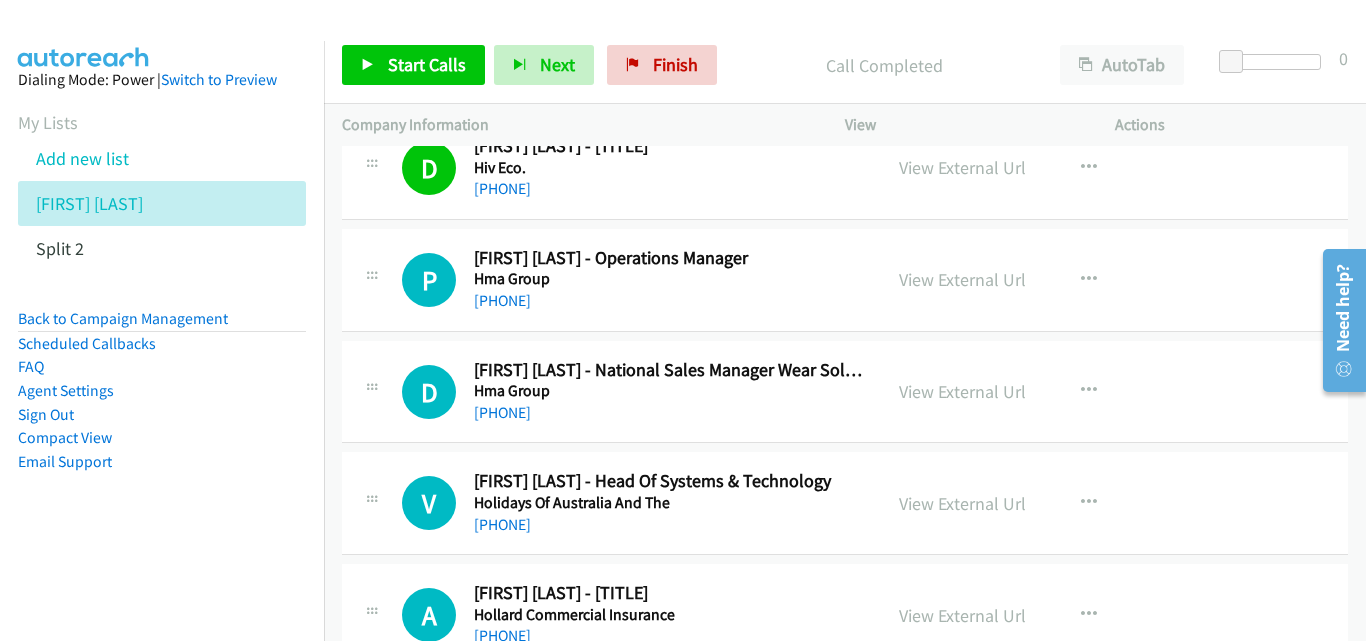 scroll, scrollTop: 6300, scrollLeft: 0, axis: vertical 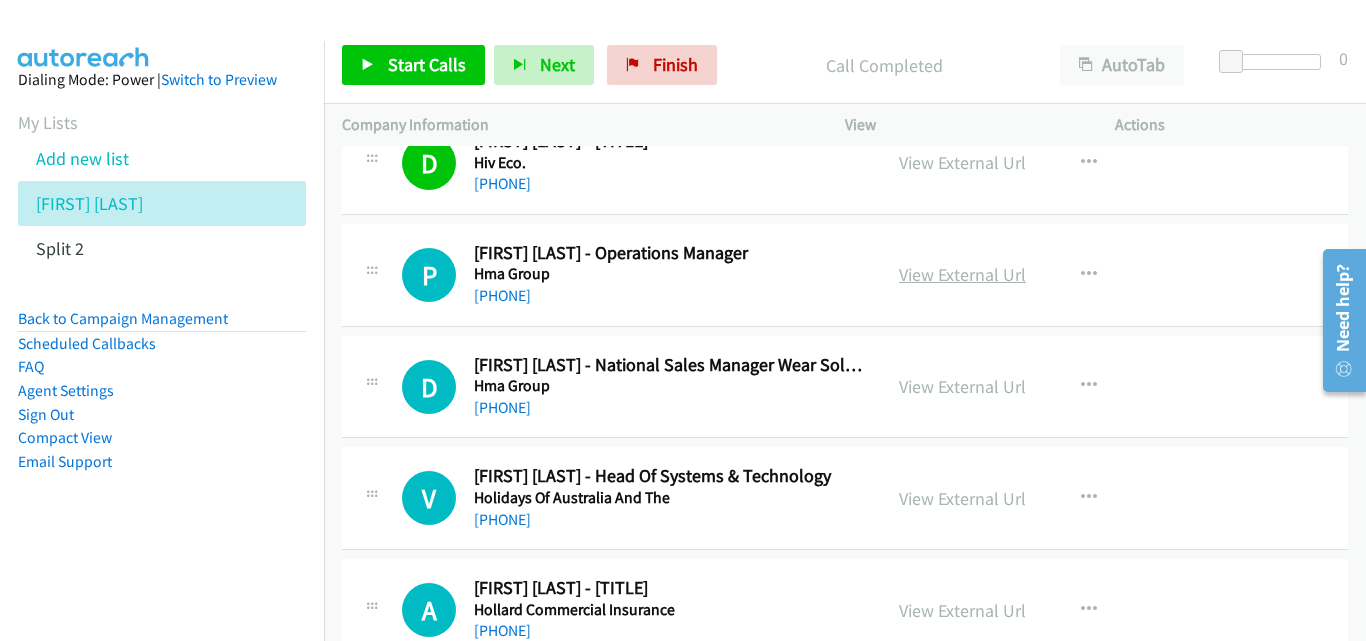 click on "View External Url" at bounding box center (962, 274) 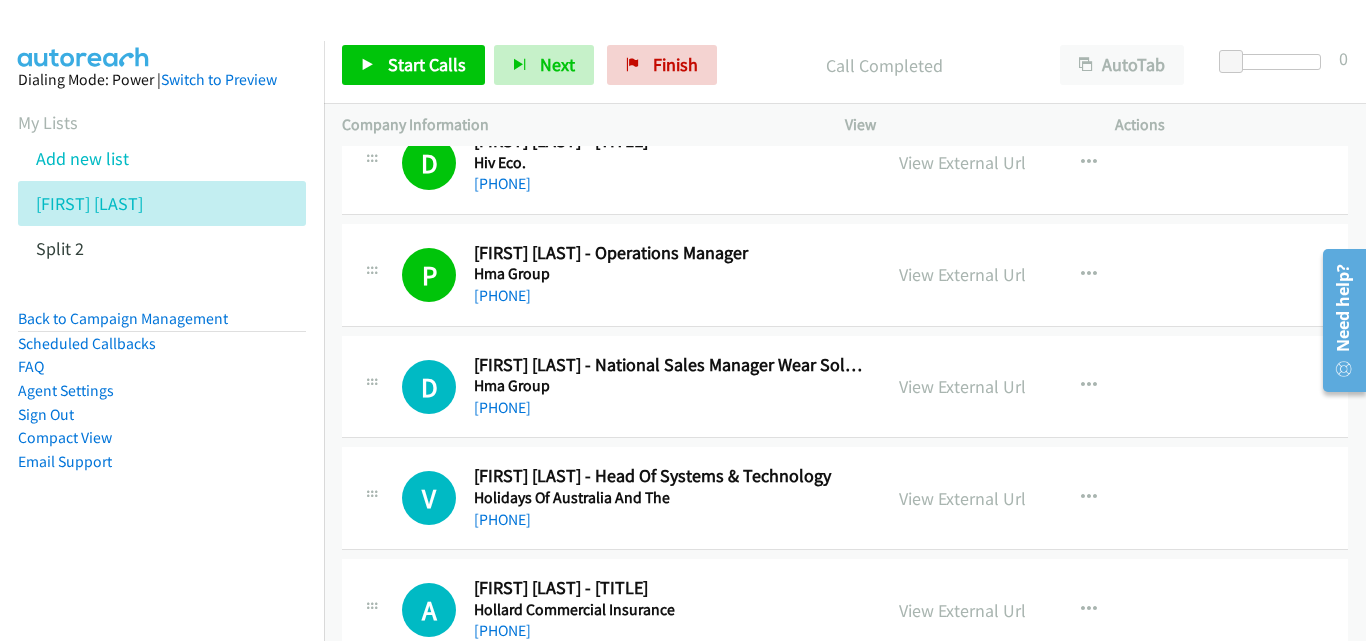 scroll, scrollTop: 6400, scrollLeft: 0, axis: vertical 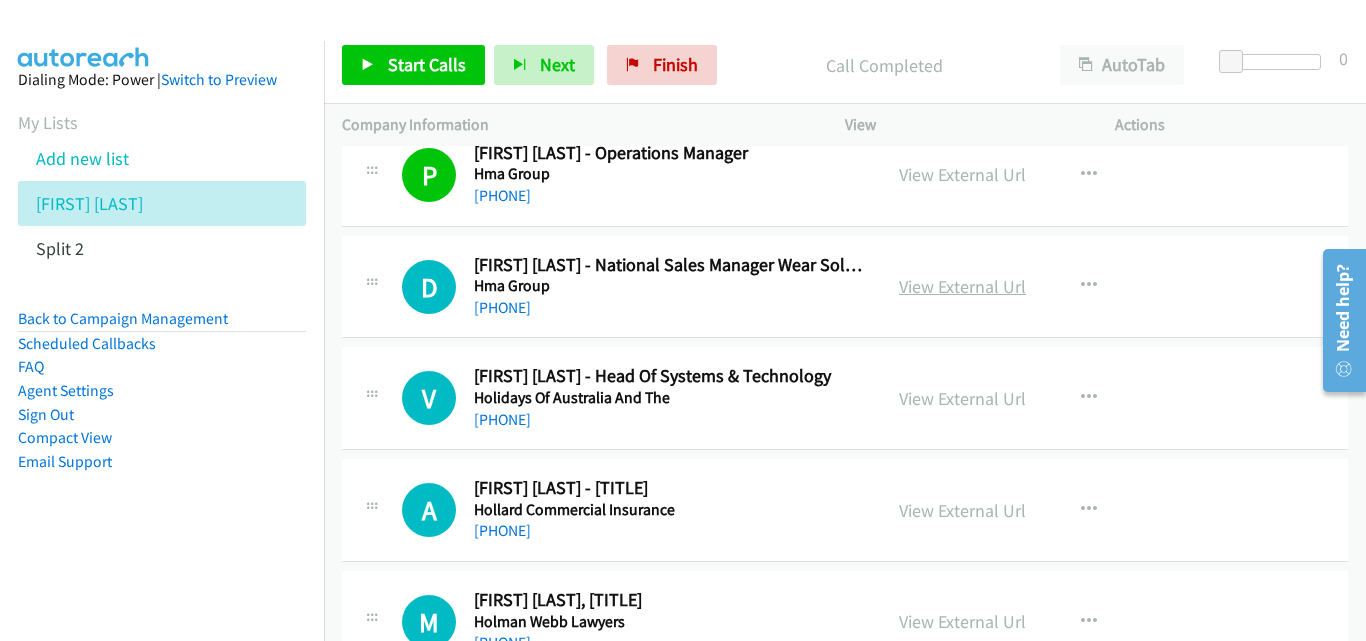 click on "View External Url" at bounding box center (962, 286) 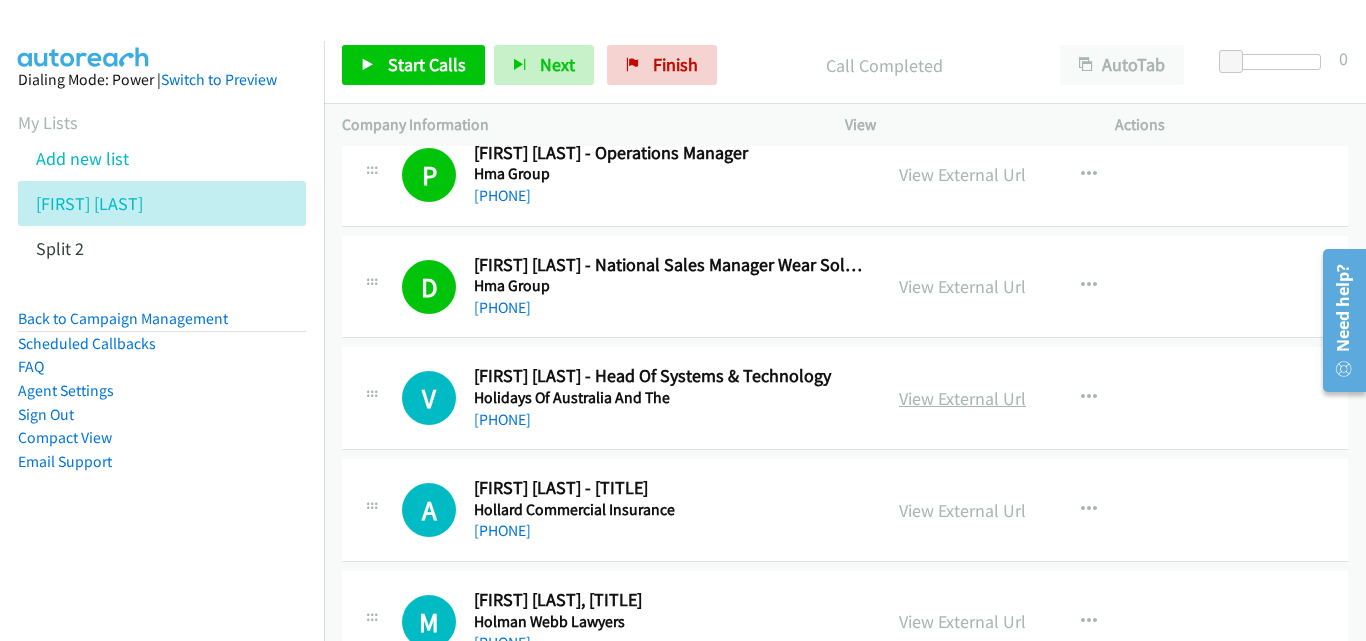 scroll, scrollTop: 6600, scrollLeft: 0, axis: vertical 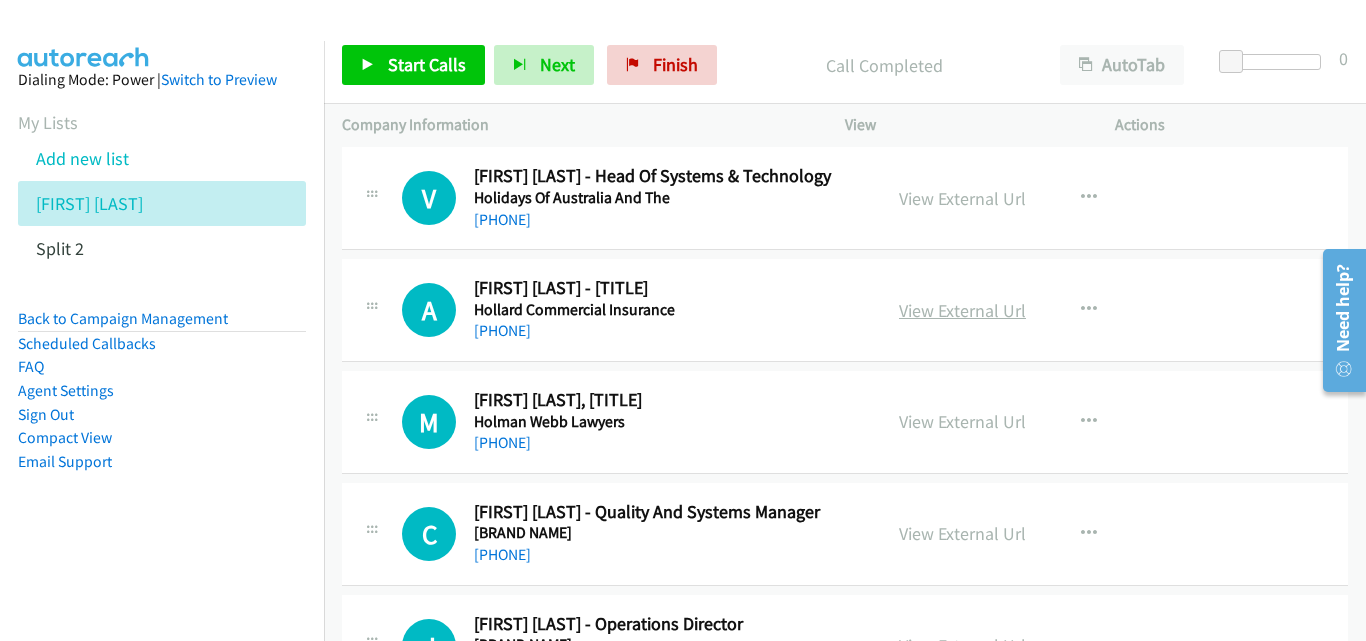 click on "View External Url" at bounding box center (962, 310) 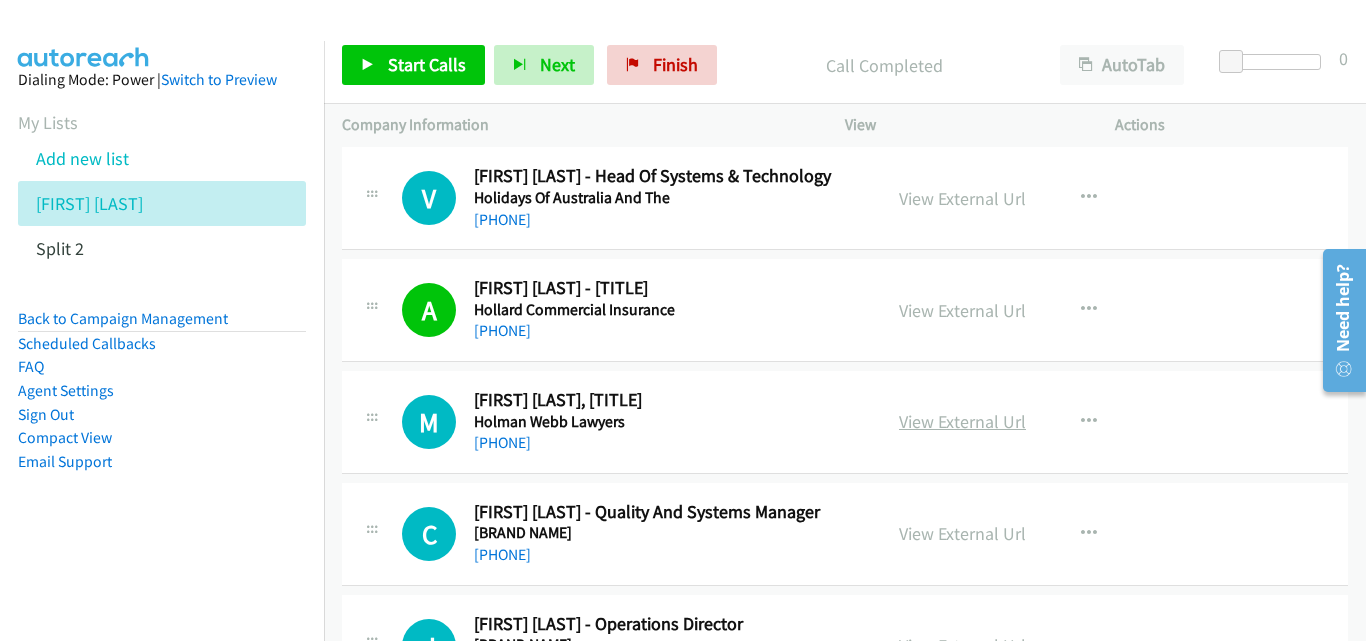 click on "View External Url" at bounding box center (962, 421) 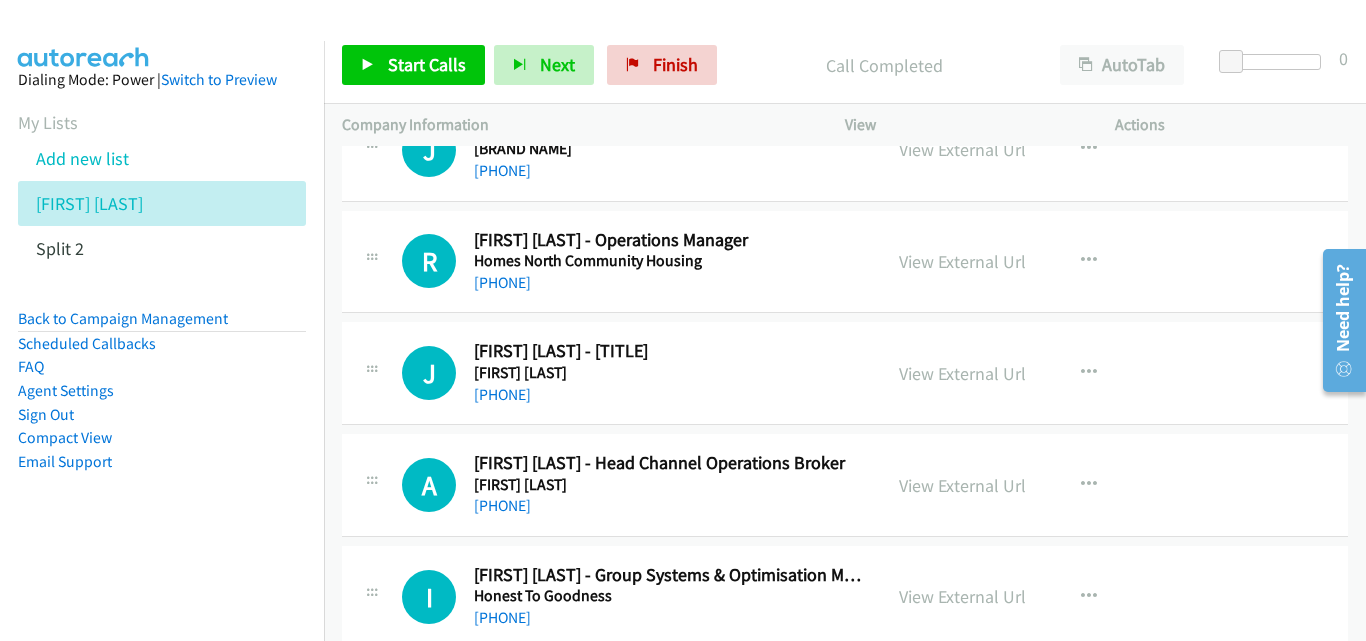 scroll, scrollTop: 7100, scrollLeft: 0, axis: vertical 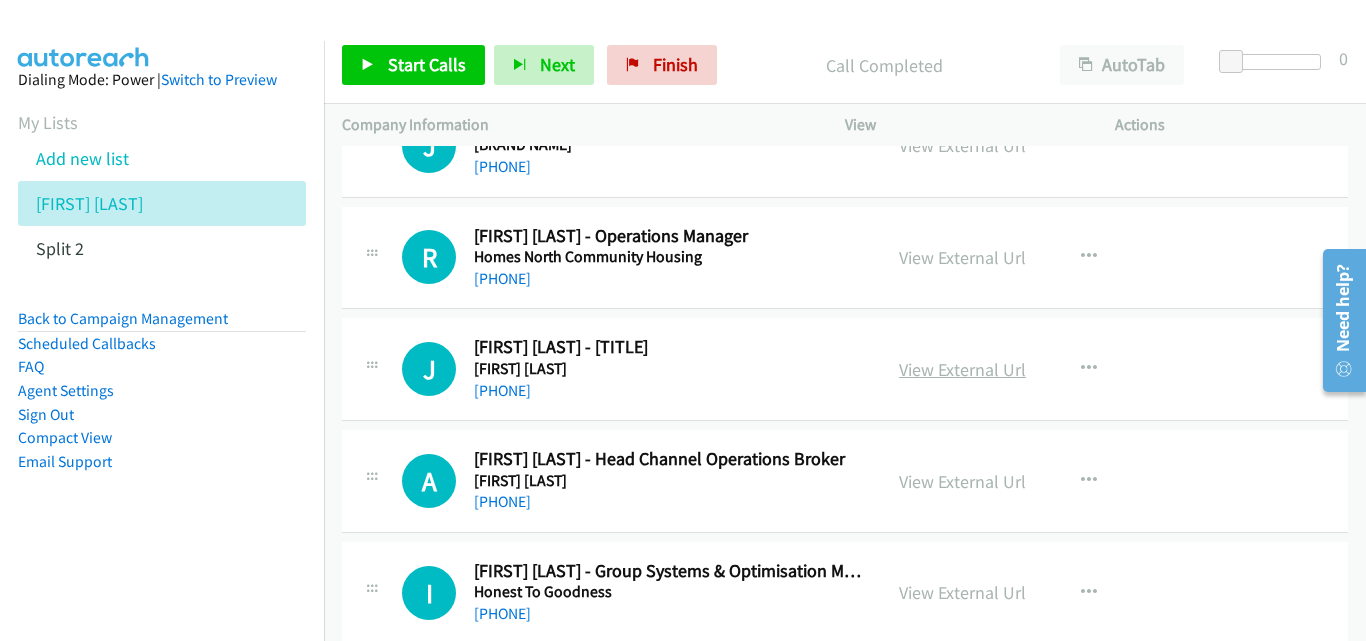click on "View External Url" at bounding box center [962, 369] 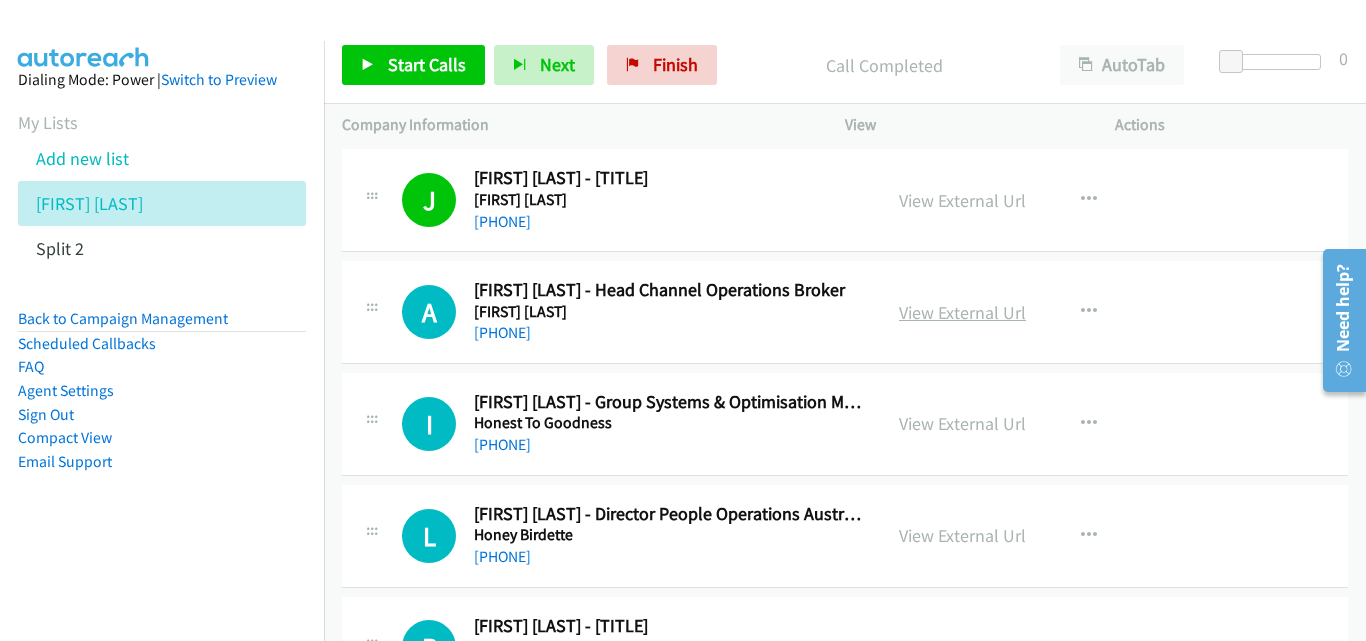 scroll, scrollTop: 7300, scrollLeft: 0, axis: vertical 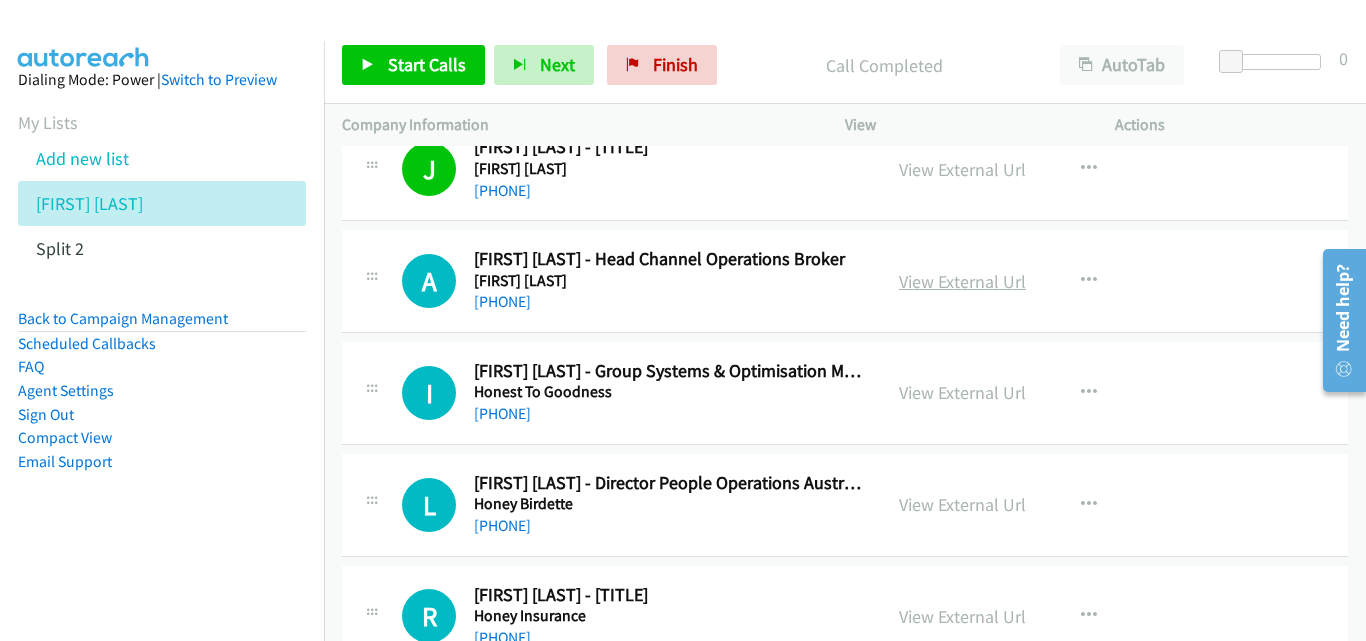 click on "View External Url" at bounding box center [962, 281] 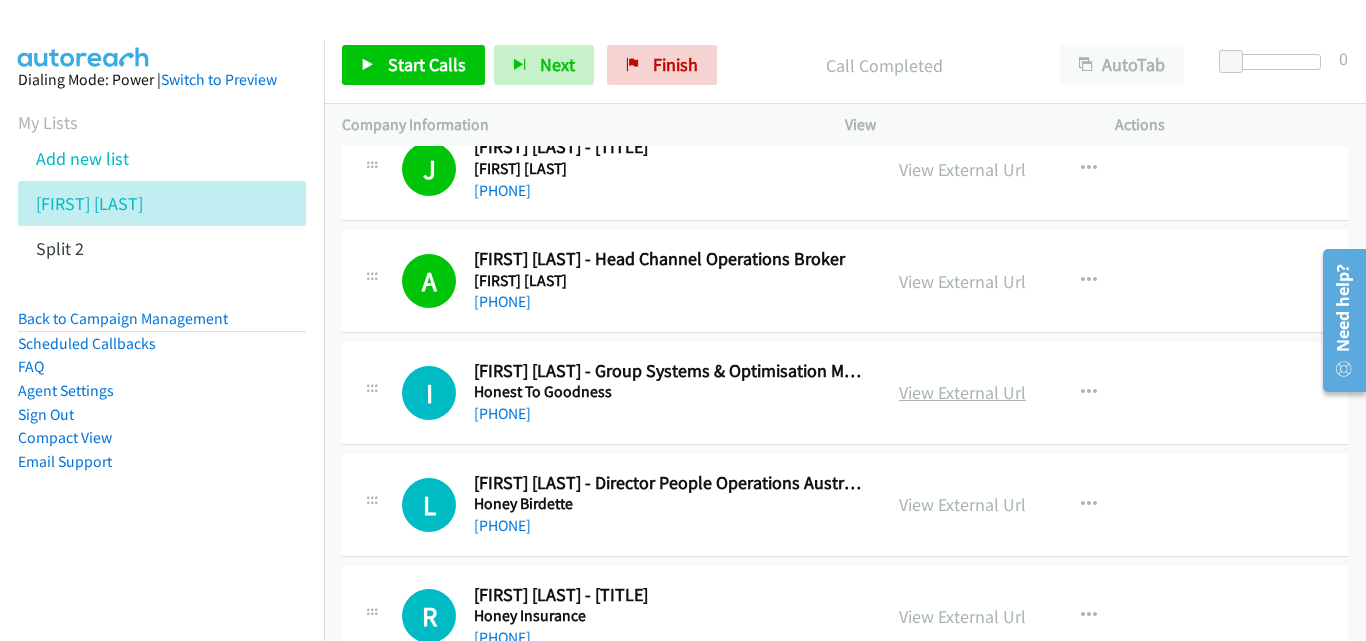 click on "View External Url" at bounding box center (962, 392) 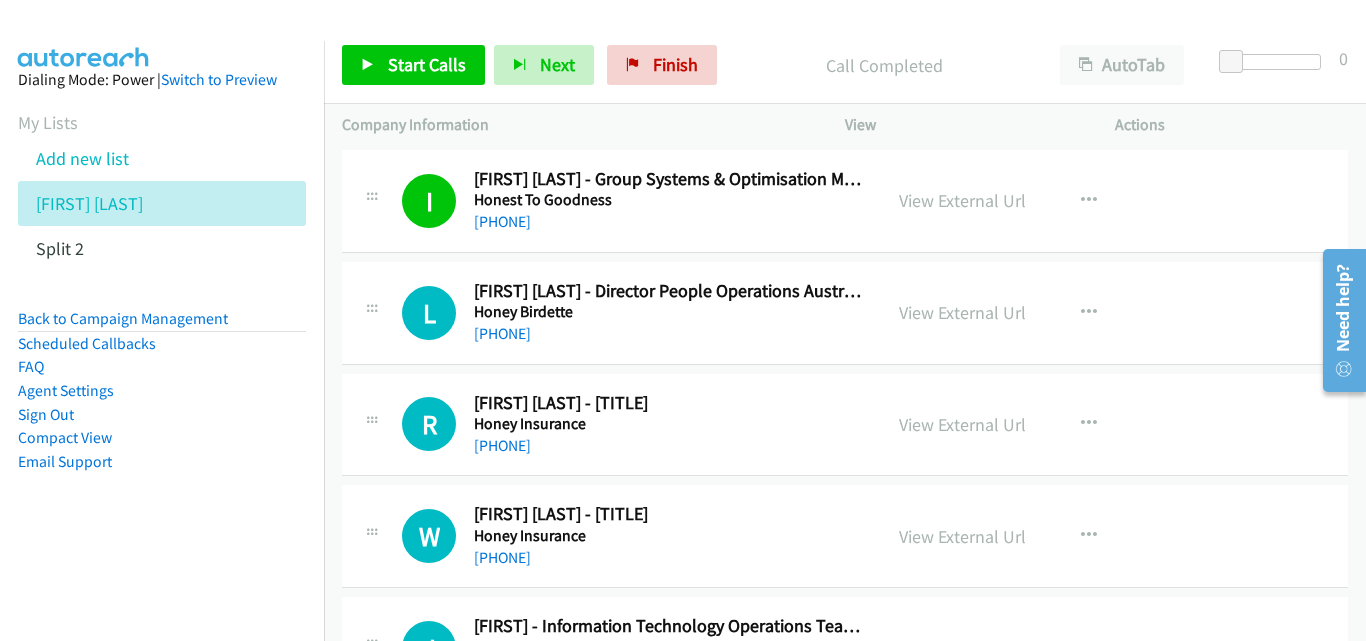 scroll, scrollTop: 7600, scrollLeft: 0, axis: vertical 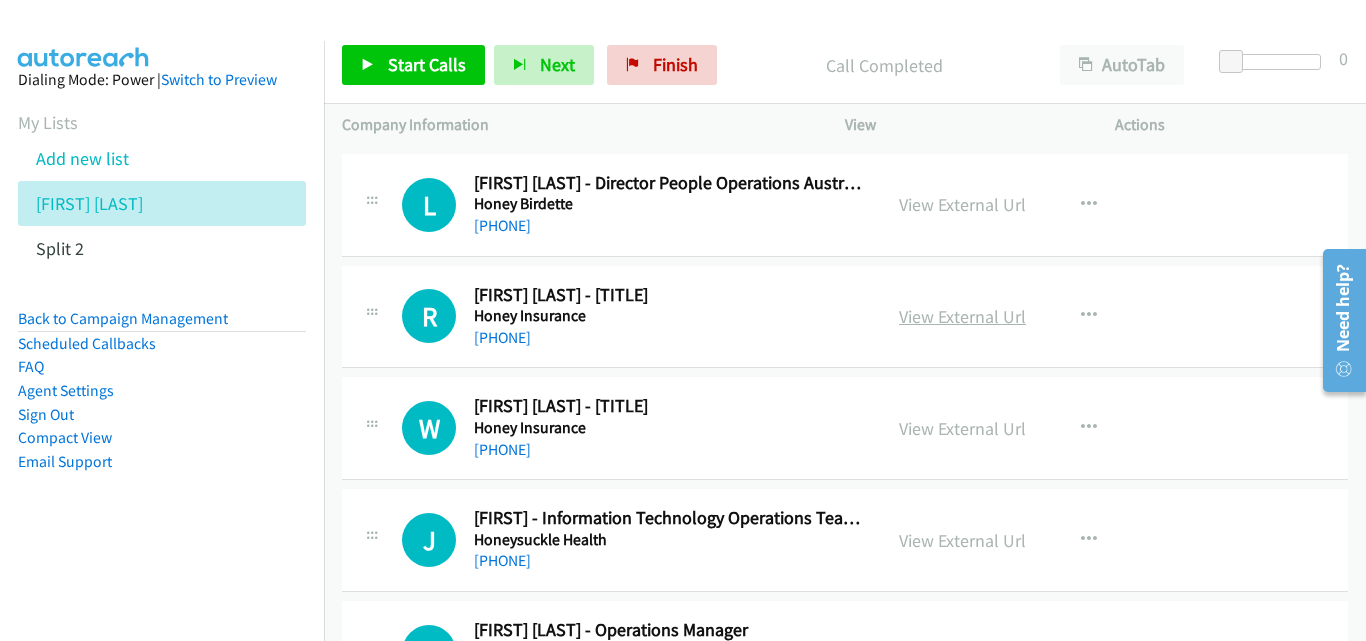 click on "View External Url" at bounding box center [962, 316] 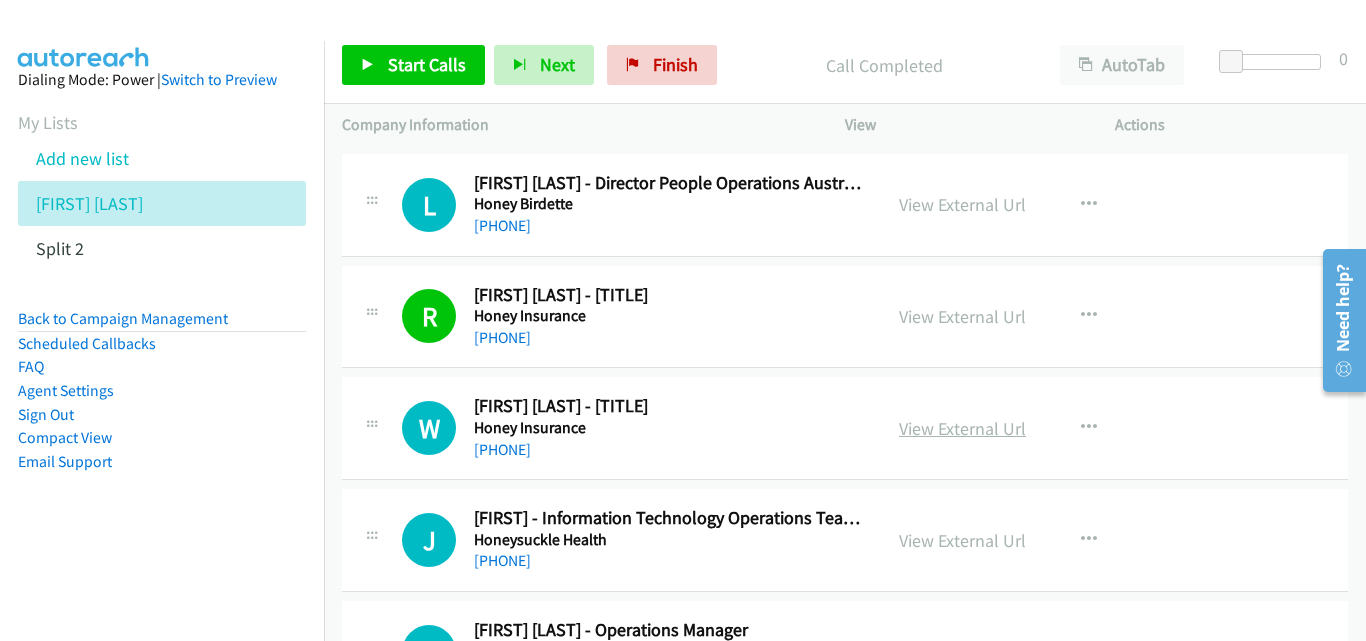 click on "View External Url" at bounding box center [962, 428] 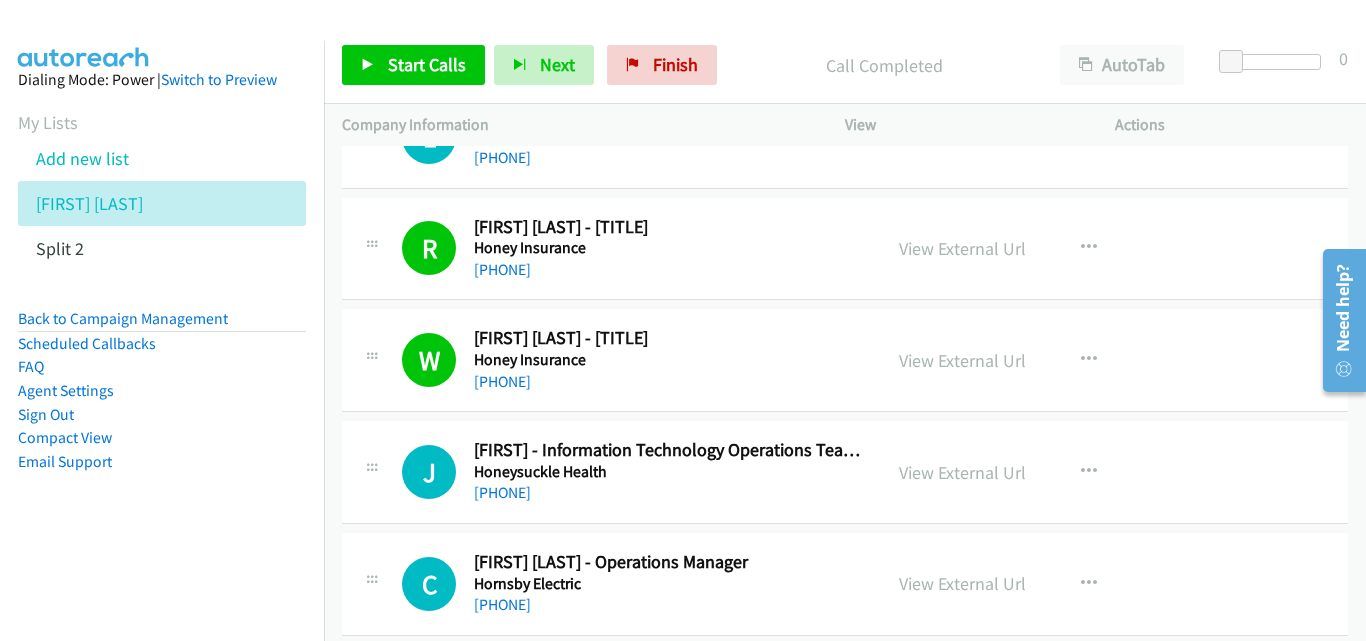 scroll, scrollTop: 7700, scrollLeft: 0, axis: vertical 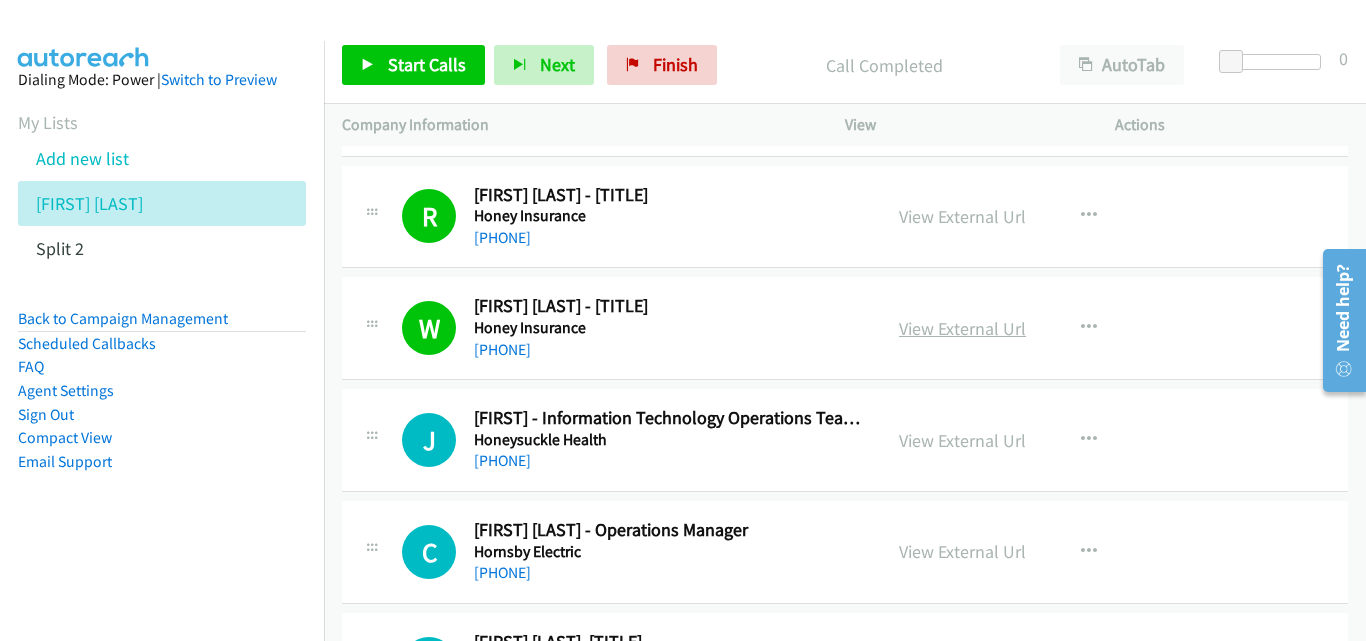 click on "View External Url" at bounding box center (962, 328) 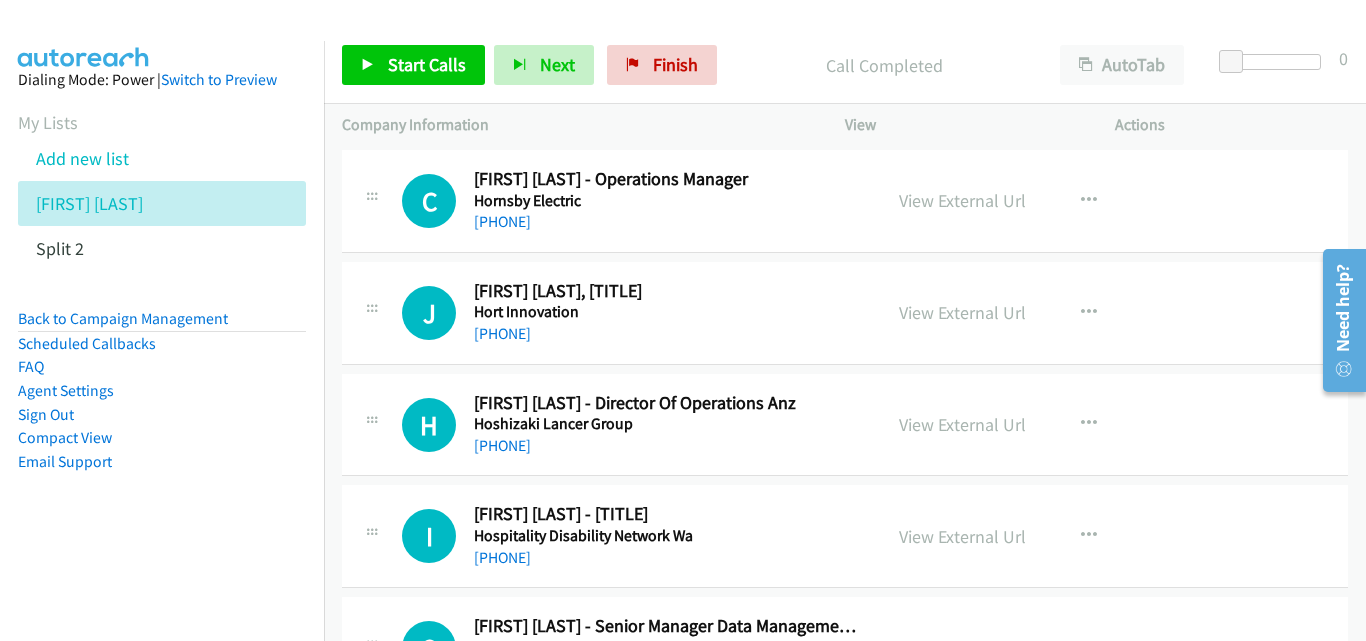 scroll, scrollTop: 8100, scrollLeft: 0, axis: vertical 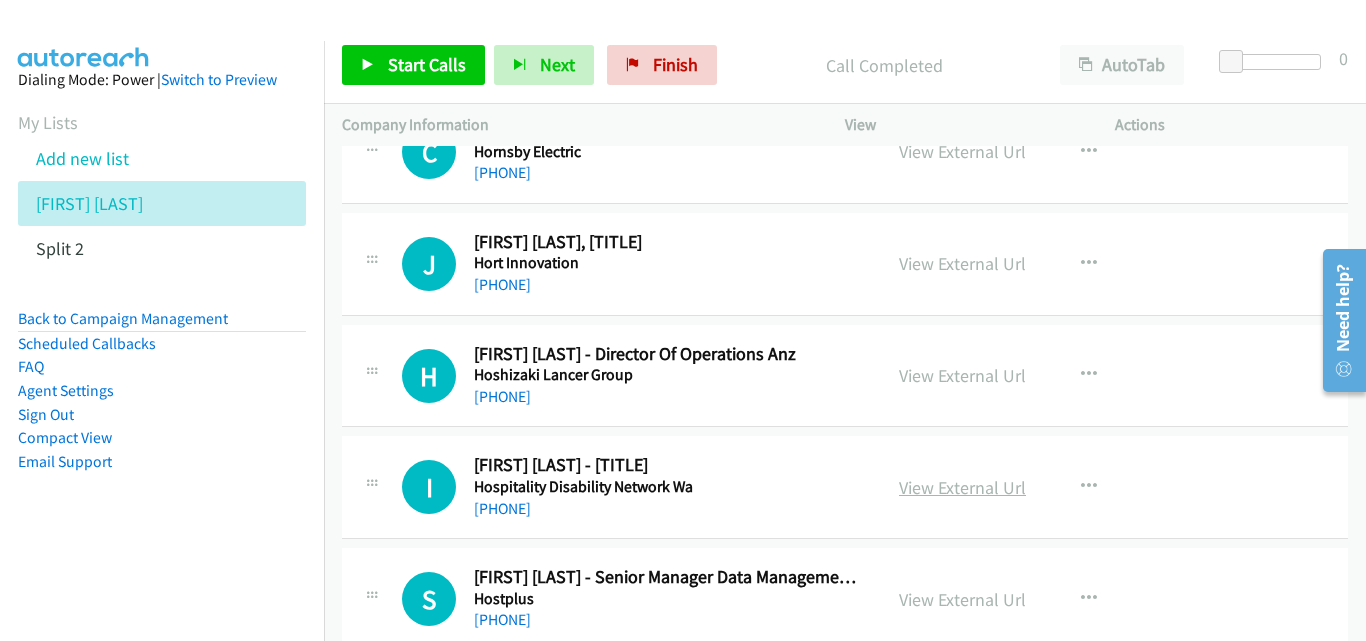 click on "View External Url" at bounding box center [962, 487] 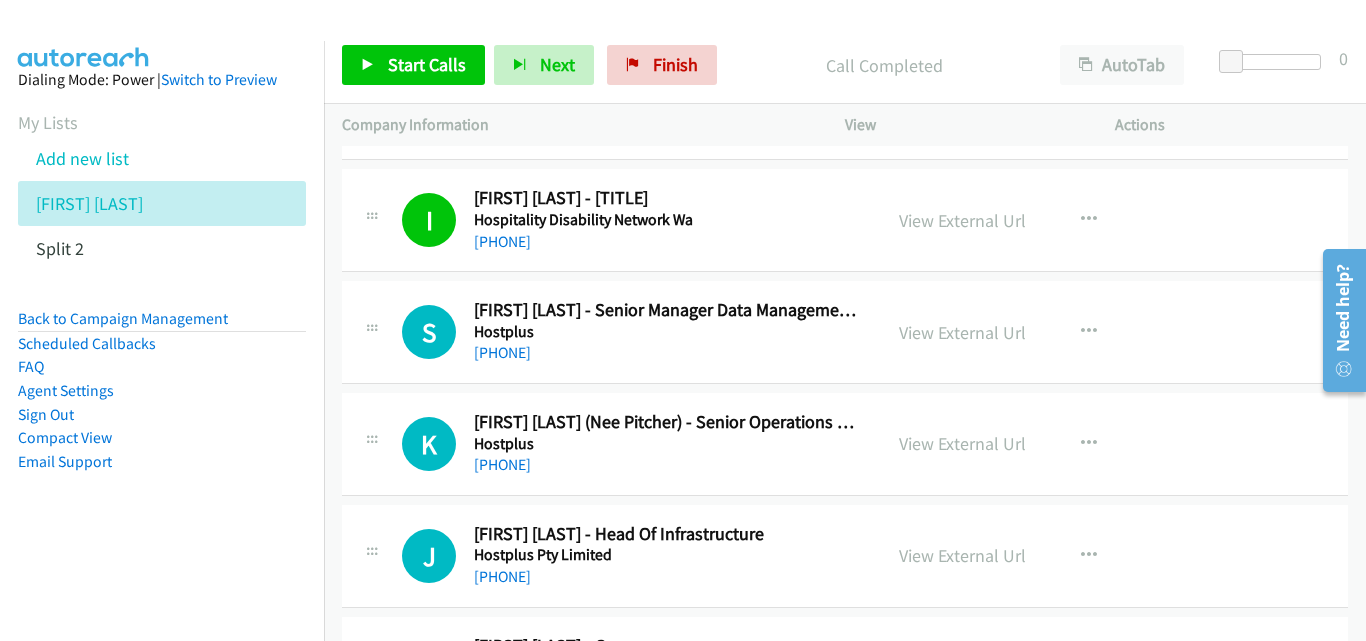 scroll, scrollTop: 8400, scrollLeft: 0, axis: vertical 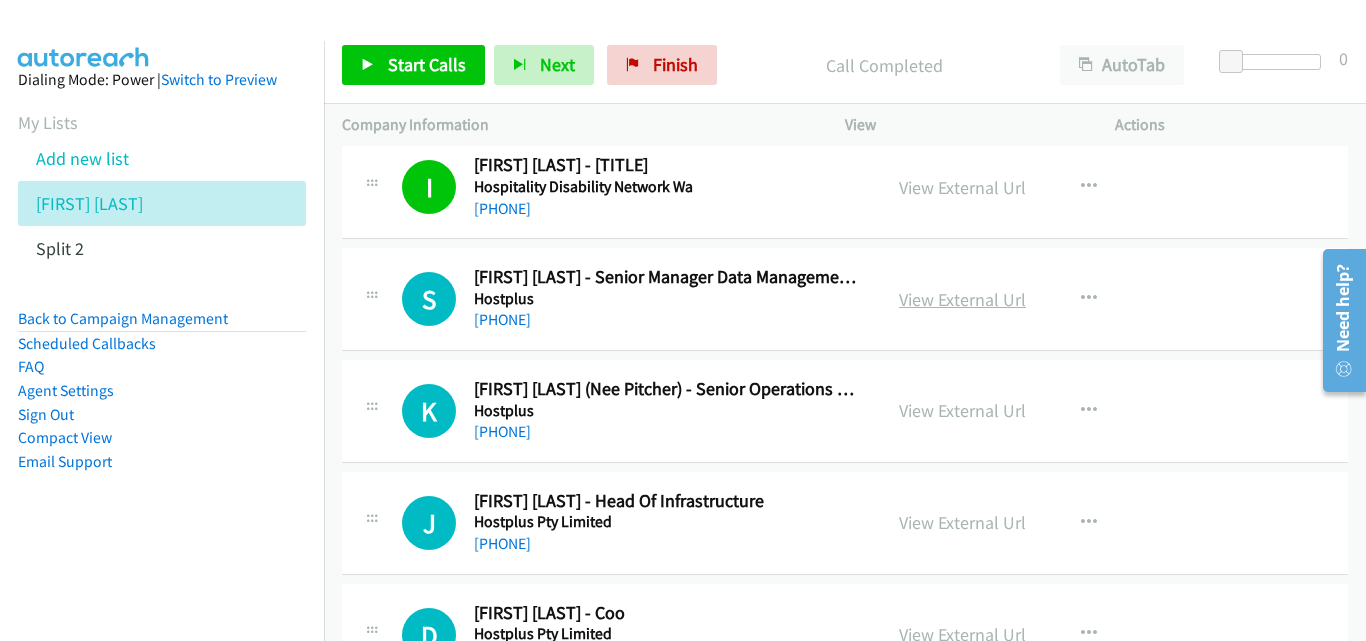 click on "View External Url" at bounding box center (962, 299) 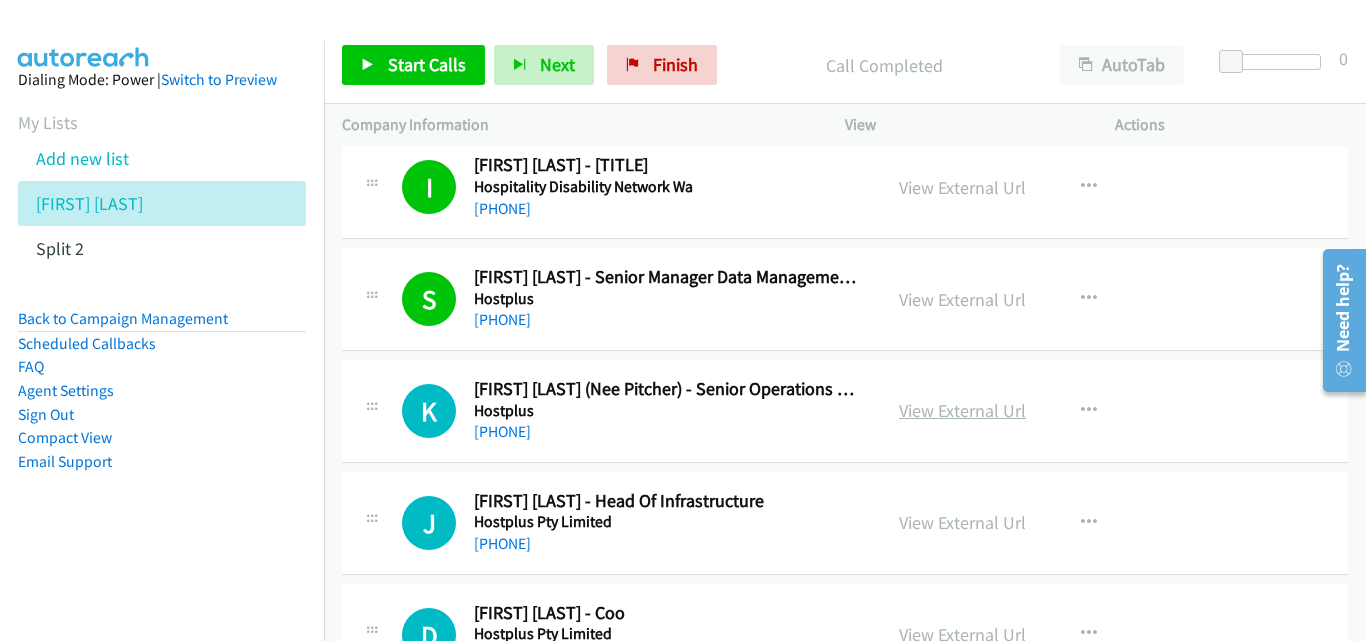 scroll, scrollTop: 8500, scrollLeft: 0, axis: vertical 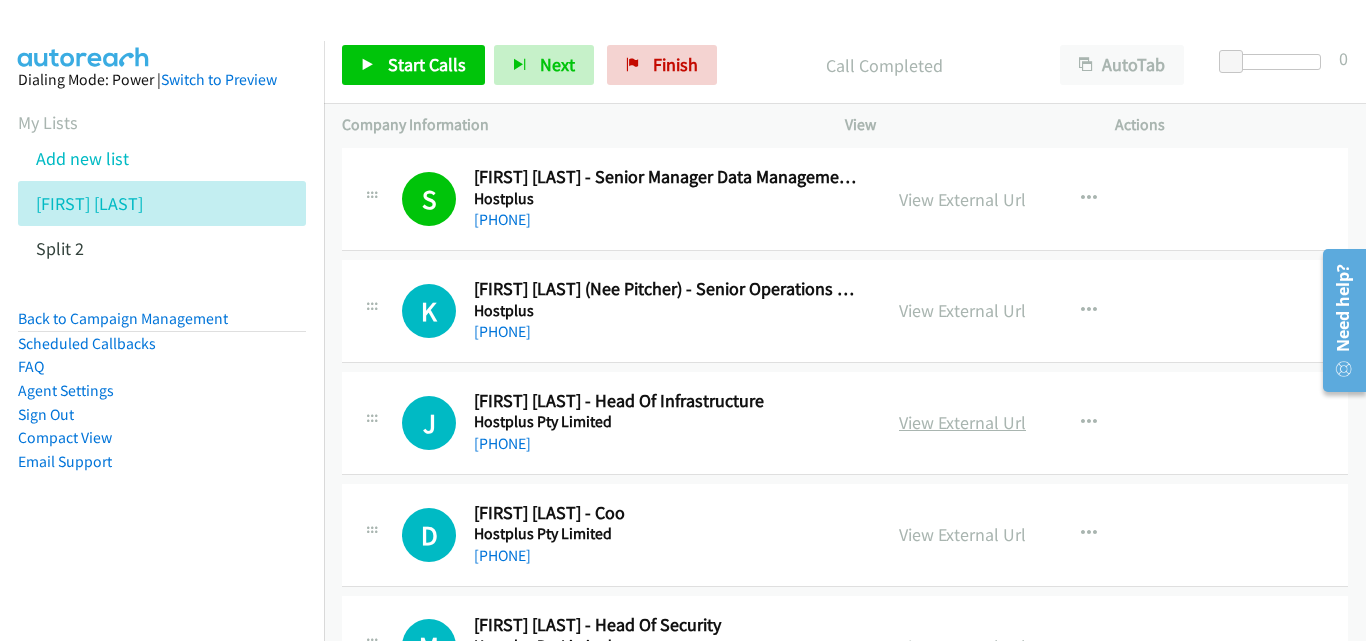 click on "View External Url" at bounding box center [962, 422] 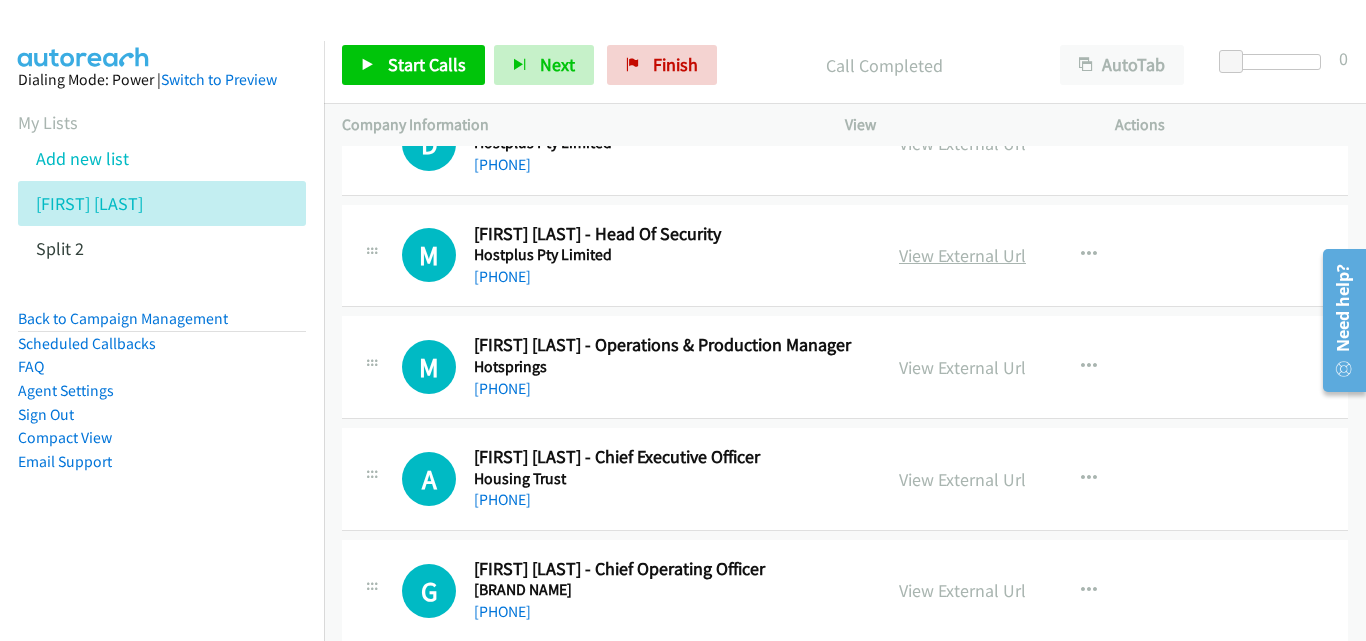 scroll, scrollTop: 8900, scrollLeft: 0, axis: vertical 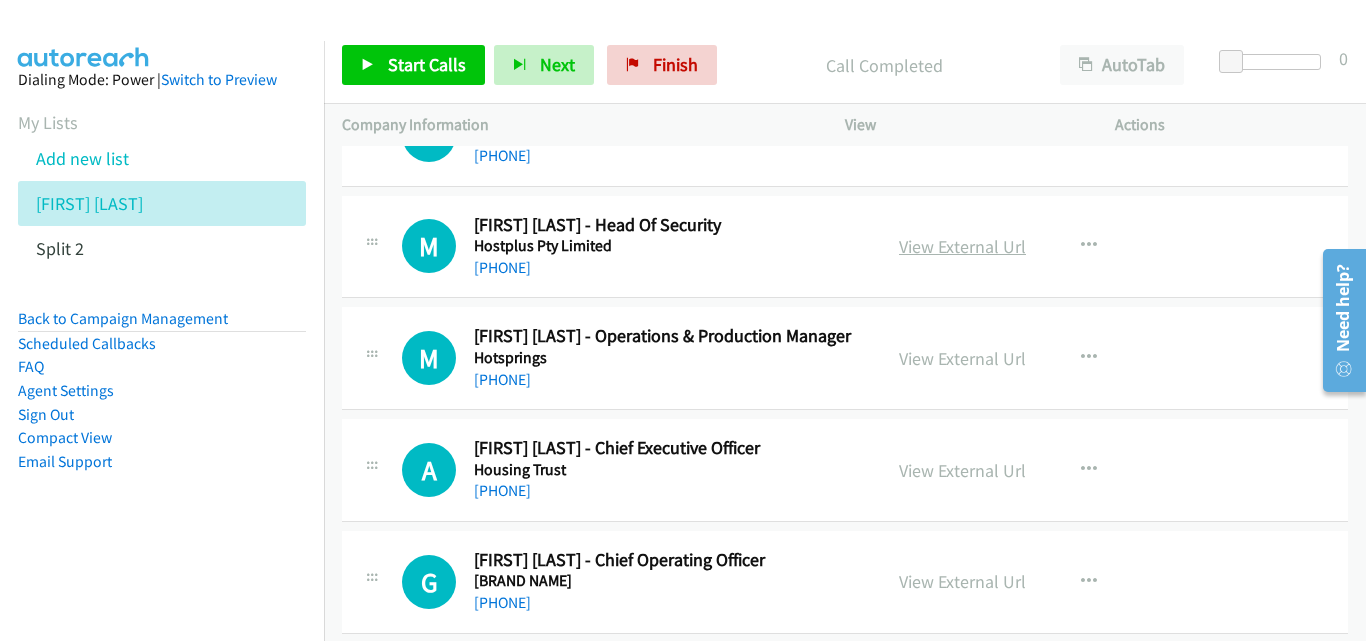 click on "View External Url" at bounding box center (962, 246) 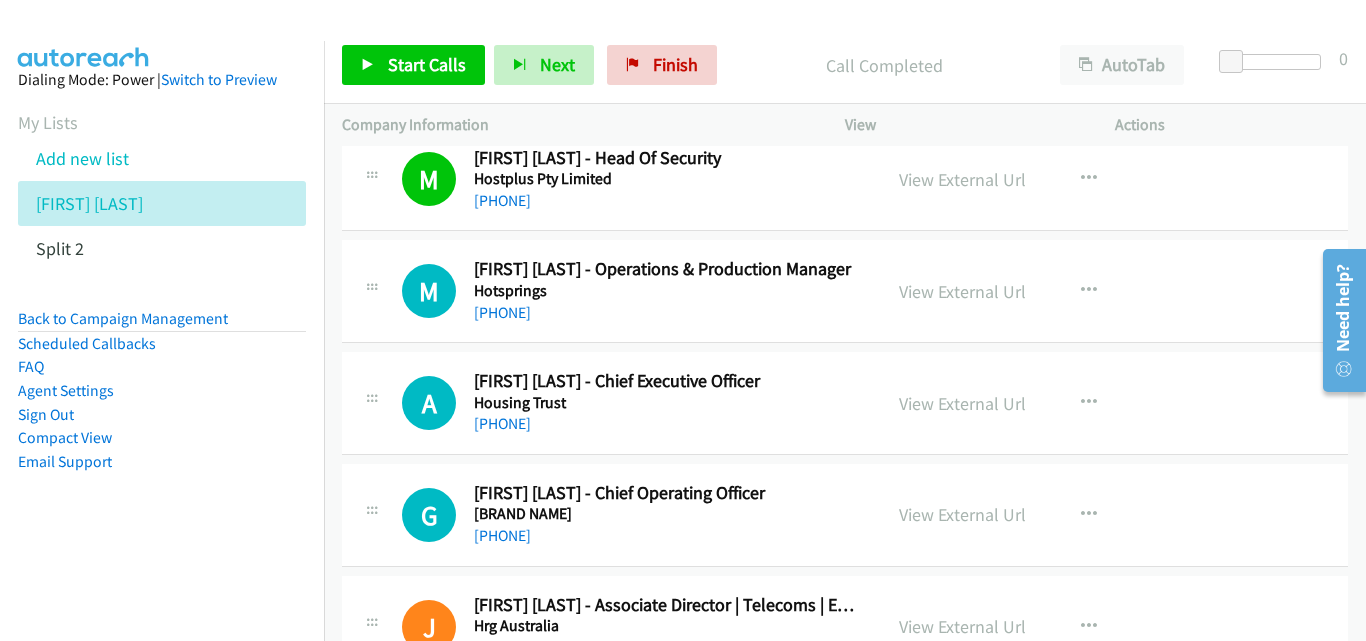 scroll, scrollTop: 9000, scrollLeft: 0, axis: vertical 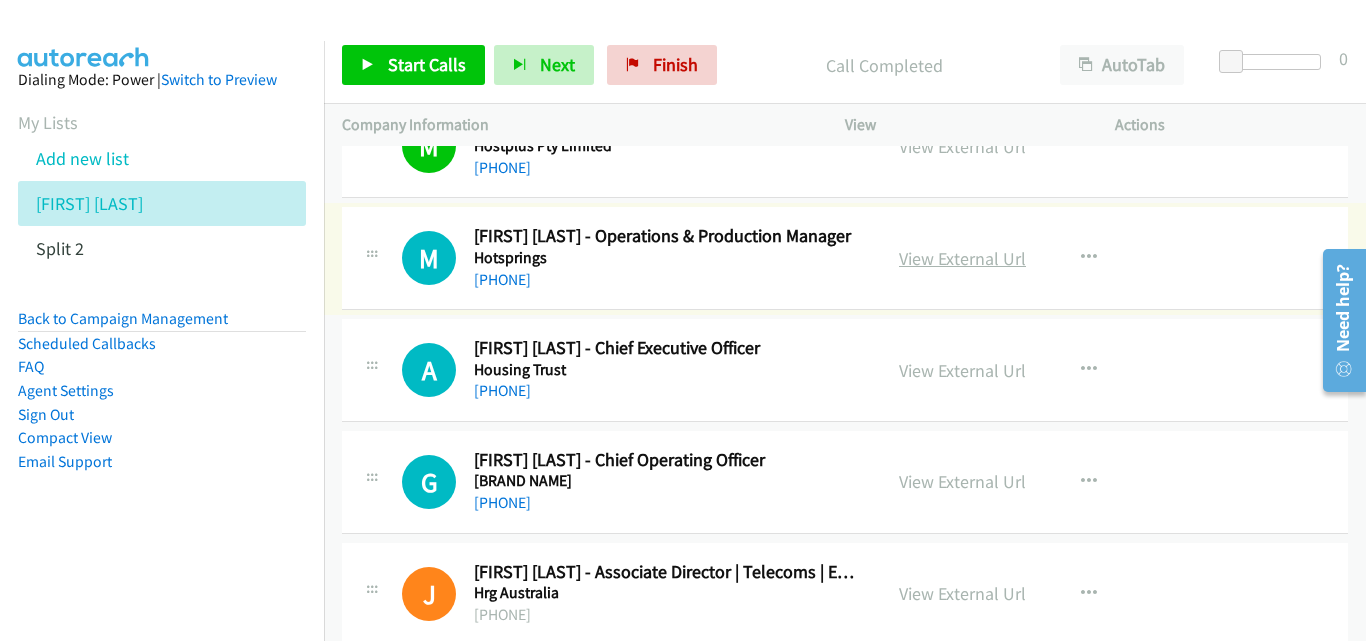 click on "View External Url" at bounding box center (962, 258) 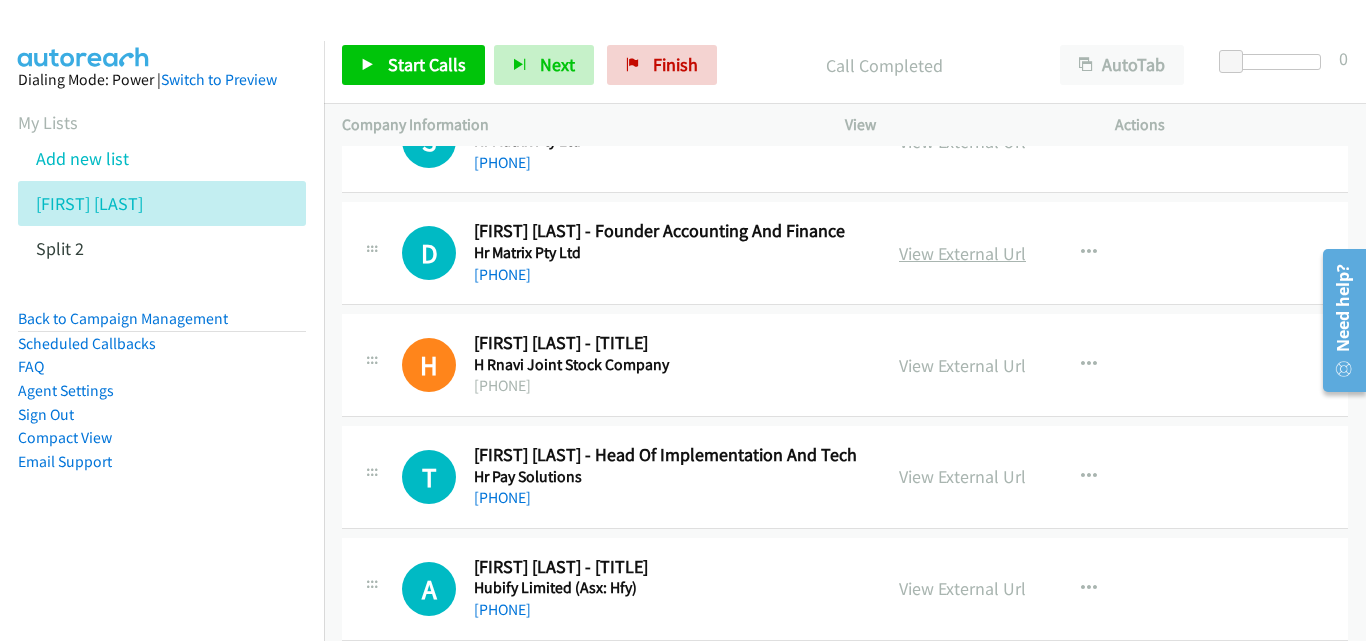 scroll, scrollTop: 9600, scrollLeft: 0, axis: vertical 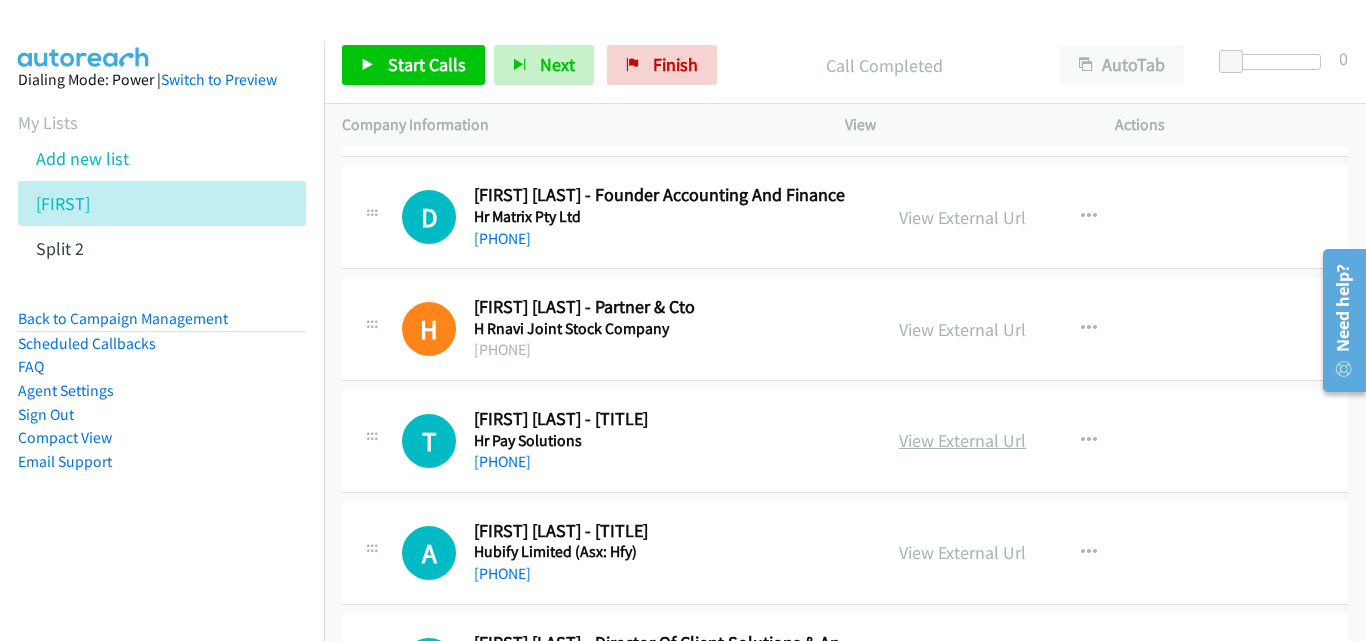click on "View External Url" at bounding box center [962, 440] 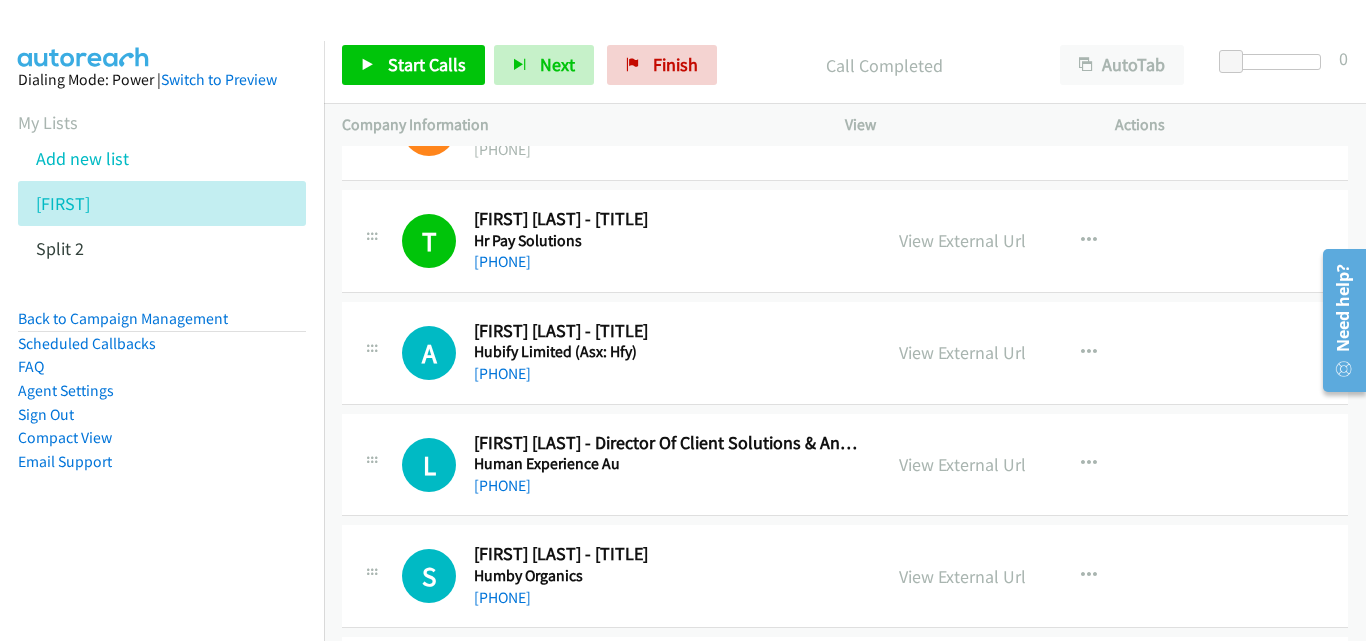 scroll, scrollTop: 9900, scrollLeft: 0, axis: vertical 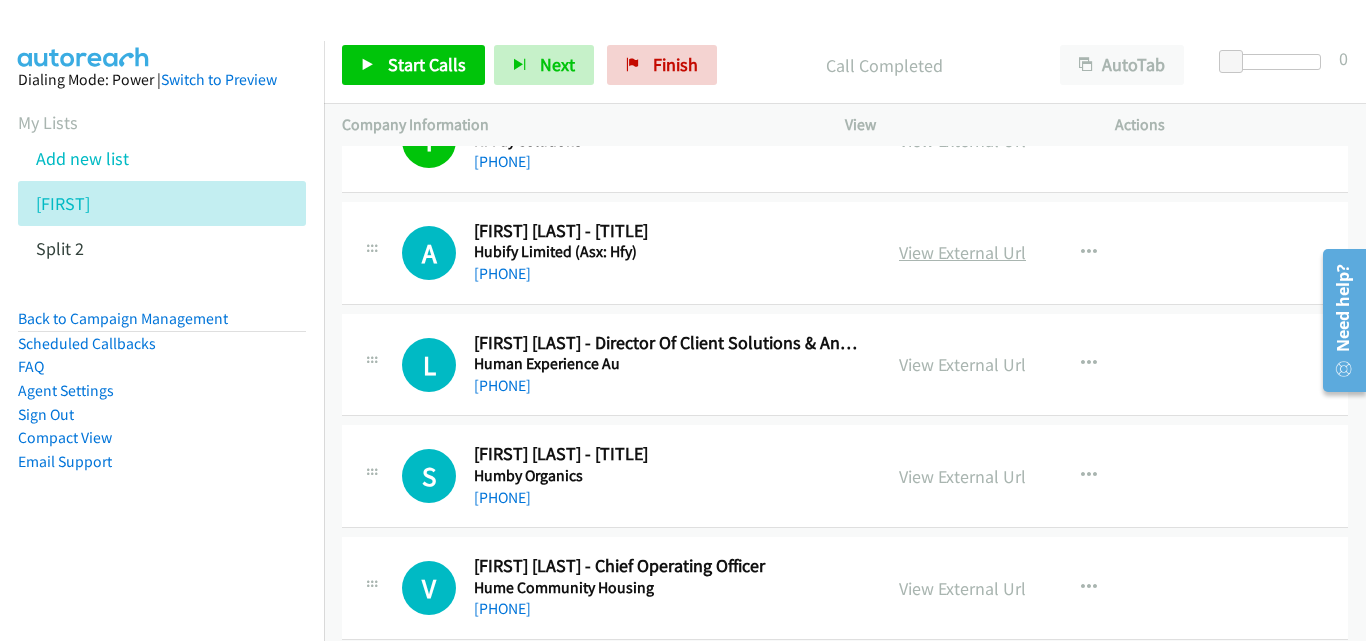 click on "View External Url" at bounding box center [962, 252] 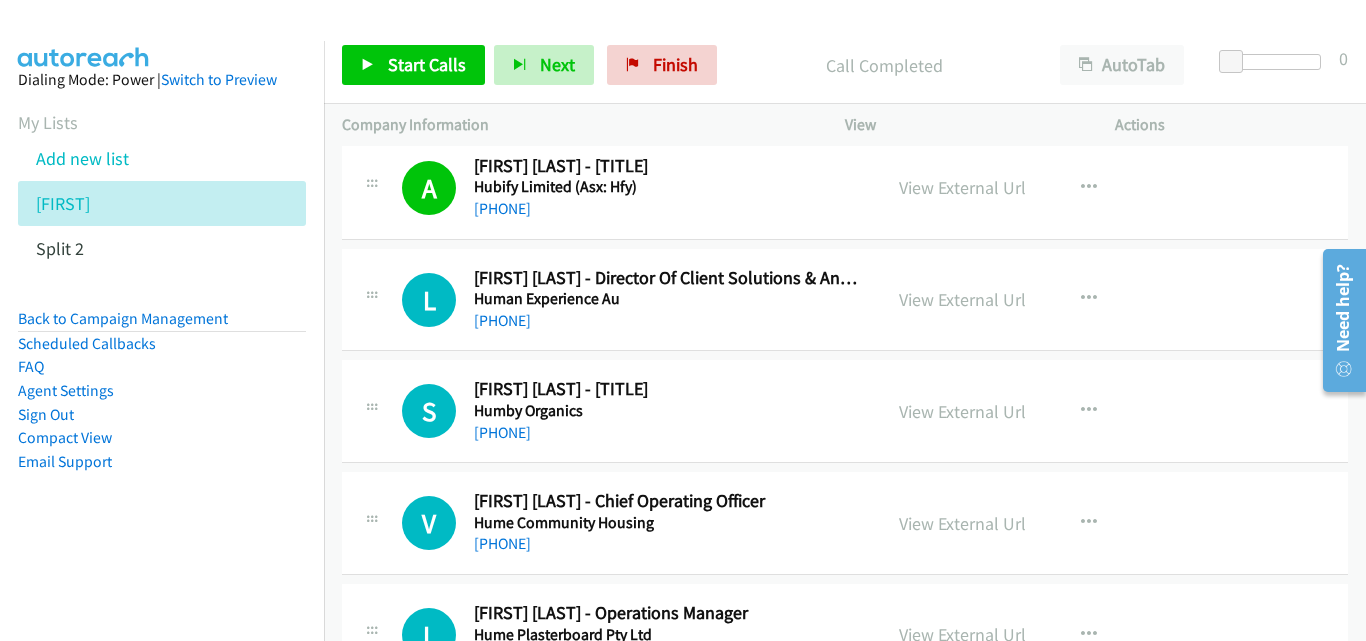 scroll, scrollTop: 10000, scrollLeft: 0, axis: vertical 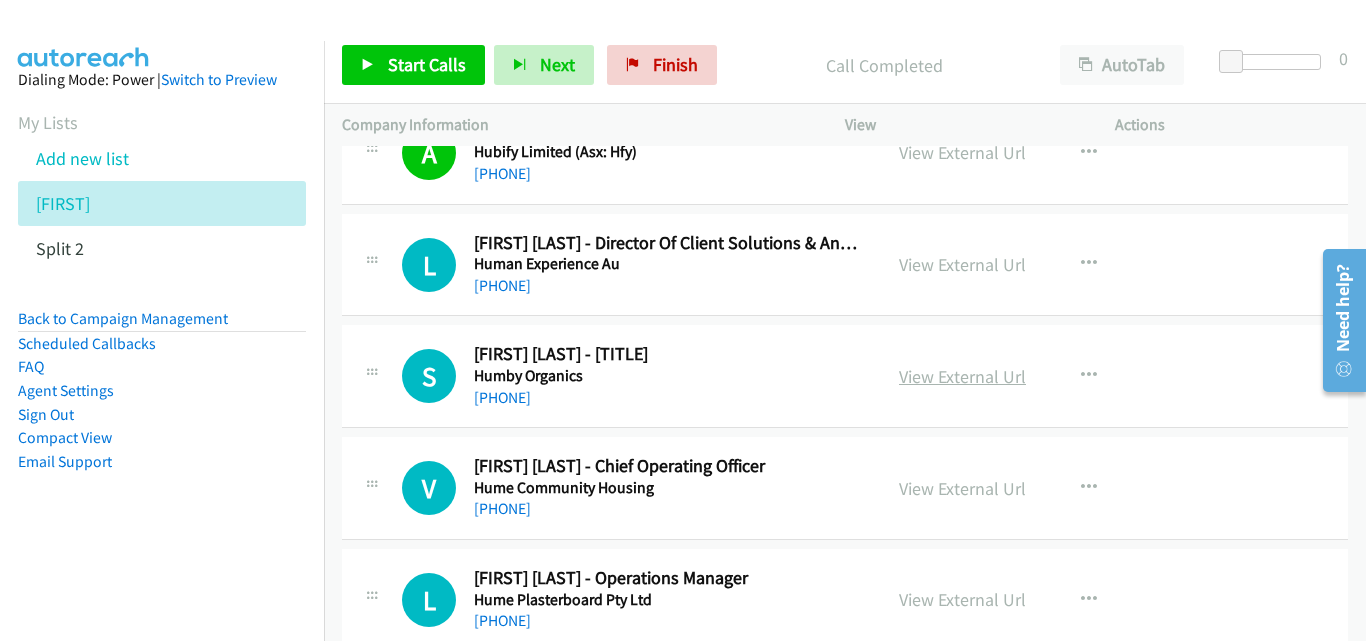 click on "View External Url" at bounding box center (962, 376) 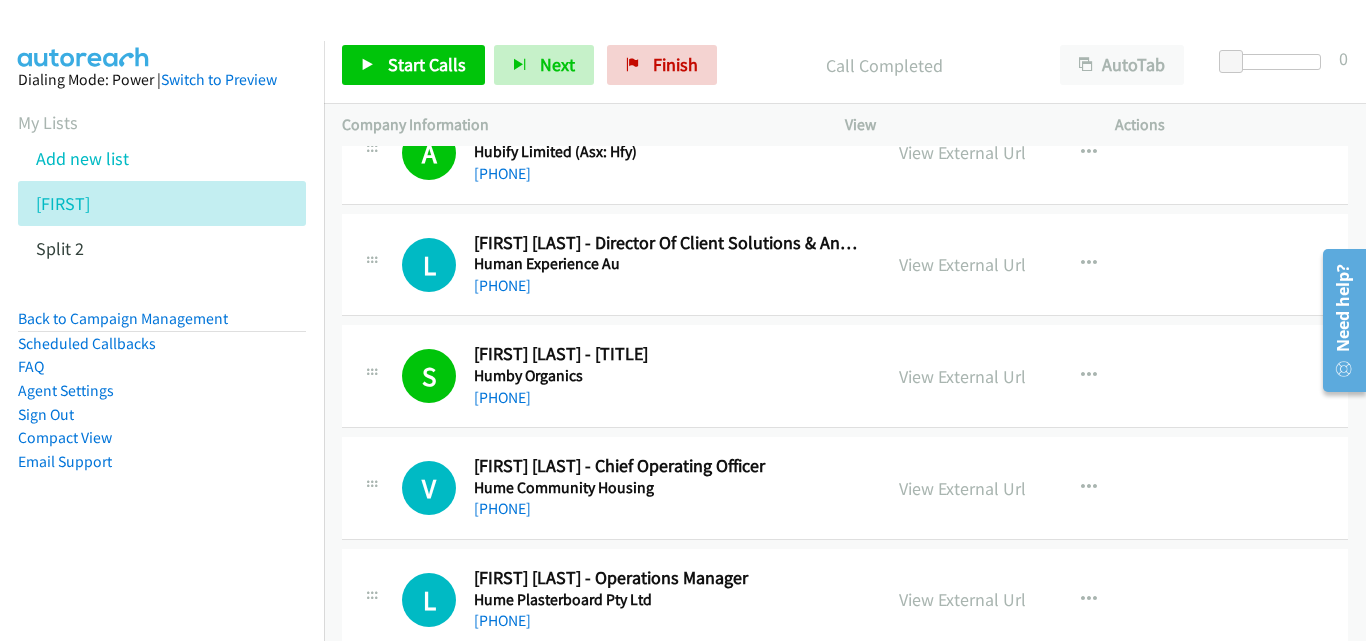 scroll, scrollTop: 10100, scrollLeft: 0, axis: vertical 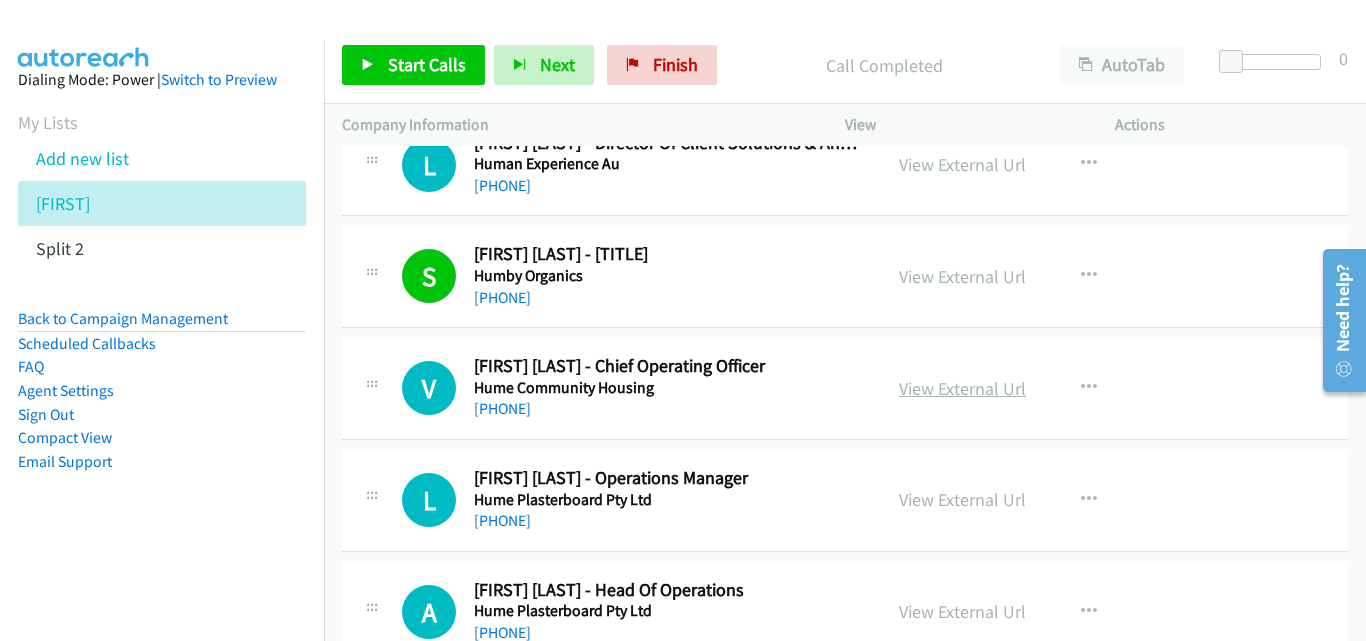 click on "View External Url" at bounding box center (962, 388) 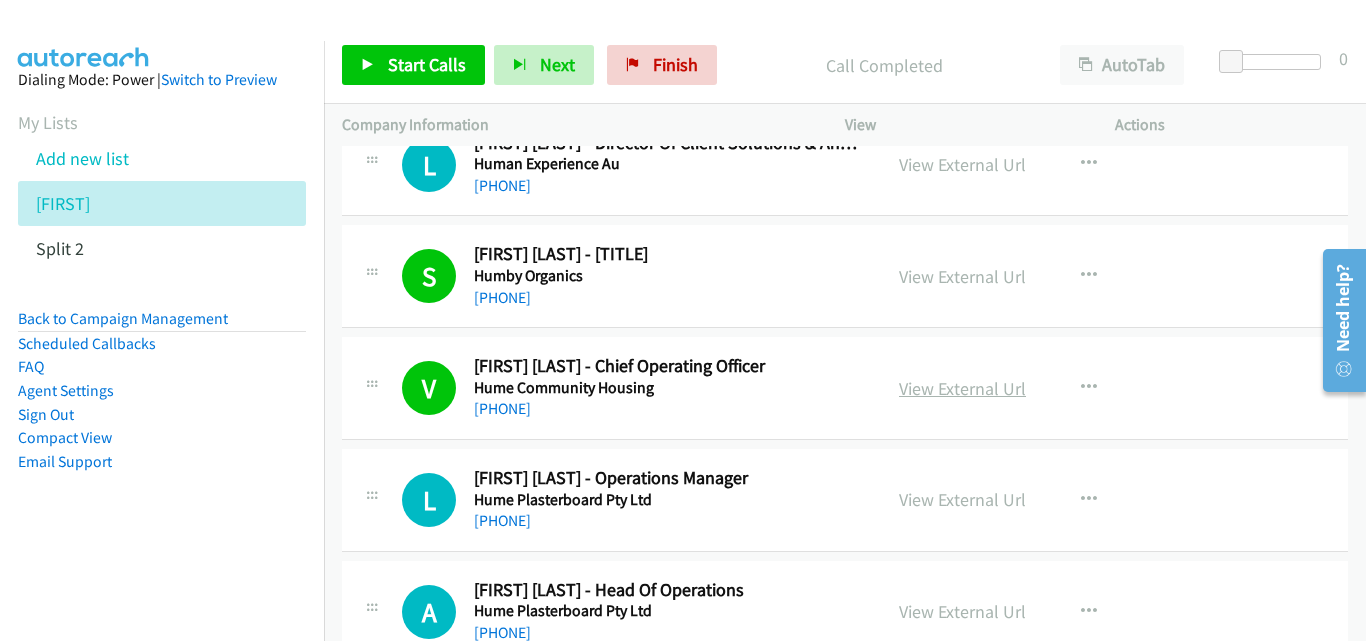 click on "View External Url" at bounding box center [962, 388] 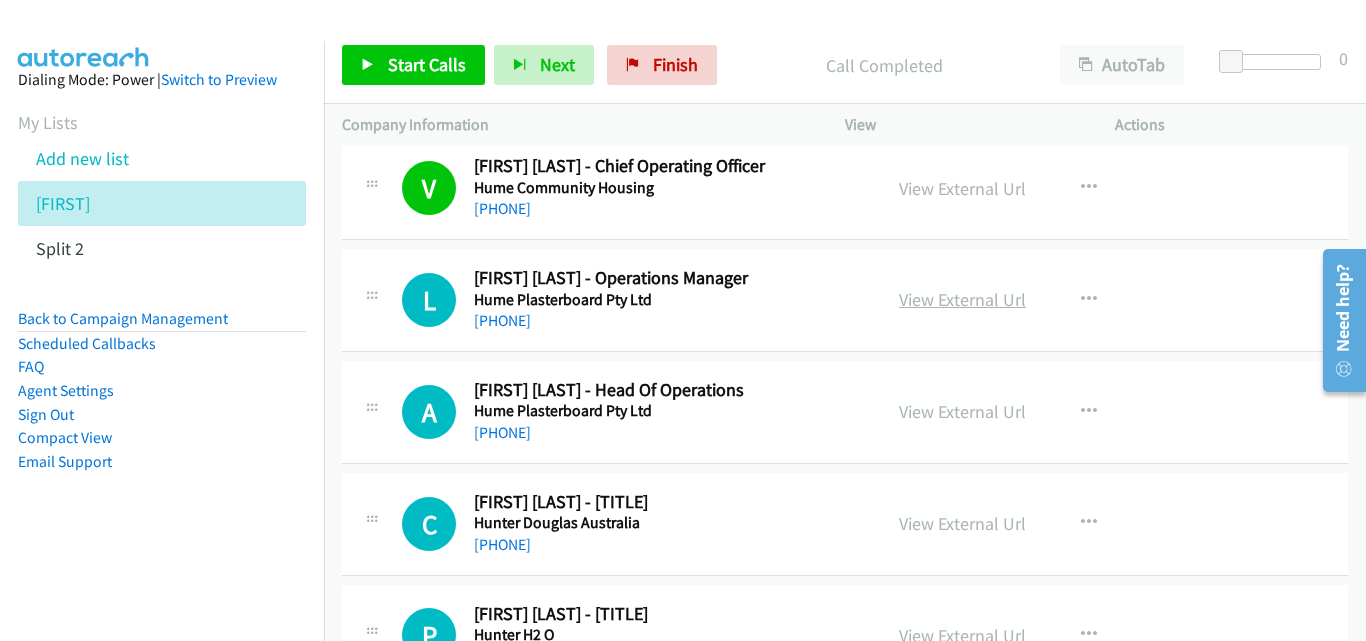 scroll, scrollTop: 10400, scrollLeft: 0, axis: vertical 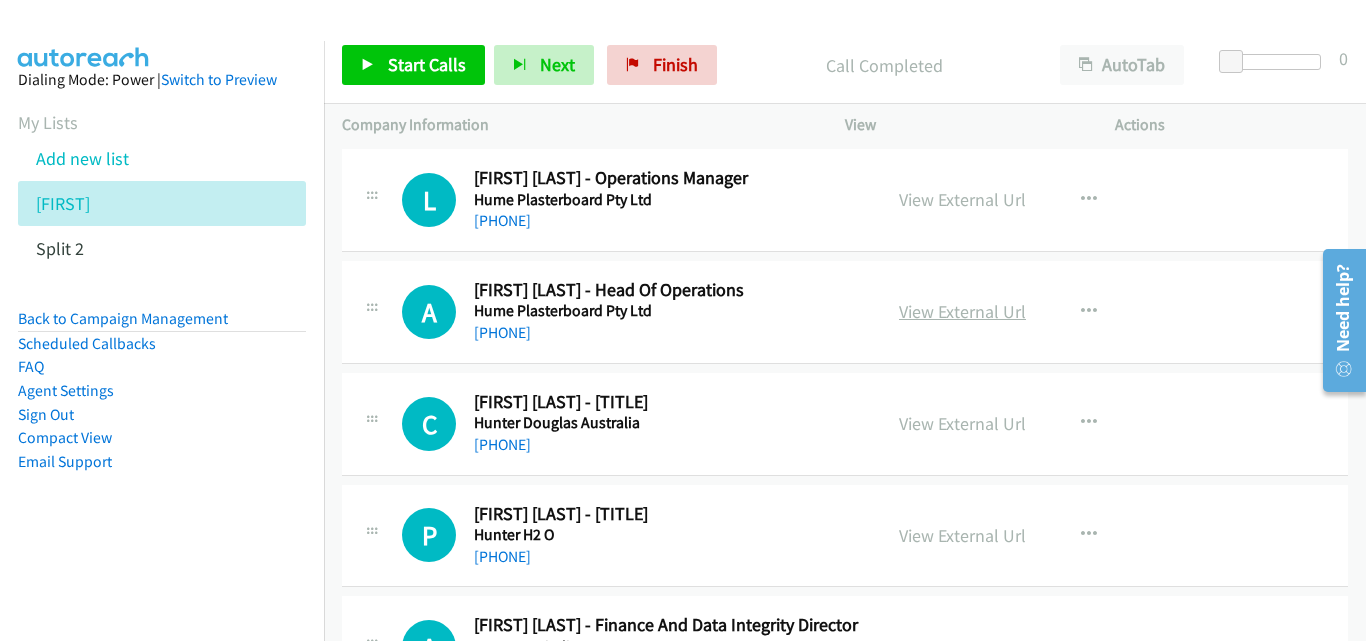 click on "View External Url" at bounding box center (962, 311) 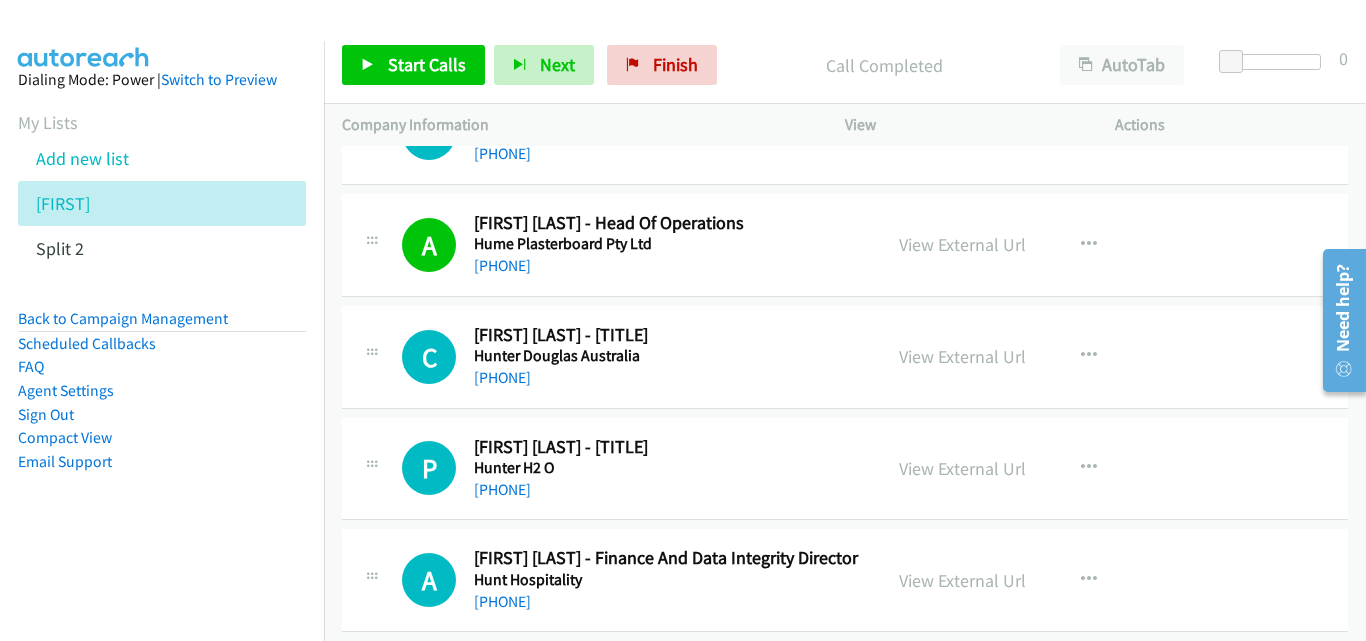 scroll, scrollTop: 10500, scrollLeft: 0, axis: vertical 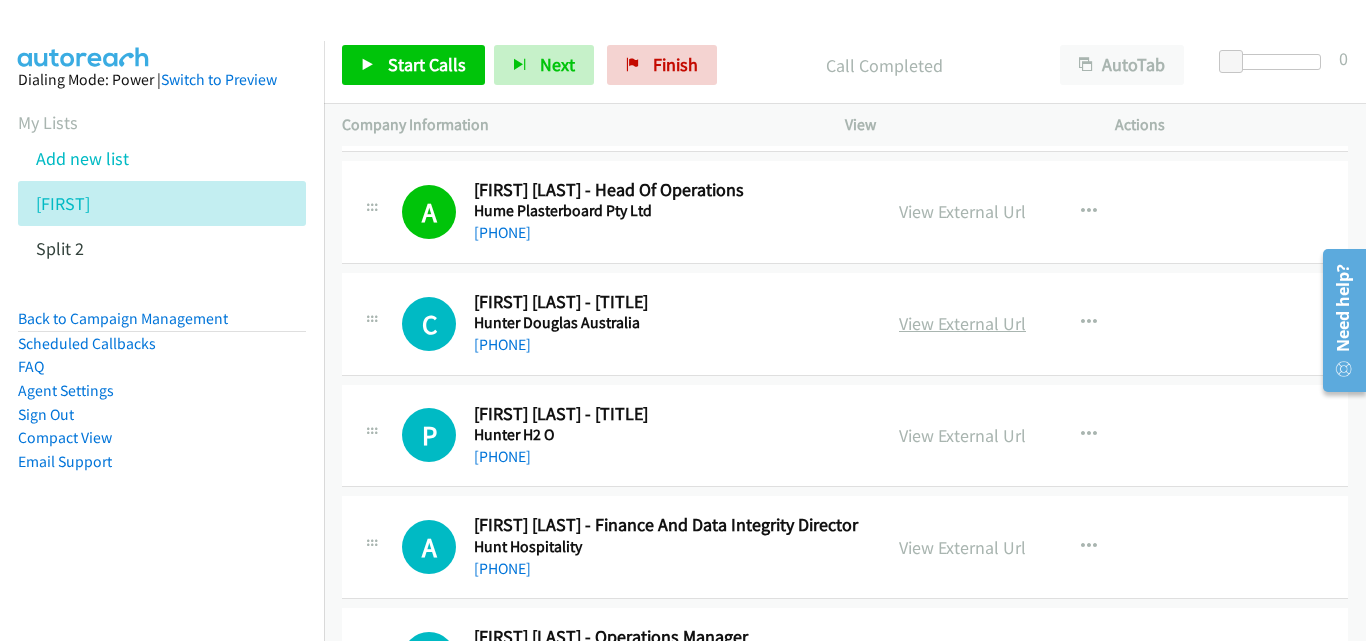 click on "View External Url" at bounding box center (962, 323) 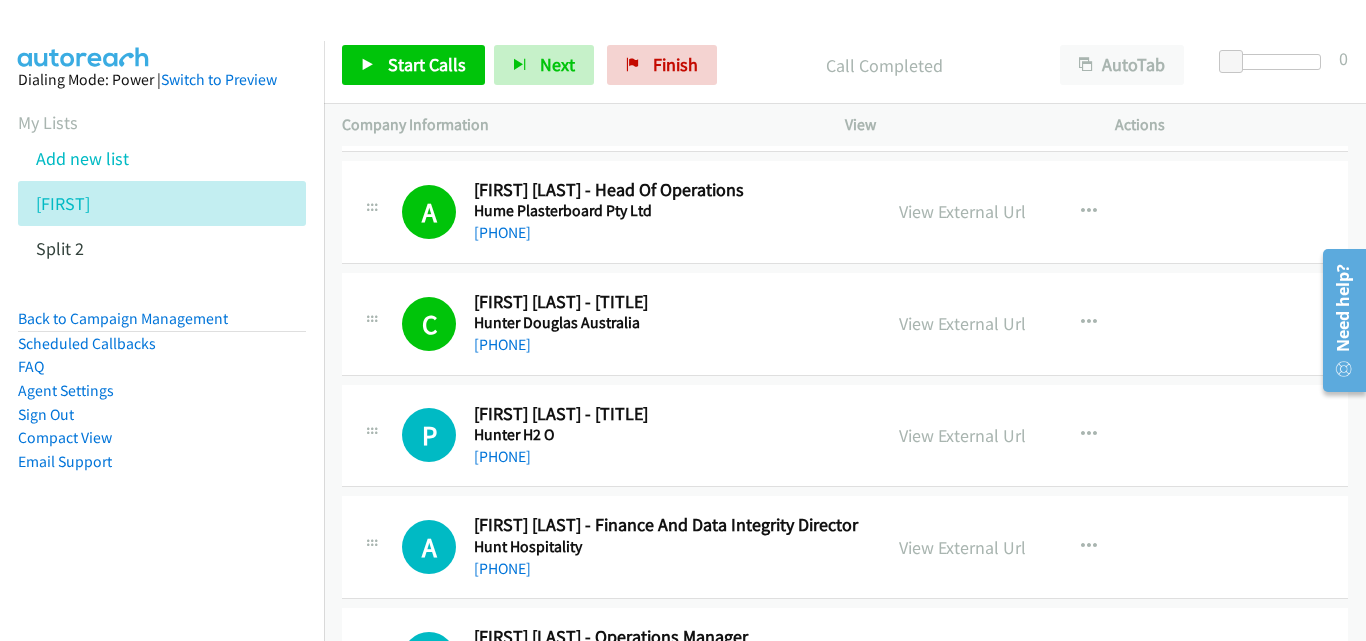scroll, scrollTop: 10600, scrollLeft: 0, axis: vertical 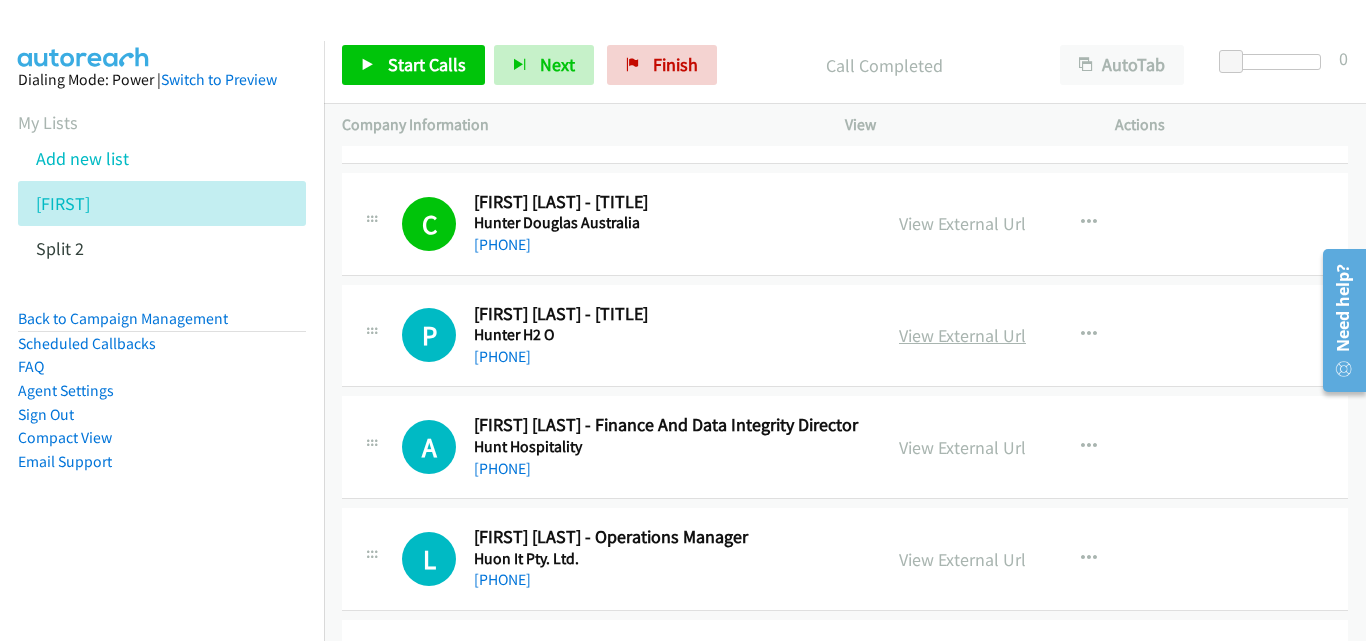 click on "View External Url" at bounding box center (962, 335) 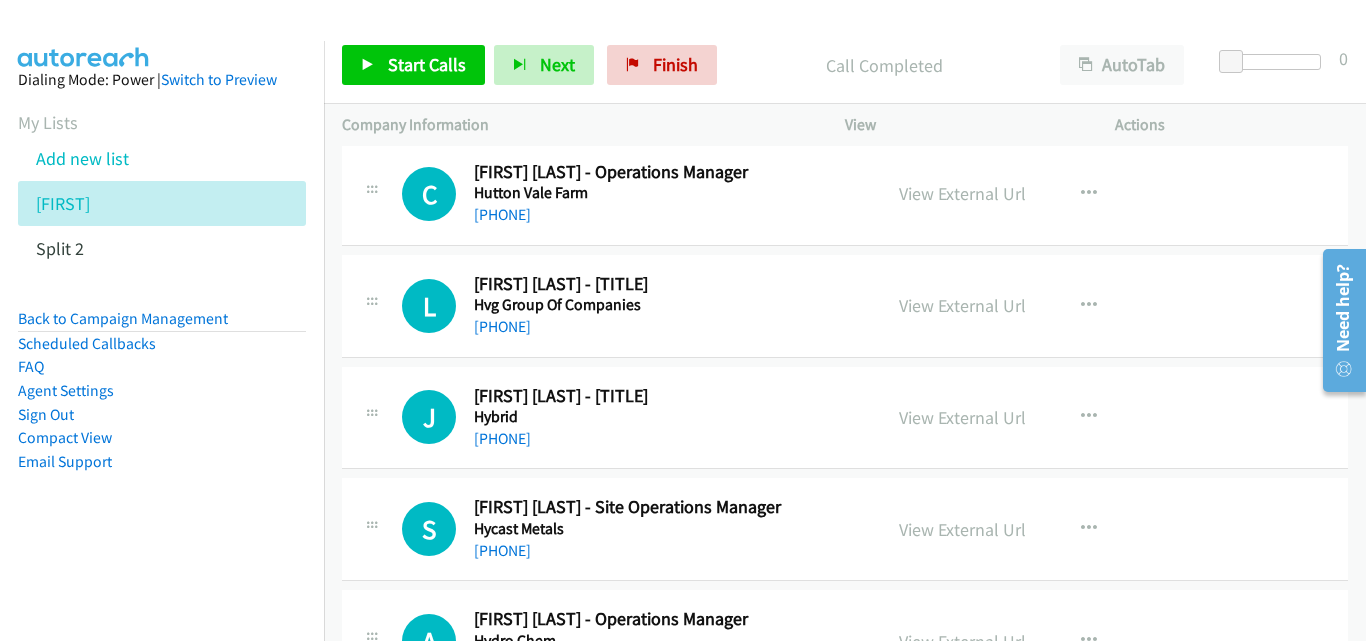scroll, scrollTop: 11100, scrollLeft: 0, axis: vertical 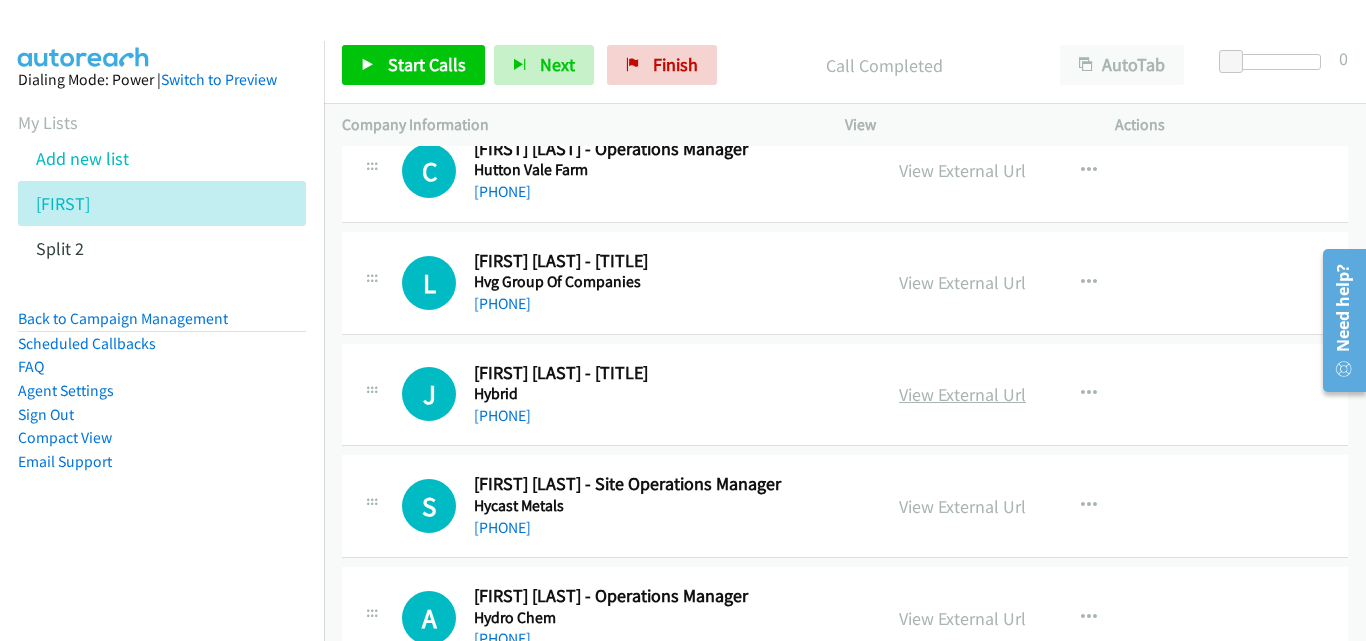 click on "View External Url" at bounding box center [962, 394] 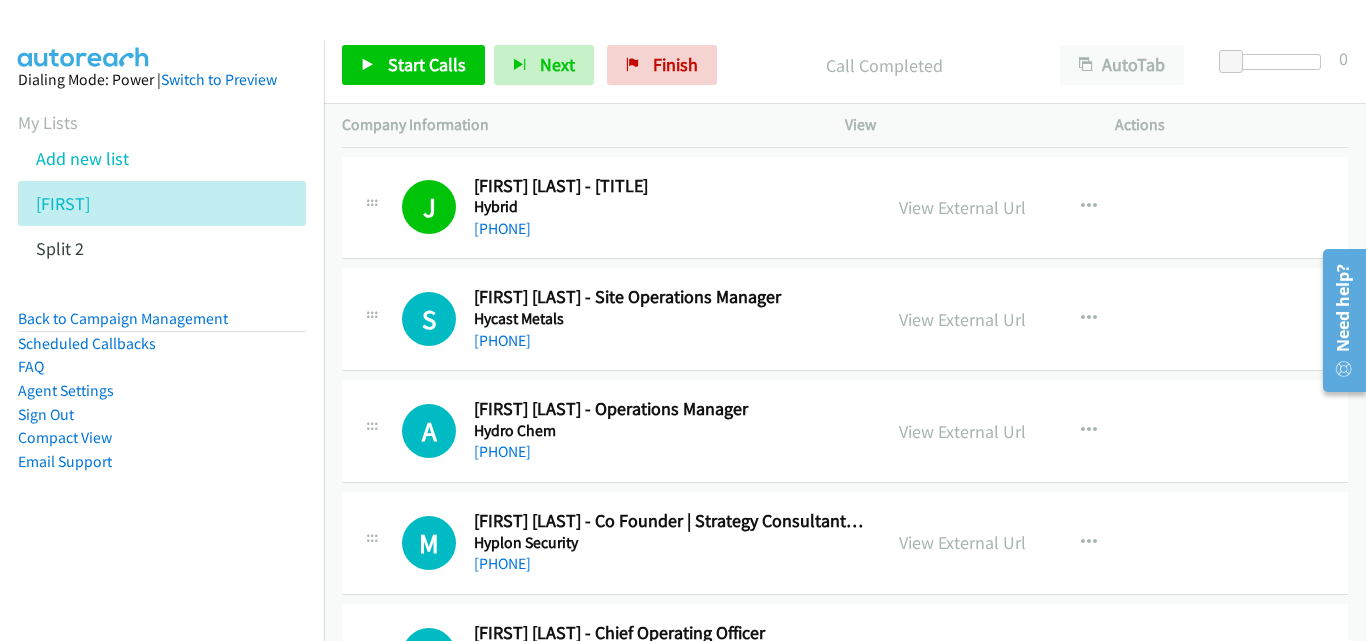 scroll, scrollTop: 11300, scrollLeft: 0, axis: vertical 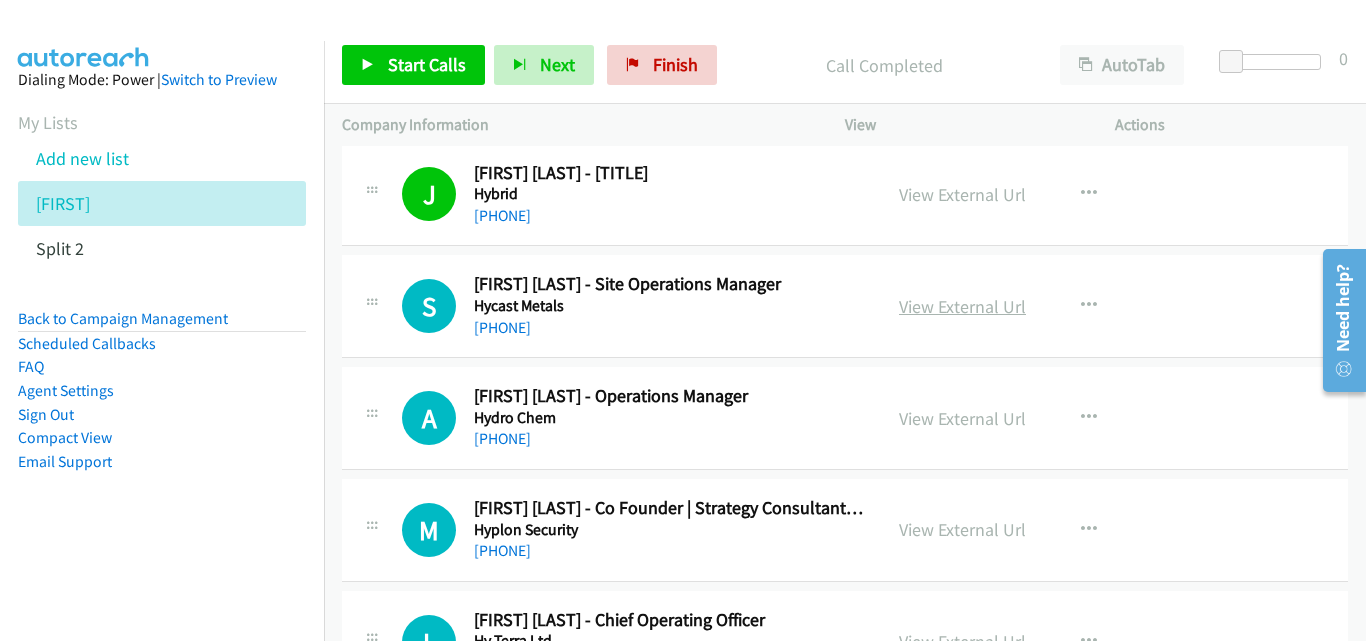 click on "View External Url" at bounding box center [962, 306] 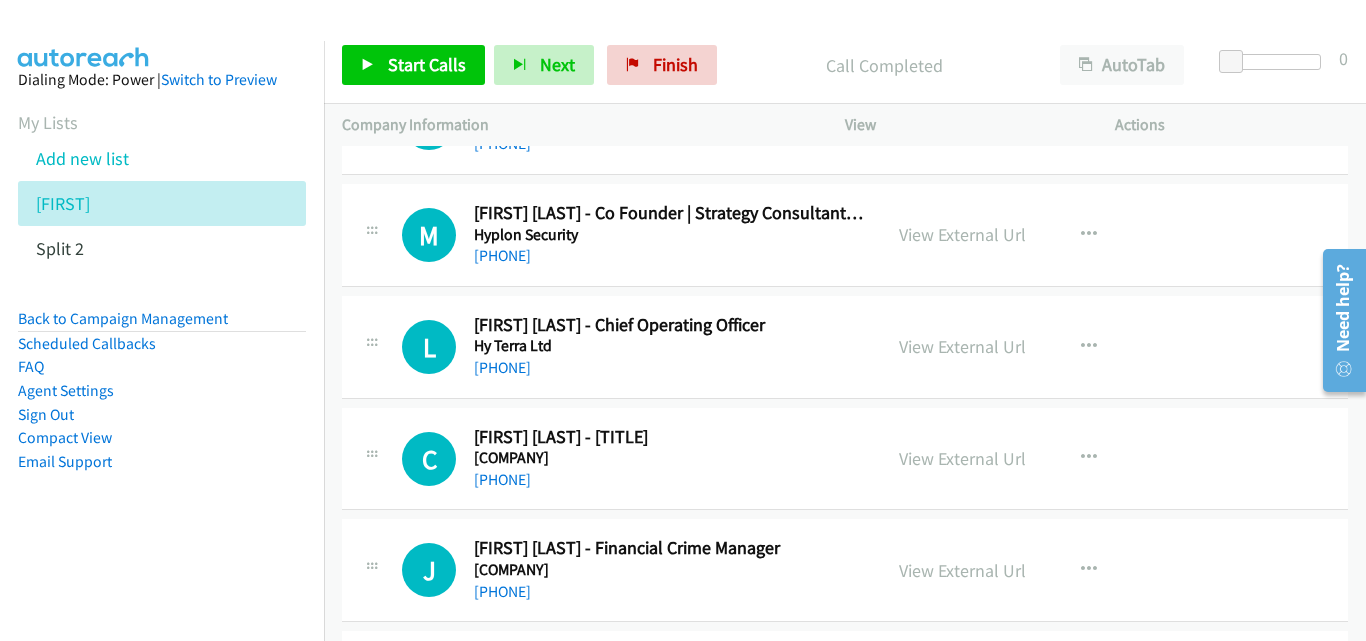 scroll, scrollTop: 11600, scrollLeft: 0, axis: vertical 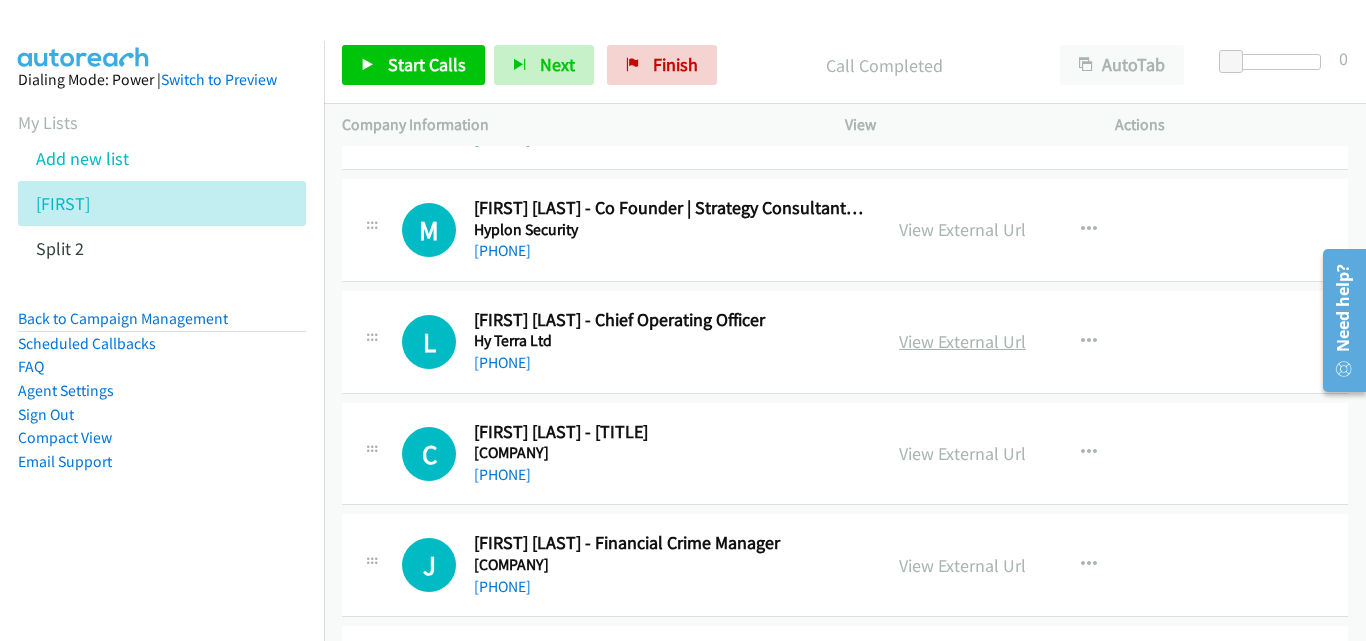 click on "View External Url" at bounding box center (962, 341) 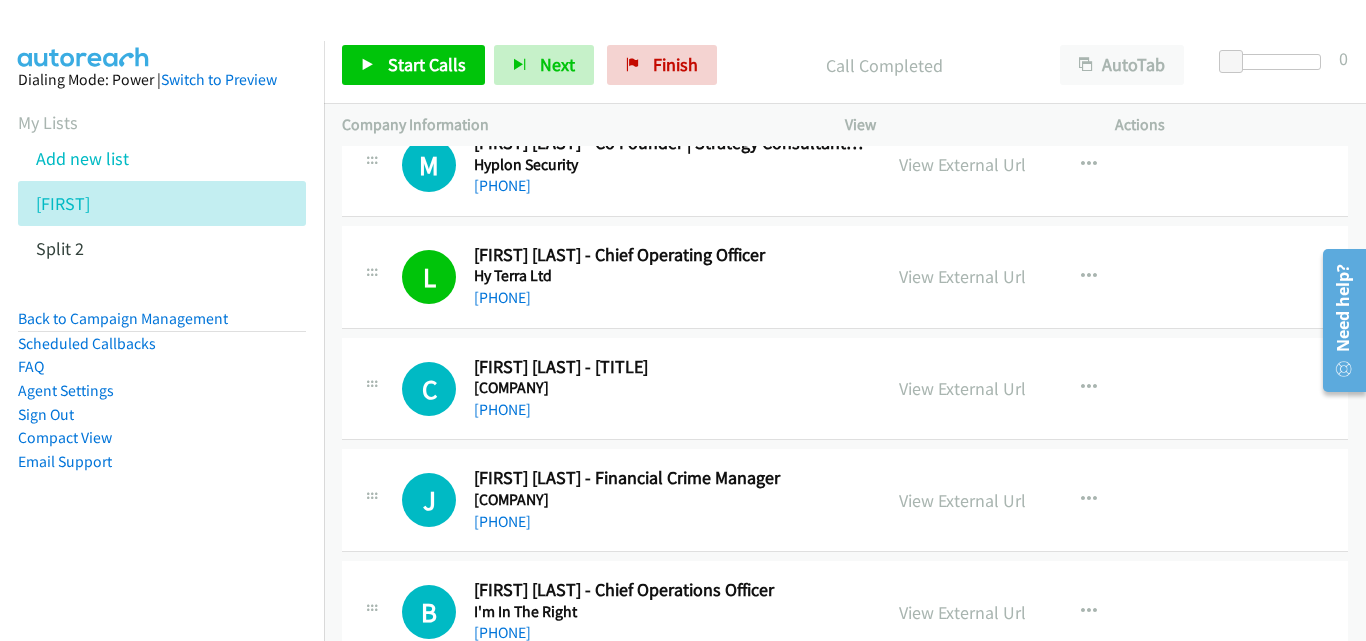 scroll, scrollTop: 11700, scrollLeft: 0, axis: vertical 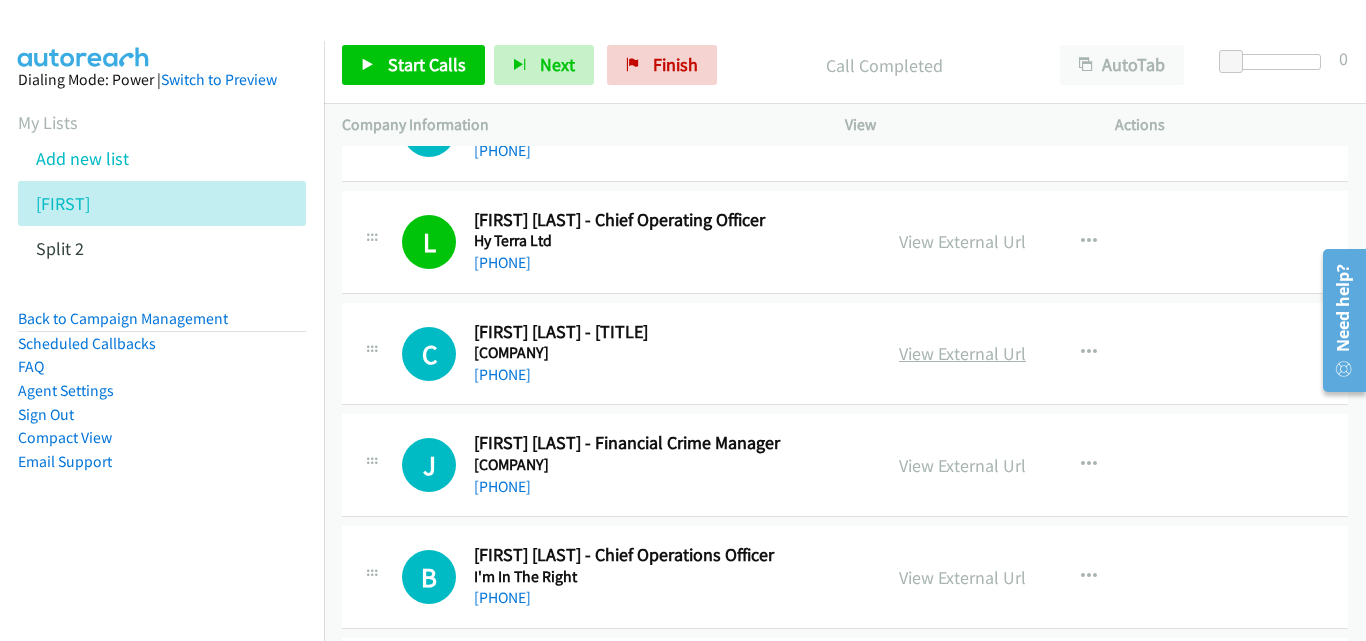 click on "View External Url" at bounding box center (962, 353) 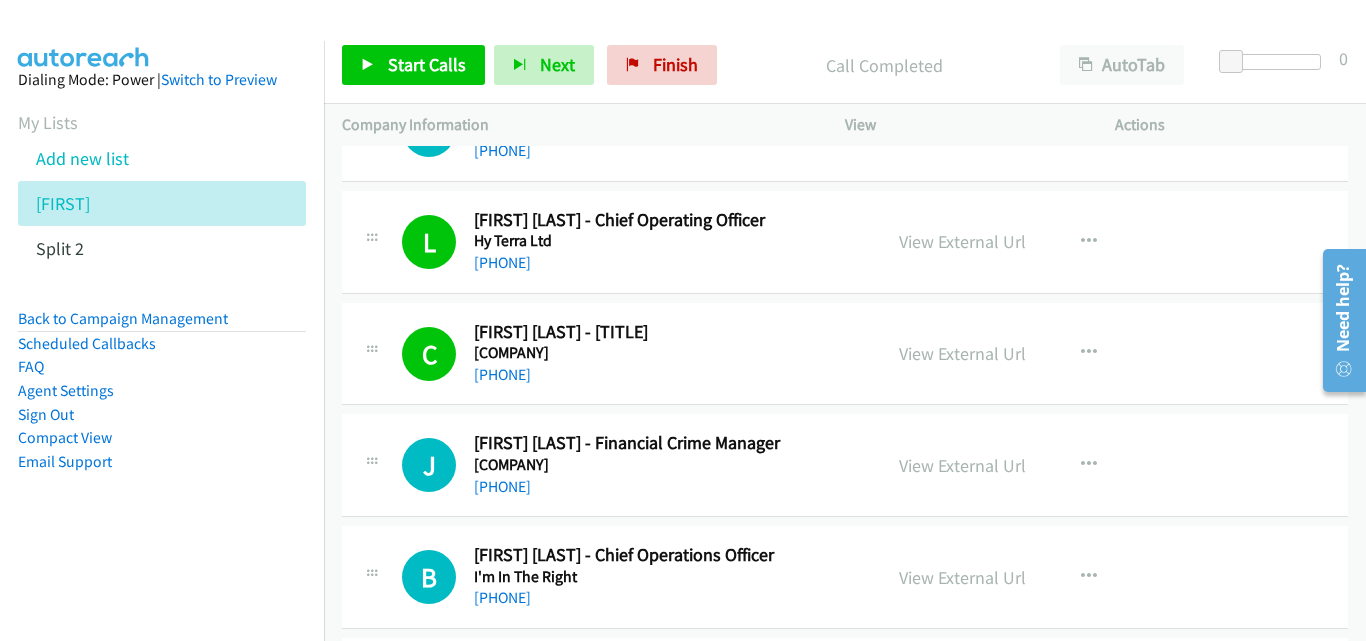 scroll, scrollTop: 11800, scrollLeft: 0, axis: vertical 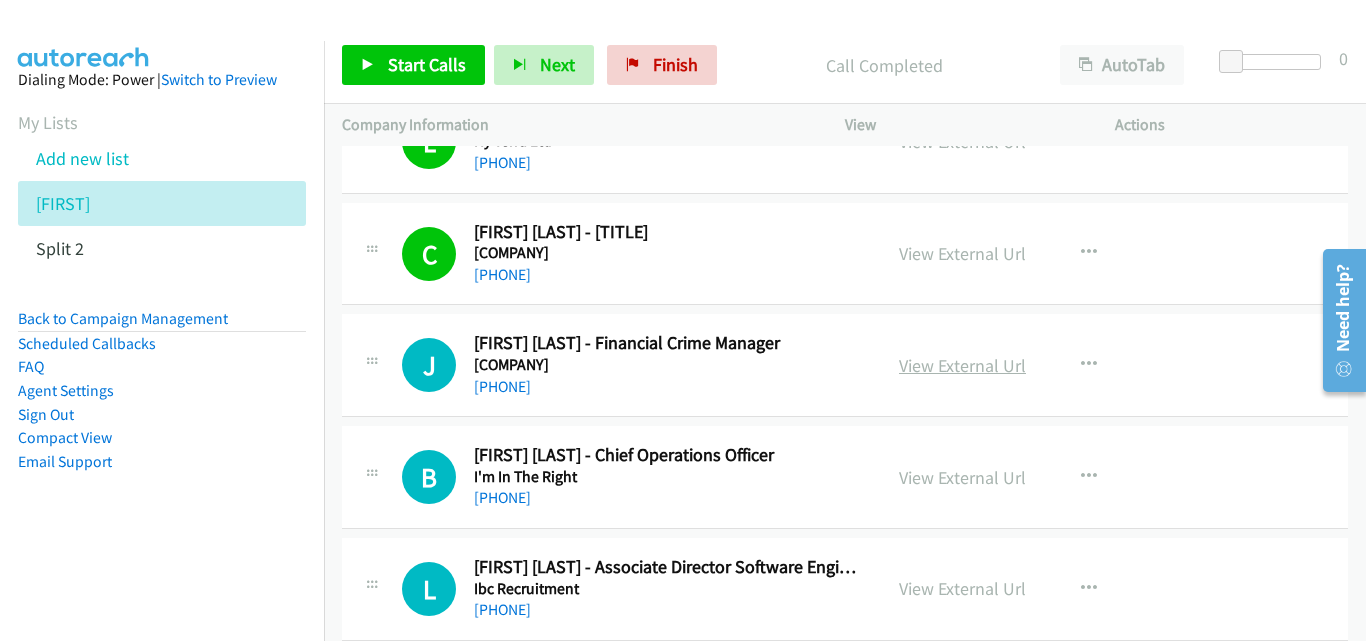 click on "View External Url" at bounding box center (962, 365) 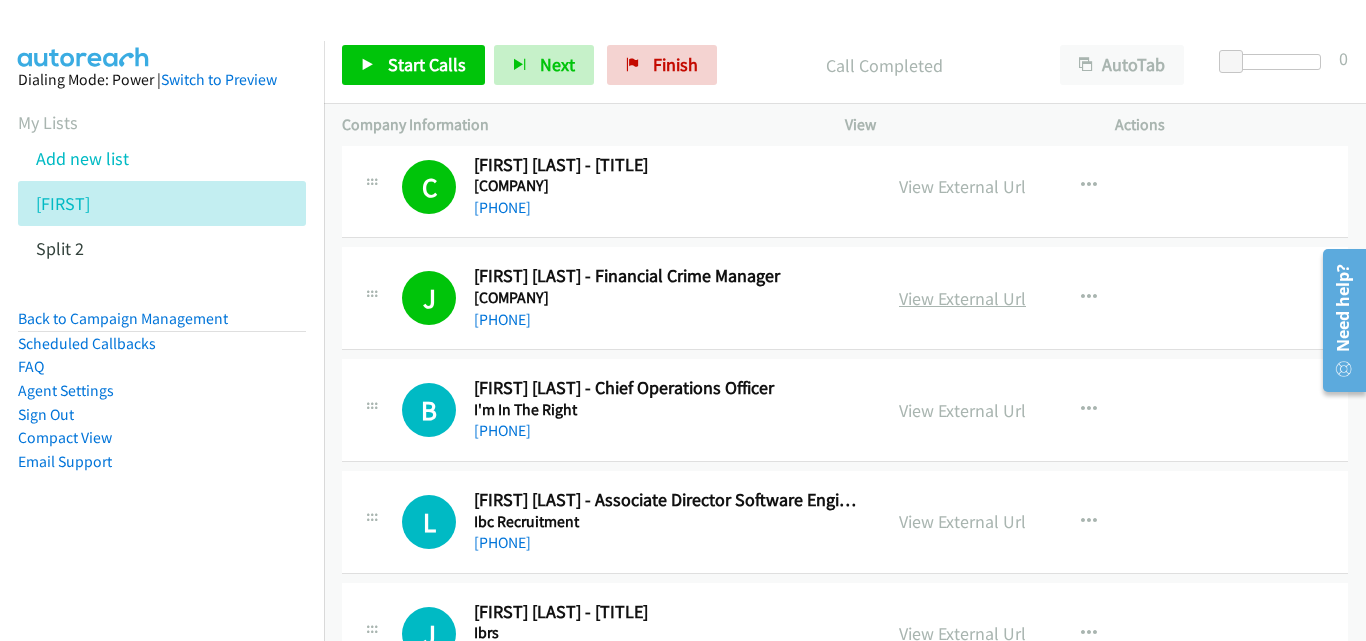 scroll, scrollTop: 11900, scrollLeft: 0, axis: vertical 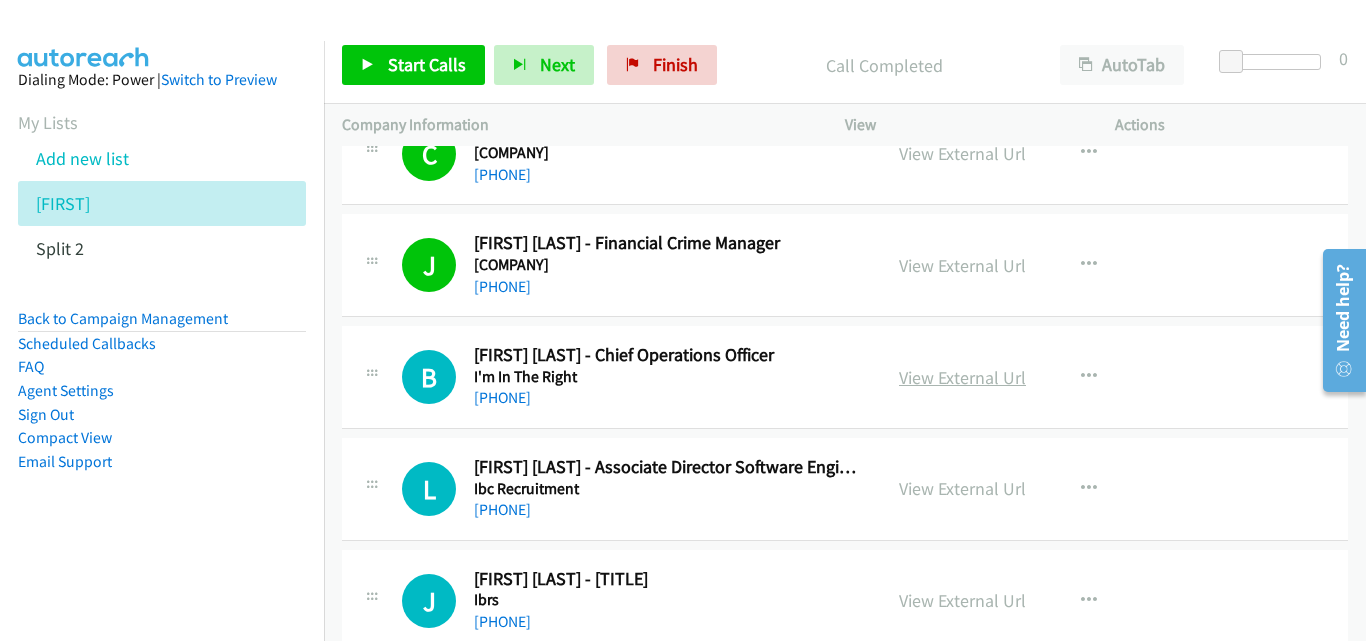 click on "View External Url" at bounding box center [962, 377] 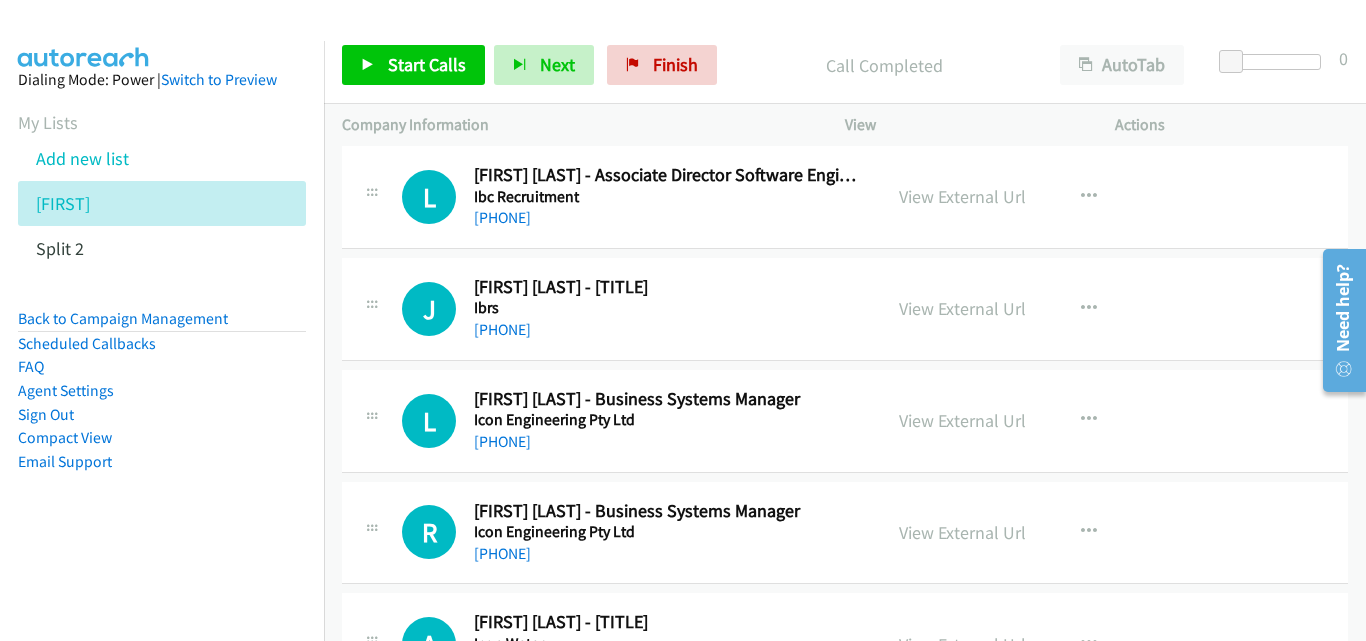 scroll, scrollTop: 12200, scrollLeft: 0, axis: vertical 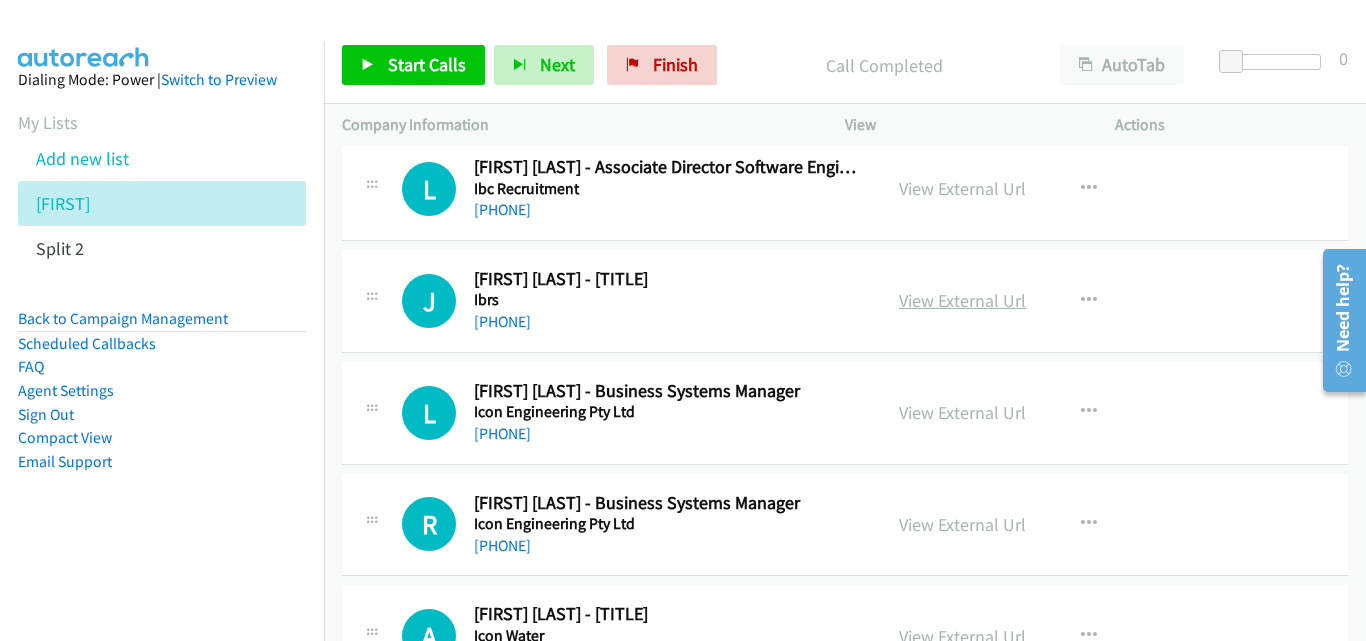 click on "View External Url" at bounding box center [962, 300] 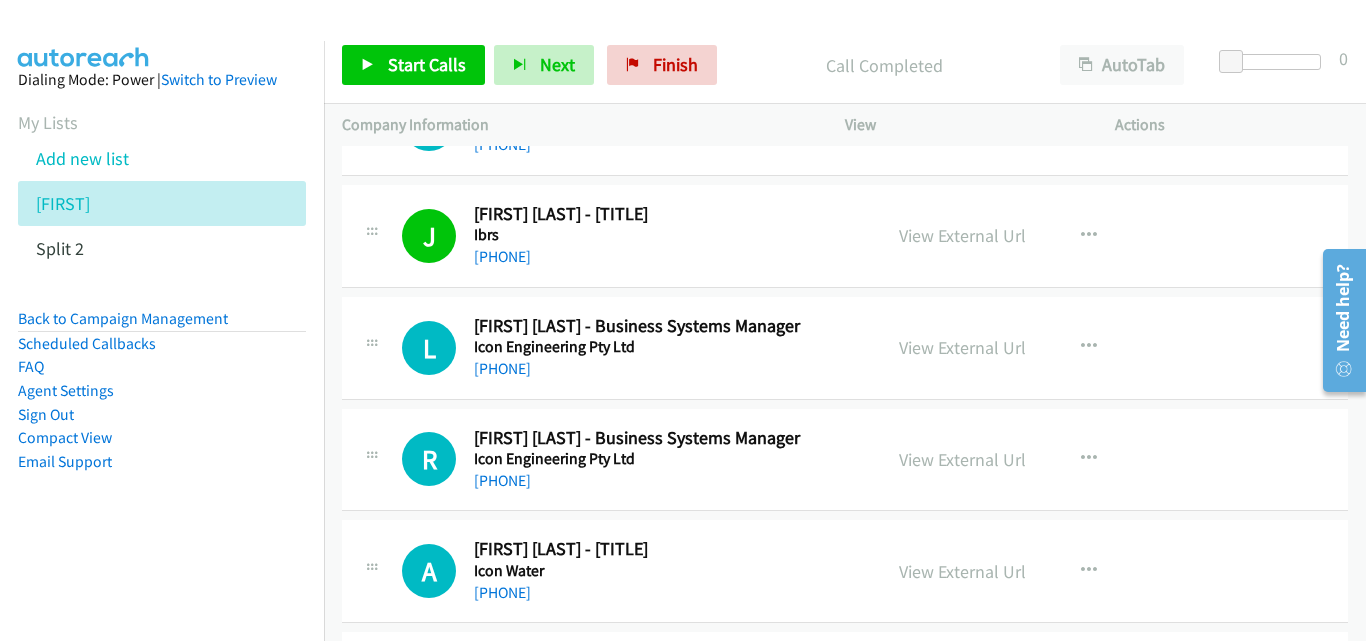 scroll, scrollTop: 12300, scrollLeft: 0, axis: vertical 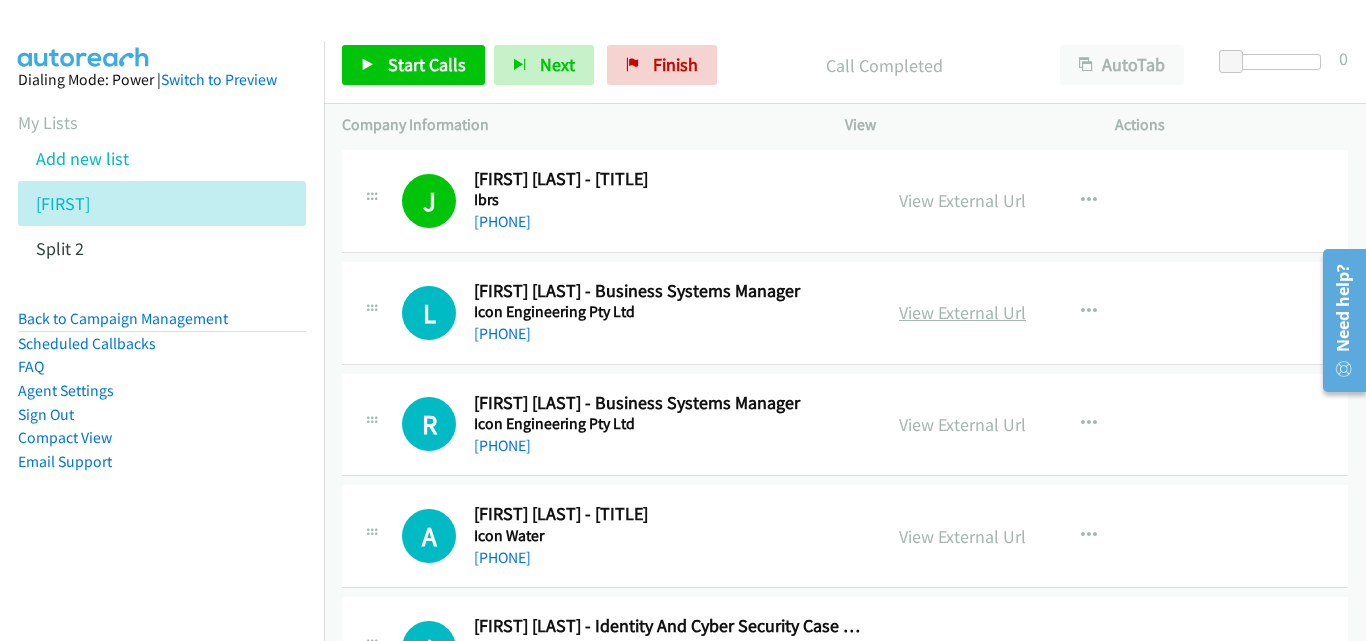 click on "View External Url" at bounding box center [962, 312] 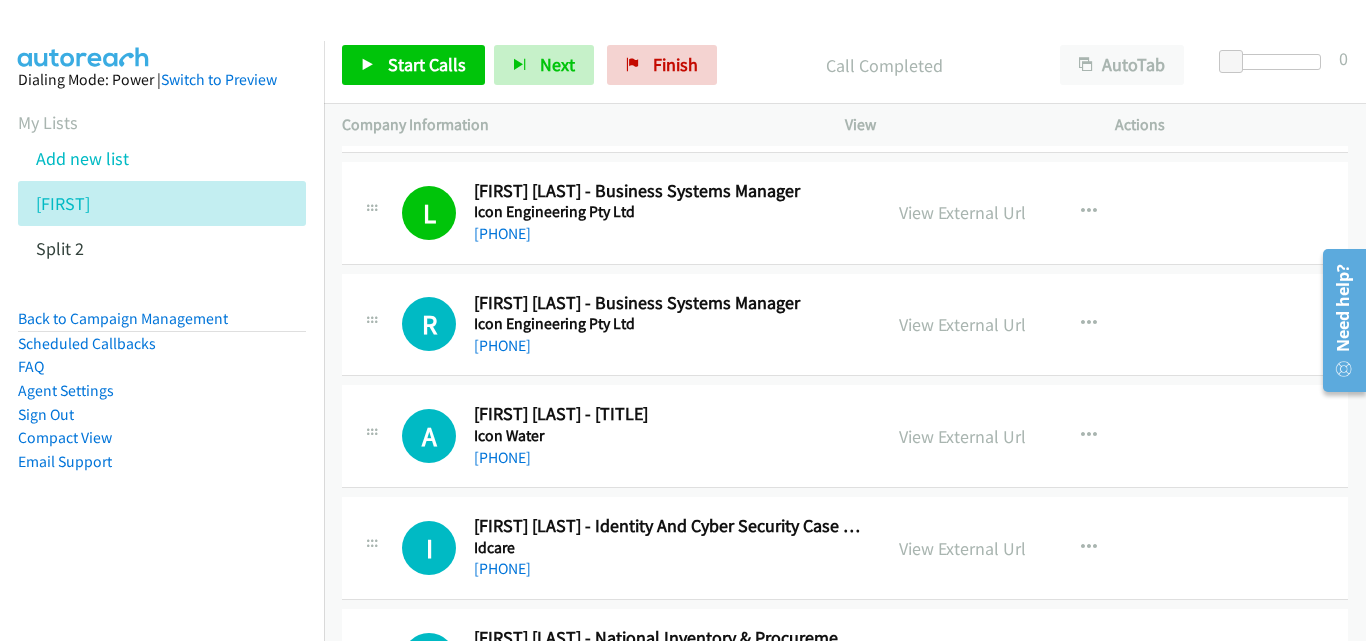 scroll, scrollTop: 12500, scrollLeft: 0, axis: vertical 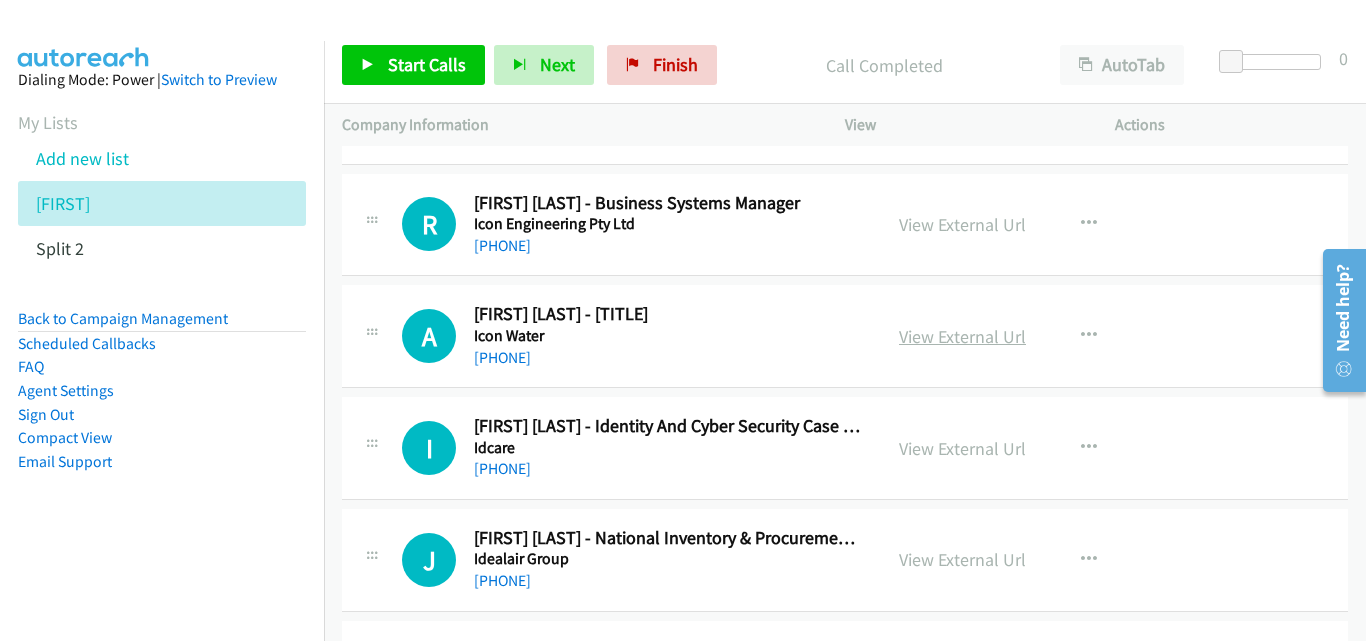 click on "View External Url" at bounding box center [962, 336] 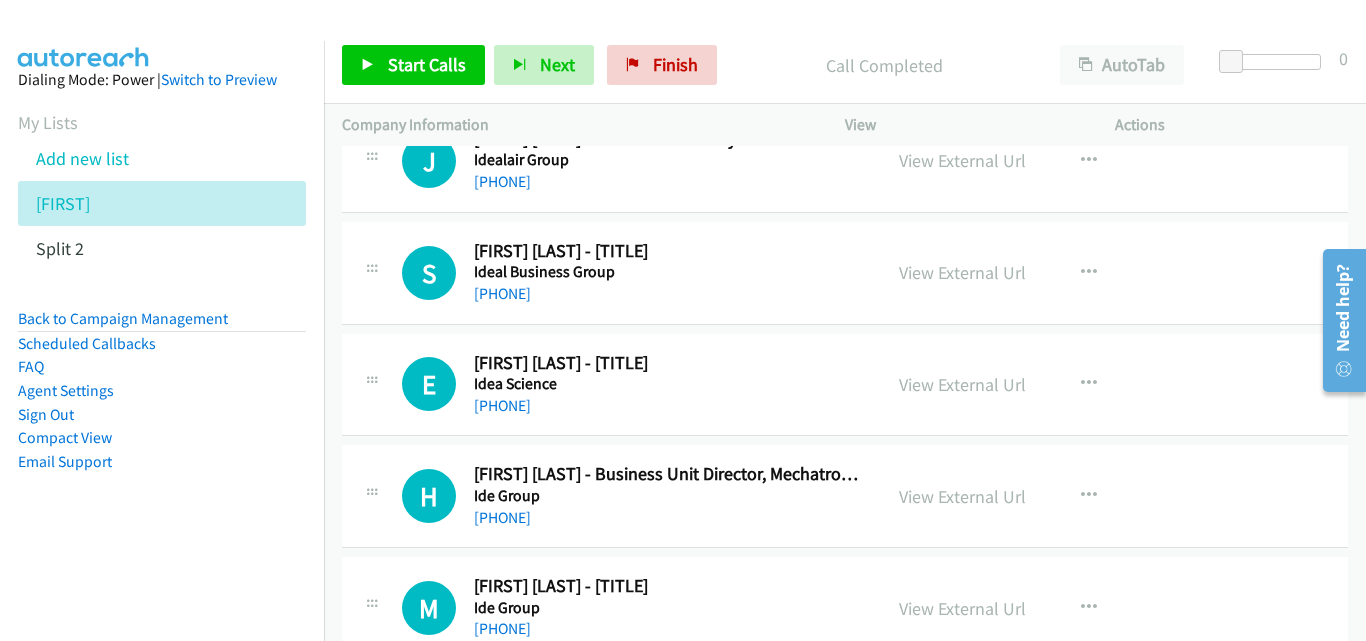 scroll, scrollTop: 12900, scrollLeft: 0, axis: vertical 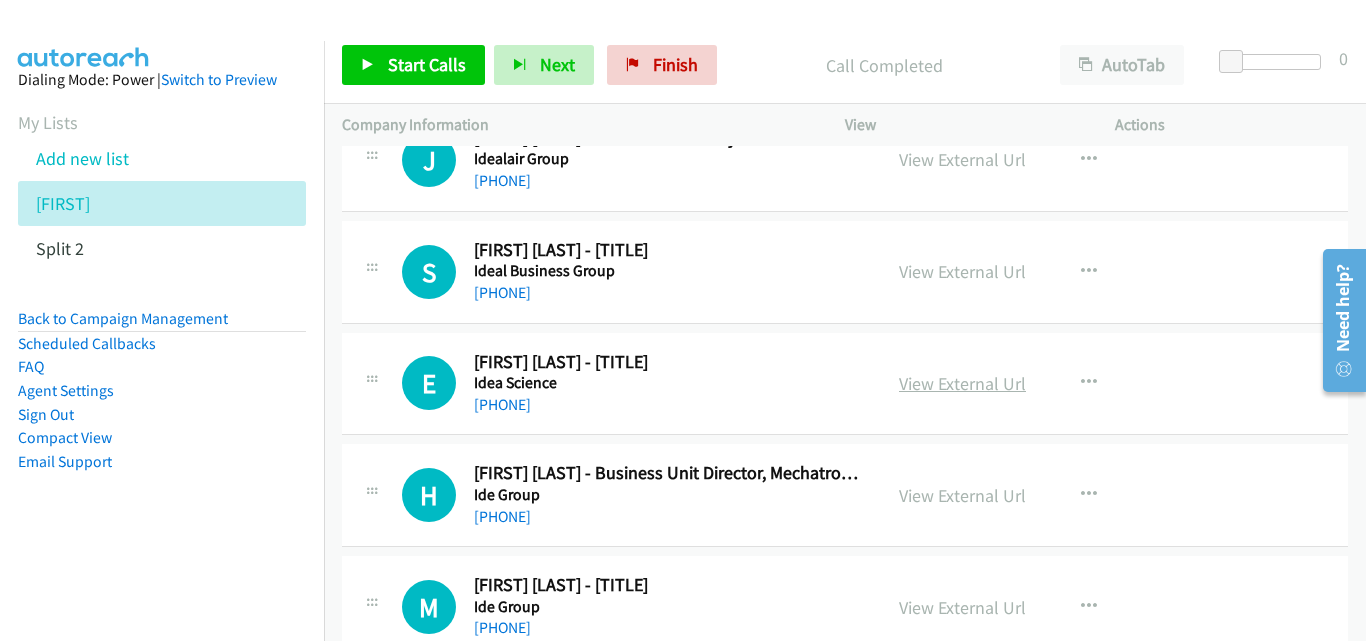 click on "View External Url" at bounding box center (962, 383) 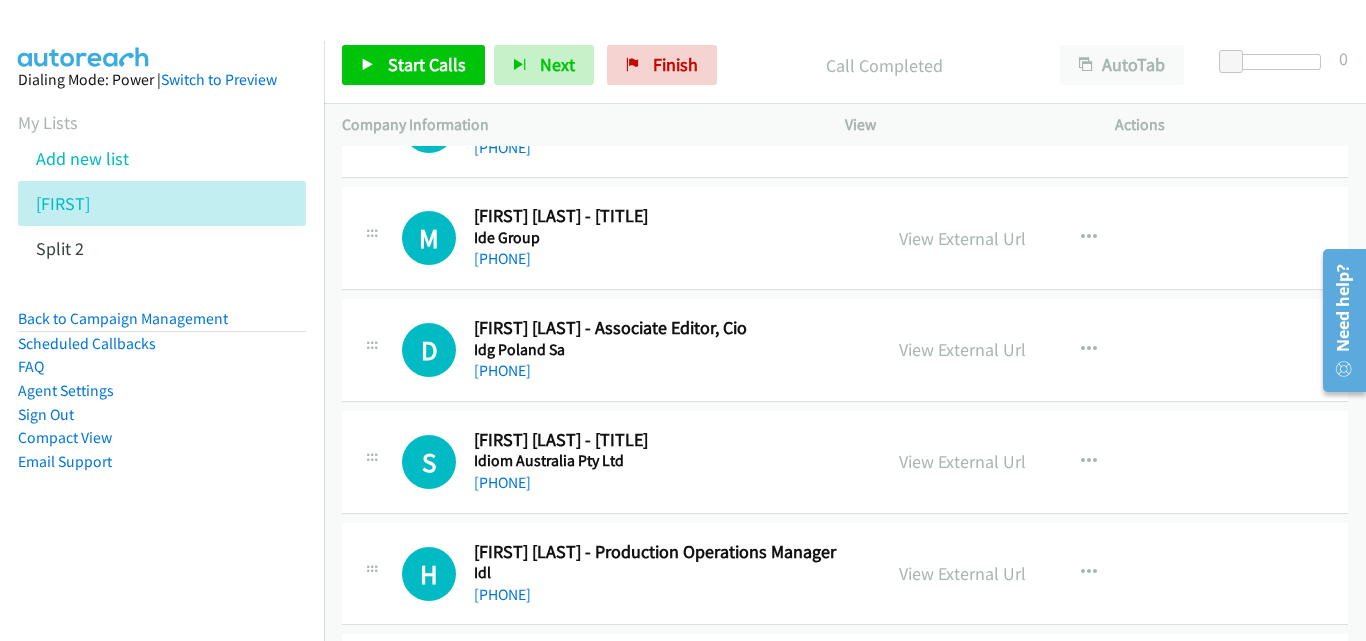scroll, scrollTop: 13300, scrollLeft: 0, axis: vertical 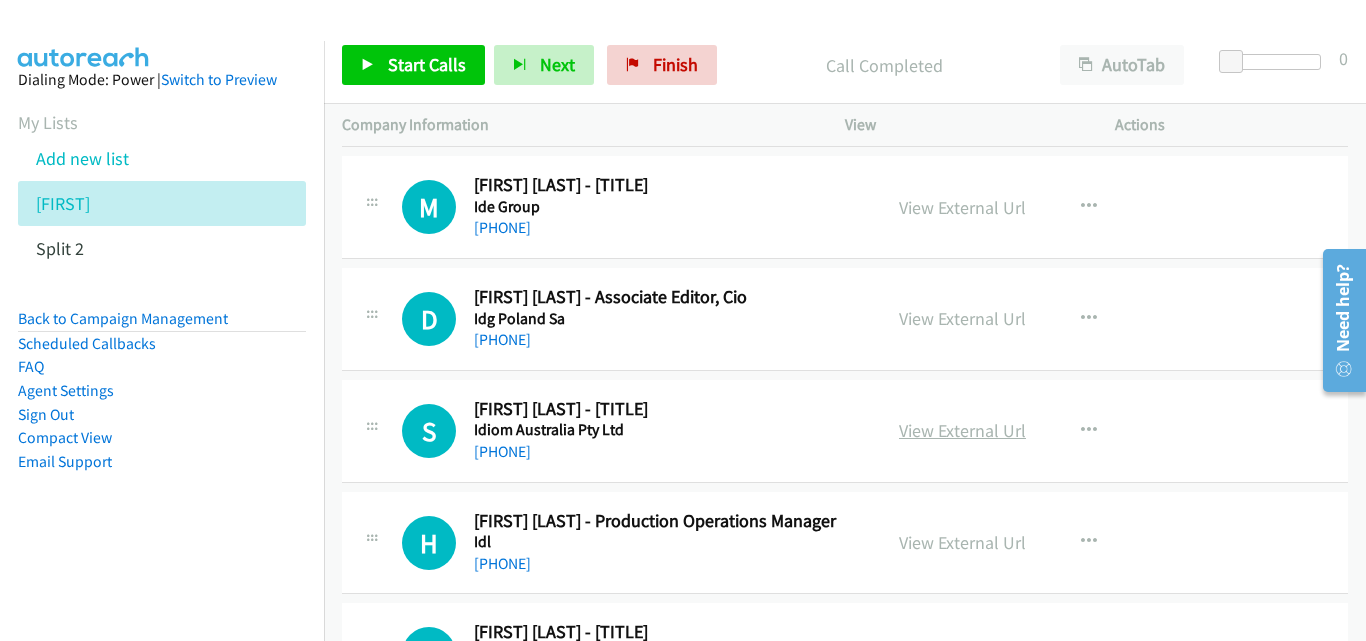 click on "View External Url" at bounding box center [962, 430] 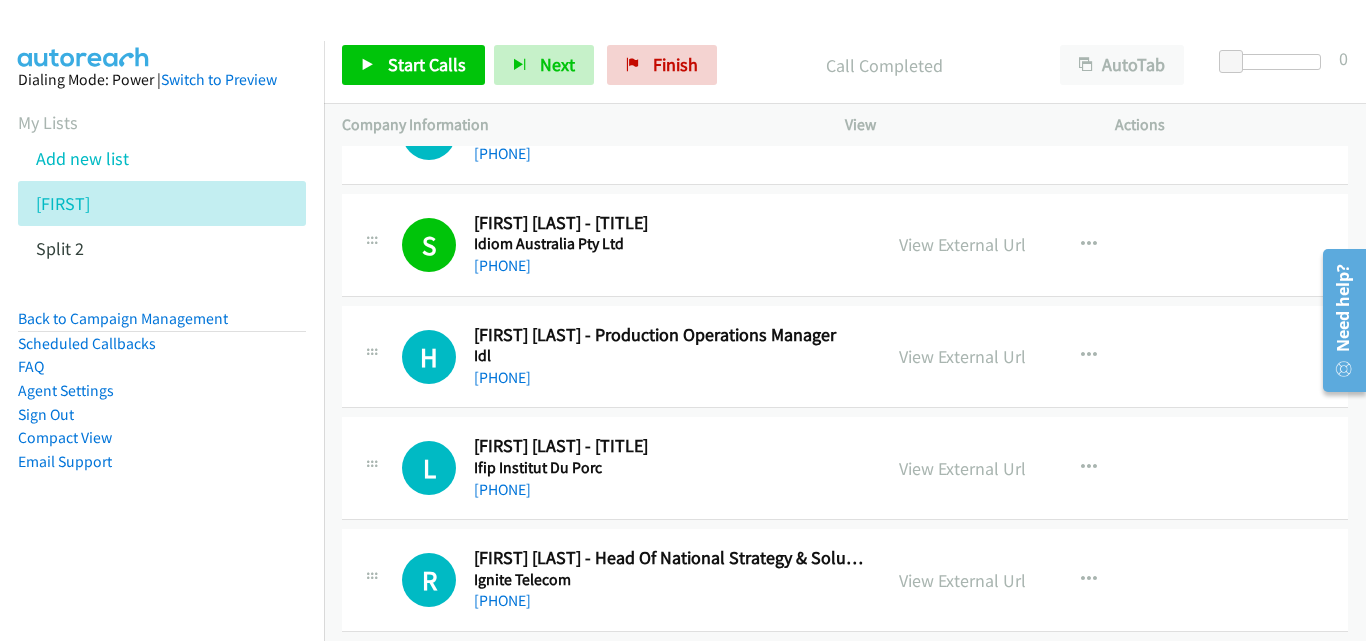 scroll, scrollTop: 13500, scrollLeft: 0, axis: vertical 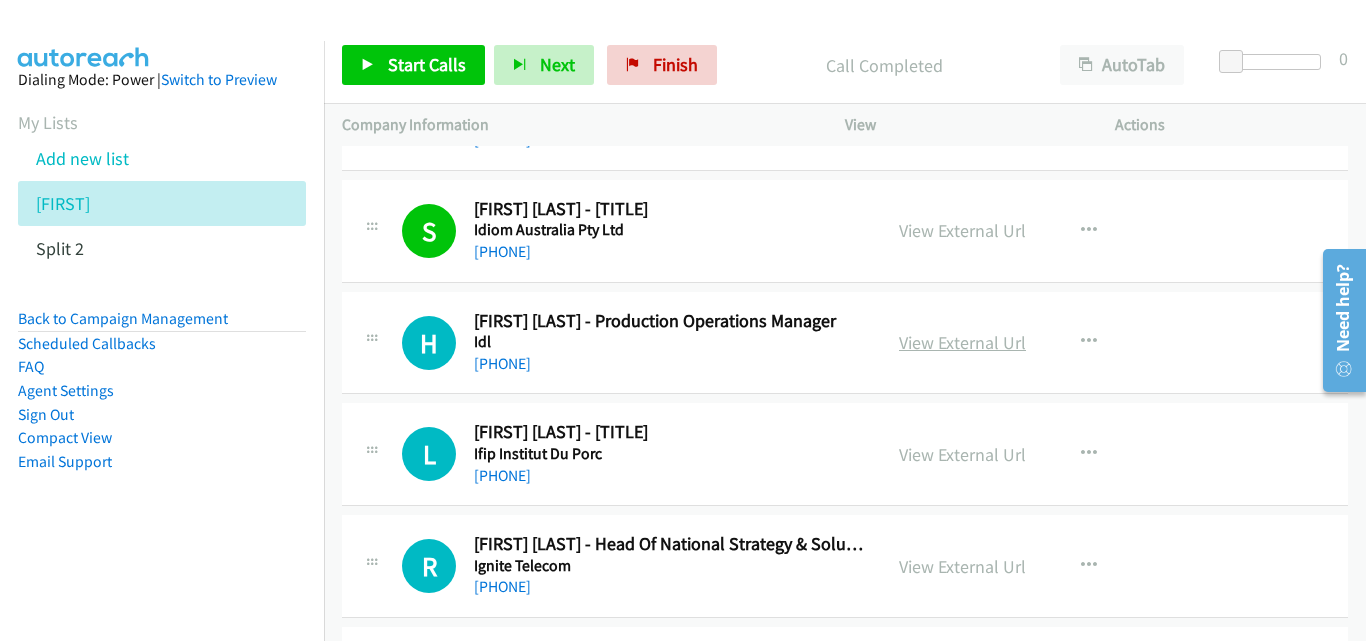 click on "View External Url" at bounding box center (962, 342) 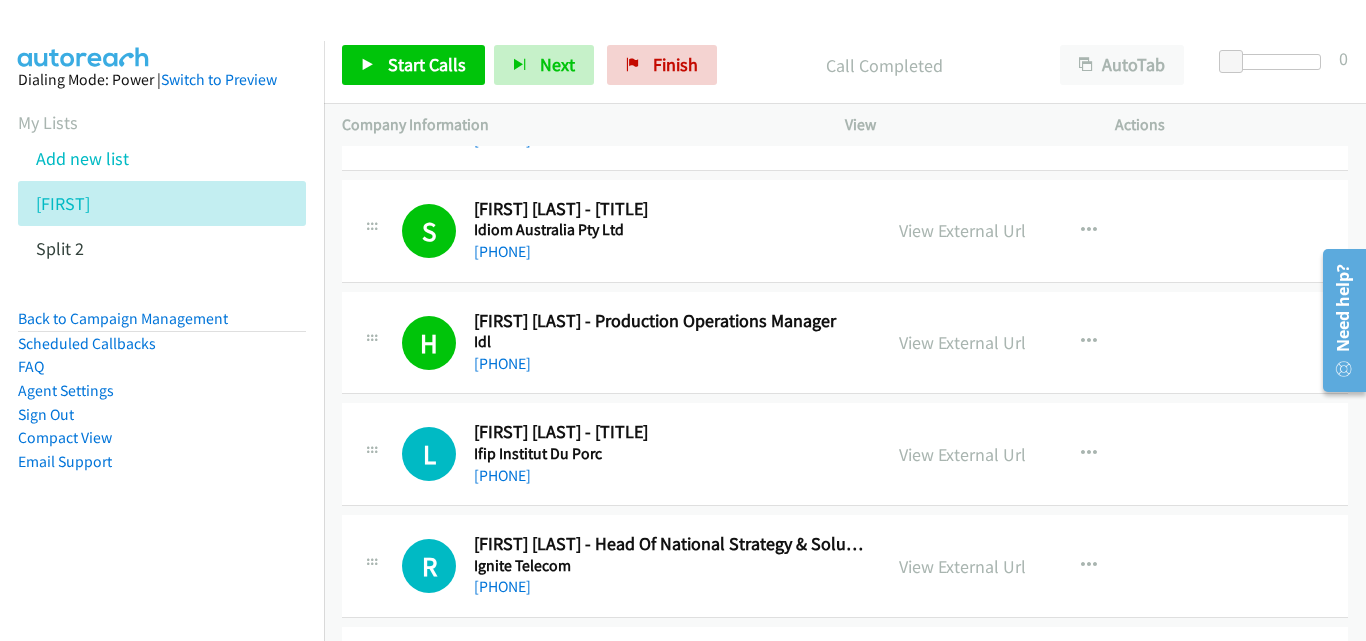 scroll, scrollTop: 13600, scrollLeft: 0, axis: vertical 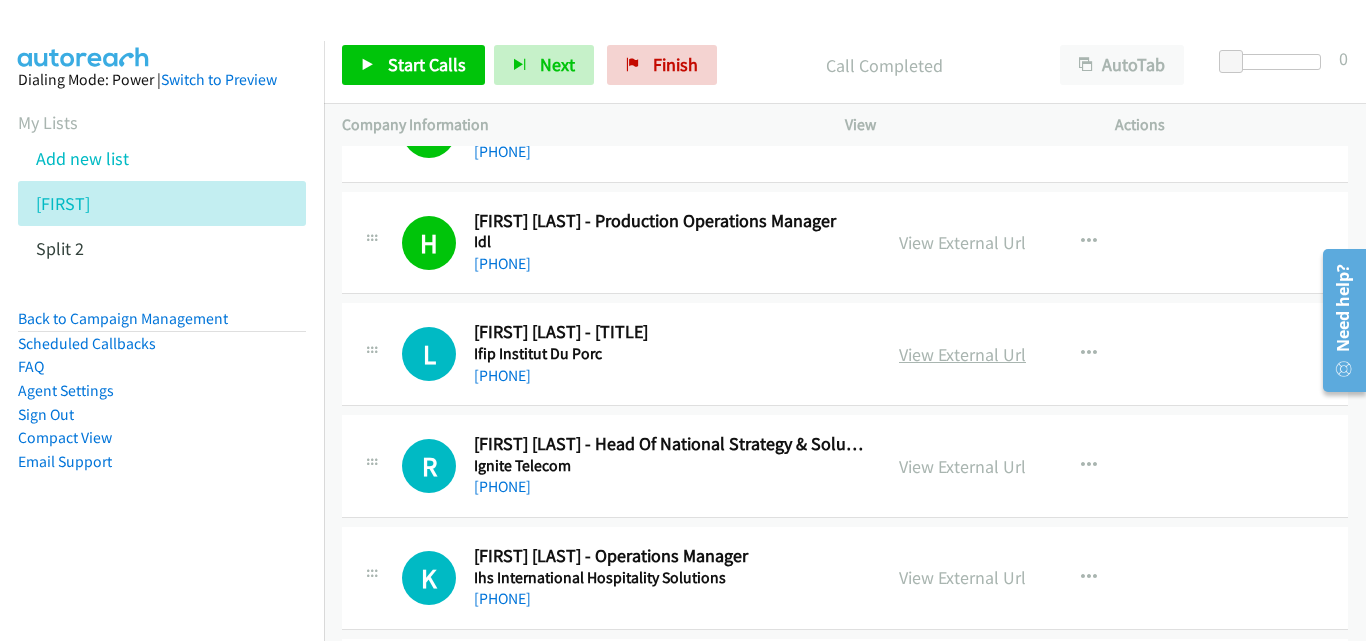 click on "View External Url" at bounding box center (962, 354) 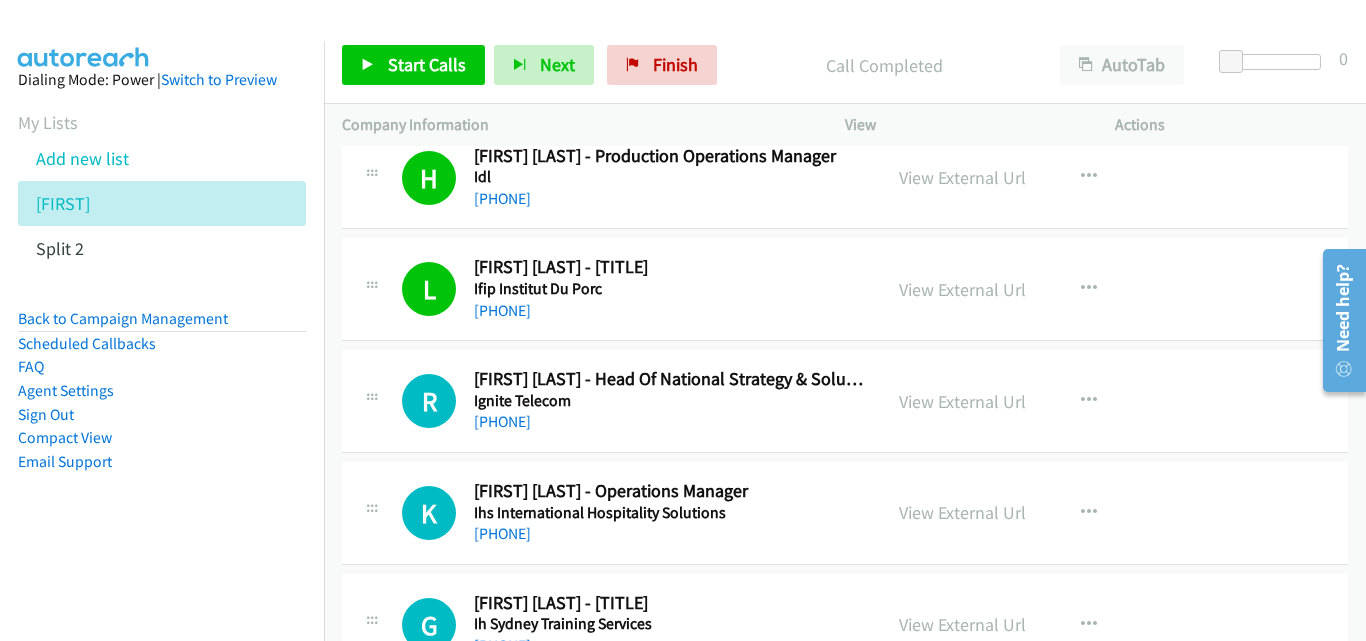 scroll, scrollTop: 13700, scrollLeft: 0, axis: vertical 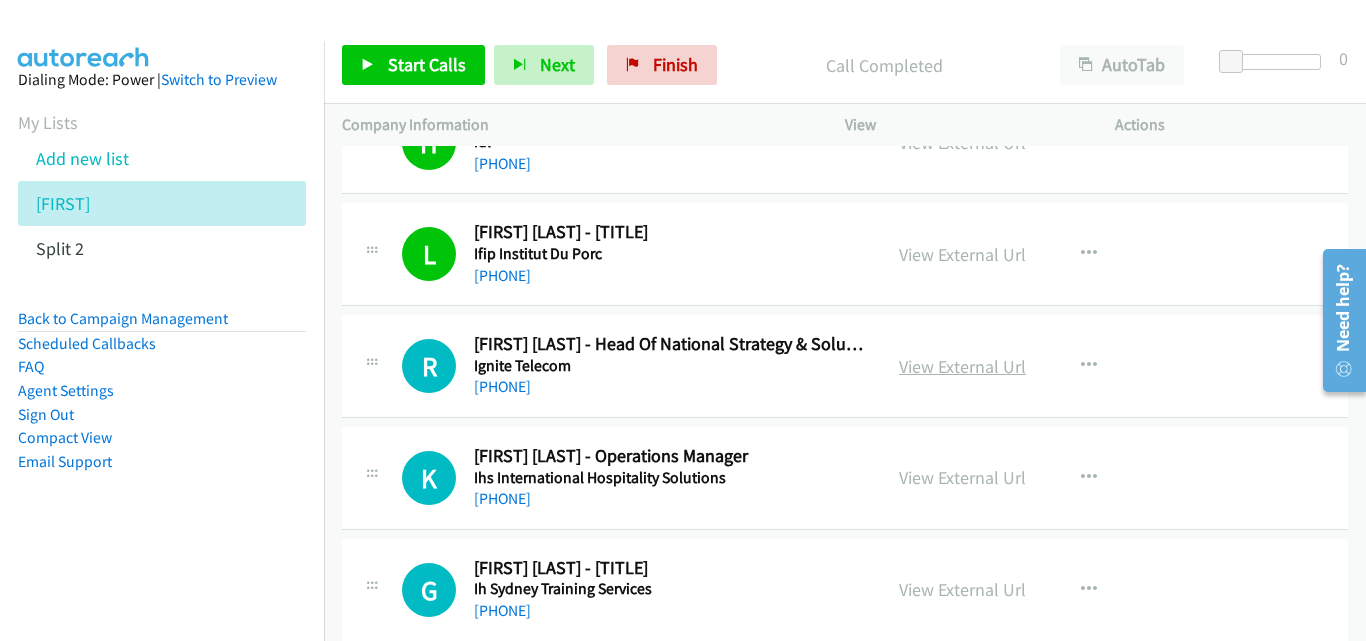 click on "View External Url" at bounding box center [962, 366] 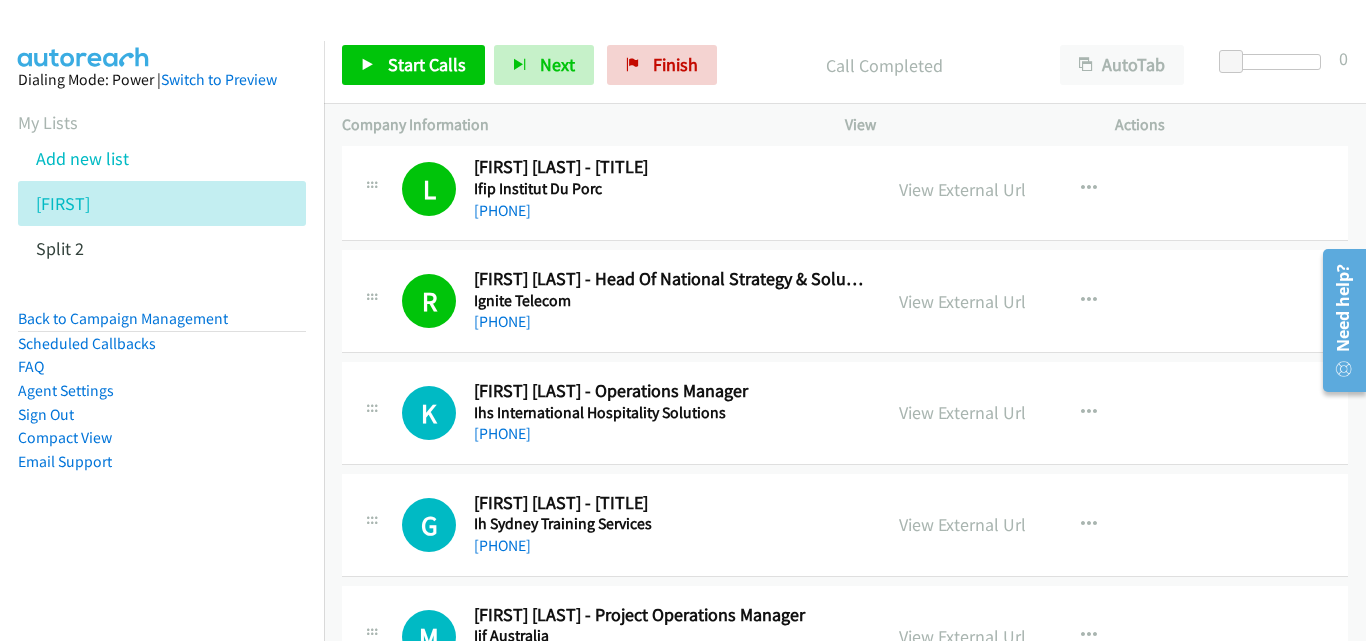 scroll, scrollTop: 13800, scrollLeft: 0, axis: vertical 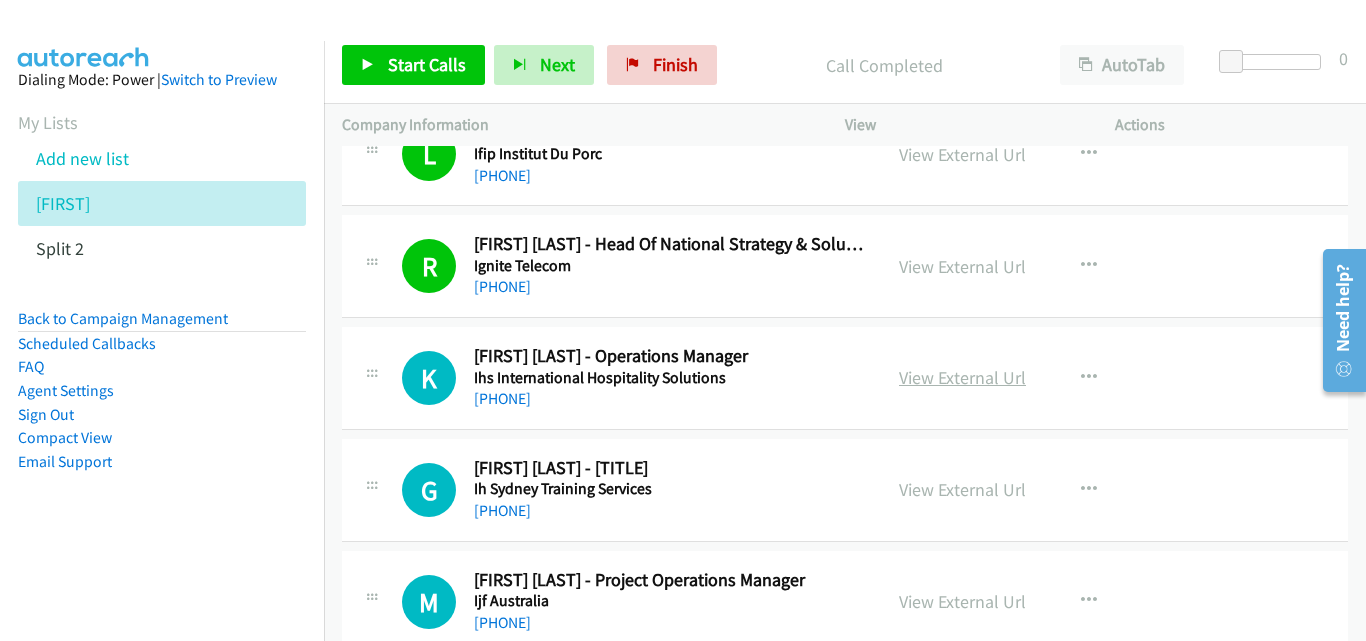 click on "View External Url" at bounding box center (962, 377) 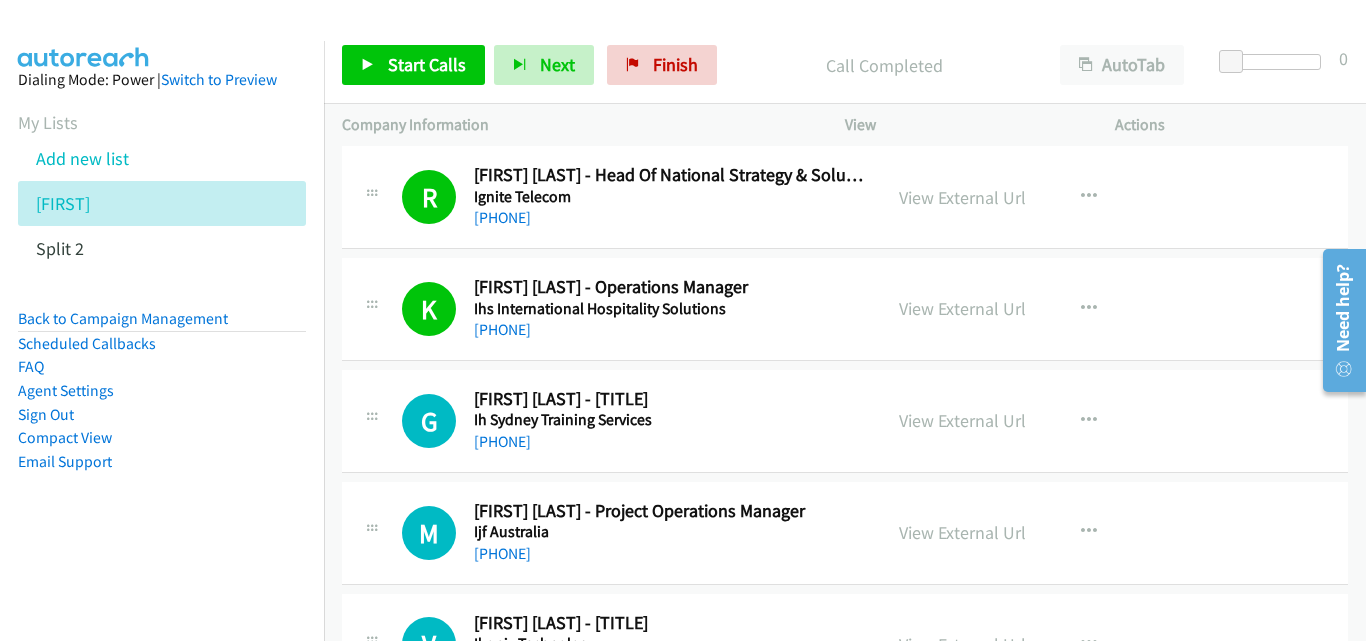 scroll, scrollTop: 13900, scrollLeft: 0, axis: vertical 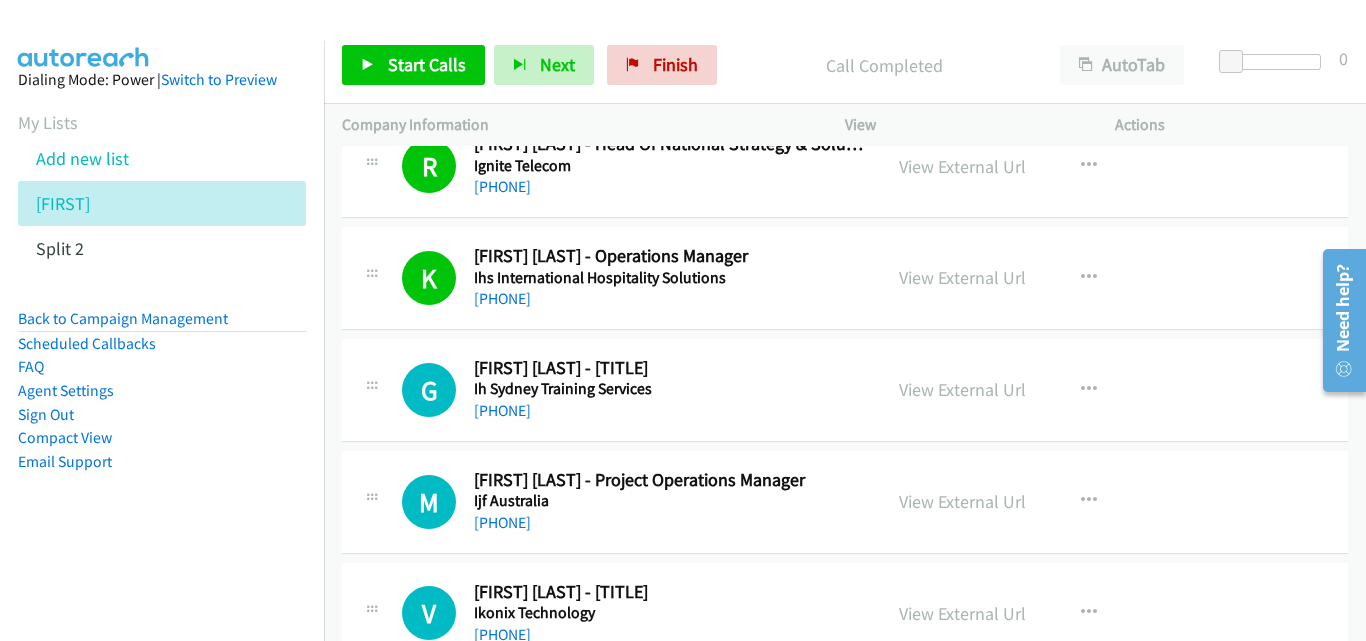 drag, startPoint x: 912, startPoint y: 382, endPoint x: 881, endPoint y: 373, distance: 32.280025 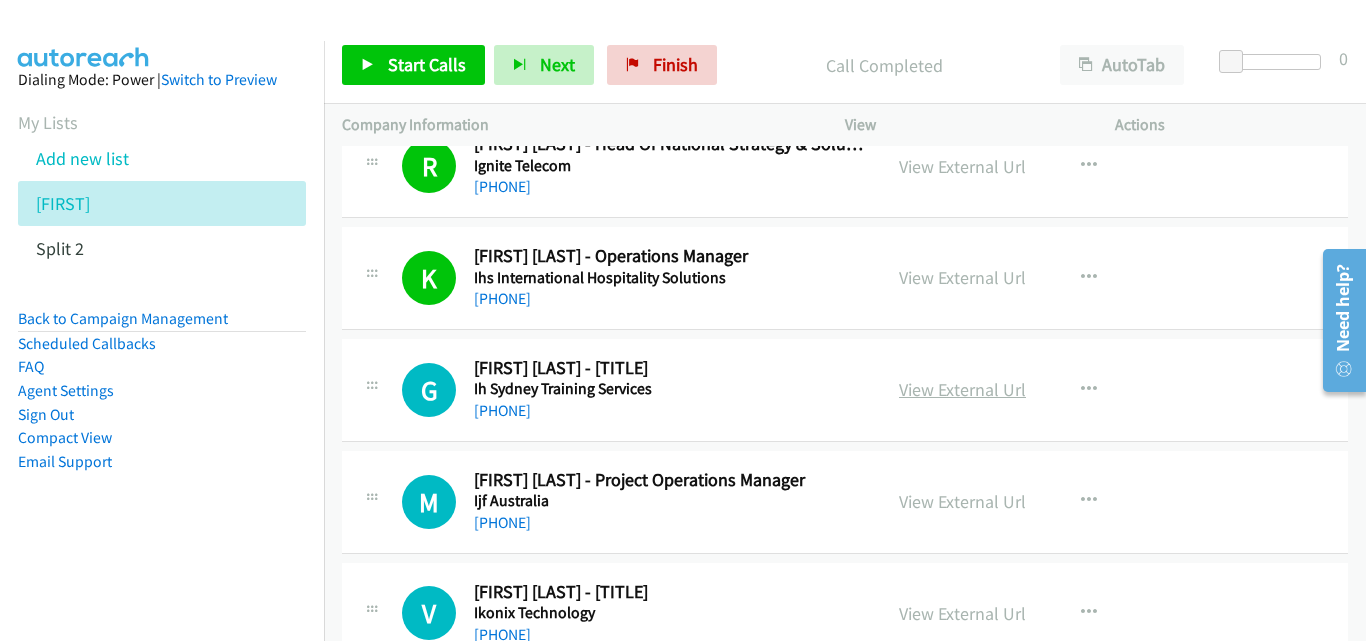 click on "View External Url" at bounding box center [962, 389] 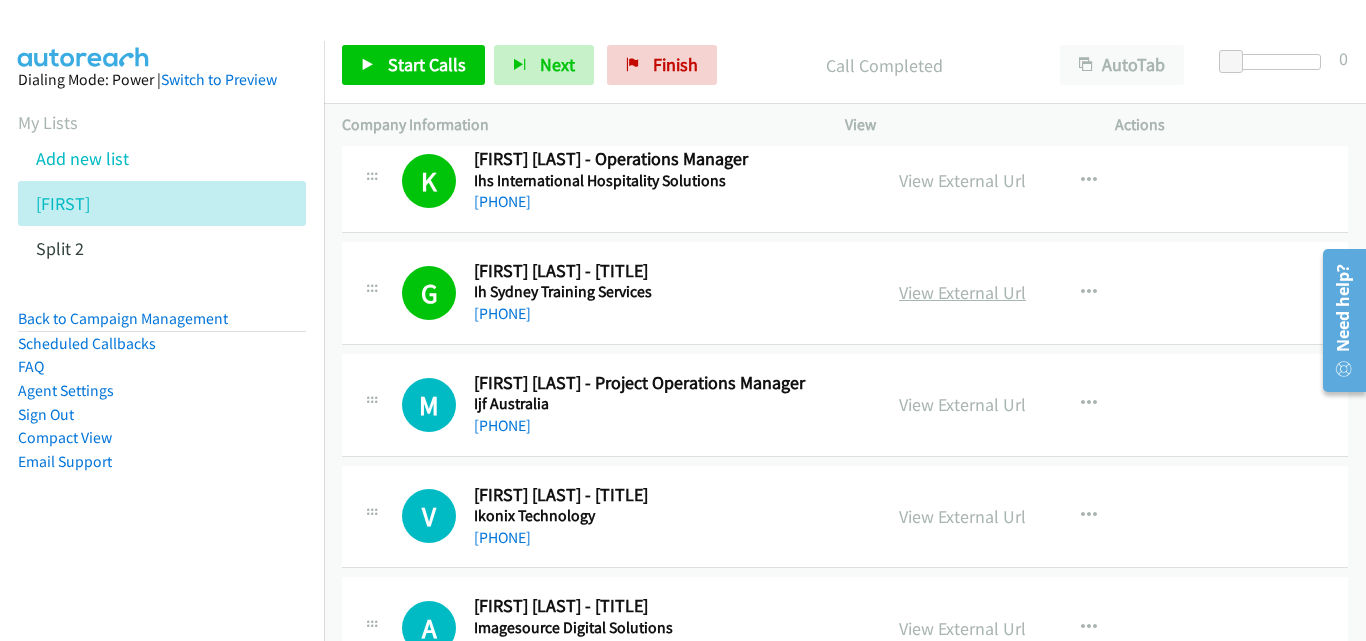 scroll, scrollTop: 14000, scrollLeft: 0, axis: vertical 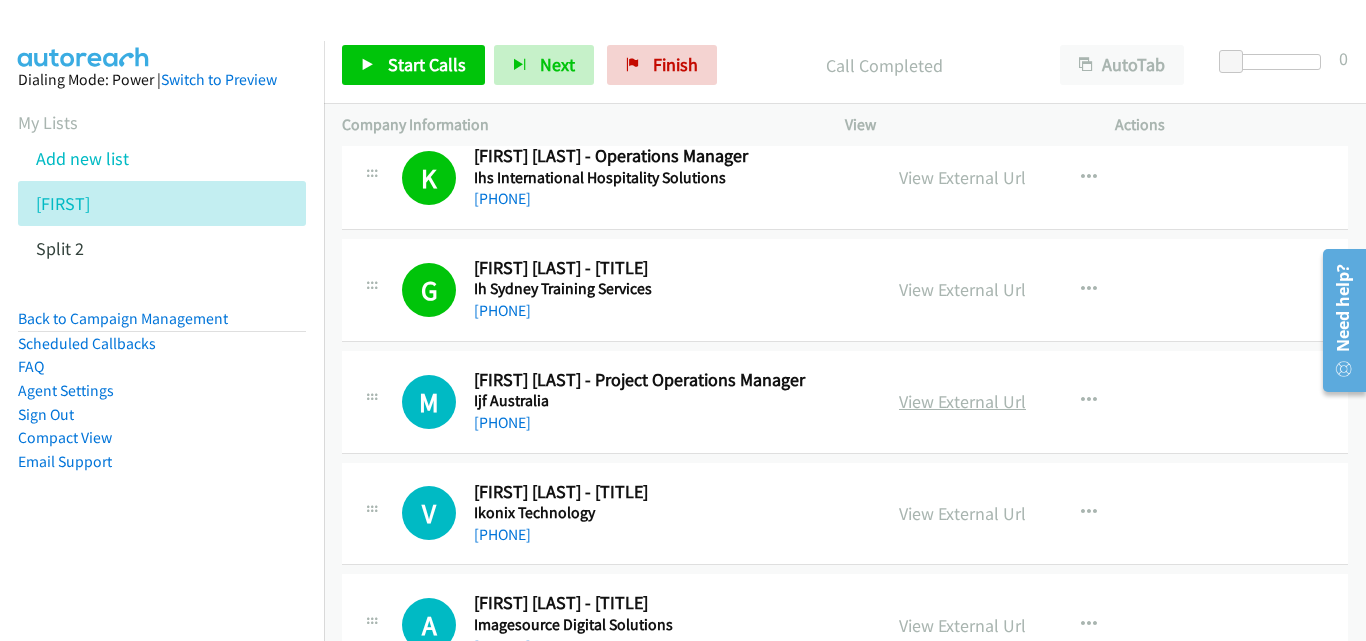click on "View External Url" at bounding box center (962, 401) 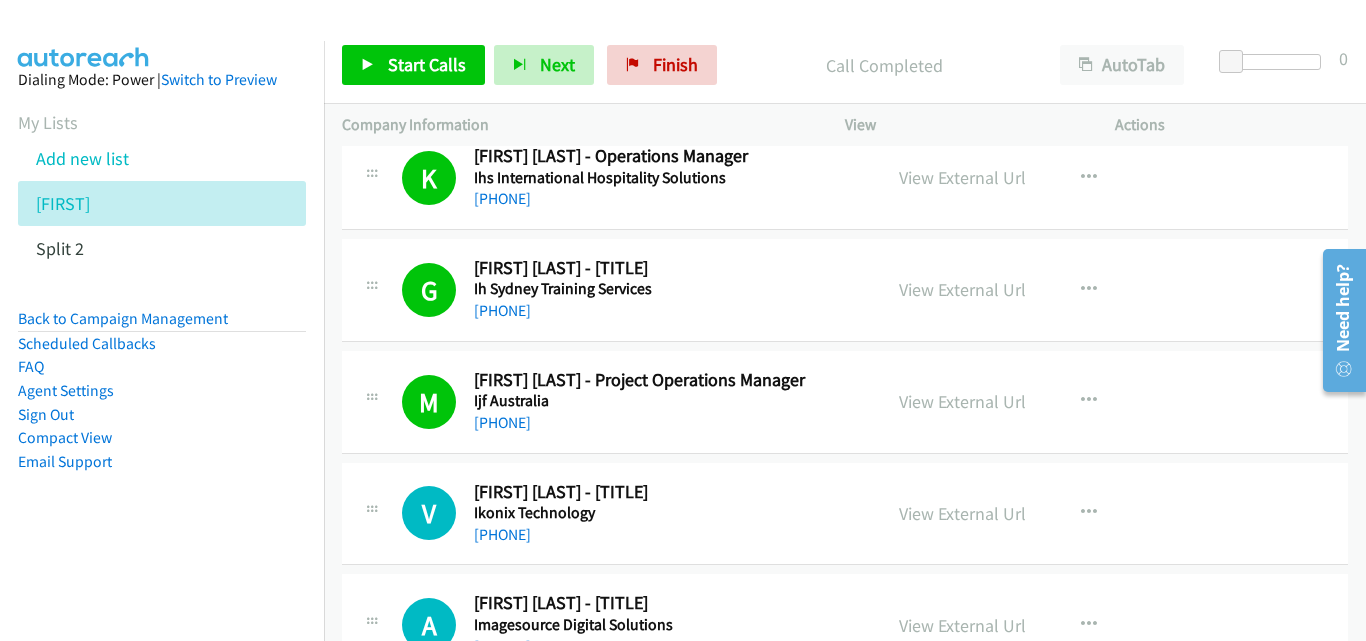 scroll, scrollTop: 14200, scrollLeft: 0, axis: vertical 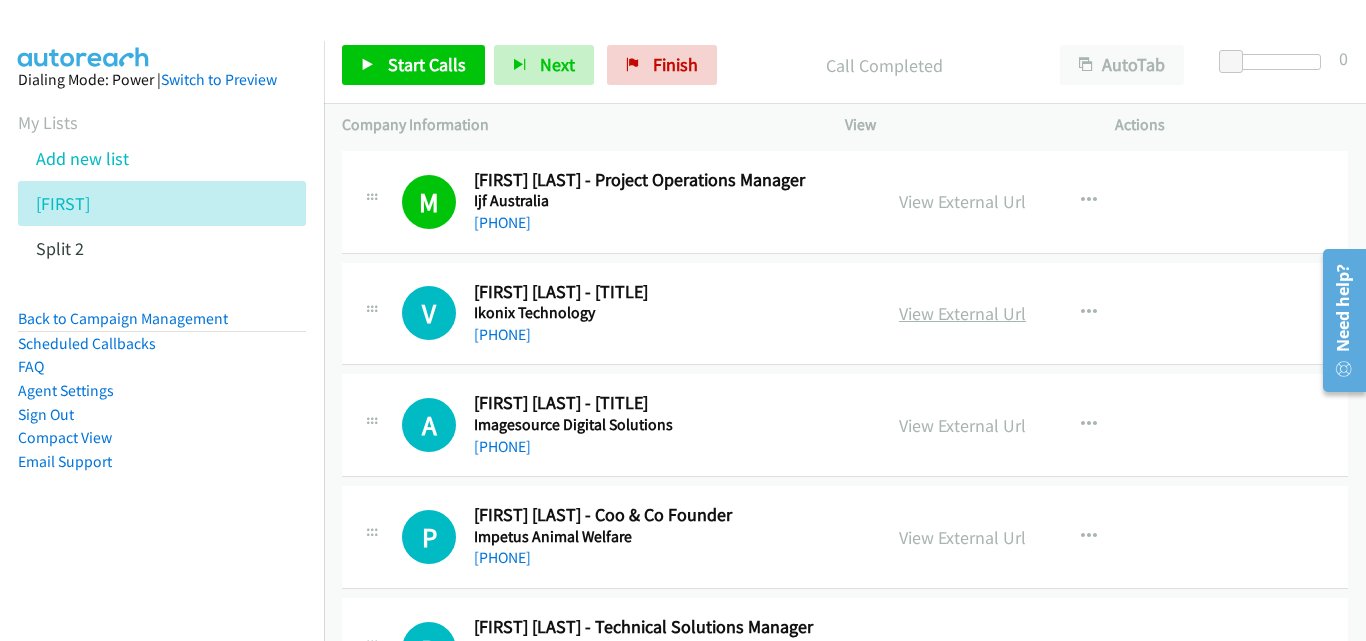 click on "View External Url" at bounding box center [962, 313] 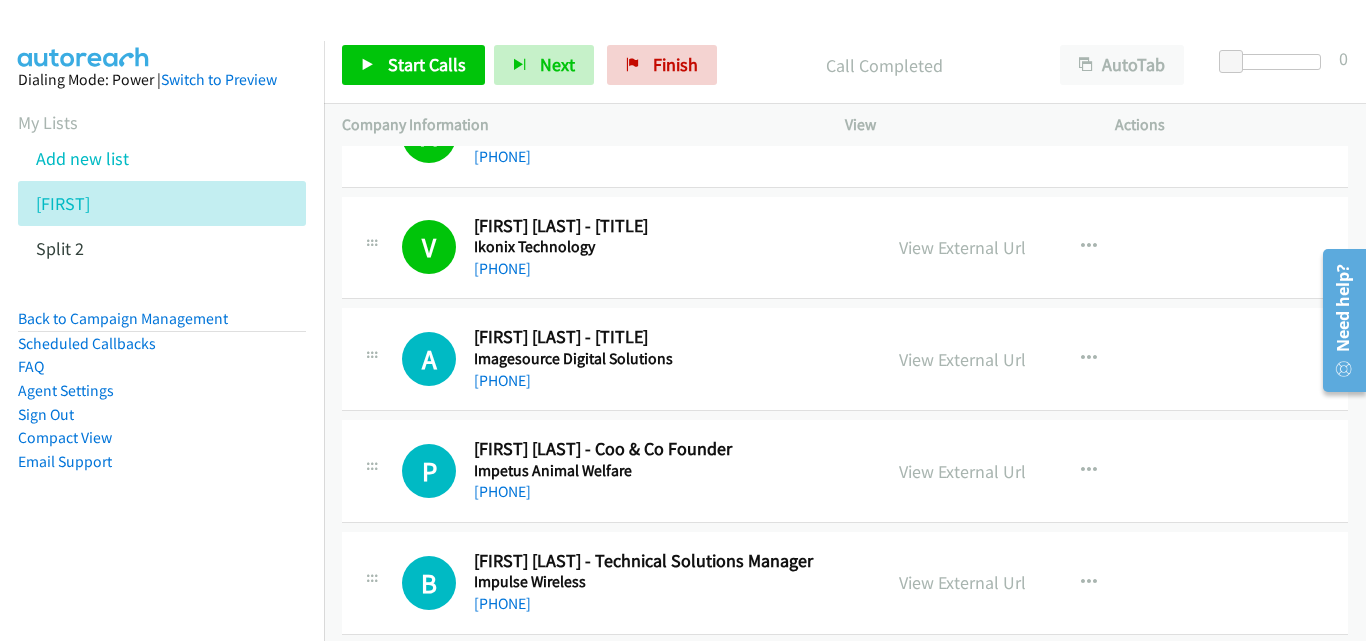 scroll, scrollTop: 14300, scrollLeft: 0, axis: vertical 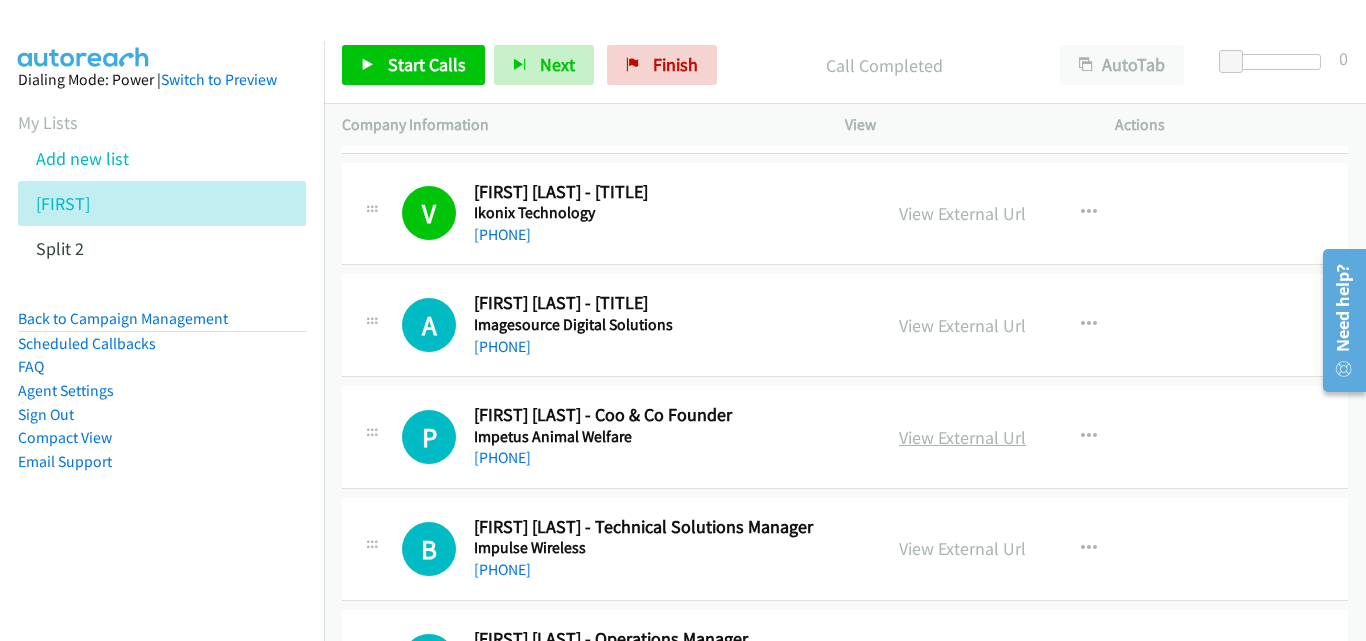 click on "View External Url" at bounding box center (962, 437) 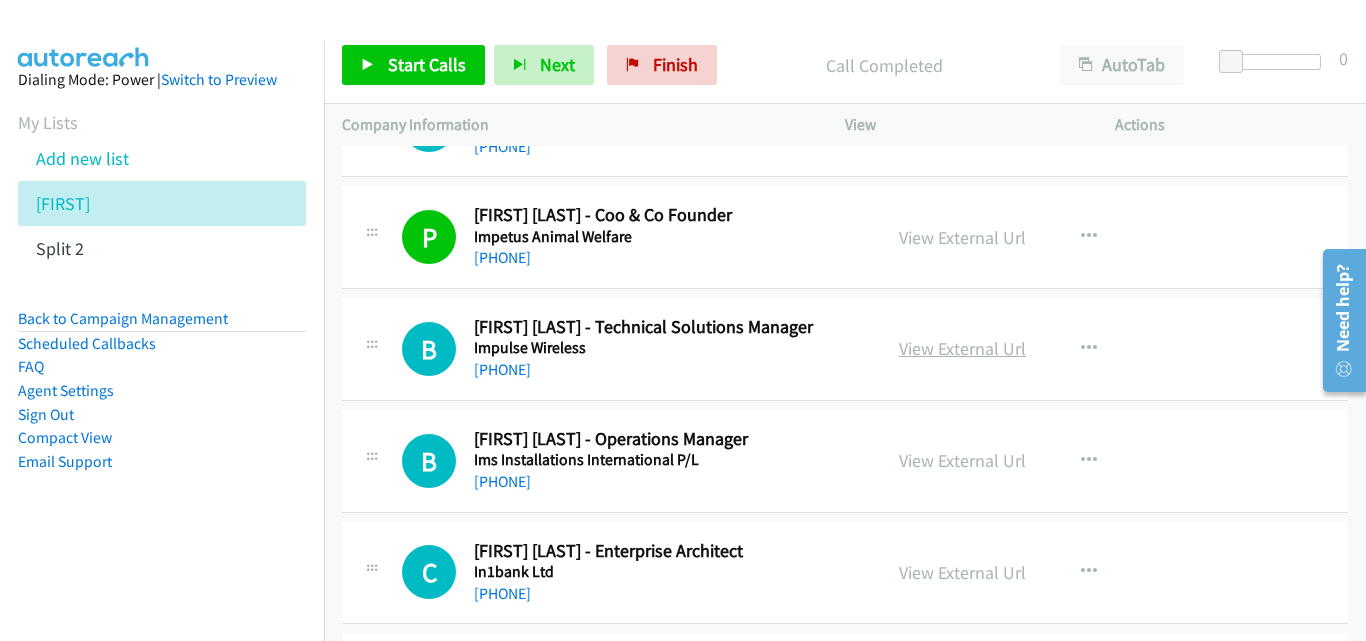 scroll, scrollTop: 14600, scrollLeft: 0, axis: vertical 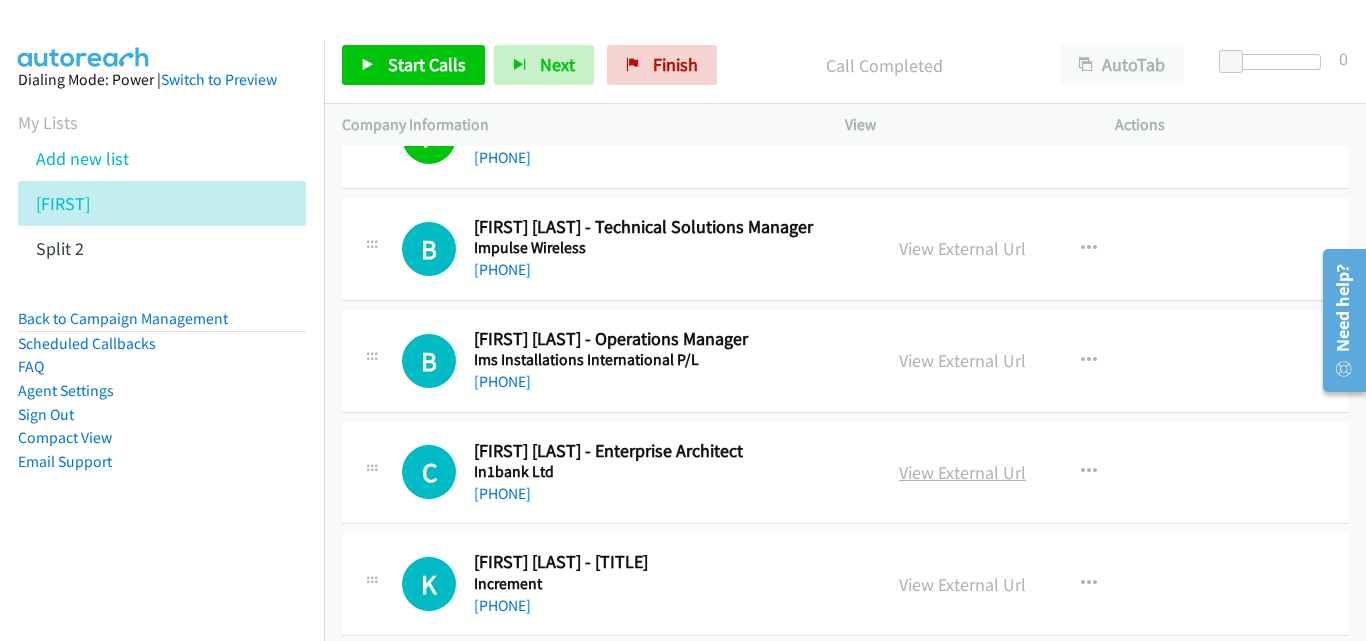 click on "View External Url" at bounding box center [962, 472] 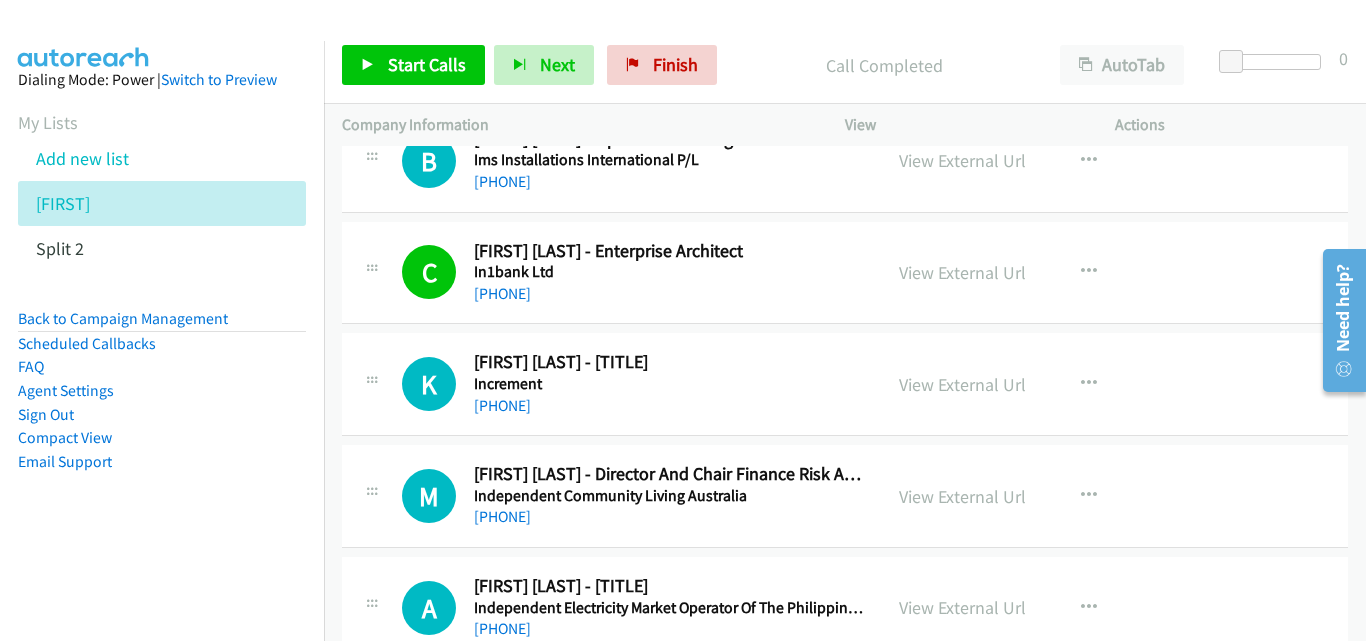 scroll, scrollTop: 14900, scrollLeft: 0, axis: vertical 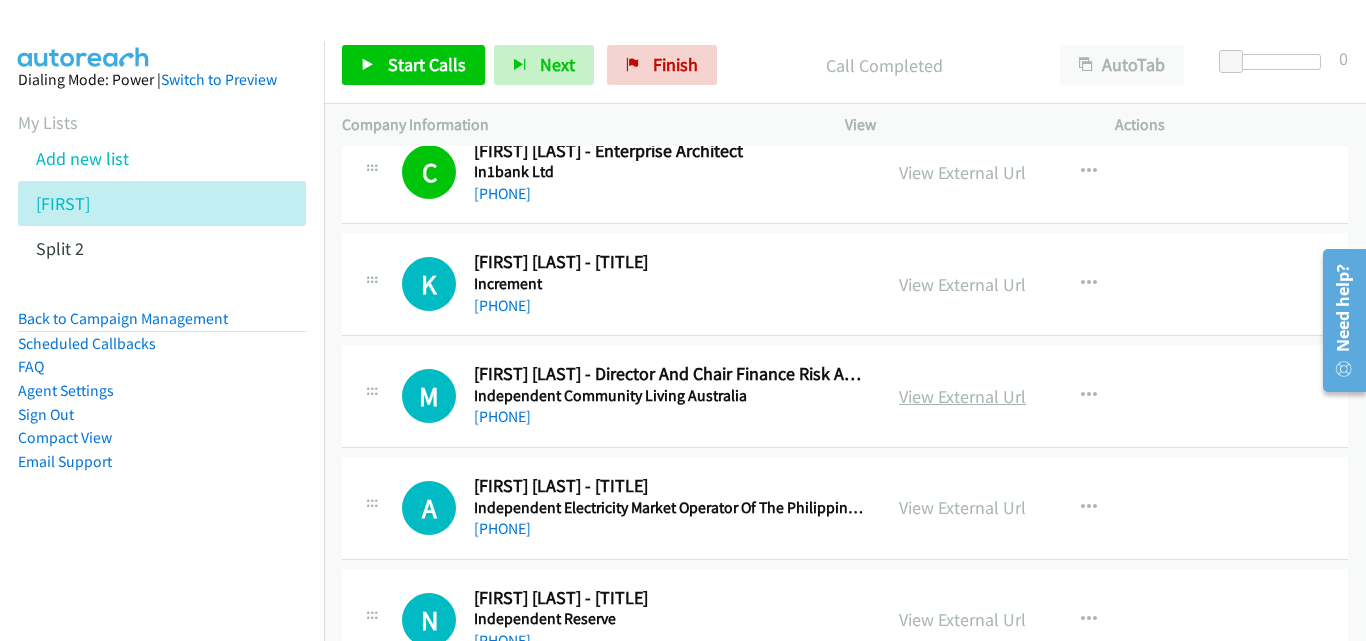 click on "View External Url" at bounding box center [962, 396] 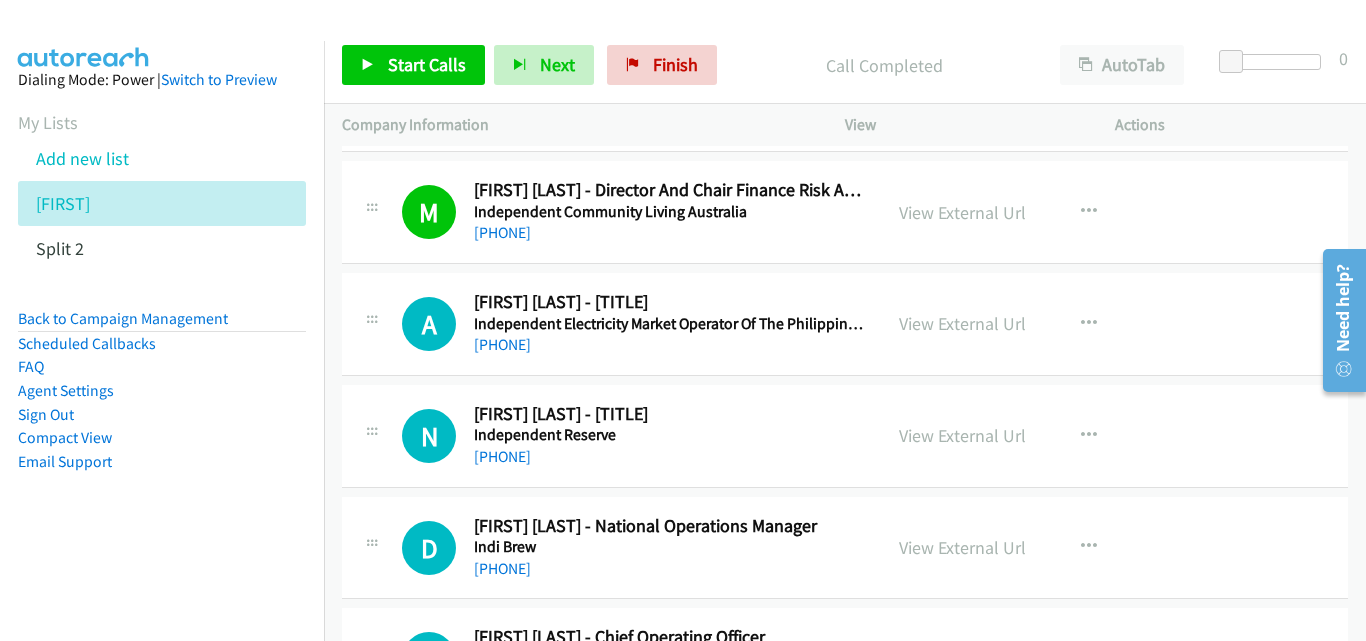 scroll, scrollTop: 15100, scrollLeft: 0, axis: vertical 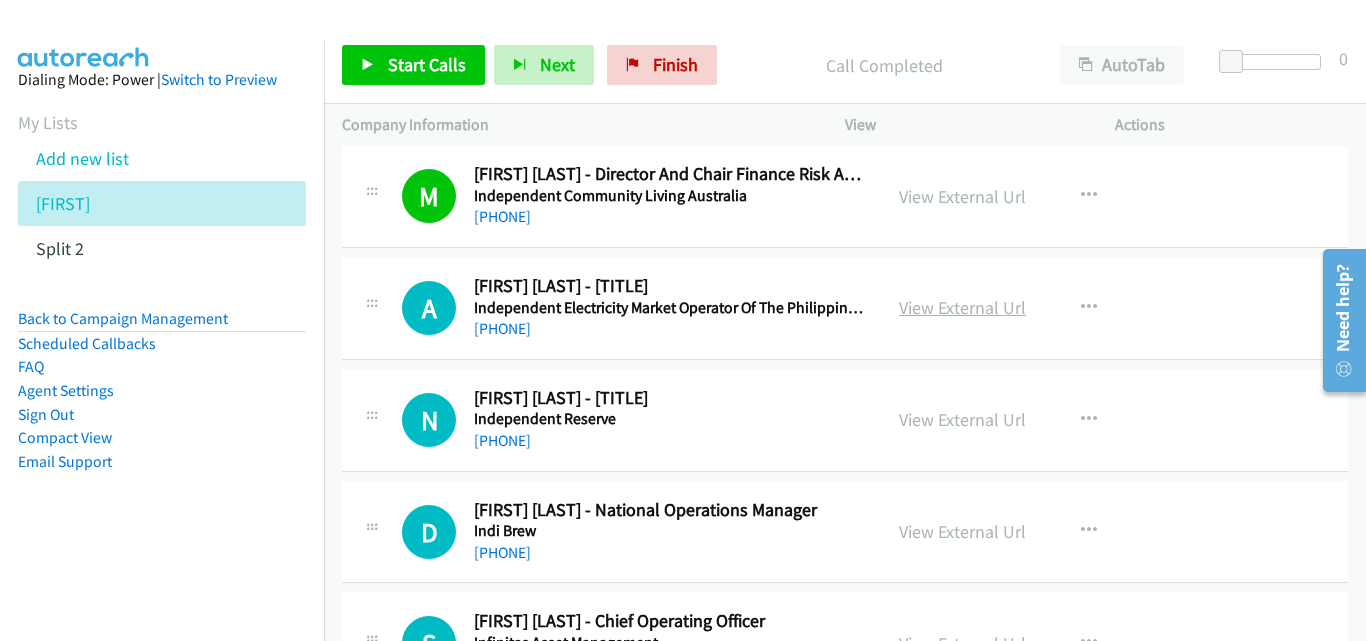 click on "View External Url" at bounding box center [962, 307] 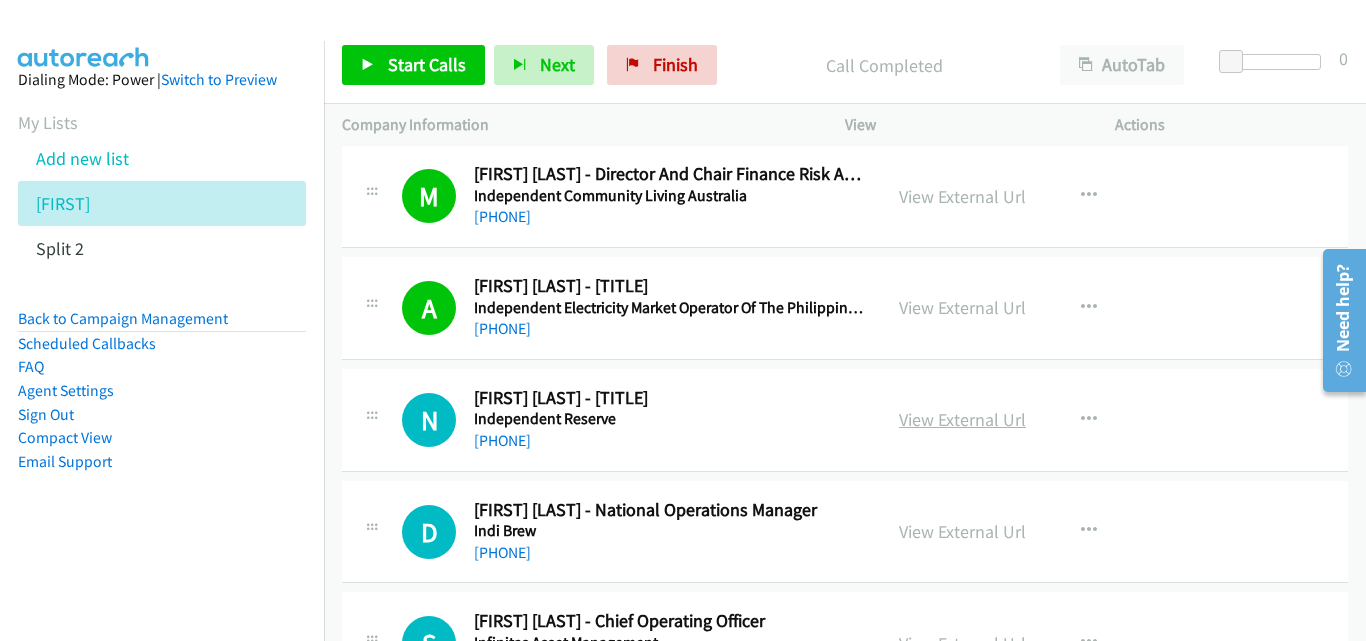 click on "View External Url" at bounding box center [962, 419] 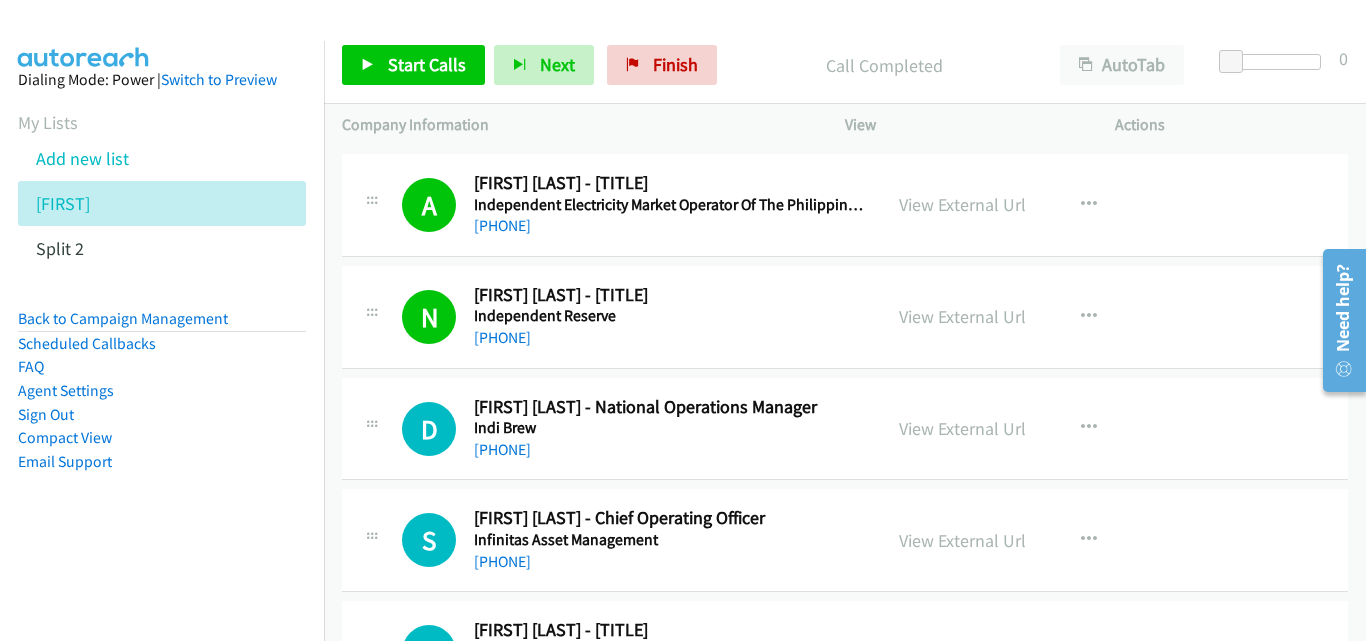 scroll, scrollTop: 15300, scrollLeft: 0, axis: vertical 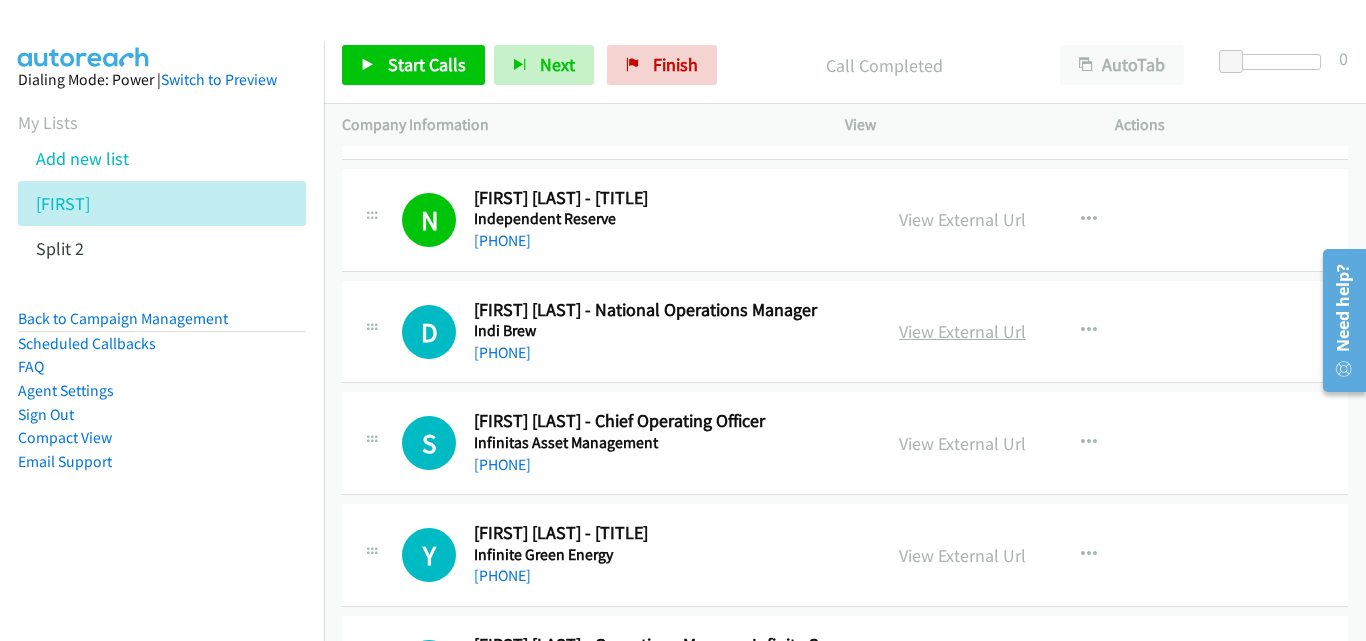 click on "View External Url" at bounding box center (962, 331) 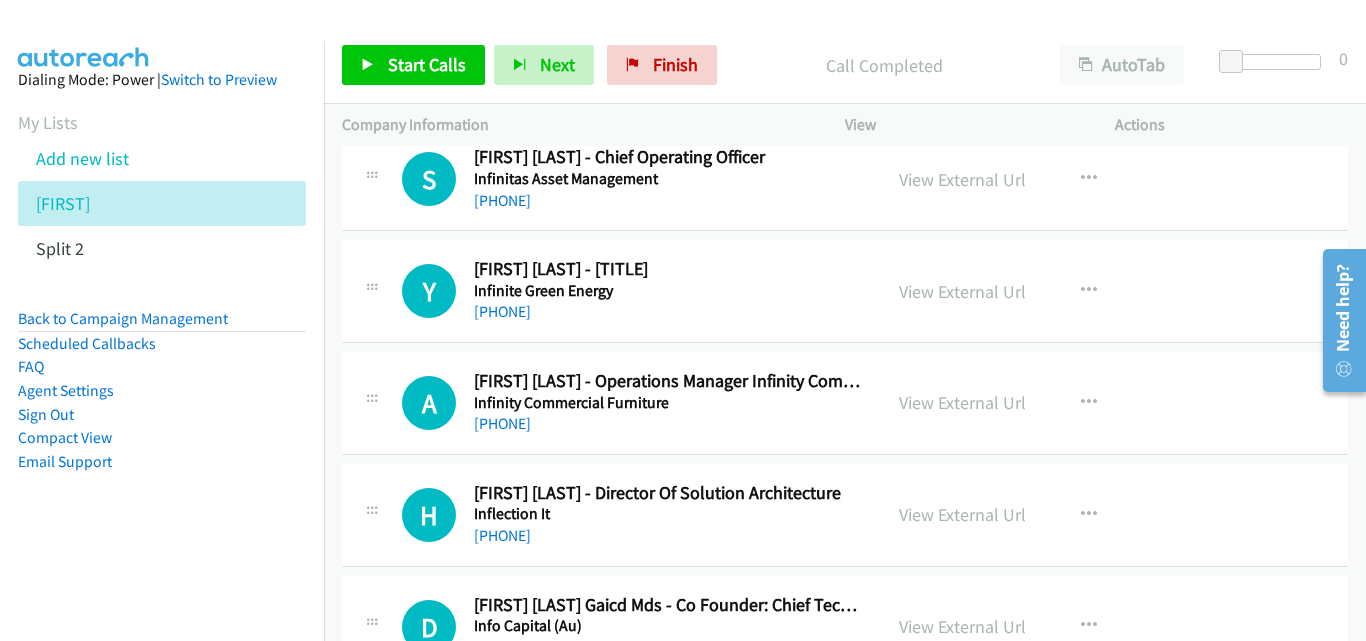 scroll, scrollTop: 15600, scrollLeft: 0, axis: vertical 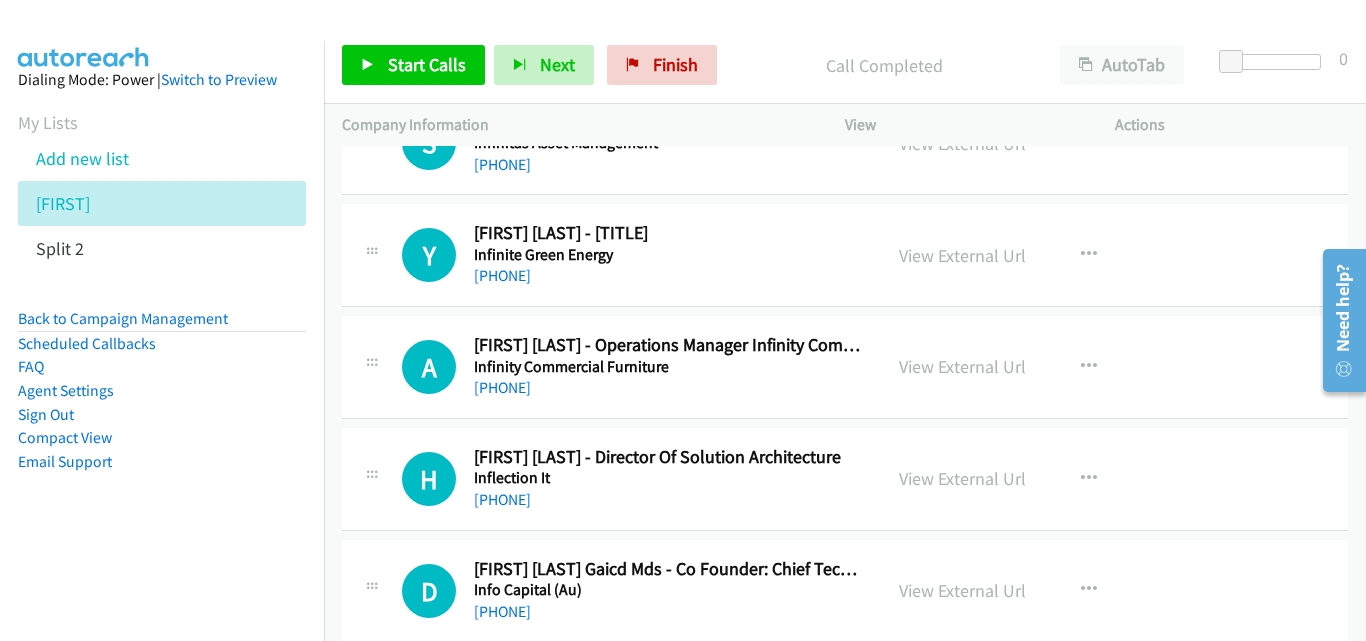 click on "H
Callback Scheduled
Haydn Cross - Director Of Solution Architecture
Inflection It
Australia/Sydney
+61 410 259 528
View External Url
View External Url
Schedule/Manage Callback
Start Calls Here
Remove from list
Add to do not call list
Reset Call Status" at bounding box center (845, 479) 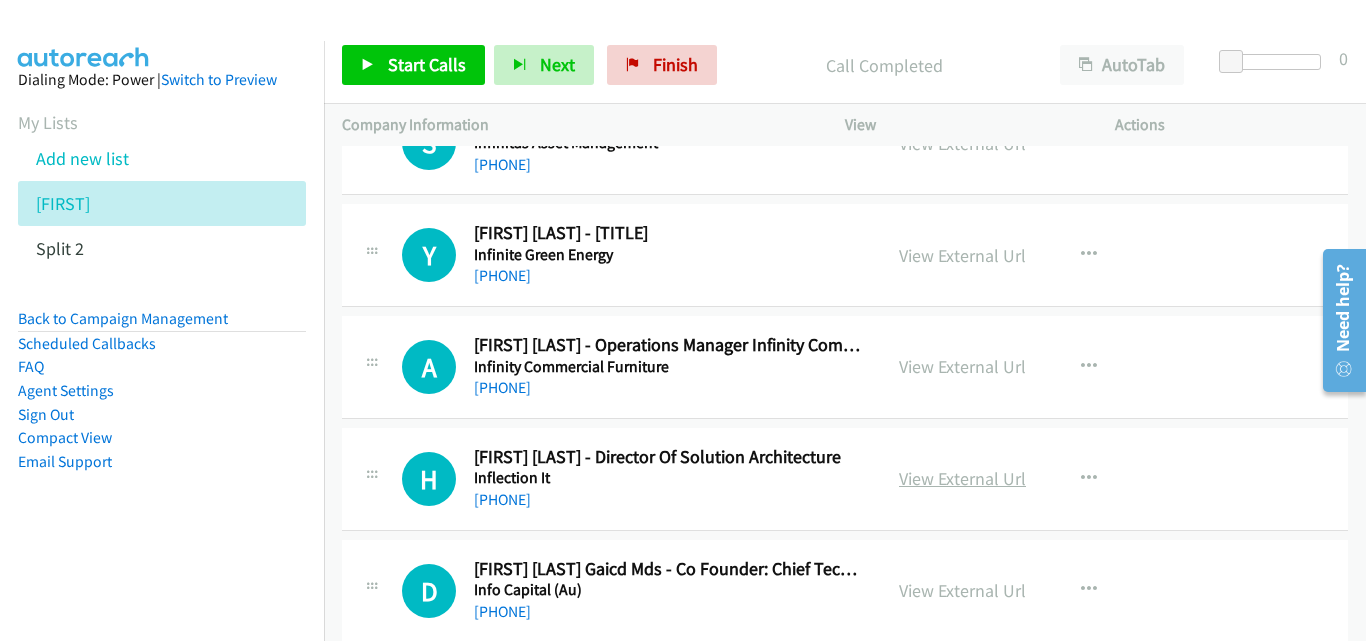 click on "View External Url" at bounding box center [962, 478] 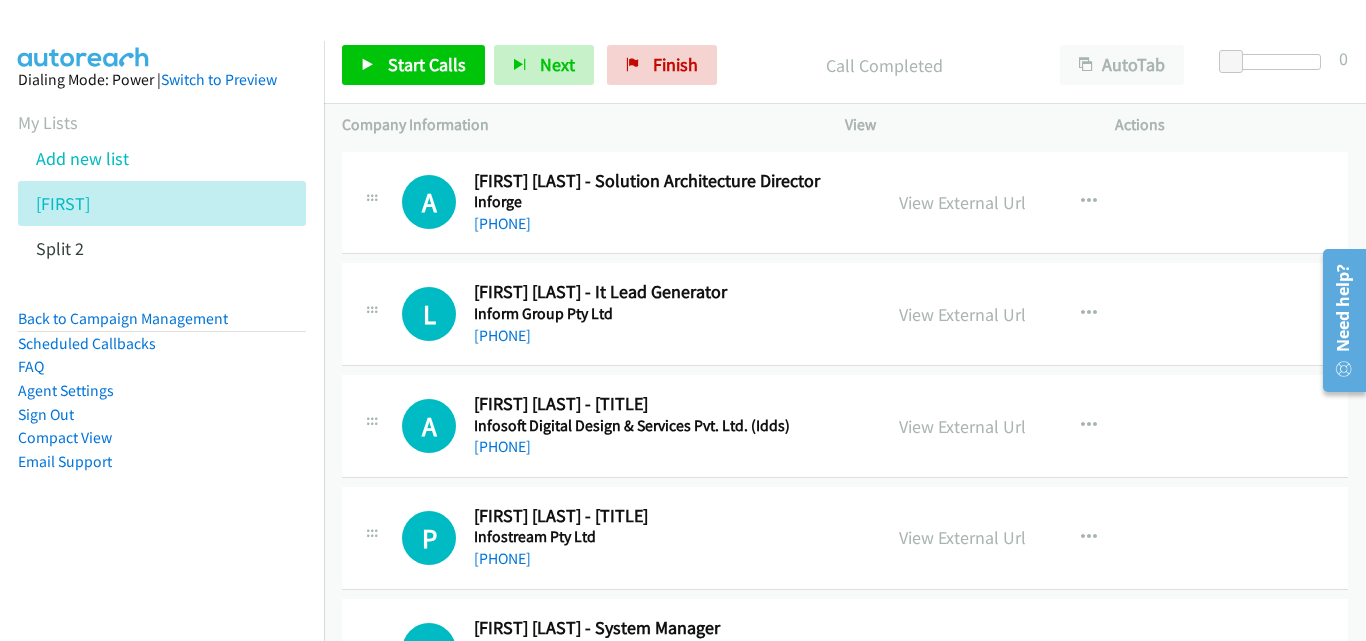 scroll, scrollTop: 16200, scrollLeft: 0, axis: vertical 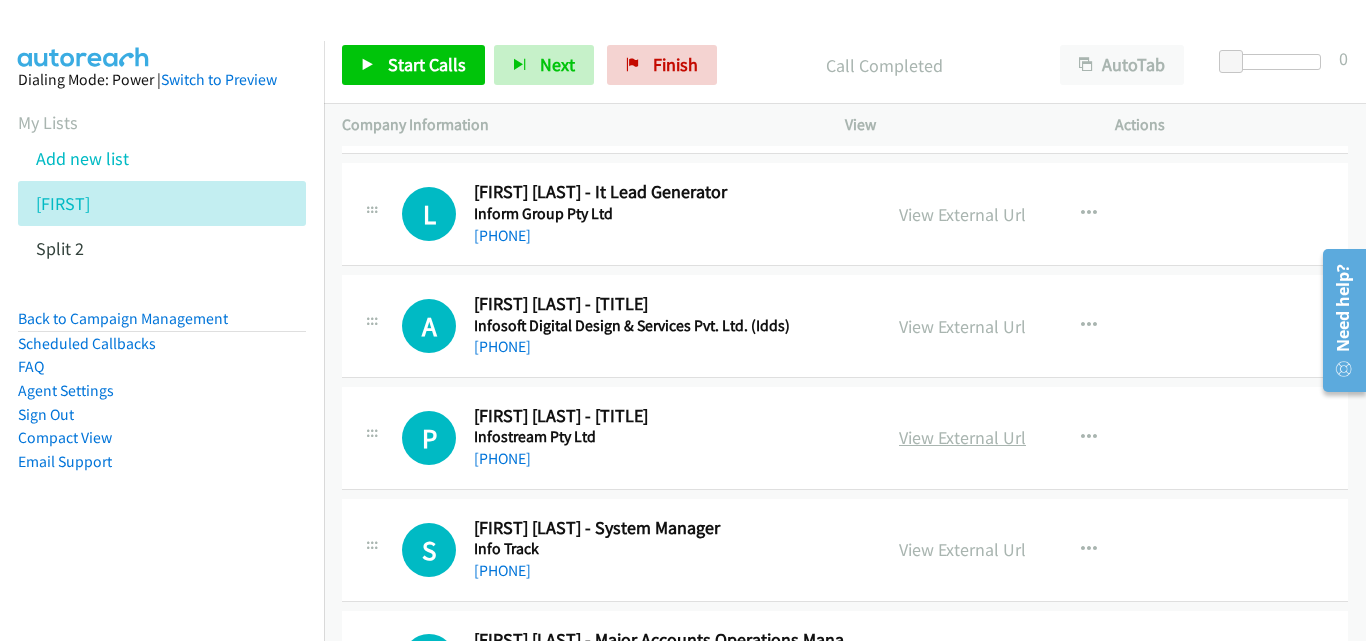 click on "View External Url" at bounding box center (962, 437) 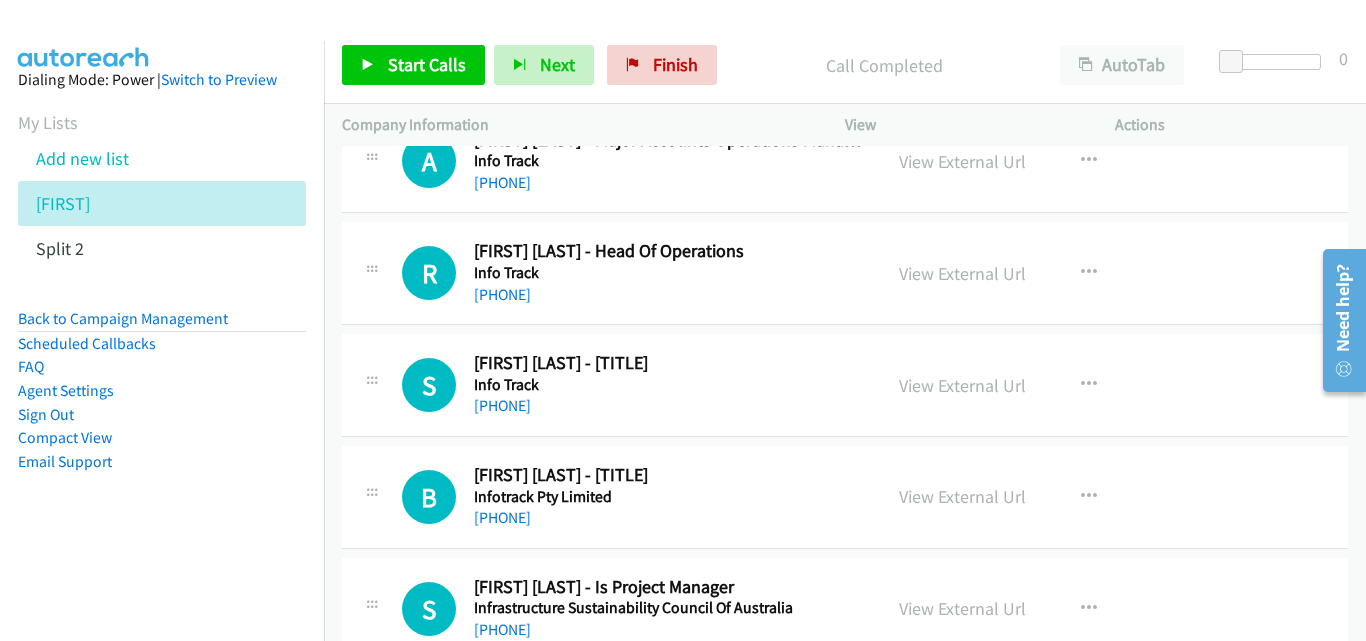 scroll, scrollTop: 16800, scrollLeft: 0, axis: vertical 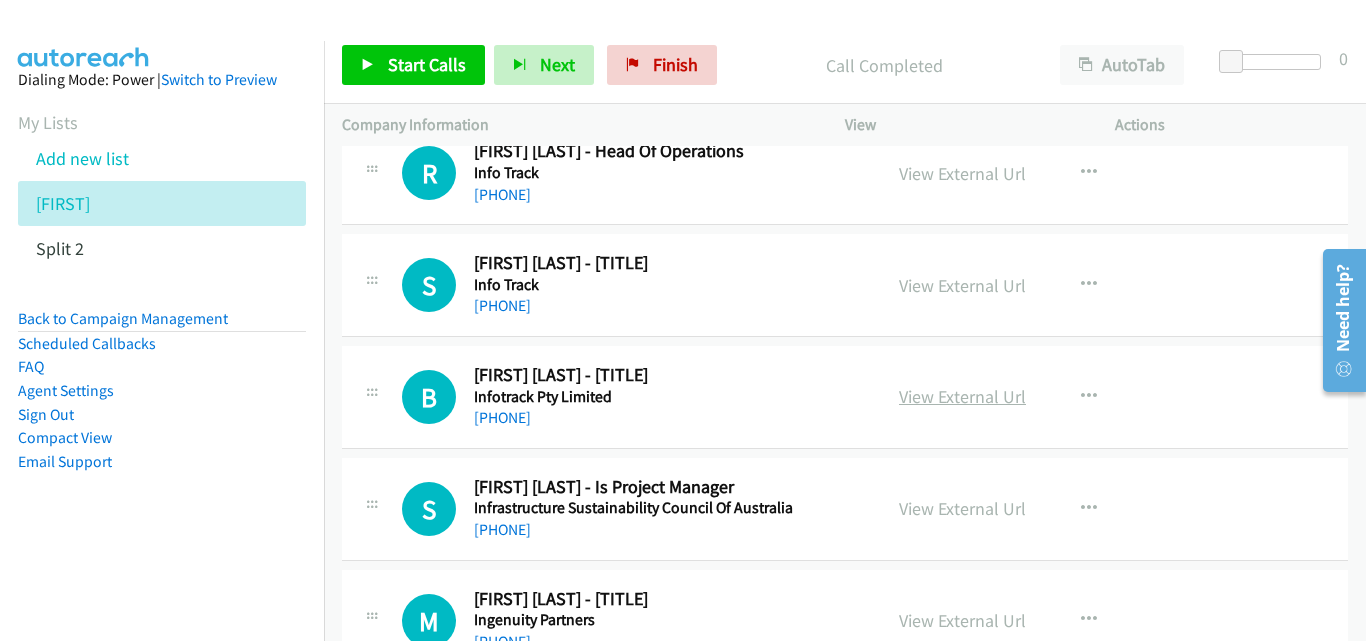 click on "View External Url" at bounding box center [962, 396] 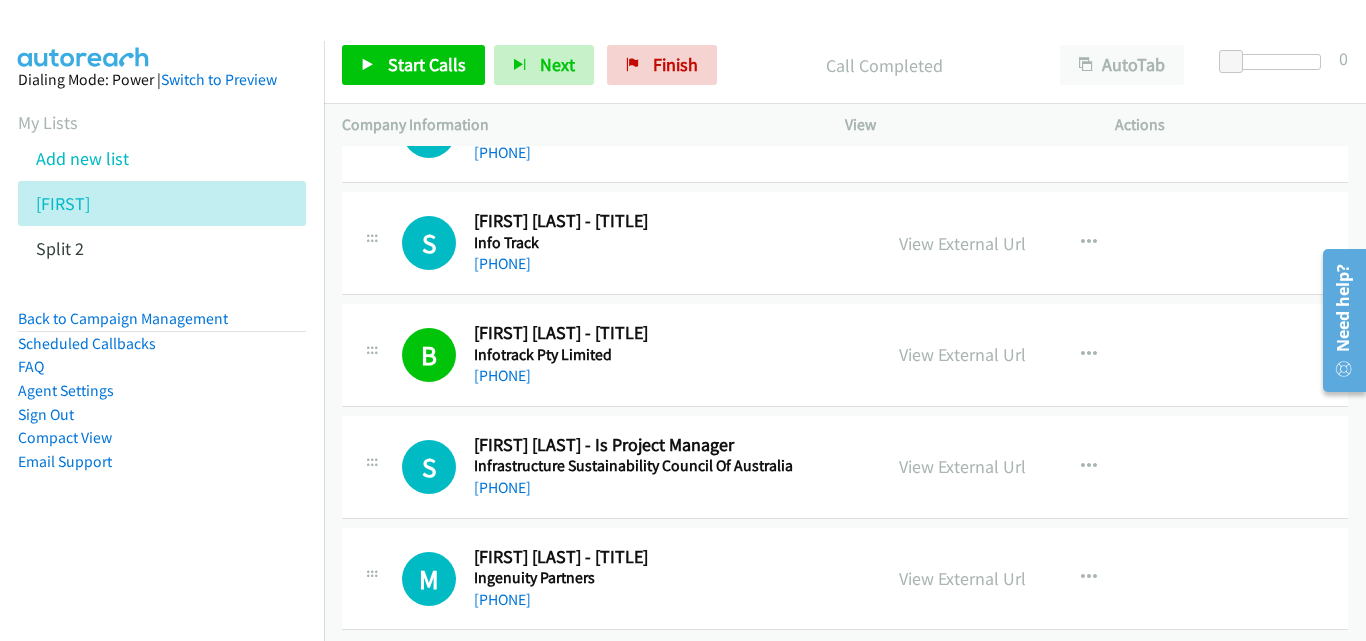 scroll, scrollTop: 16861, scrollLeft: 0, axis: vertical 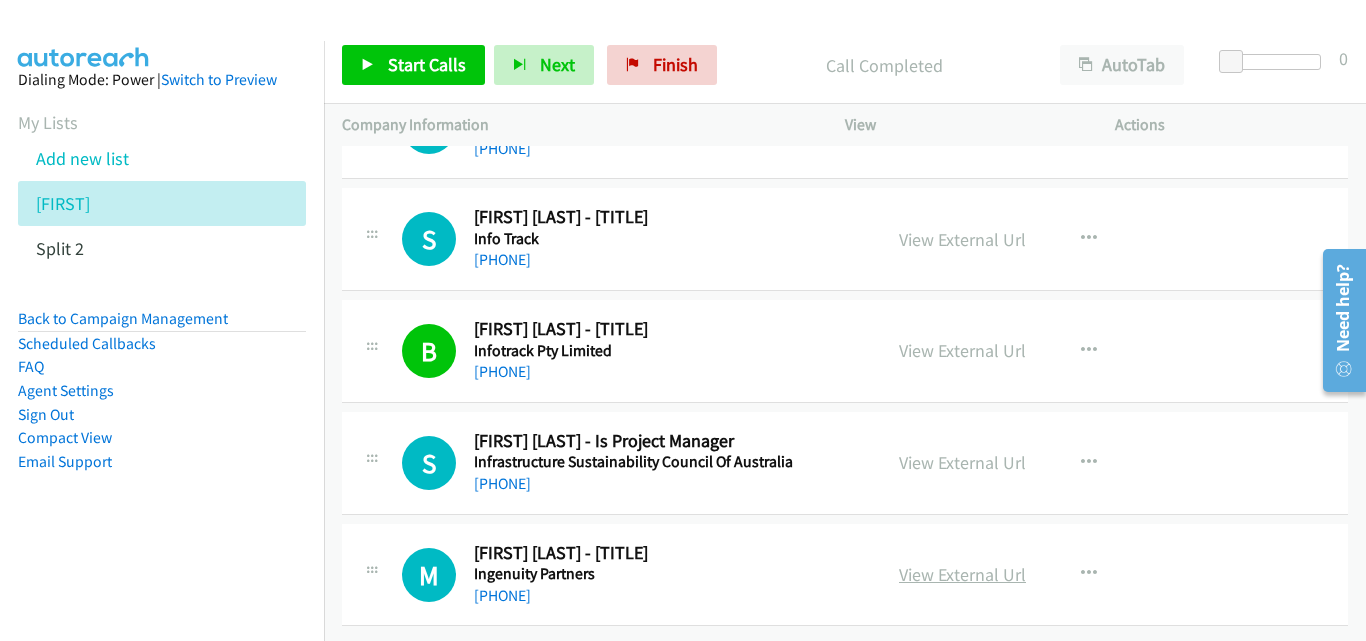 click on "View External Url" at bounding box center (962, 574) 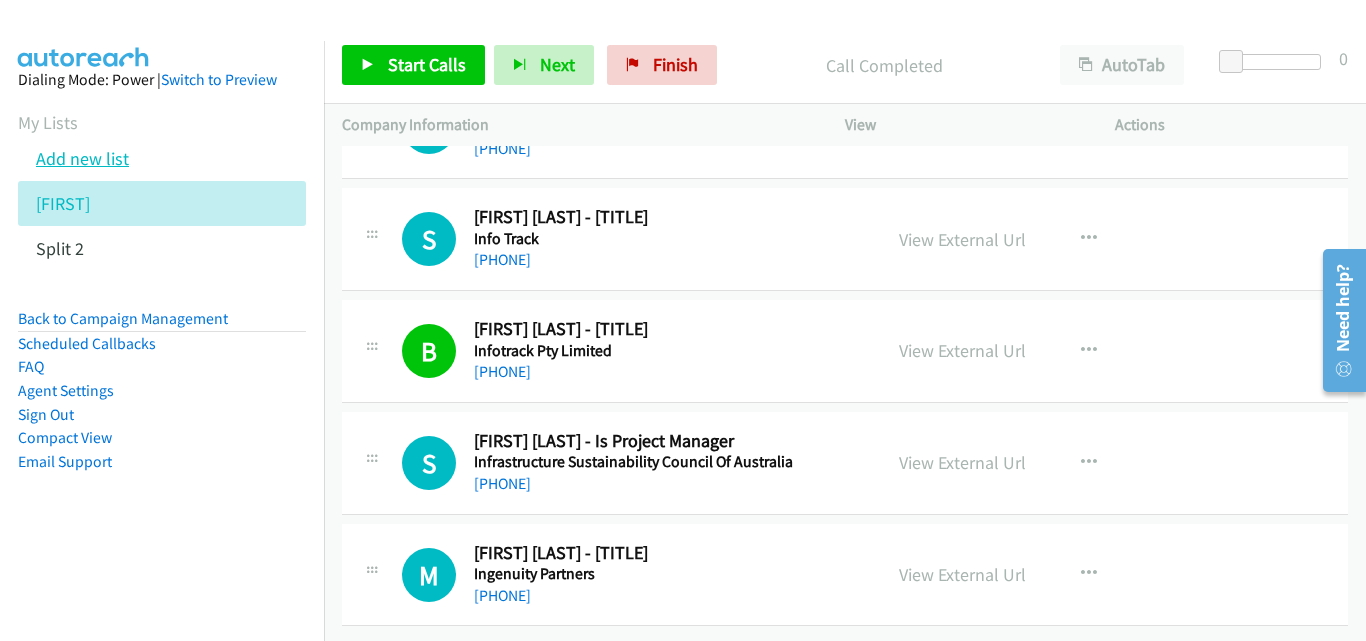 click on "Add new list" at bounding box center [82, 158] 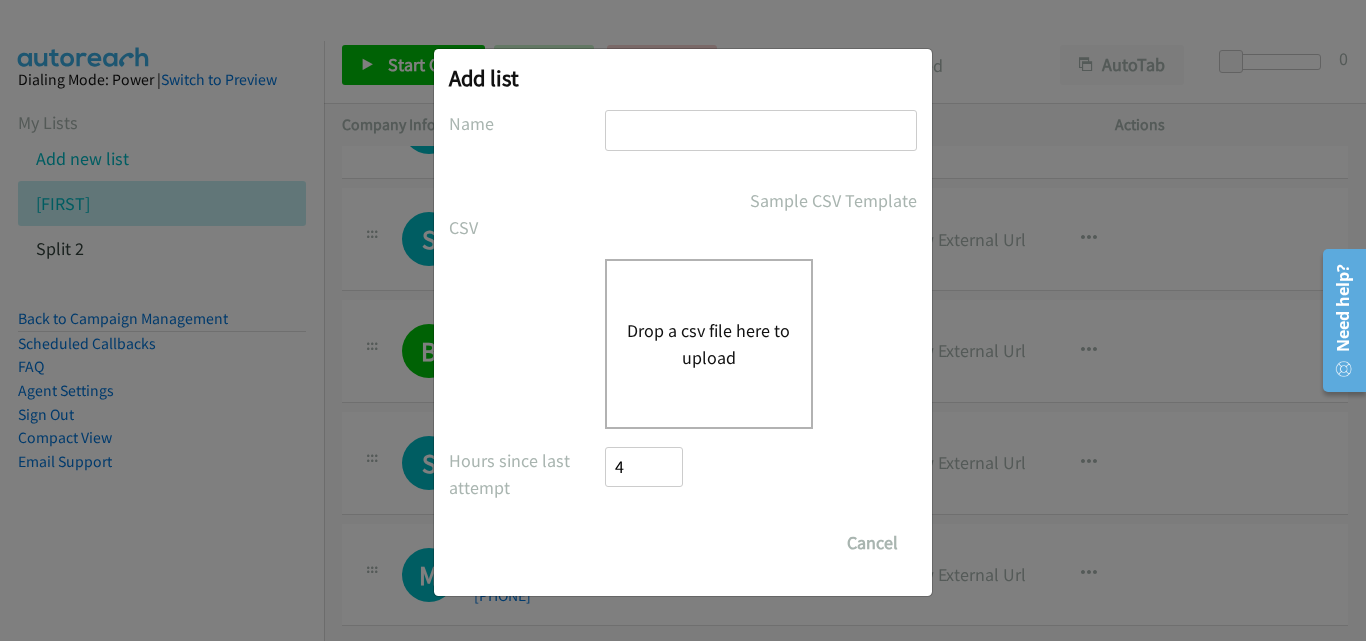 click at bounding box center [761, 130] 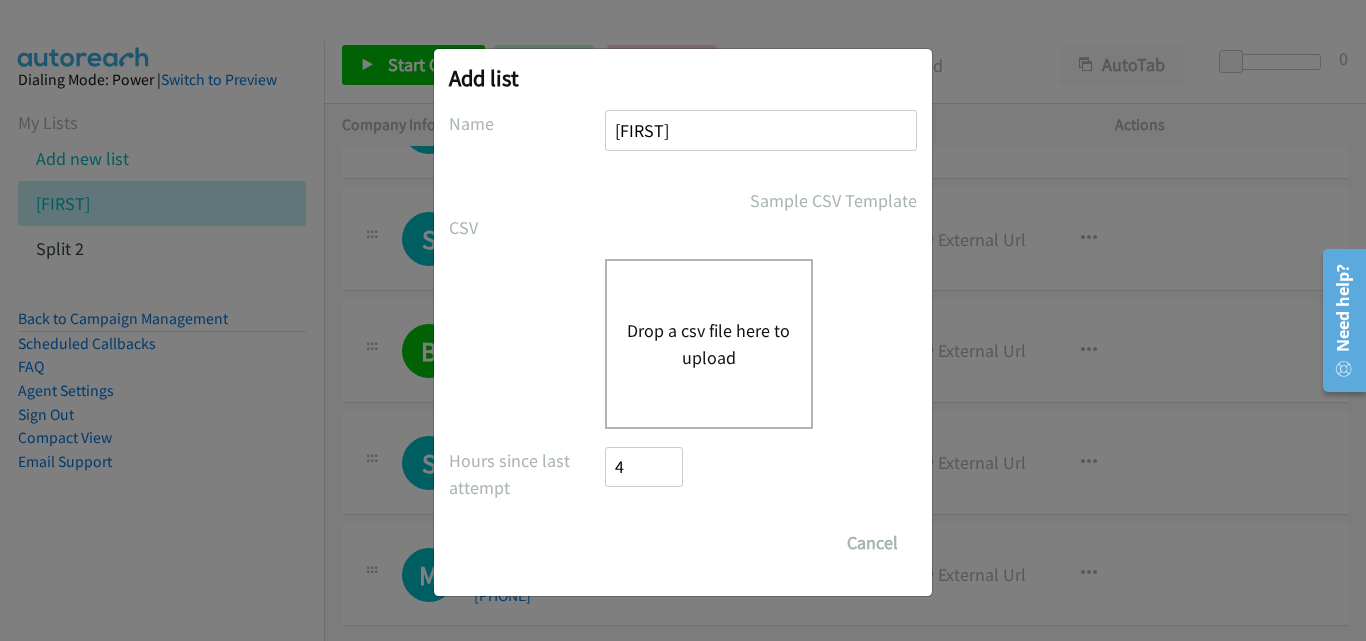 type on "jaime2" 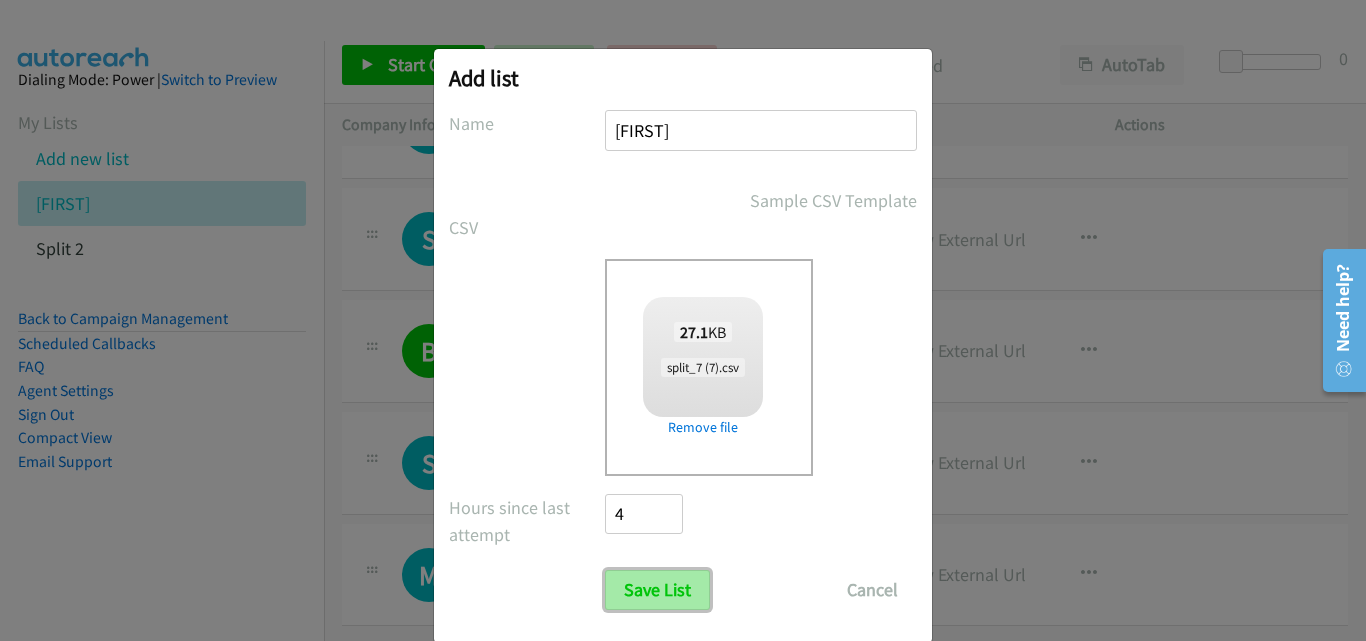 click on "Save List" at bounding box center (657, 590) 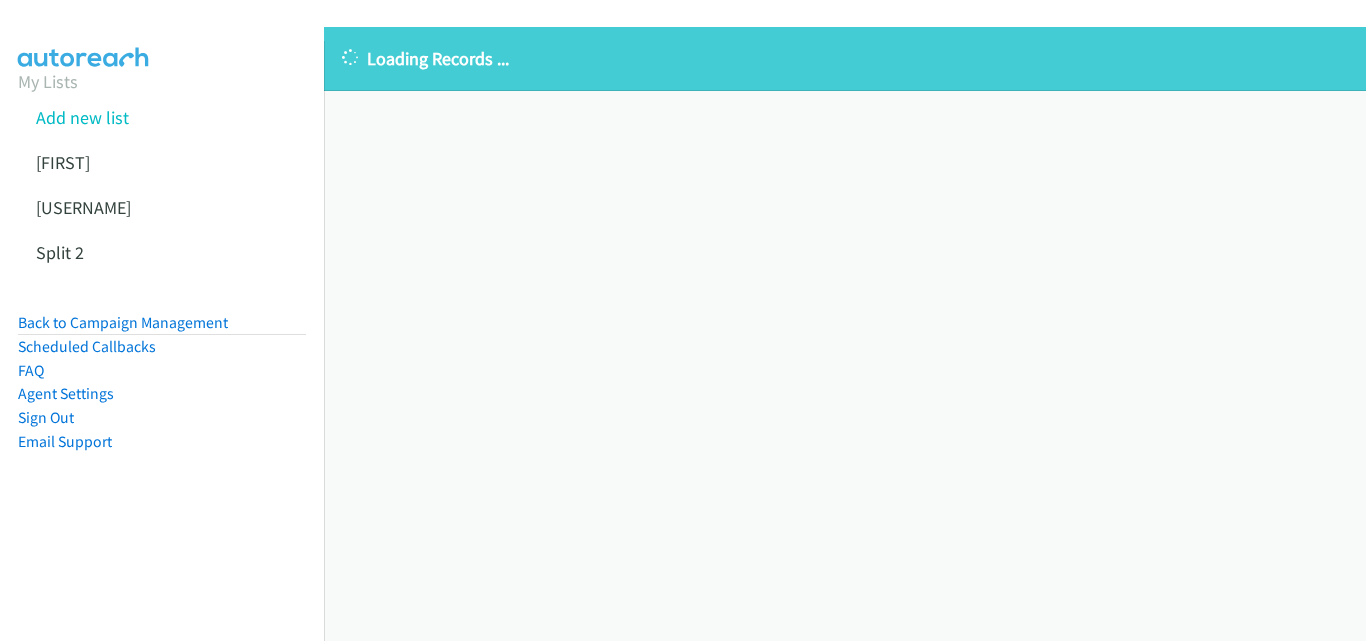 scroll, scrollTop: 0, scrollLeft: 0, axis: both 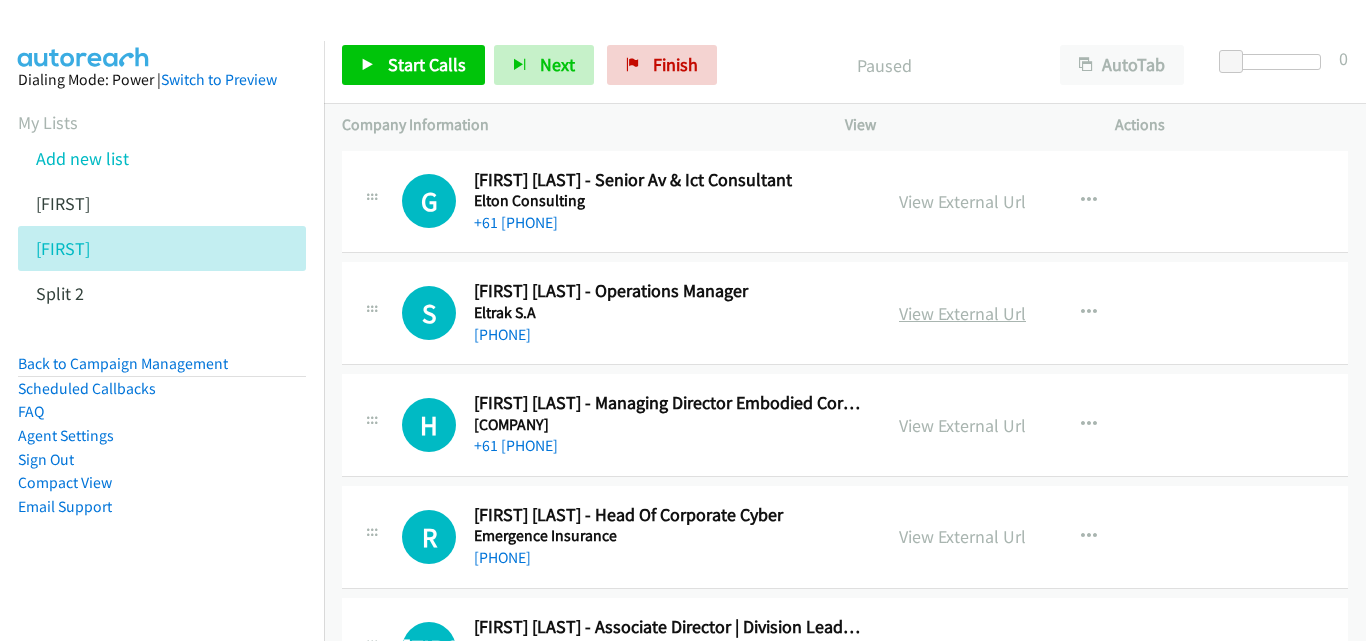 click on "View External Url" at bounding box center [962, 313] 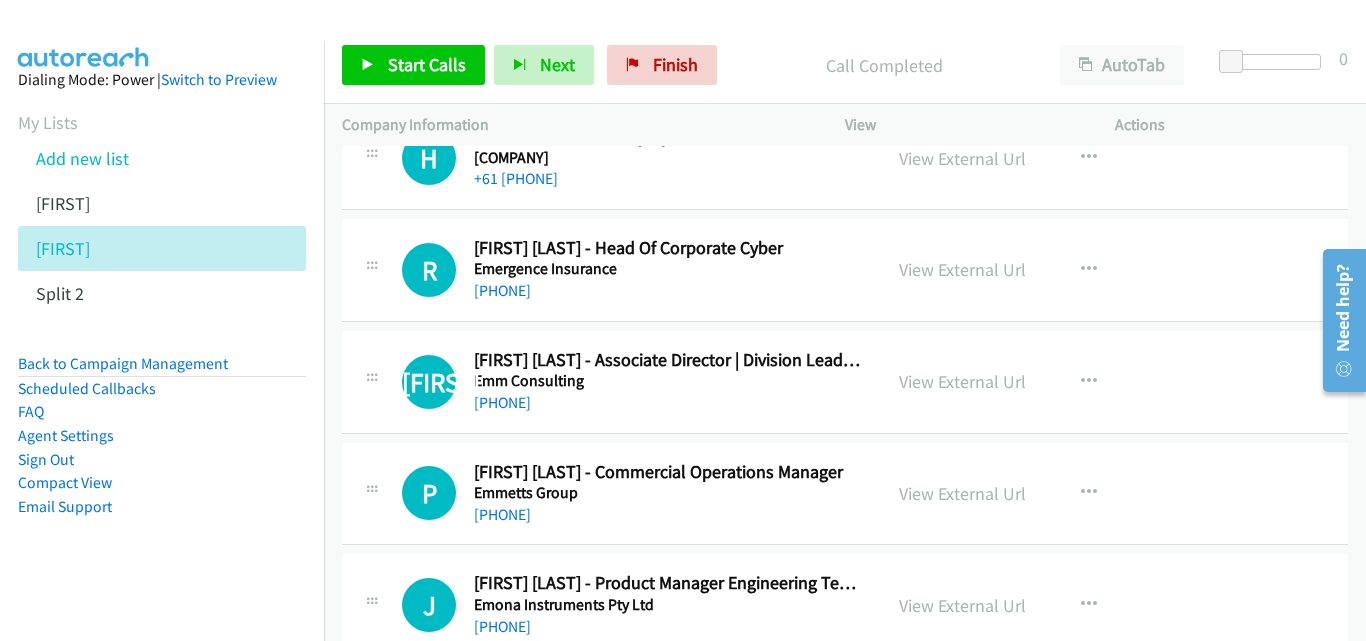 scroll, scrollTop: 300, scrollLeft: 0, axis: vertical 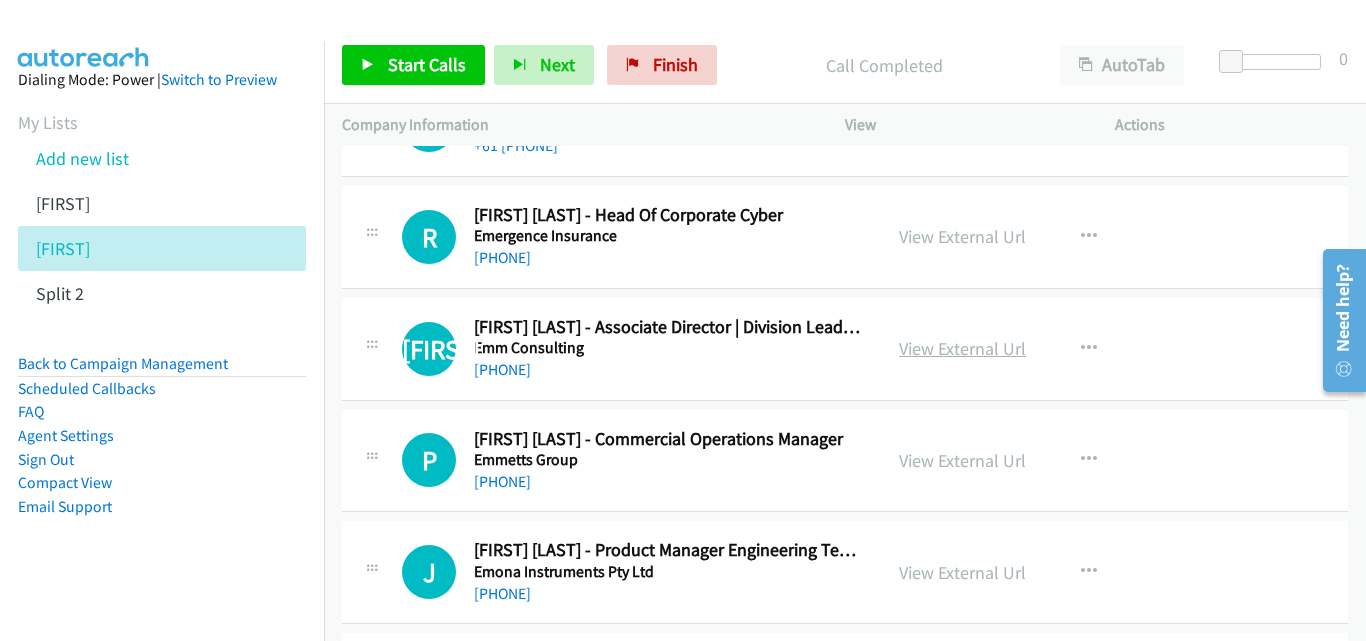 click on "View External Url" at bounding box center [962, 348] 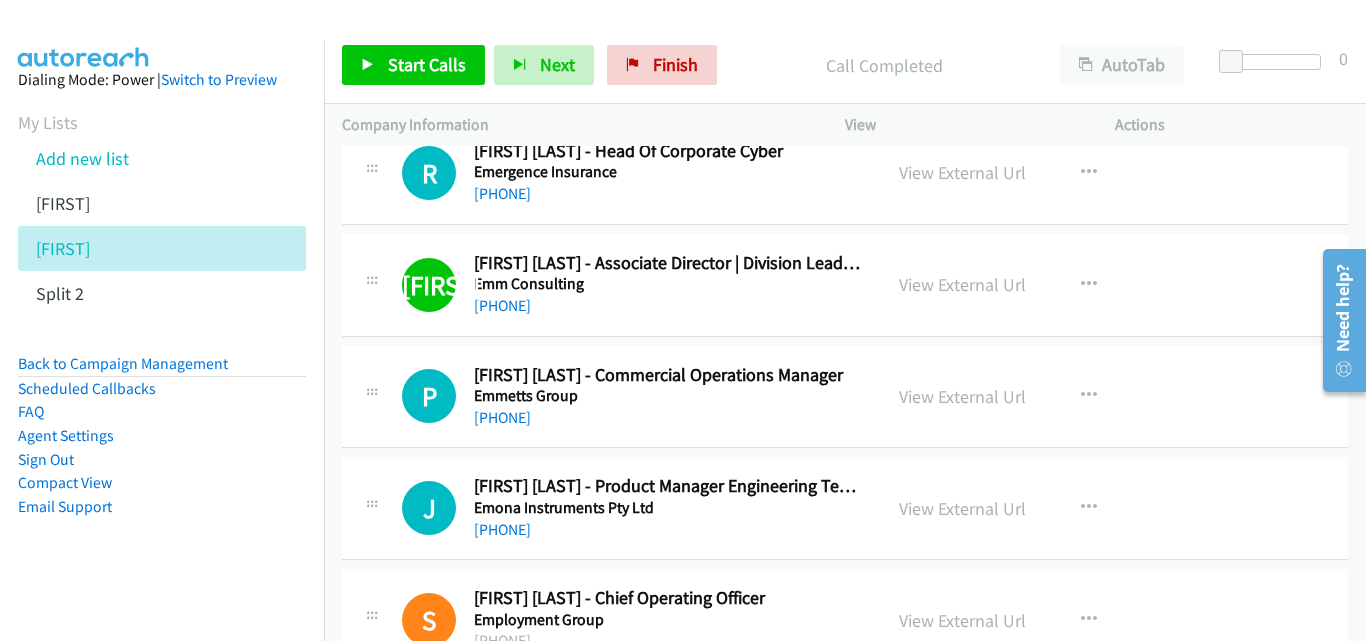 scroll, scrollTop: 400, scrollLeft: 0, axis: vertical 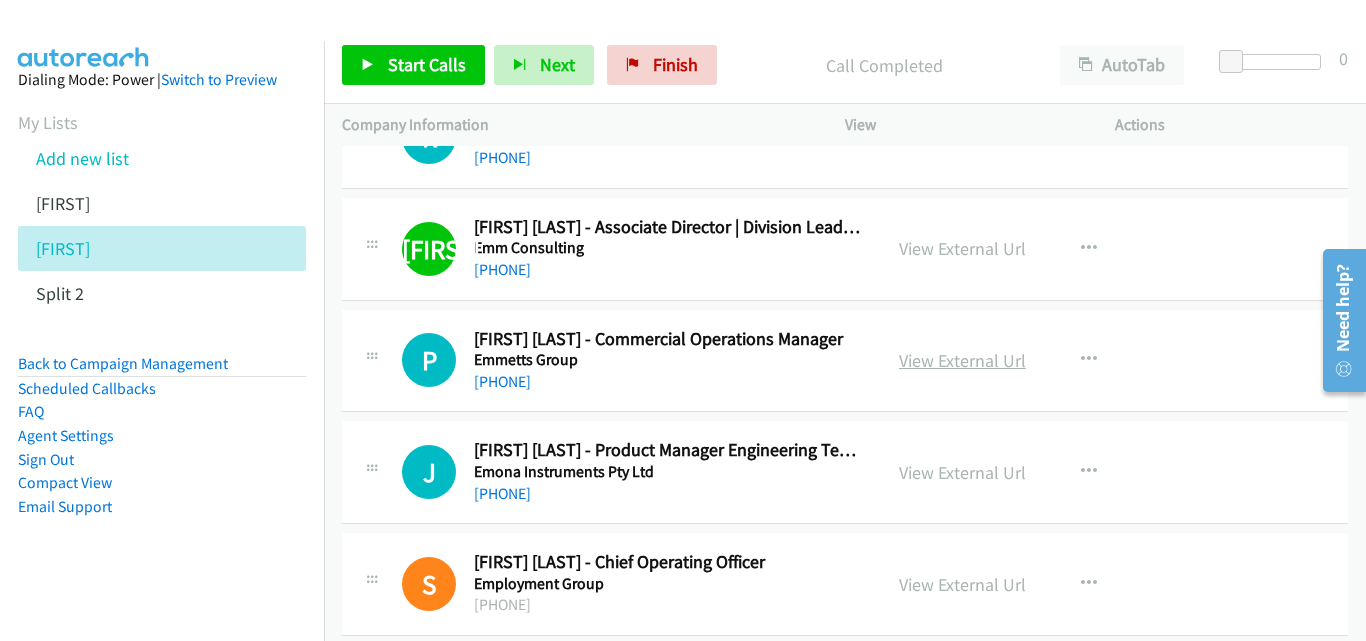 click on "View External Url" at bounding box center [962, 360] 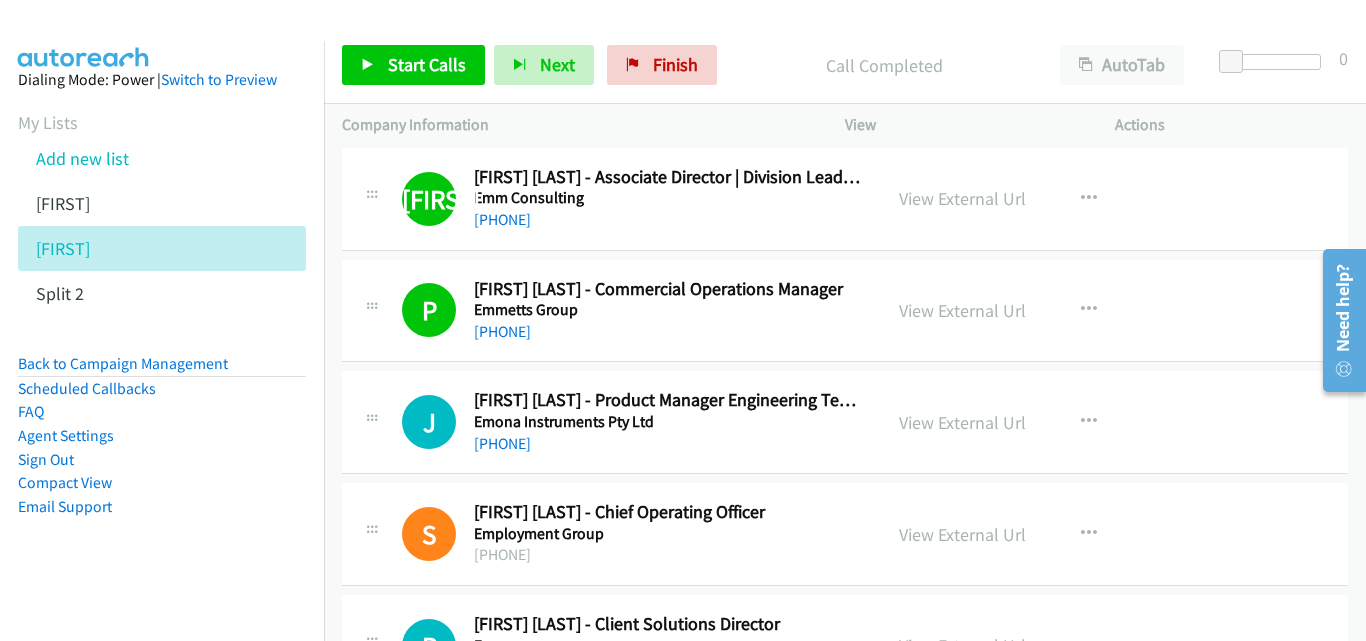 scroll, scrollTop: 500, scrollLeft: 0, axis: vertical 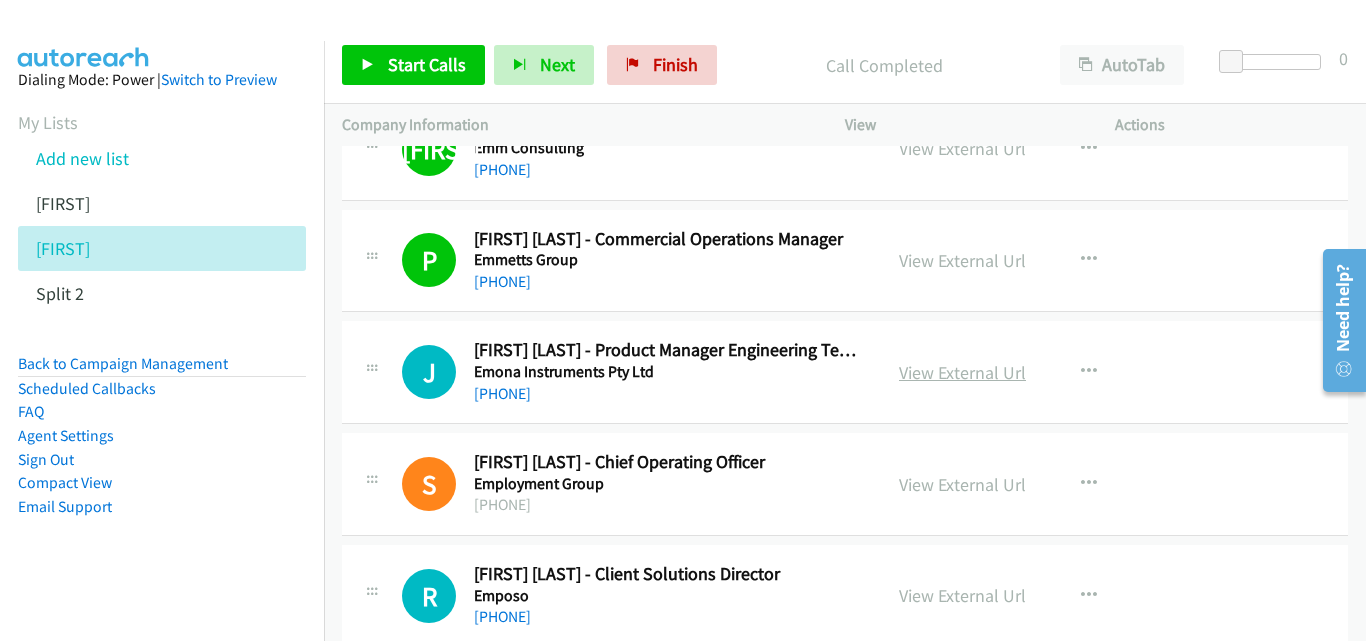 click on "View External Url" at bounding box center (962, 372) 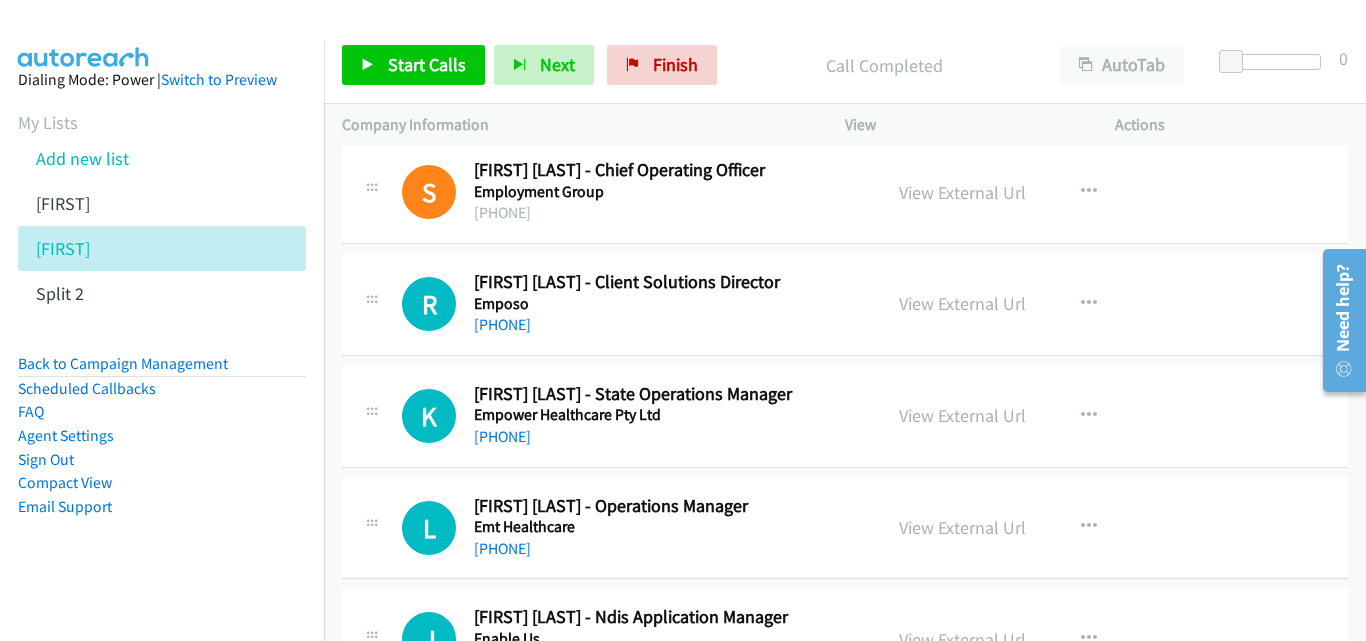 scroll, scrollTop: 800, scrollLeft: 0, axis: vertical 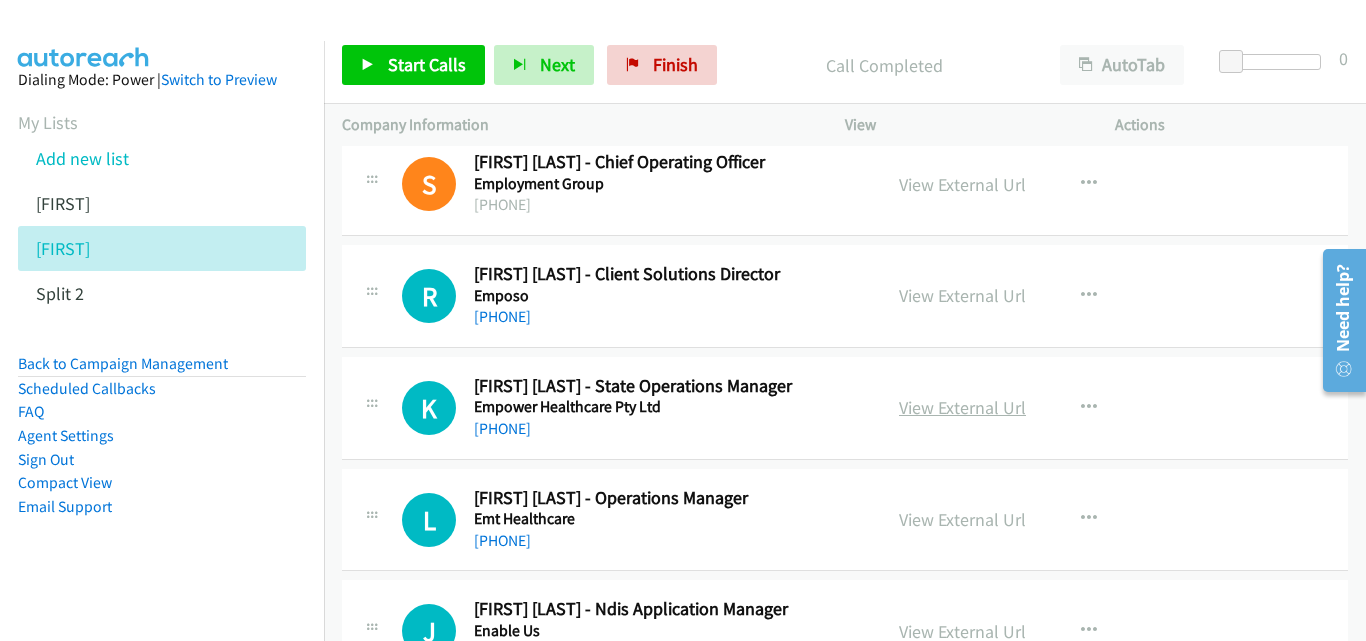 click on "View External Url" at bounding box center [962, 407] 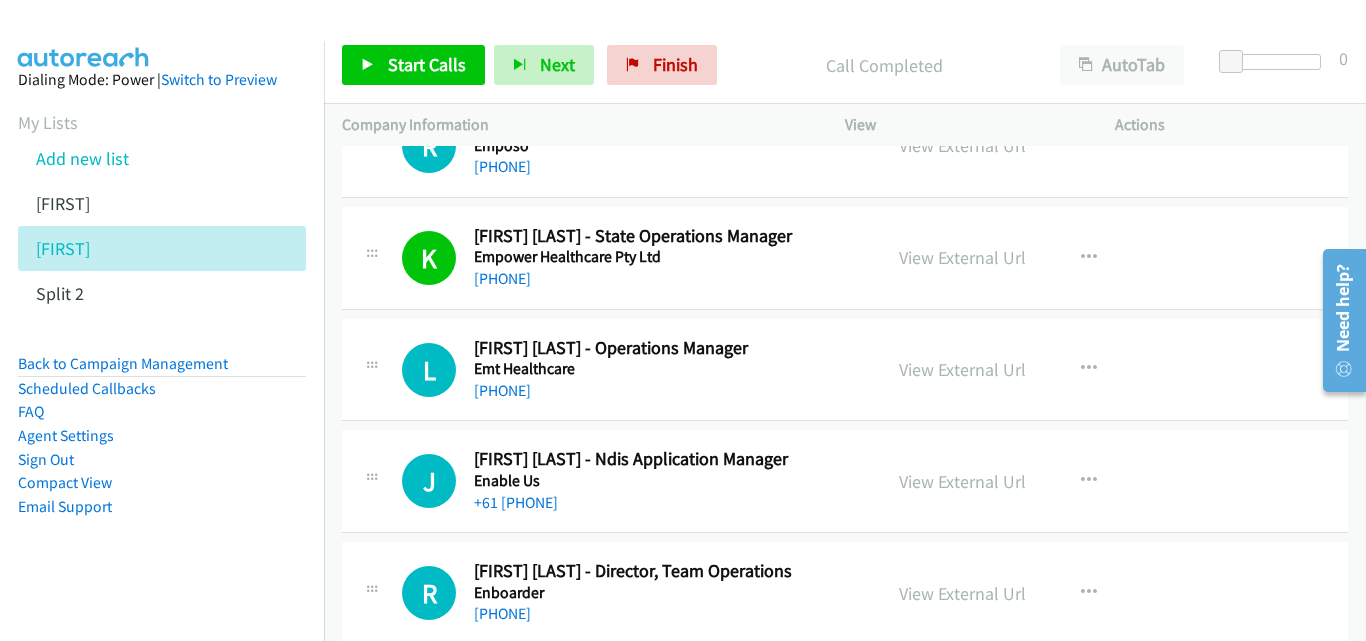 scroll, scrollTop: 1000, scrollLeft: 0, axis: vertical 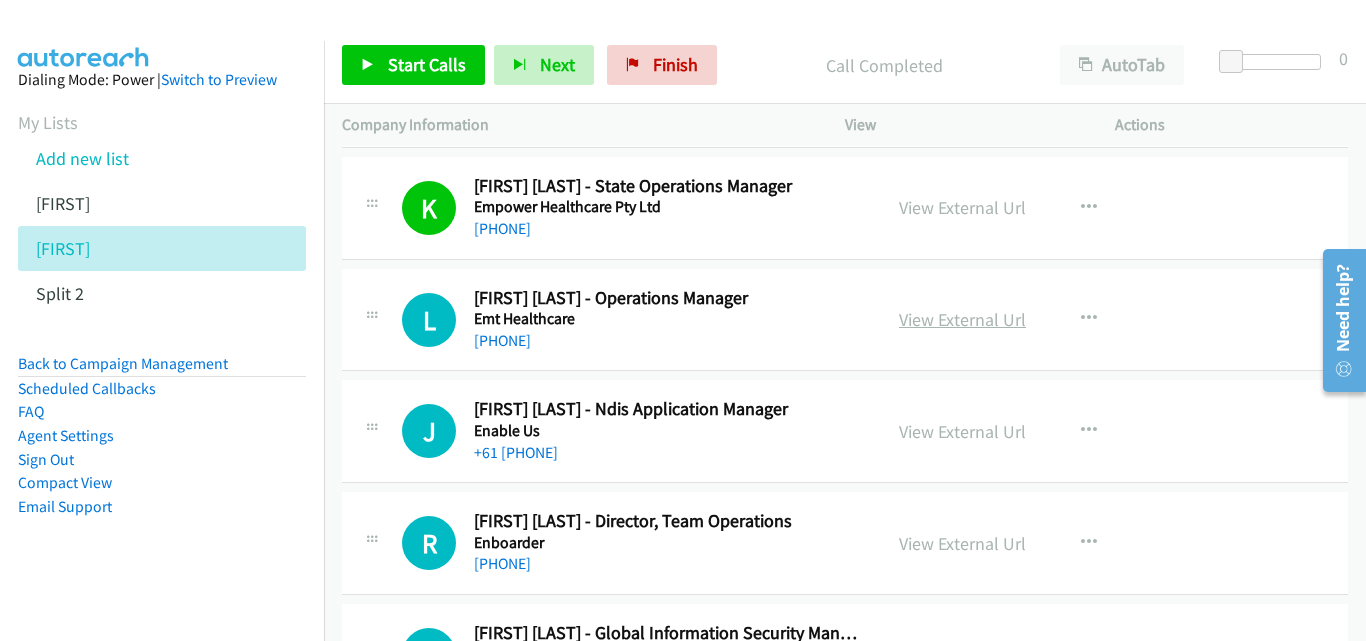 click on "View External Url" at bounding box center (962, 319) 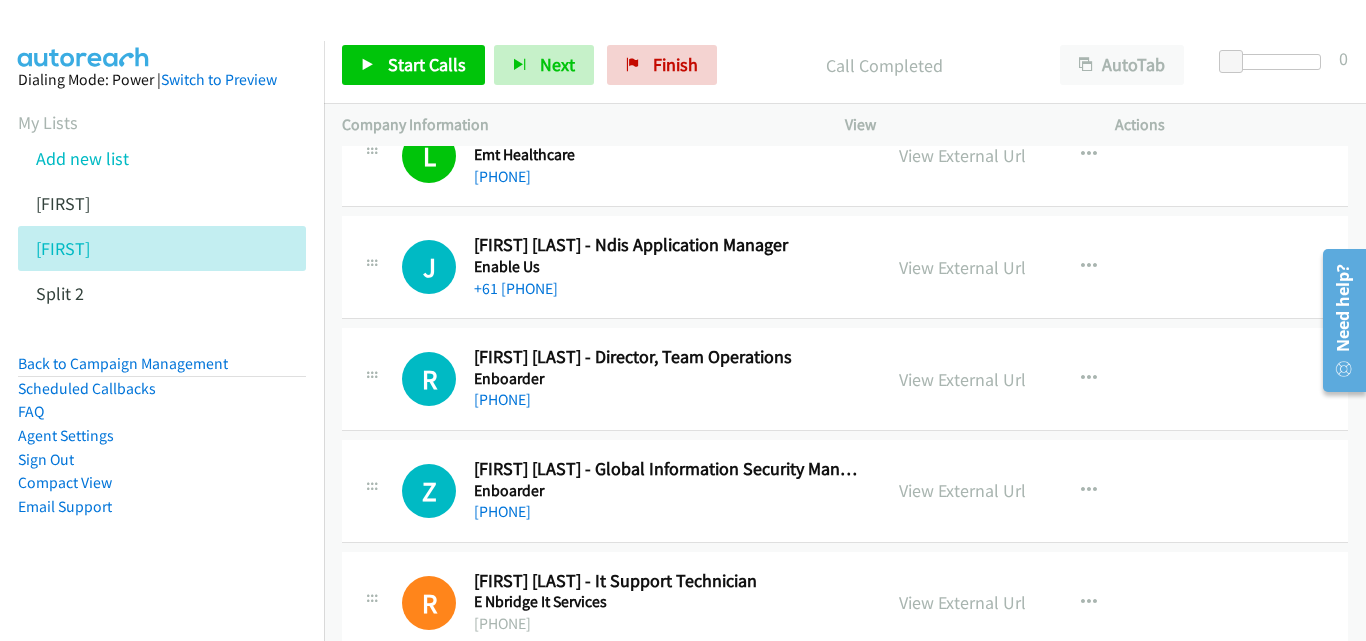 scroll, scrollTop: 1200, scrollLeft: 0, axis: vertical 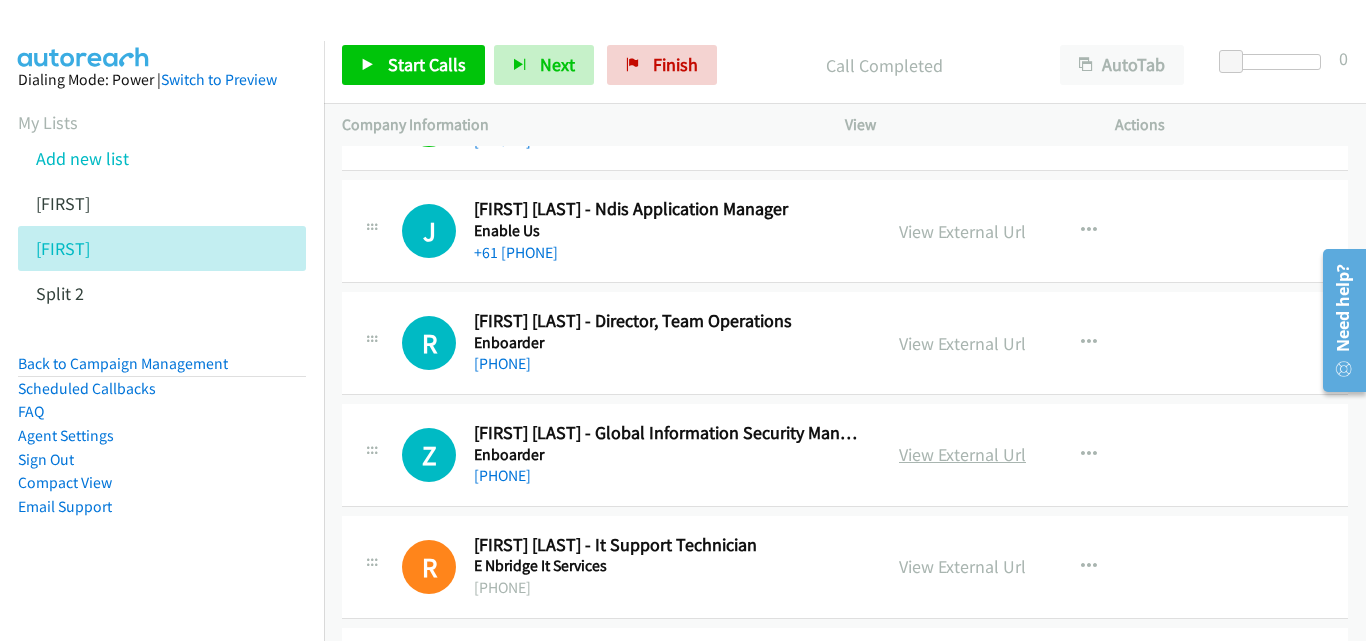click on "View External Url" at bounding box center (962, 454) 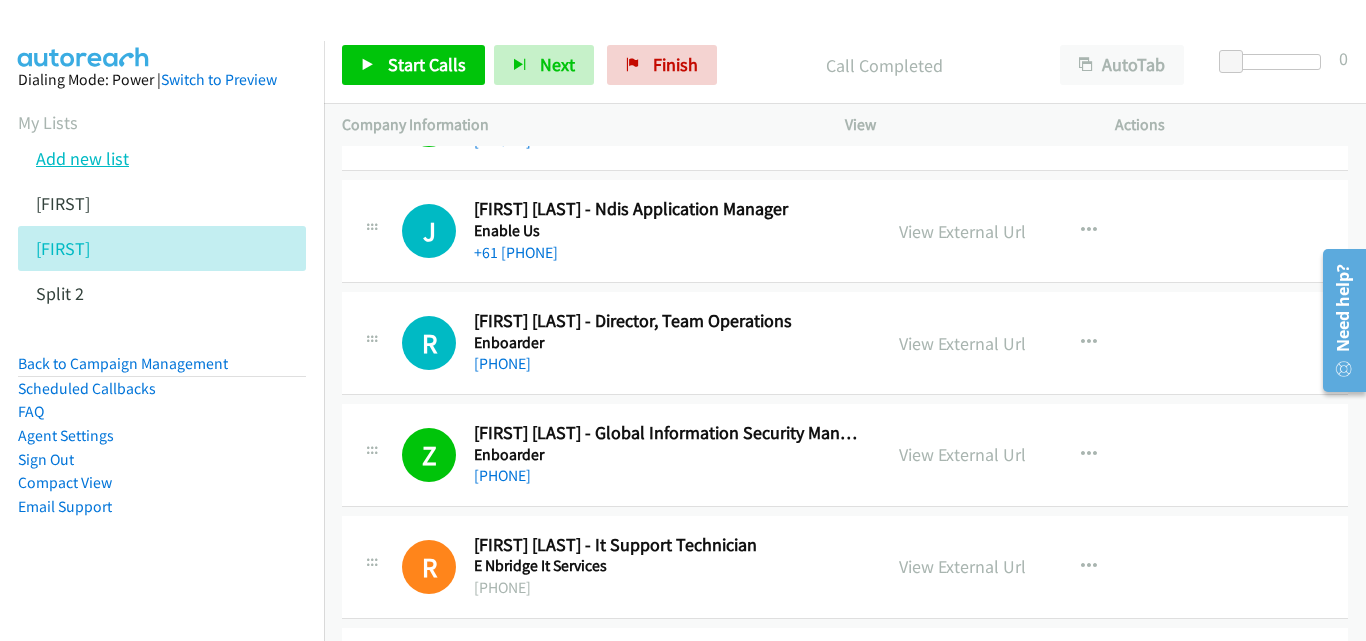 click on "Add new list" at bounding box center (82, 158) 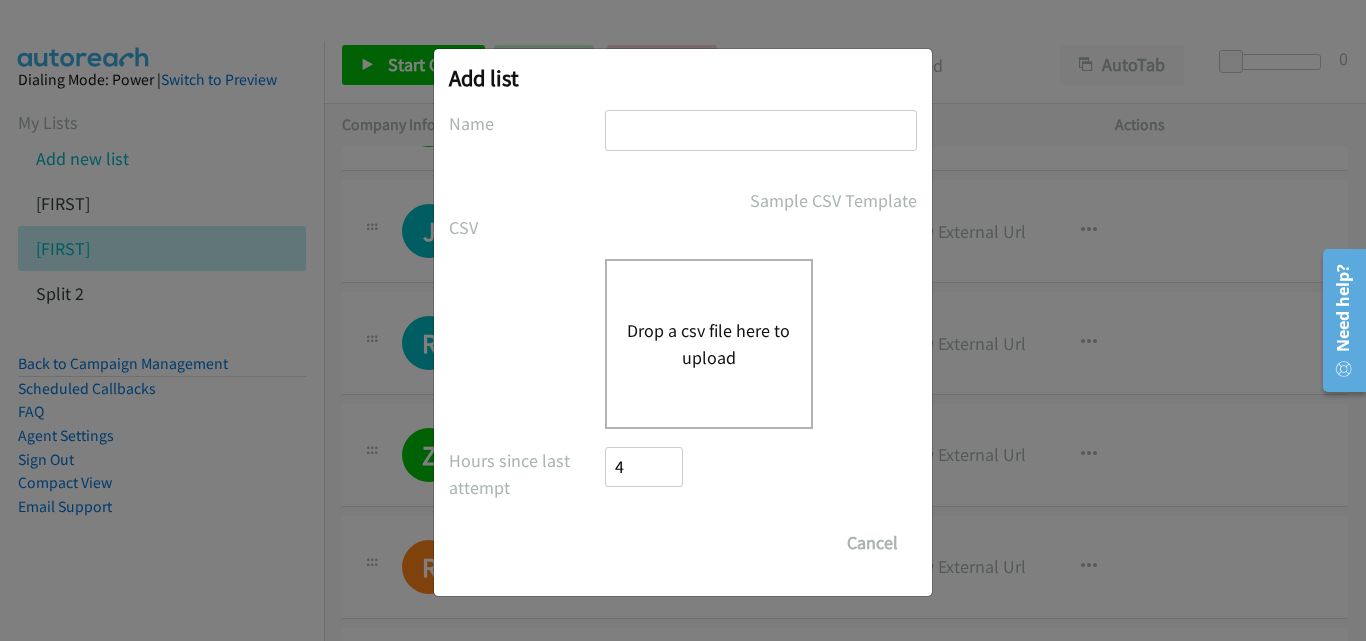 click at bounding box center [761, 130] 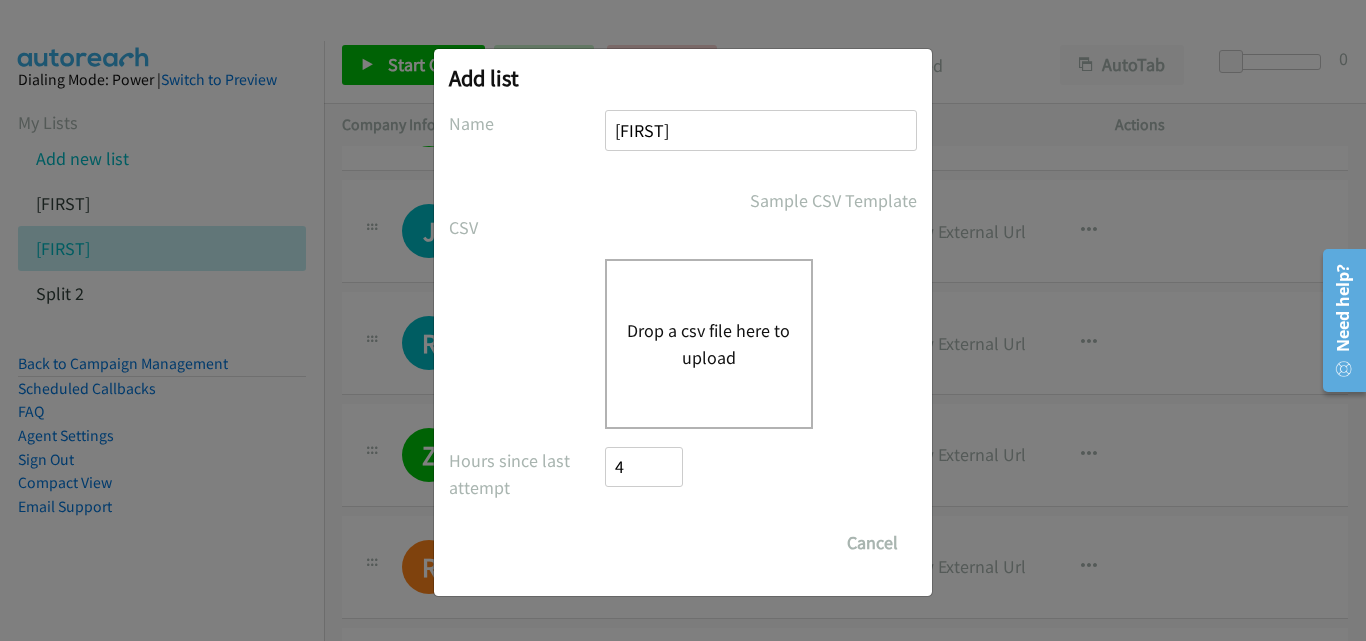 type on "jaime3" 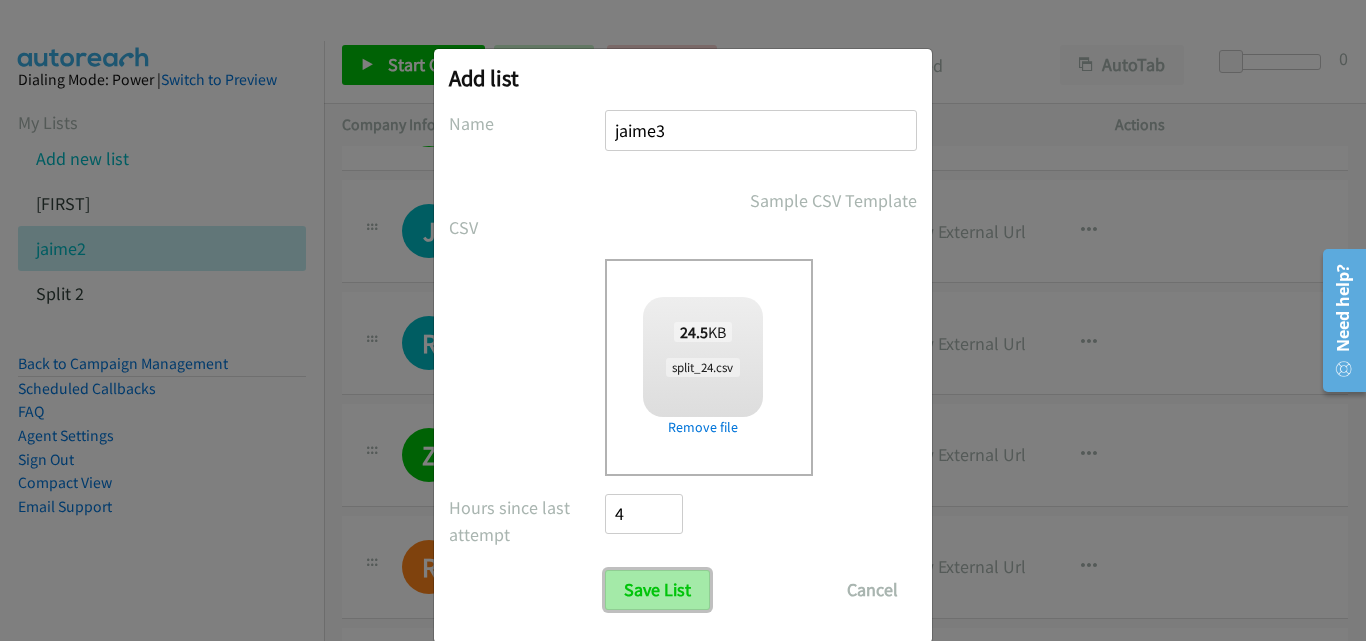 click on "Save List" at bounding box center (657, 590) 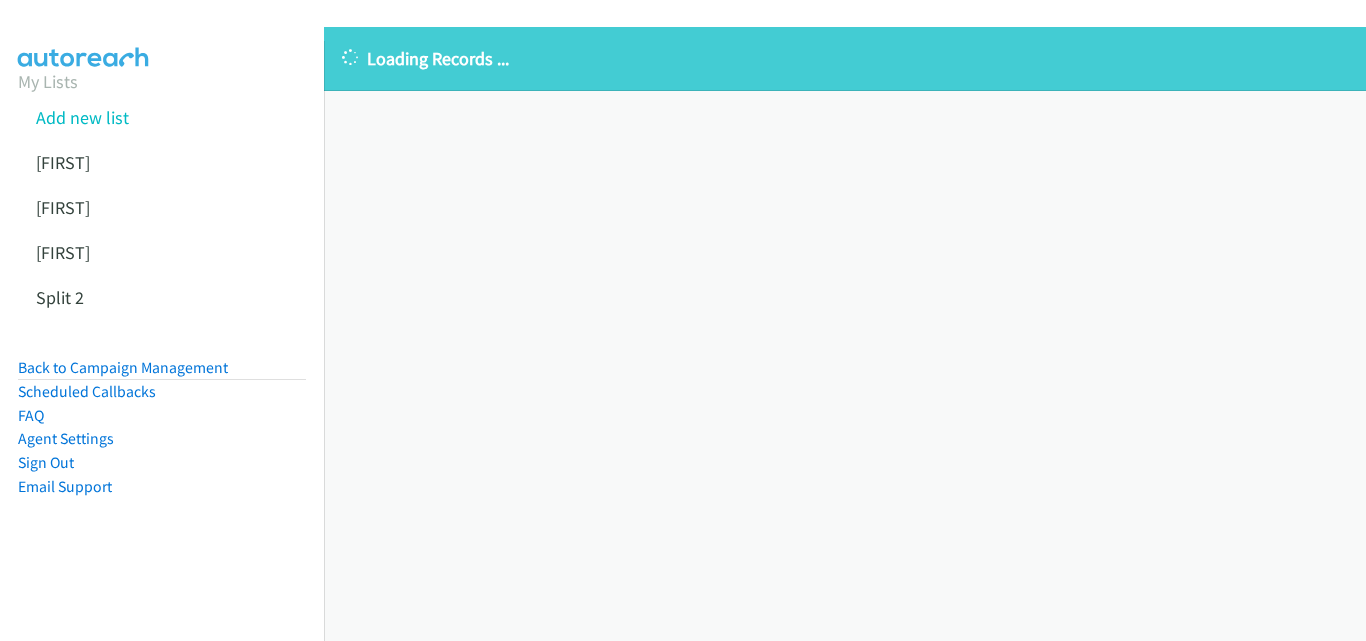 scroll, scrollTop: 0, scrollLeft: 0, axis: both 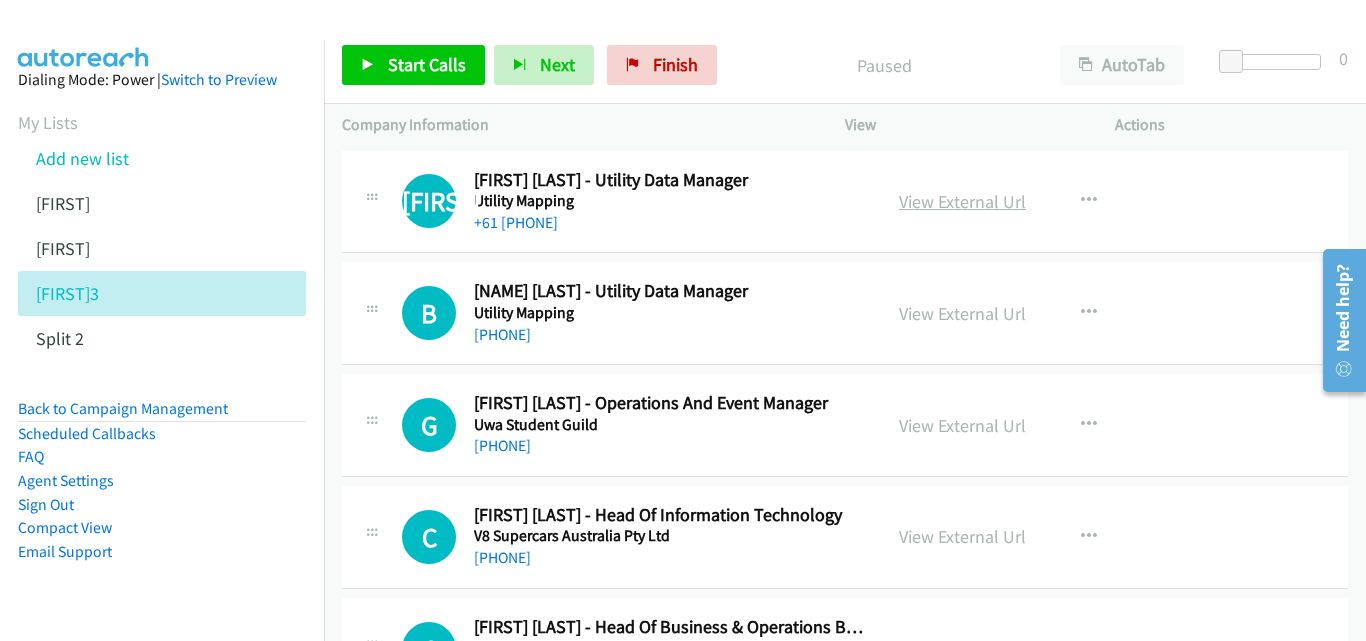 click on "View External Url" at bounding box center (962, 201) 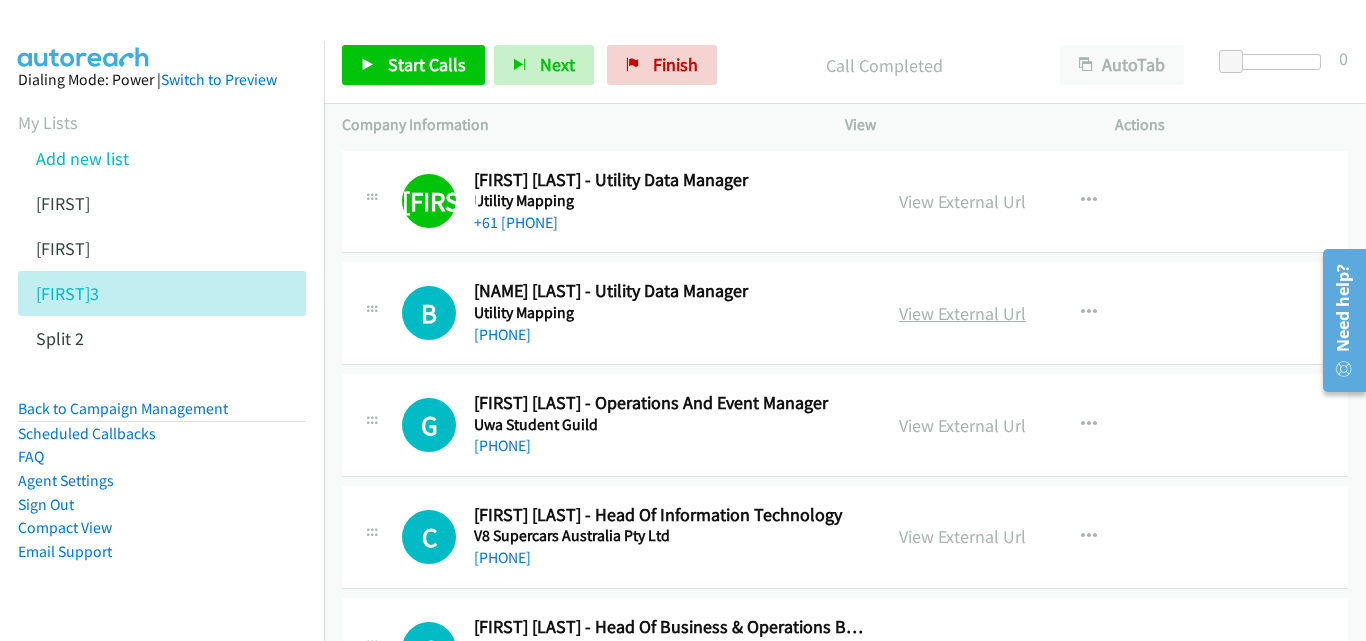 click on "View External Url" at bounding box center [962, 313] 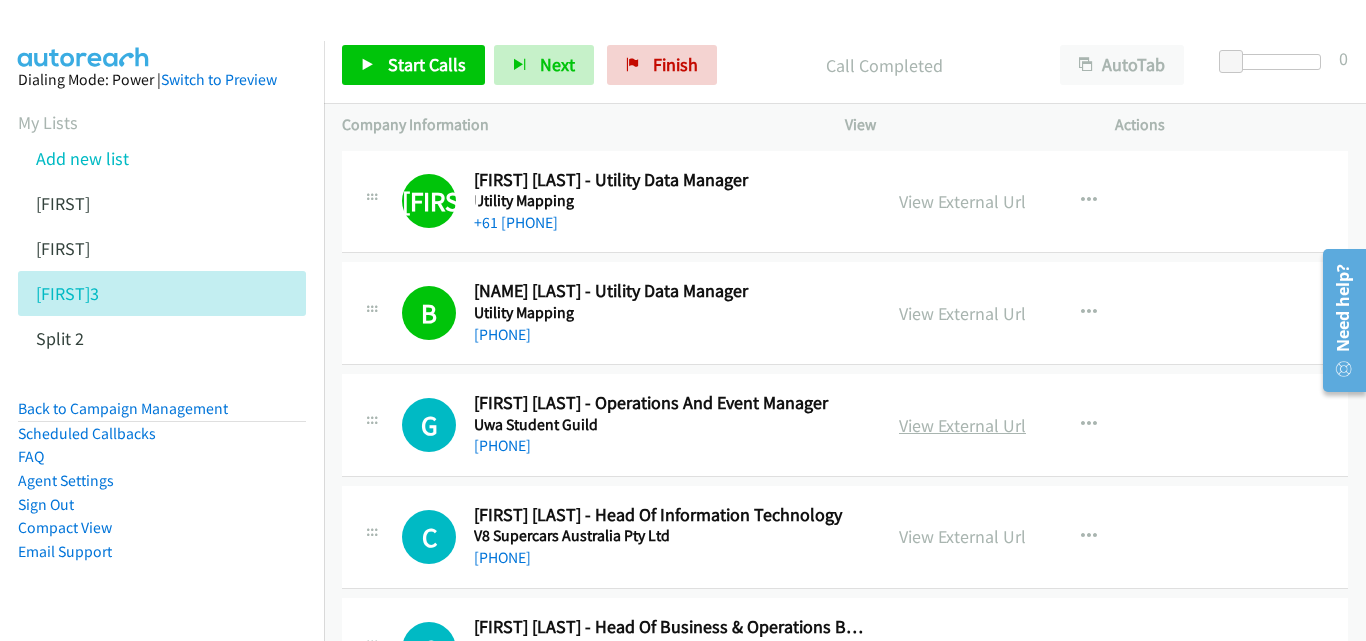 click on "View External Url" at bounding box center (962, 425) 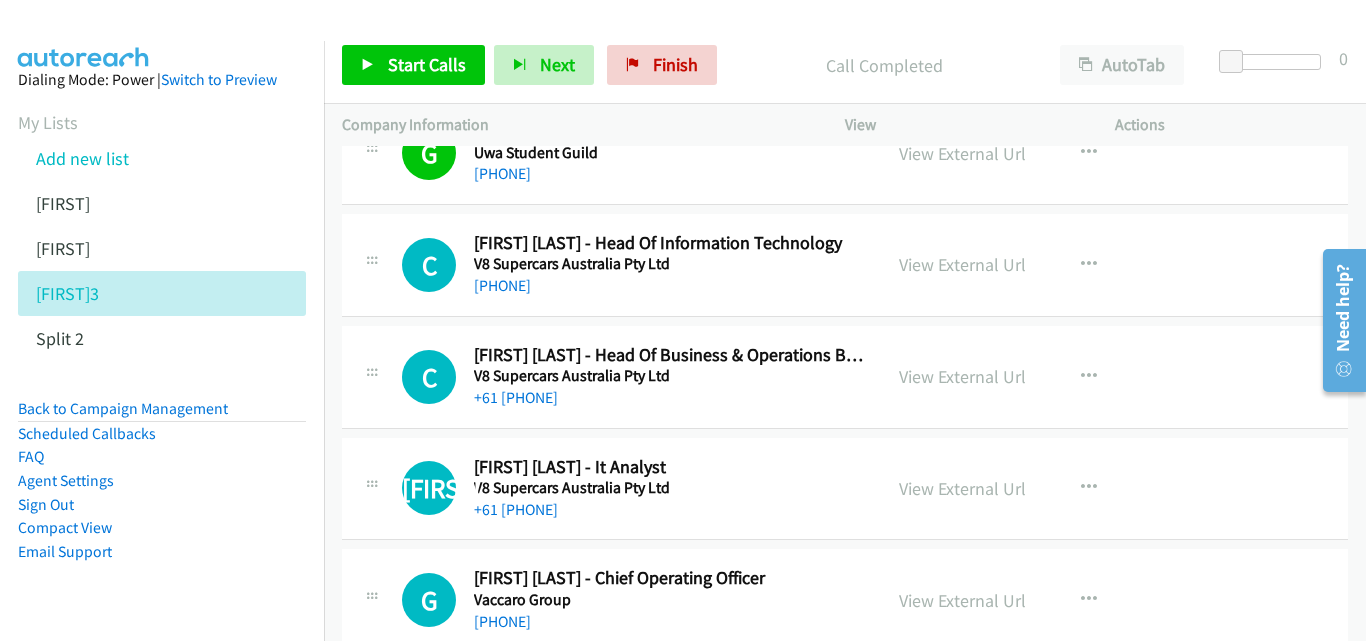 scroll, scrollTop: 300, scrollLeft: 0, axis: vertical 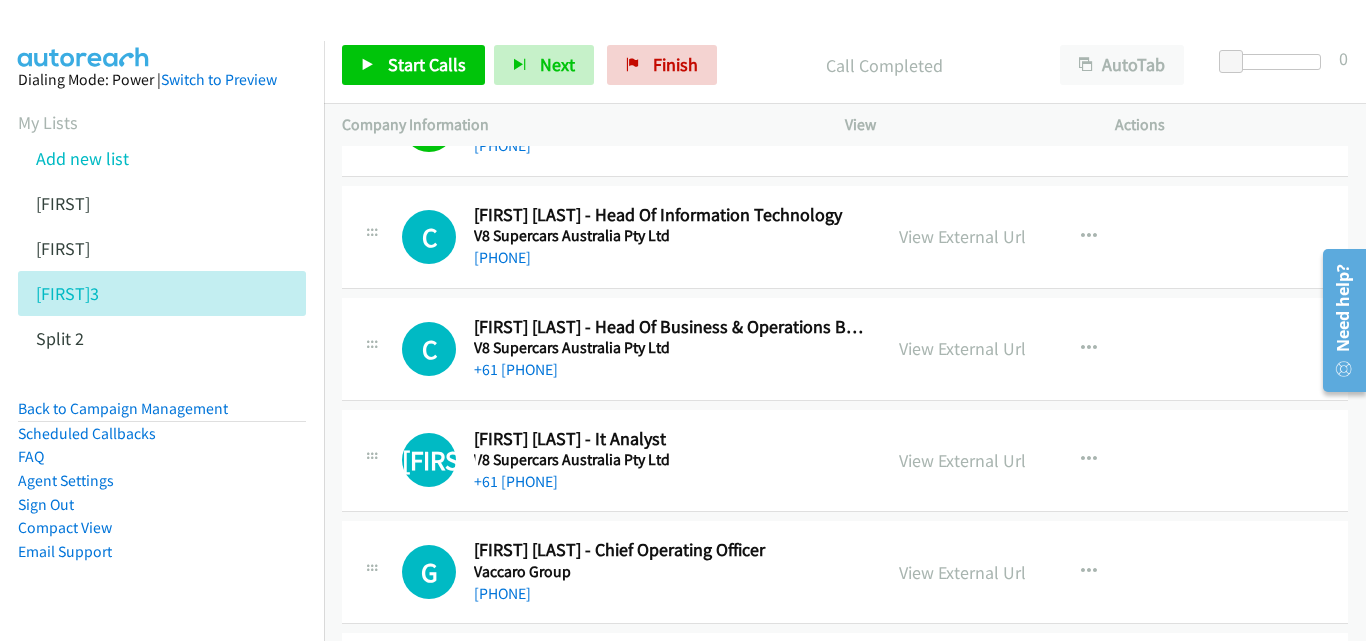 click on "View External Url
View External Url
Schedule/Manage Callback
Start Calls Here
Remove from list
Add to do not call list
Reset Call Status" at bounding box center [1025, 349] 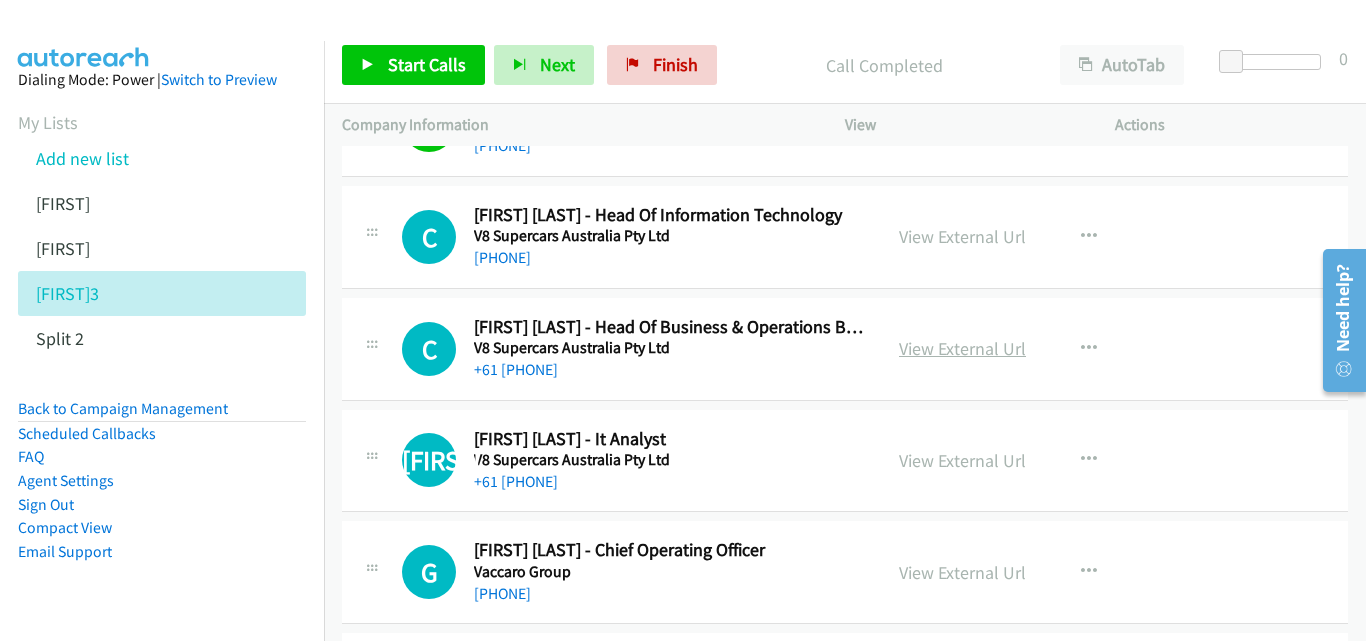 click on "View External Url" at bounding box center (962, 348) 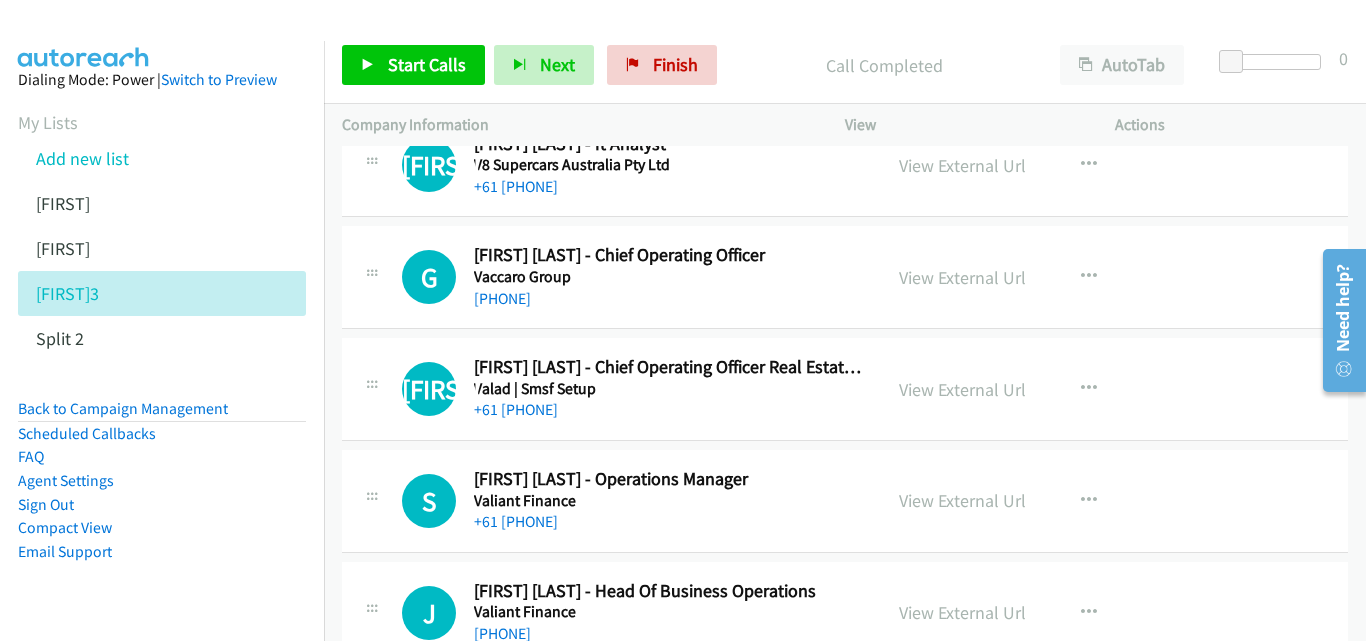 scroll, scrollTop: 600, scrollLeft: 0, axis: vertical 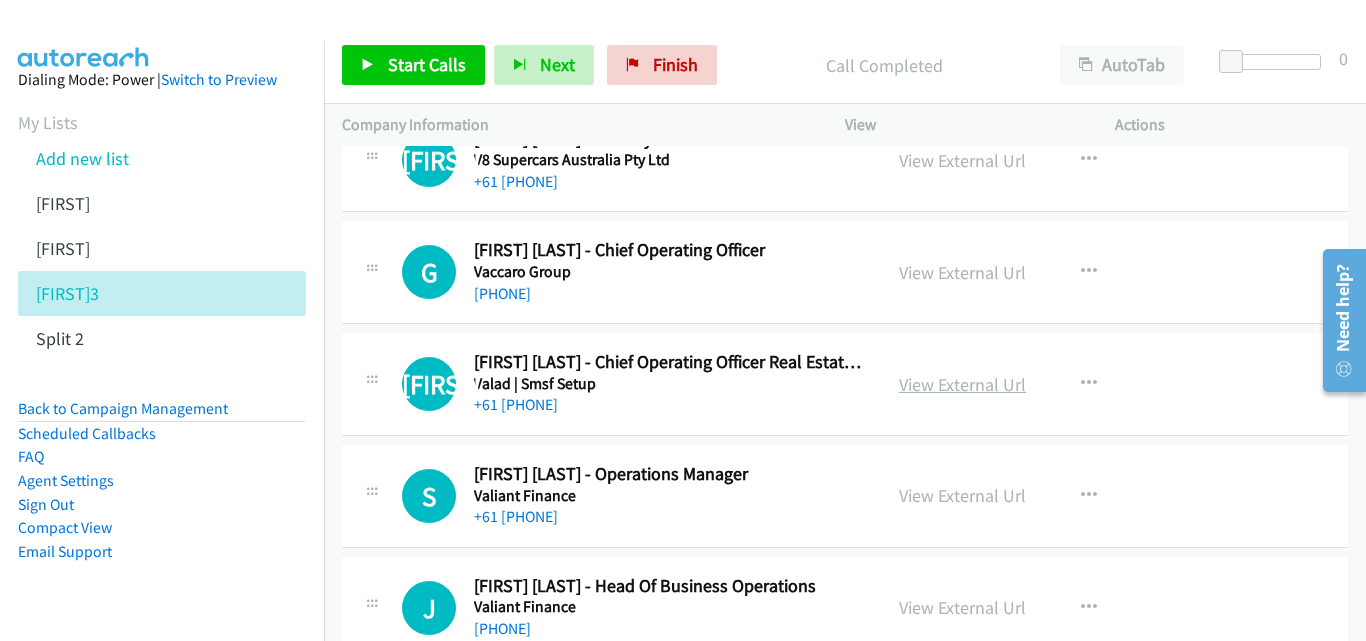 click on "View External Url" at bounding box center (962, 384) 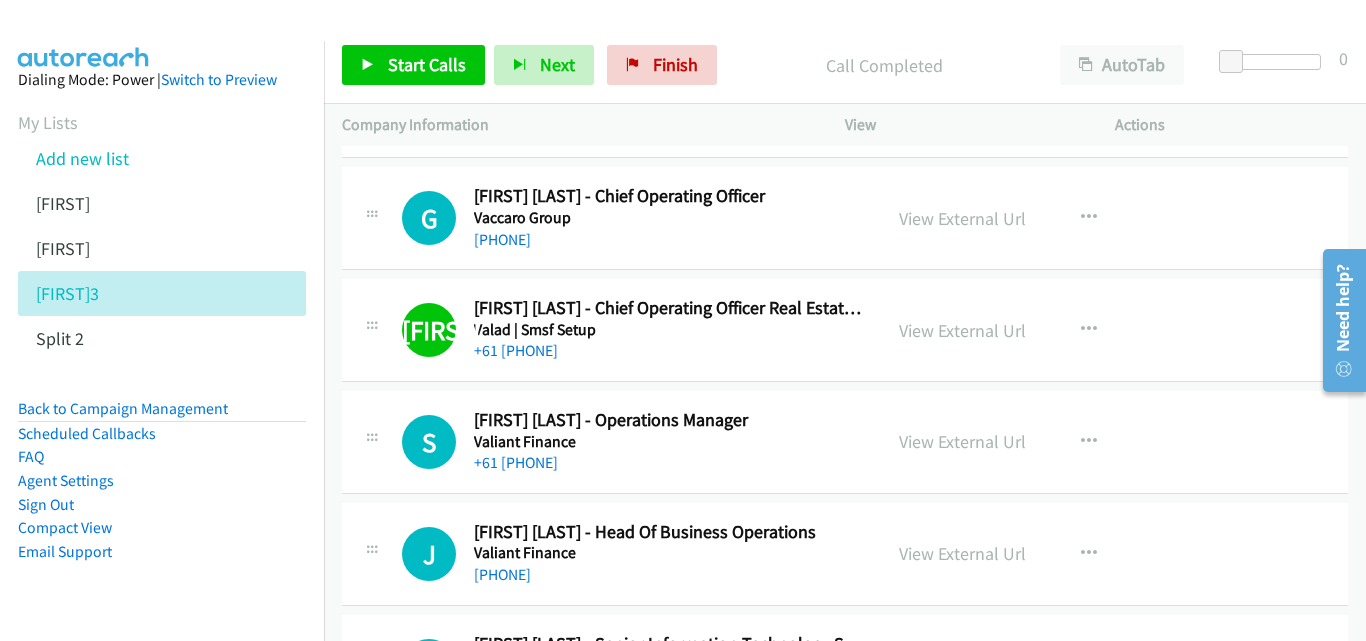 scroll, scrollTop: 700, scrollLeft: 0, axis: vertical 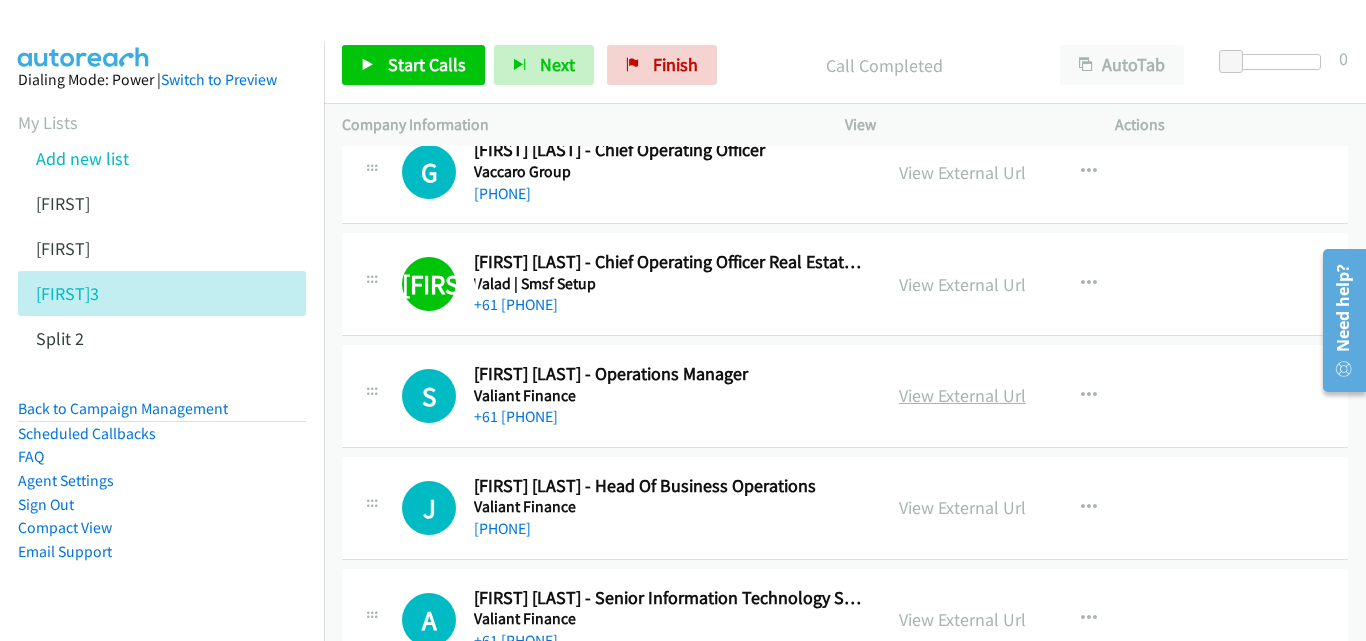 click on "View External Url" at bounding box center [962, 395] 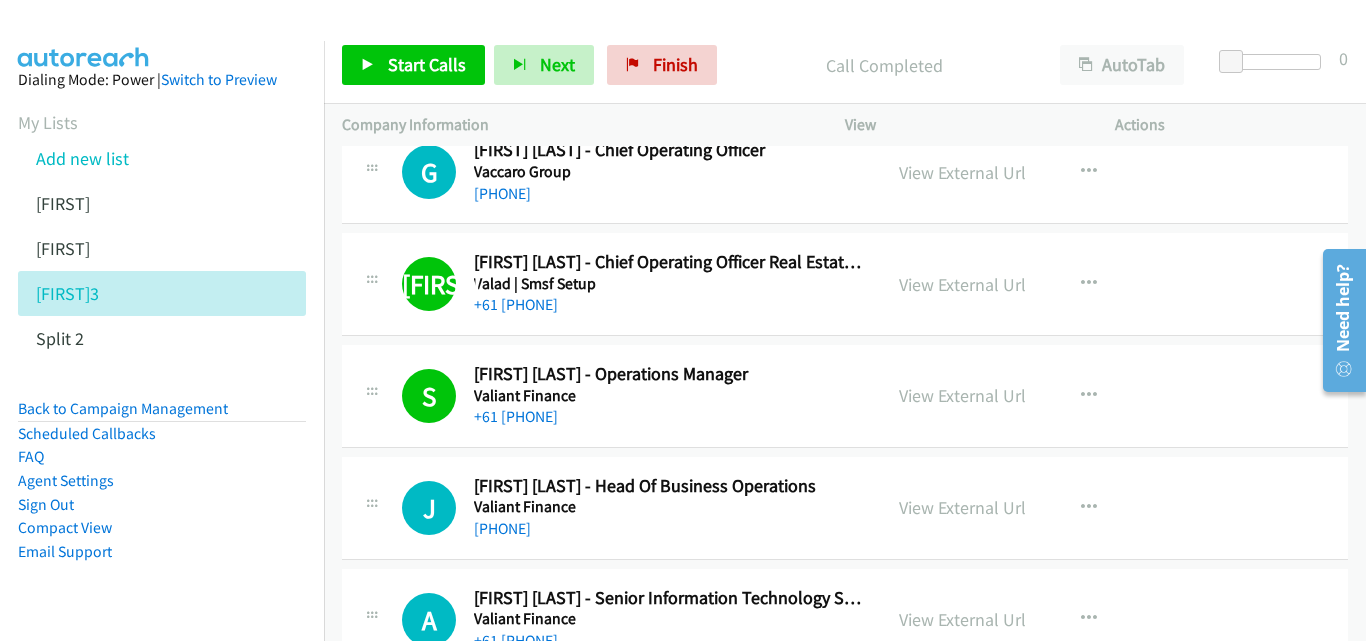 scroll, scrollTop: 900, scrollLeft: 0, axis: vertical 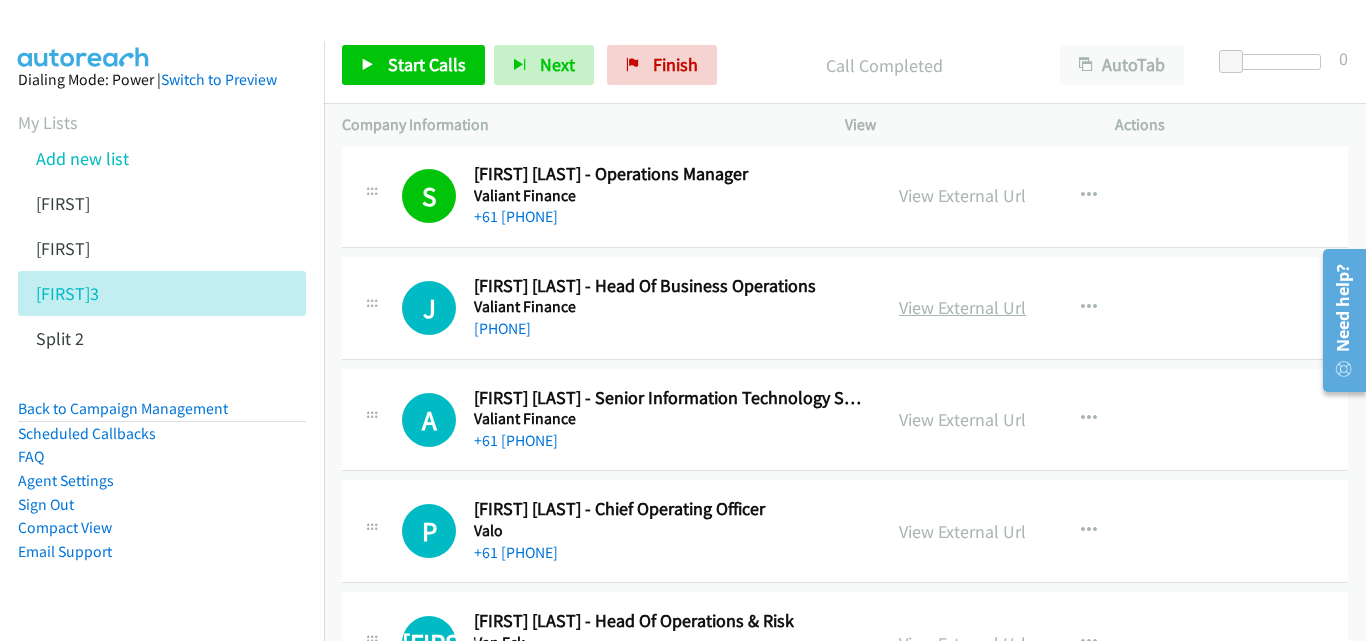 click on "View External Url" at bounding box center [962, 307] 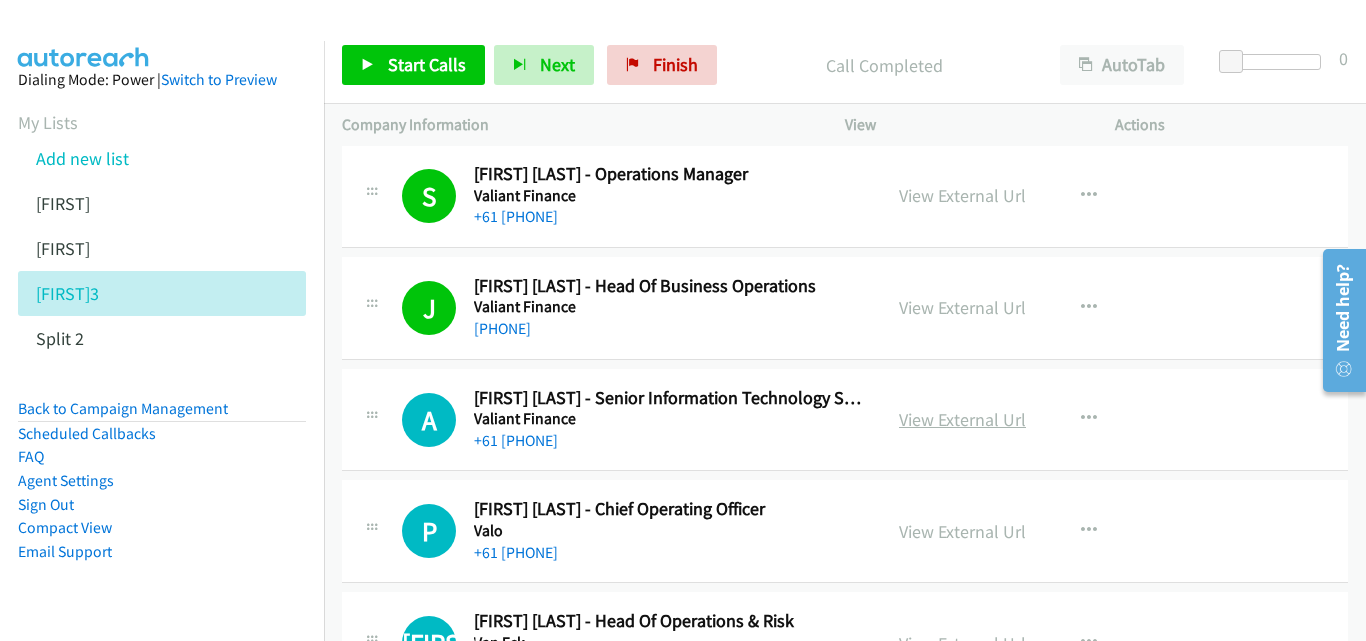 click on "View External Url" at bounding box center [962, 419] 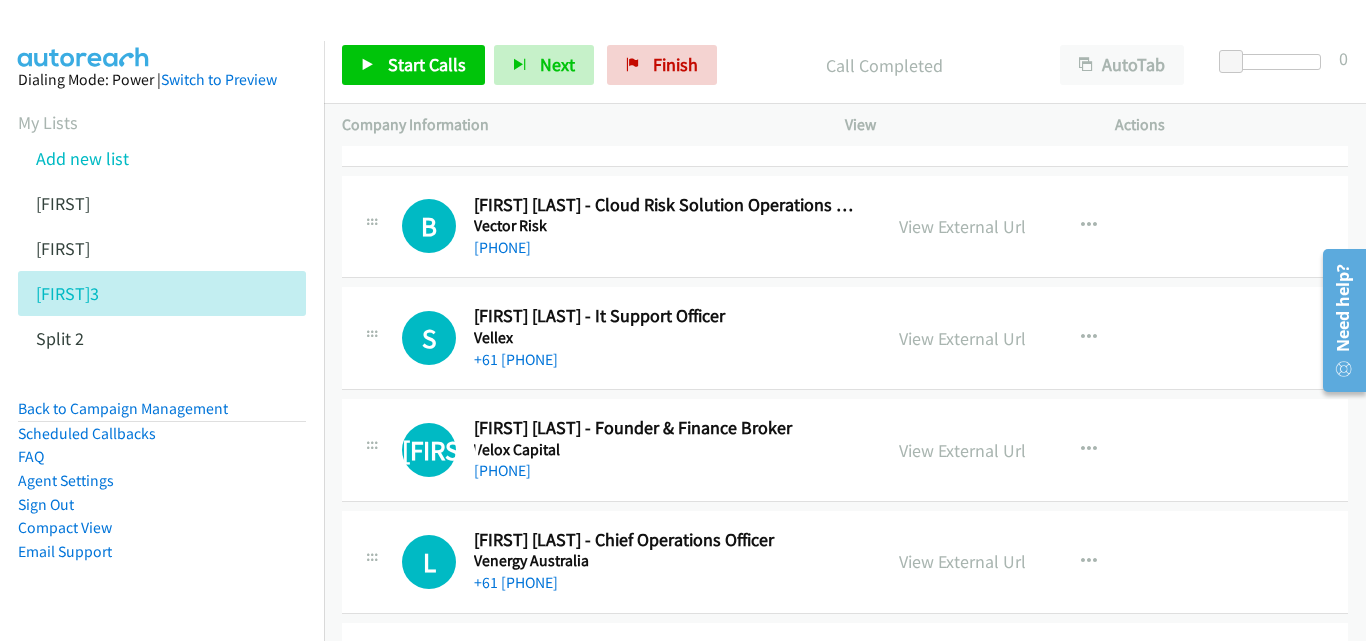 scroll, scrollTop: 1800, scrollLeft: 0, axis: vertical 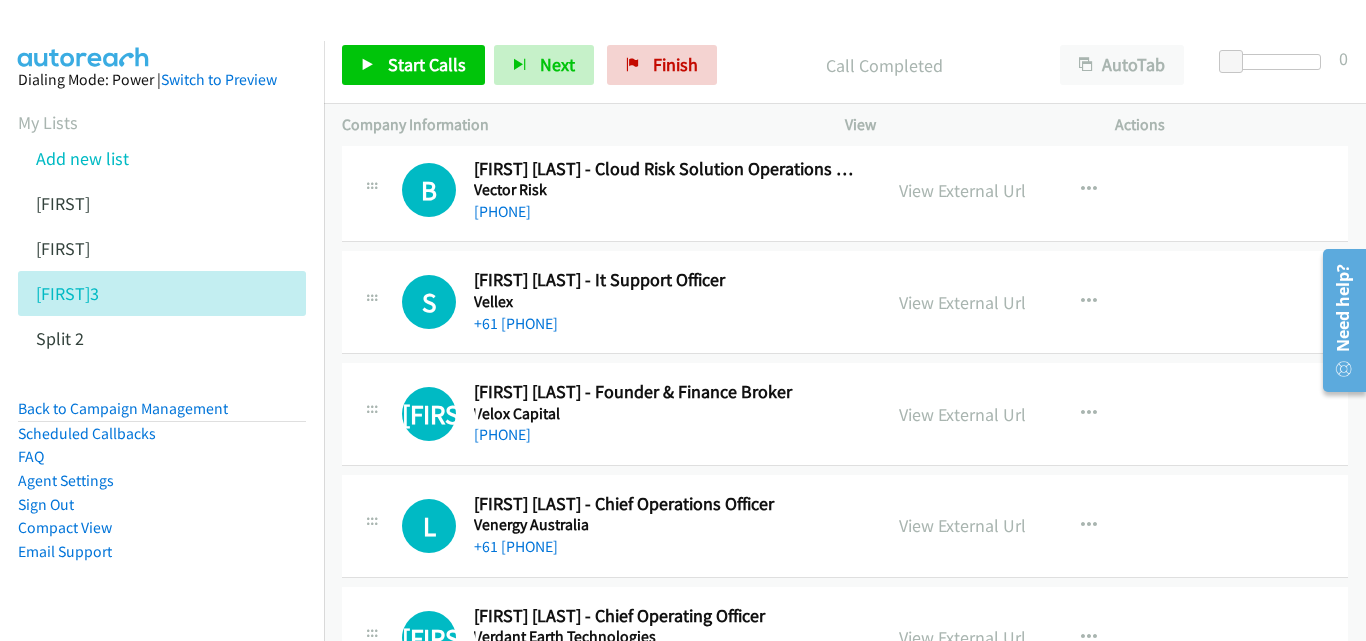 click on "View External Url" at bounding box center (962, 414) 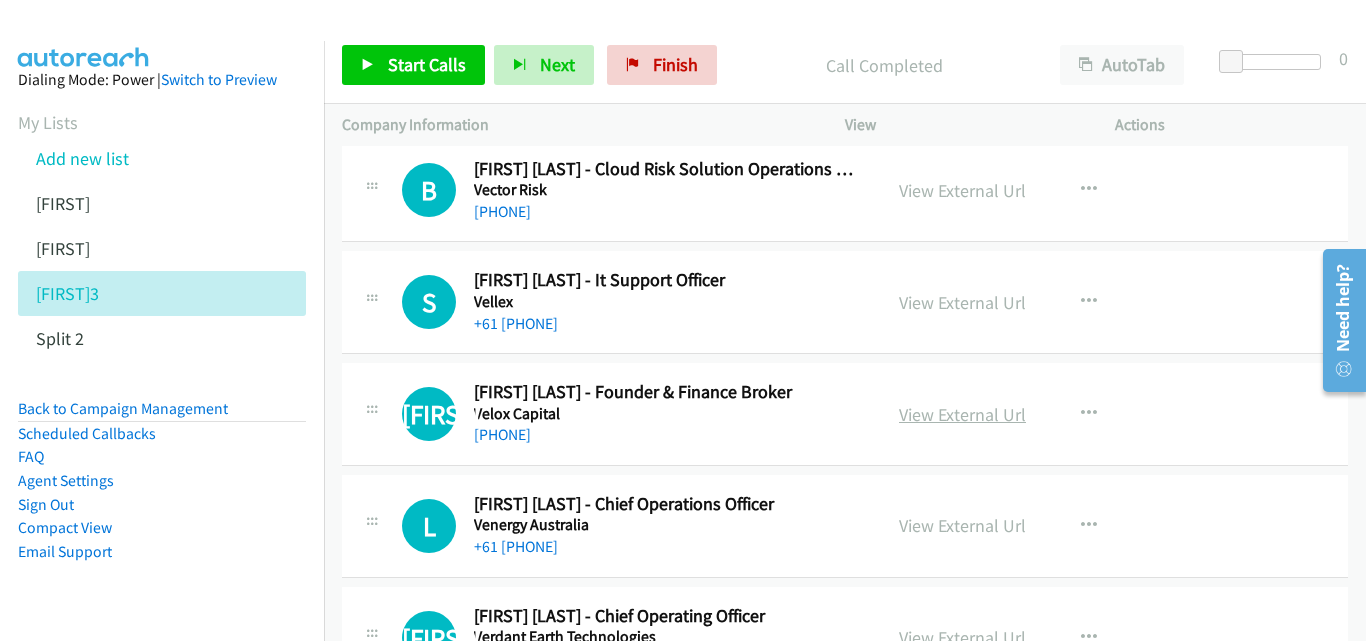 click on "View External Url" at bounding box center (962, 414) 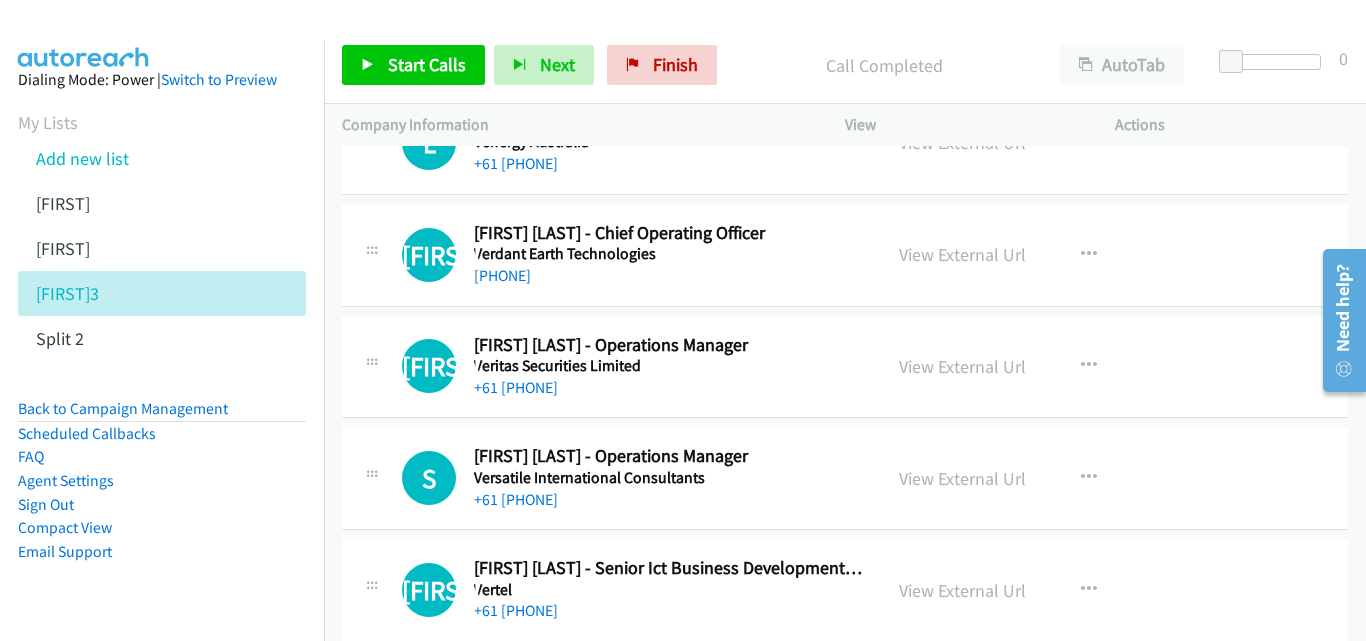 scroll, scrollTop: 2200, scrollLeft: 0, axis: vertical 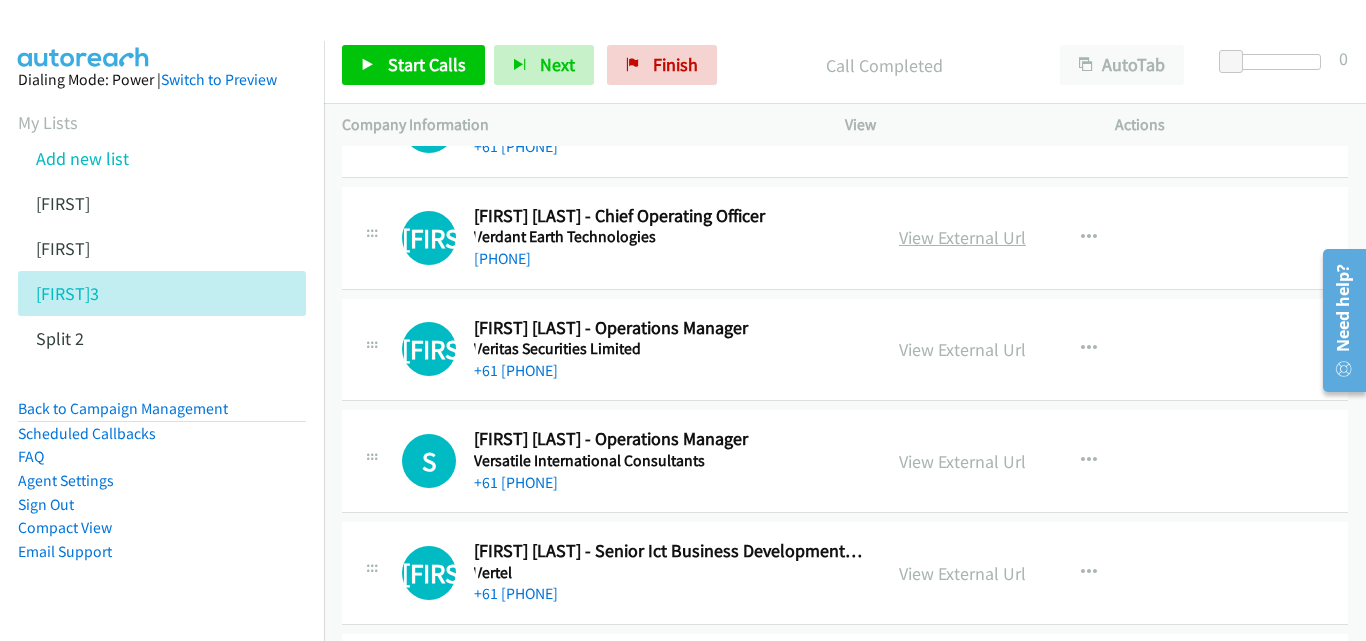 click on "View External Url" at bounding box center (962, 237) 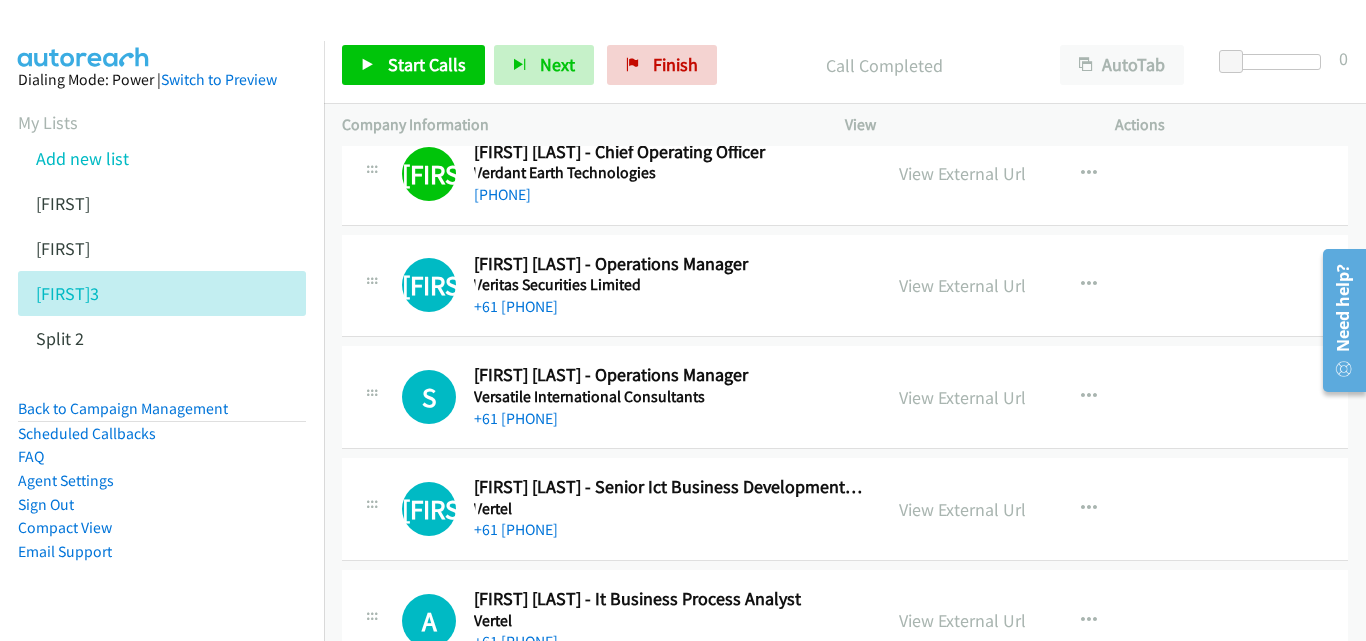 scroll, scrollTop: 2300, scrollLeft: 0, axis: vertical 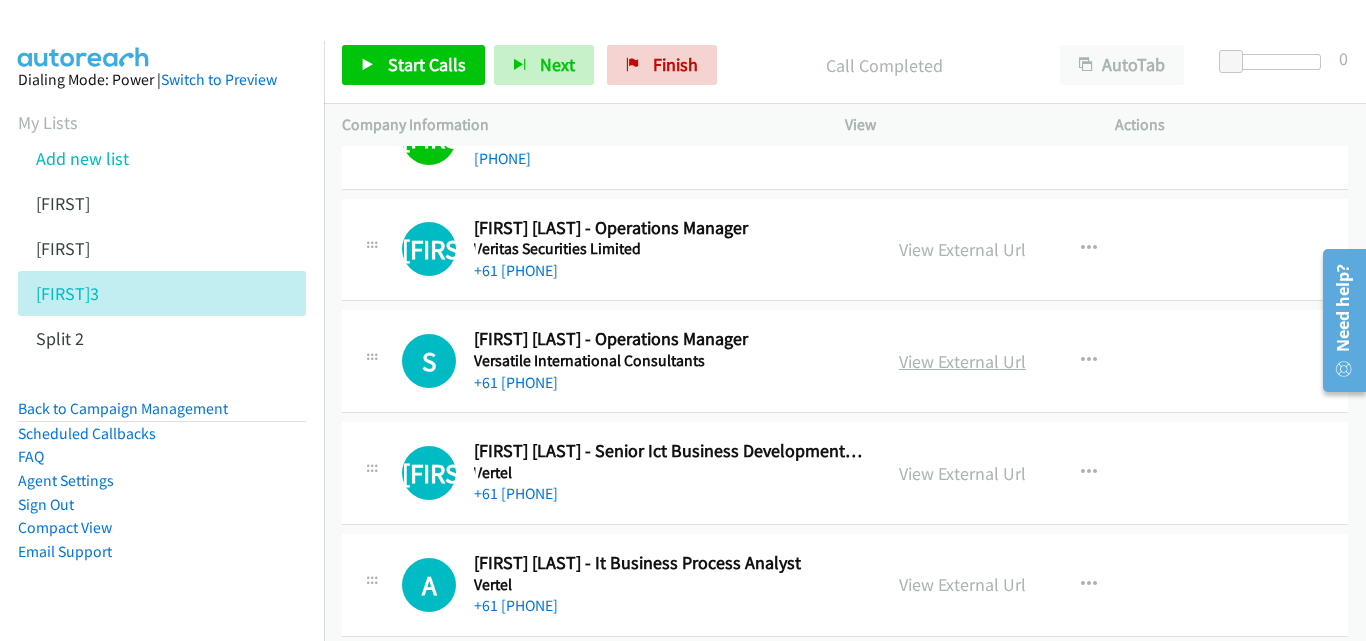 click on "View External Url" at bounding box center [962, 361] 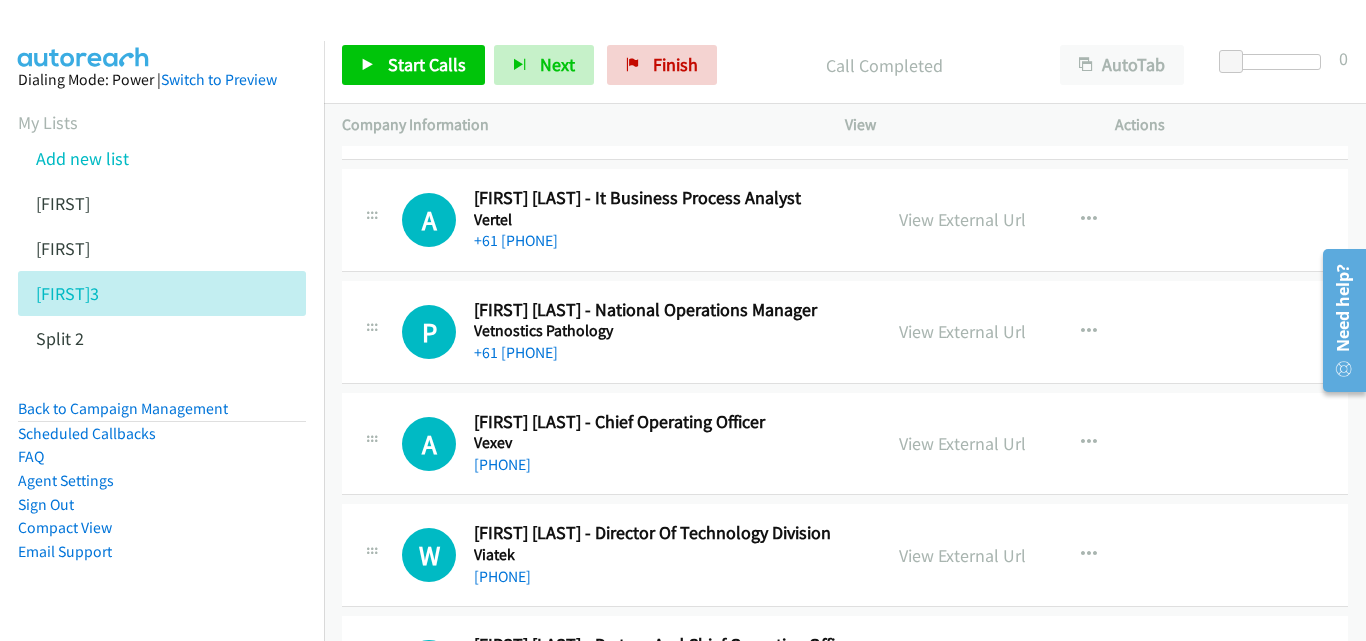 scroll, scrollTop: 2700, scrollLeft: 0, axis: vertical 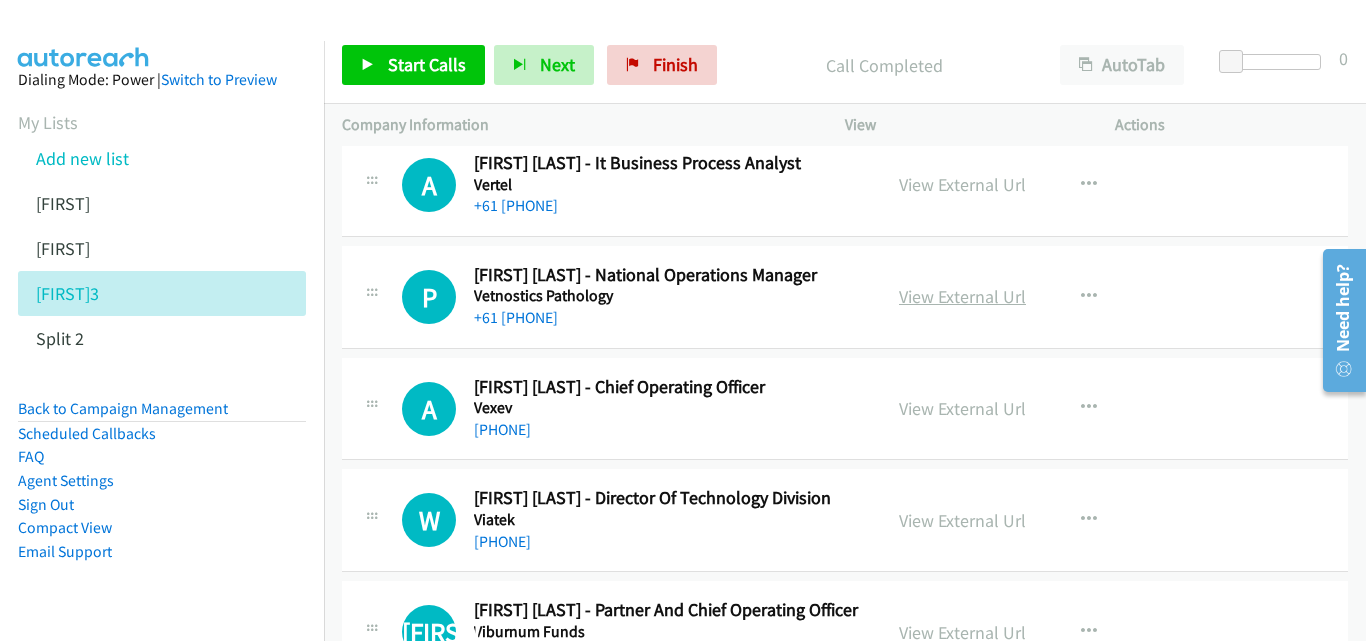 click on "View External Url" at bounding box center [962, 296] 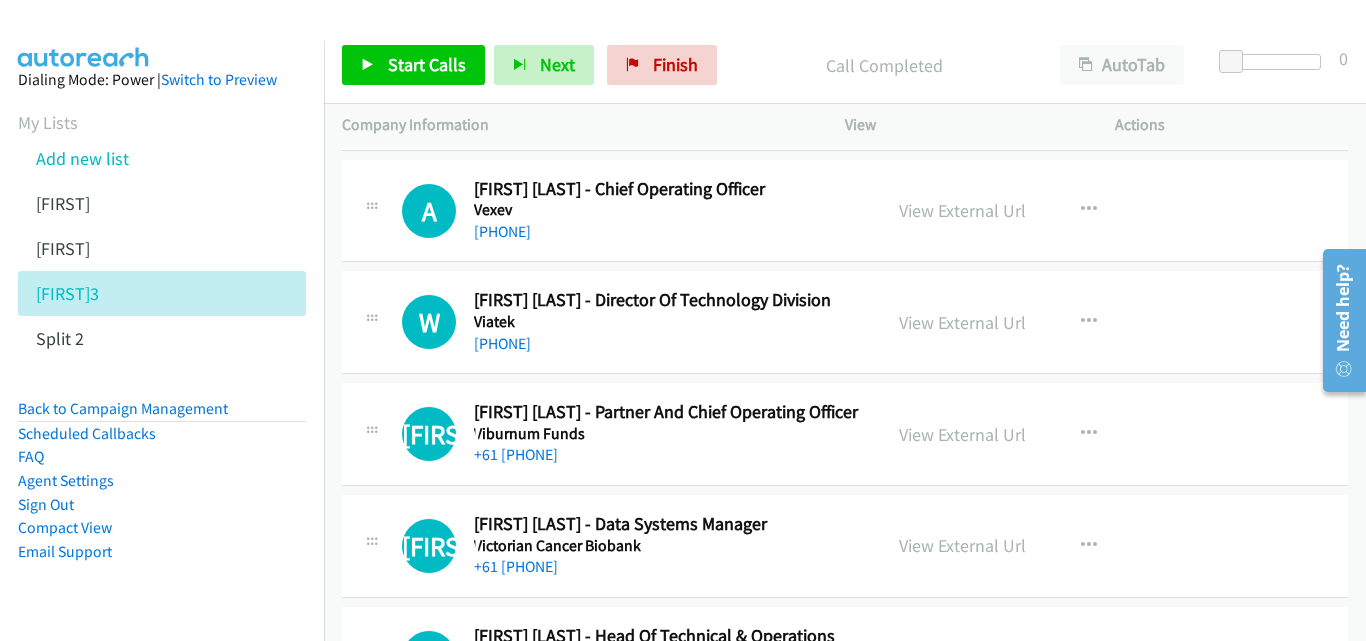 scroll, scrollTop: 2900, scrollLeft: 0, axis: vertical 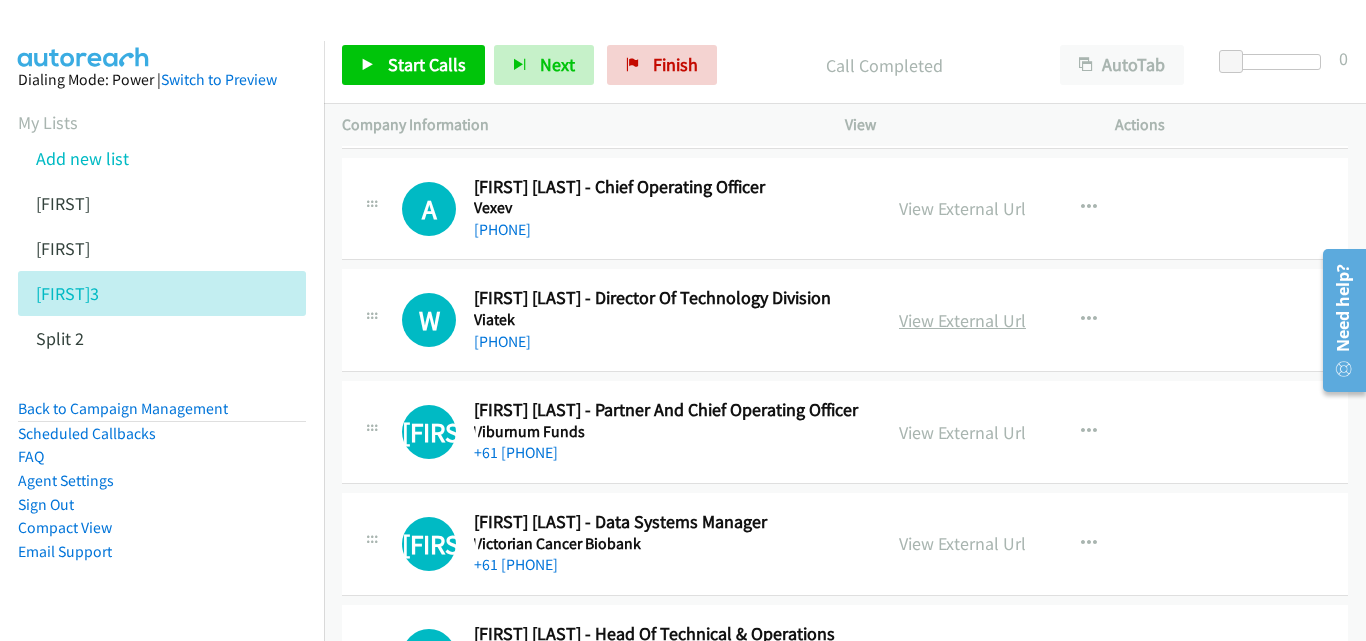 click on "View External Url" at bounding box center (962, 320) 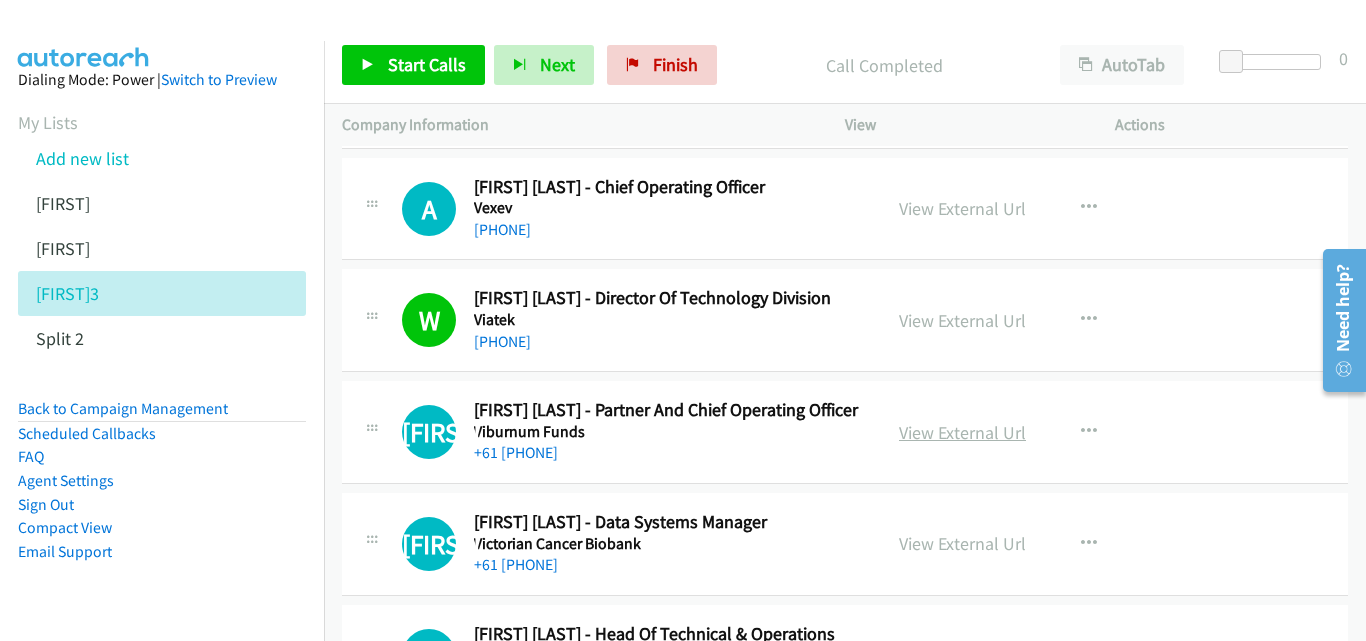 click on "View External Url" at bounding box center (962, 432) 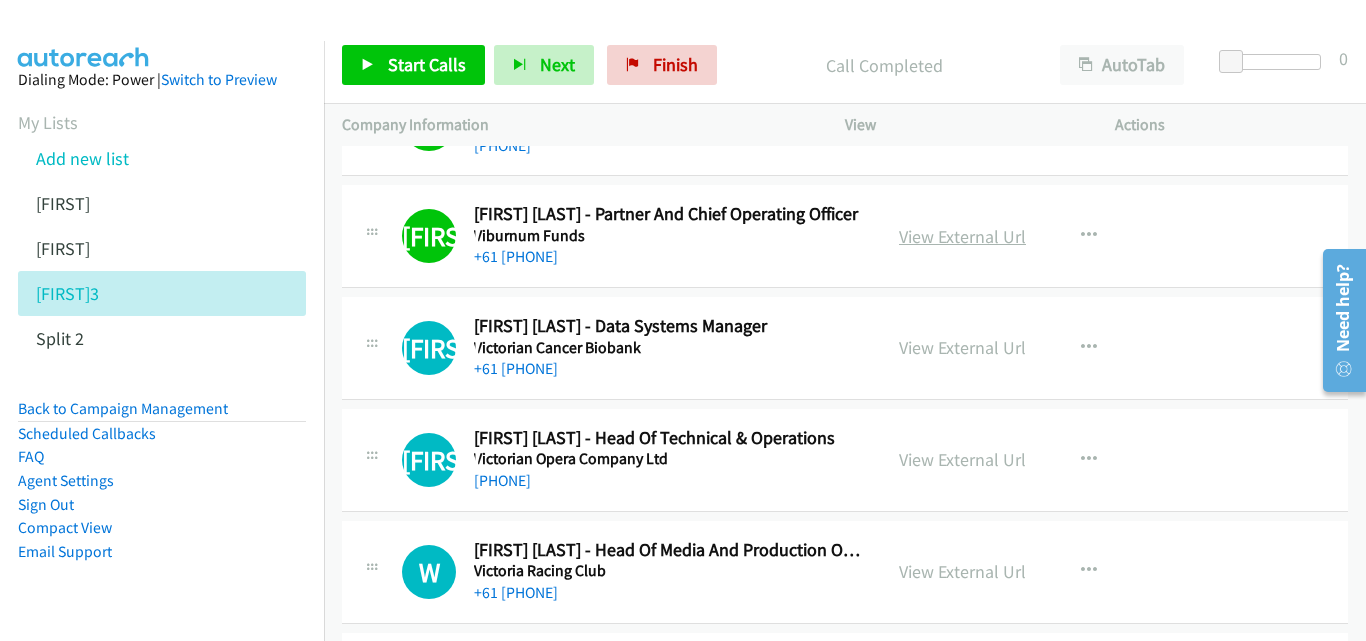 scroll, scrollTop: 3100, scrollLeft: 0, axis: vertical 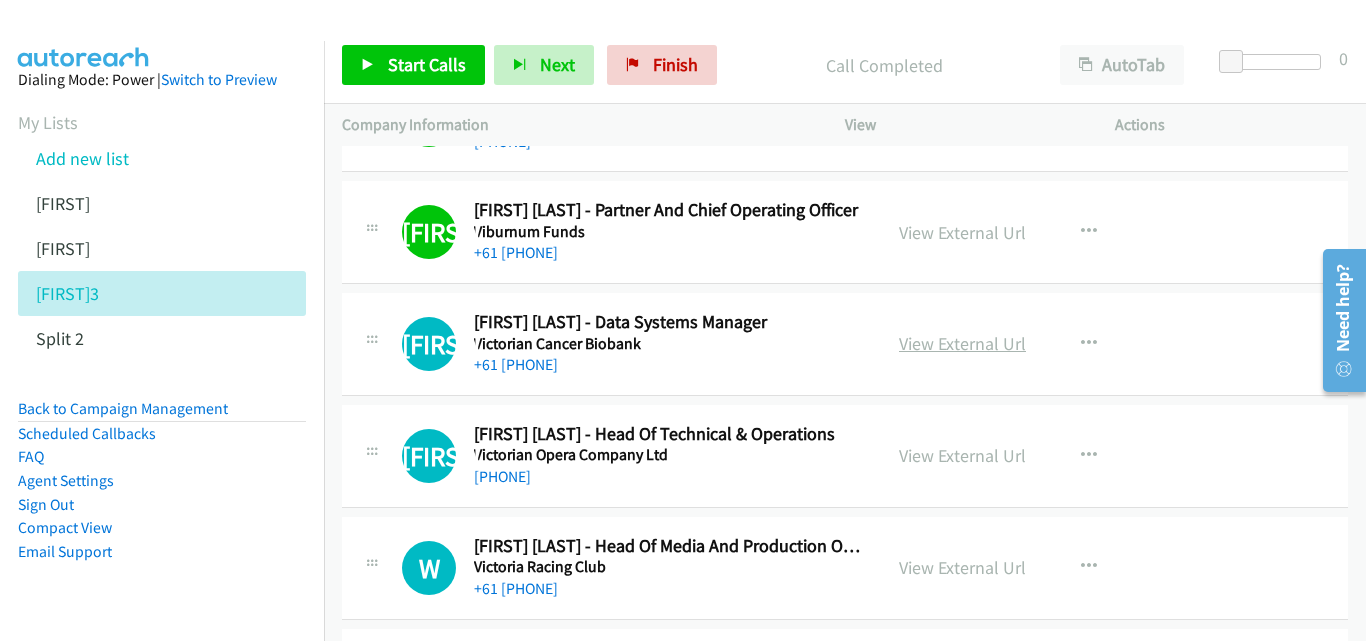 click on "View External Url" at bounding box center [962, 343] 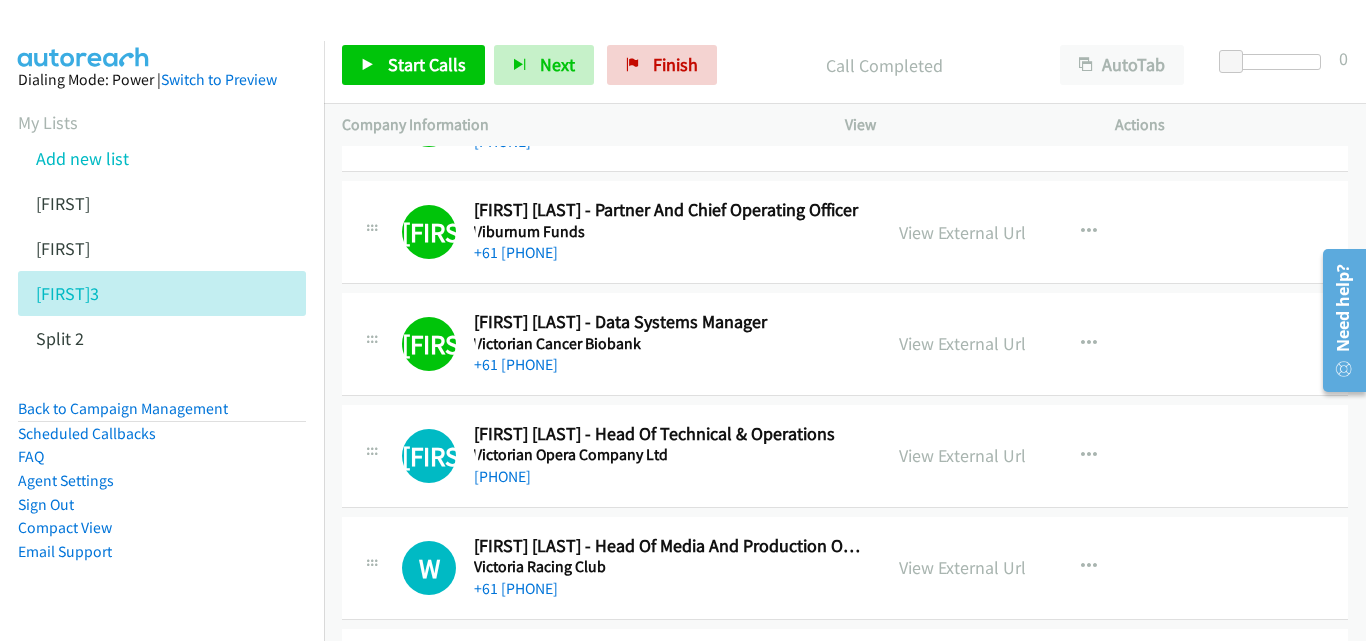 click on "View External Url
View External Url
Schedule/Manage Callback
Start Calls Here
Remove from list
Add to do not call list
Reset Call Status" at bounding box center (1025, 456) 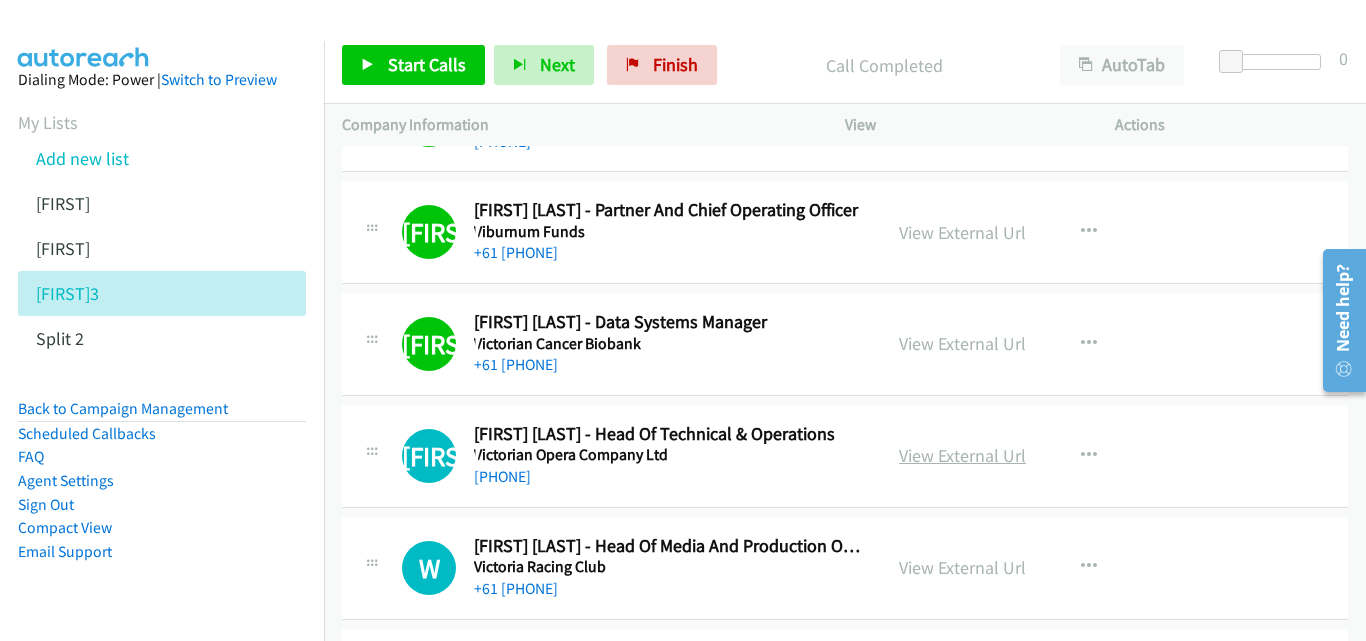 click on "View External Url" at bounding box center [962, 455] 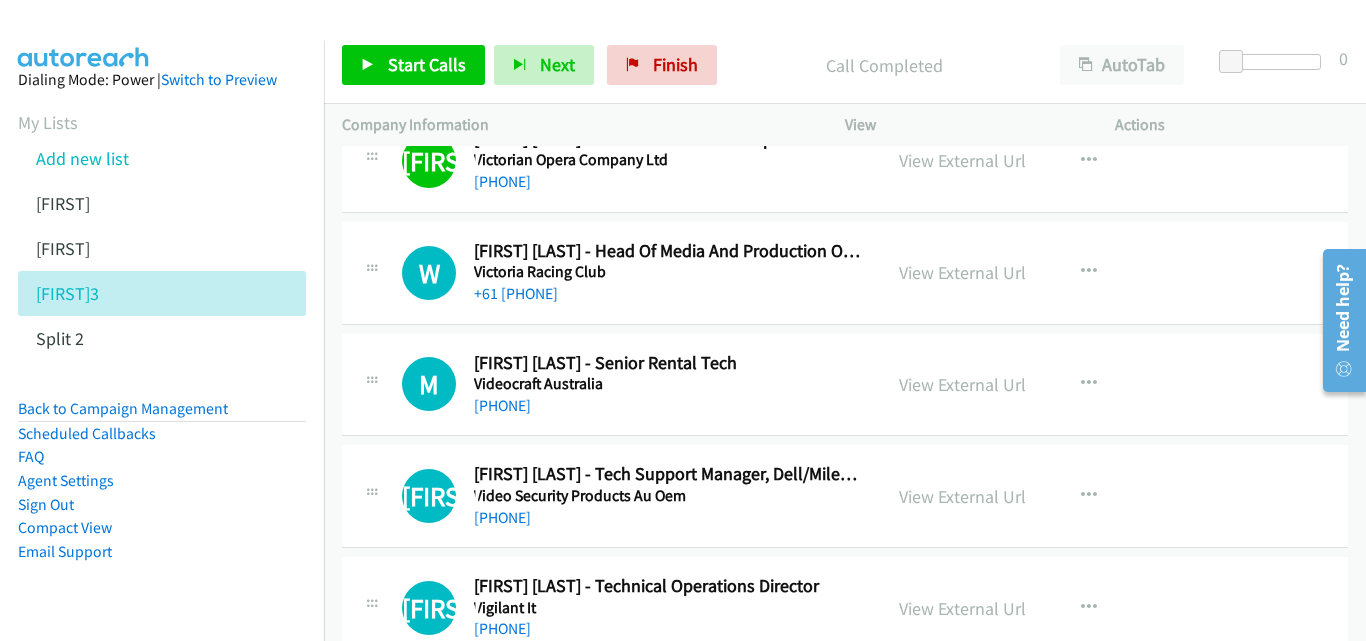 scroll, scrollTop: 3400, scrollLeft: 0, axis: vertical 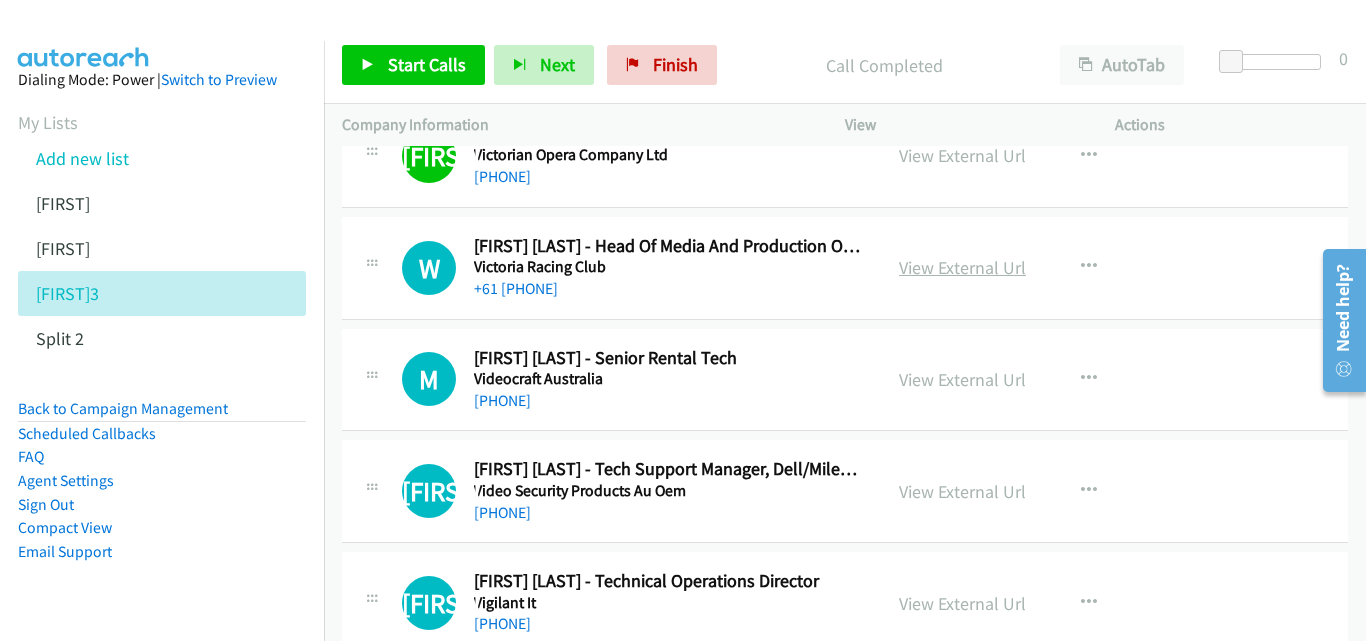 click on "View External Url" at bounding box center [962, 267] 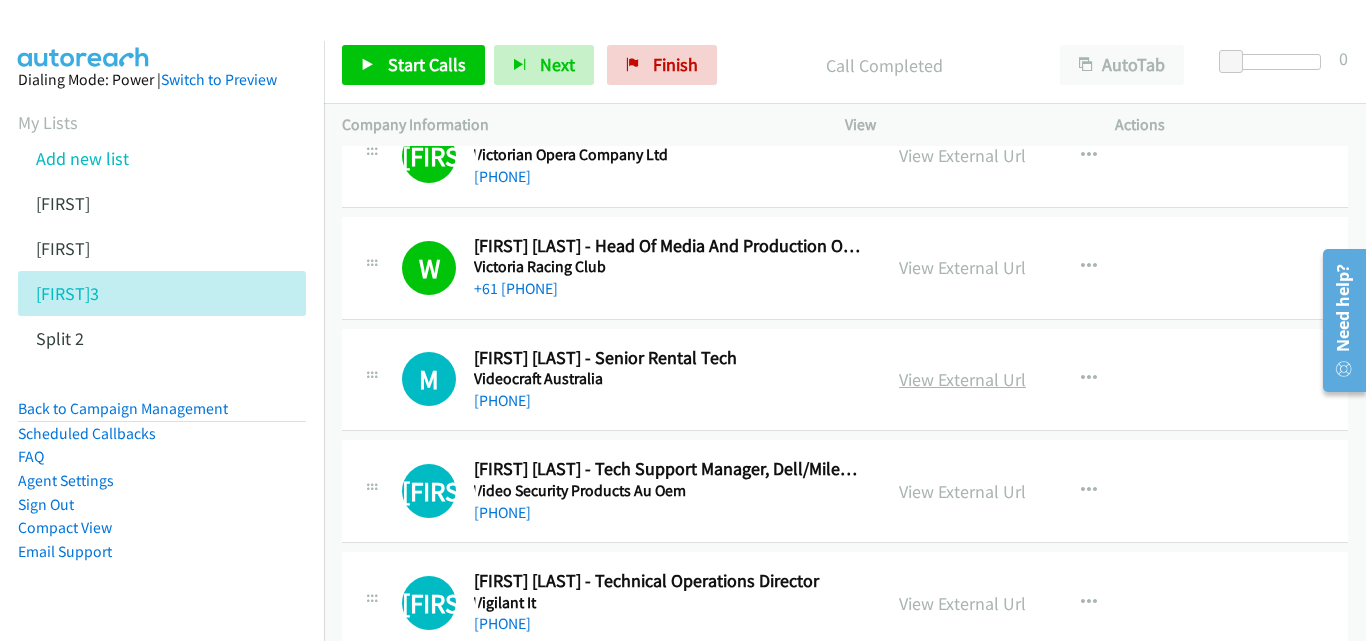 click on "View External Url" at bounding box center (962, 379) 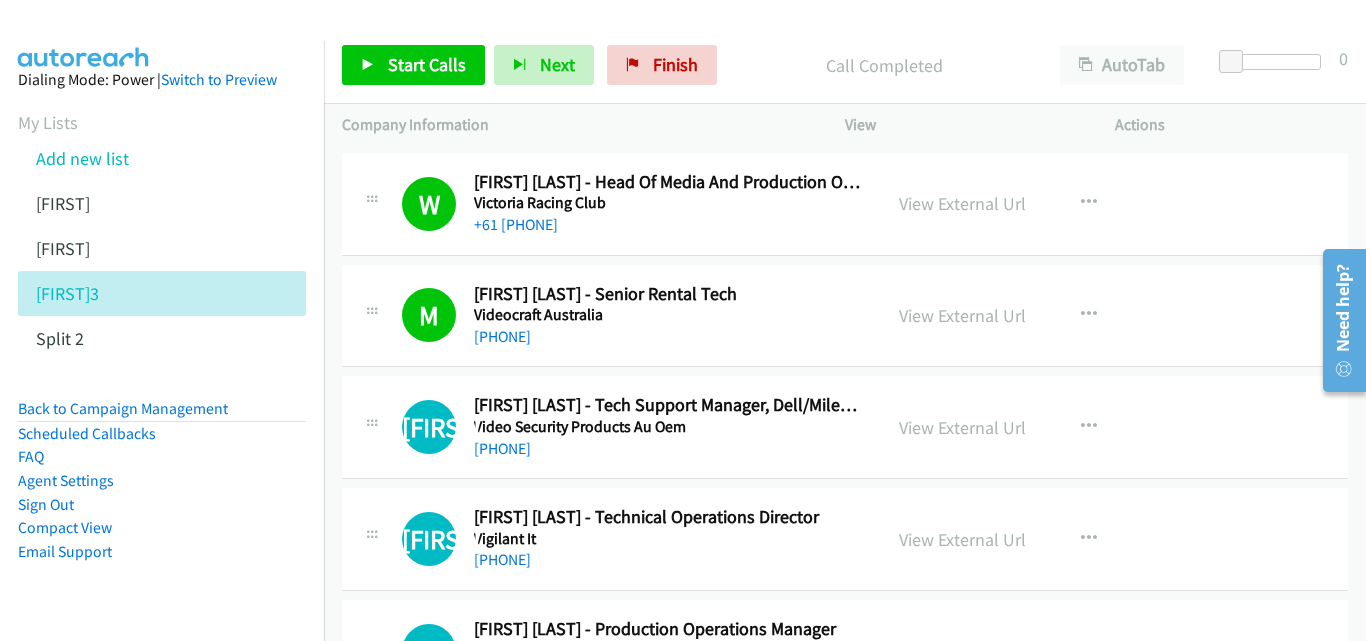 scroll, scrollTop: 3500, scrollLeft: 0, axis: vertical 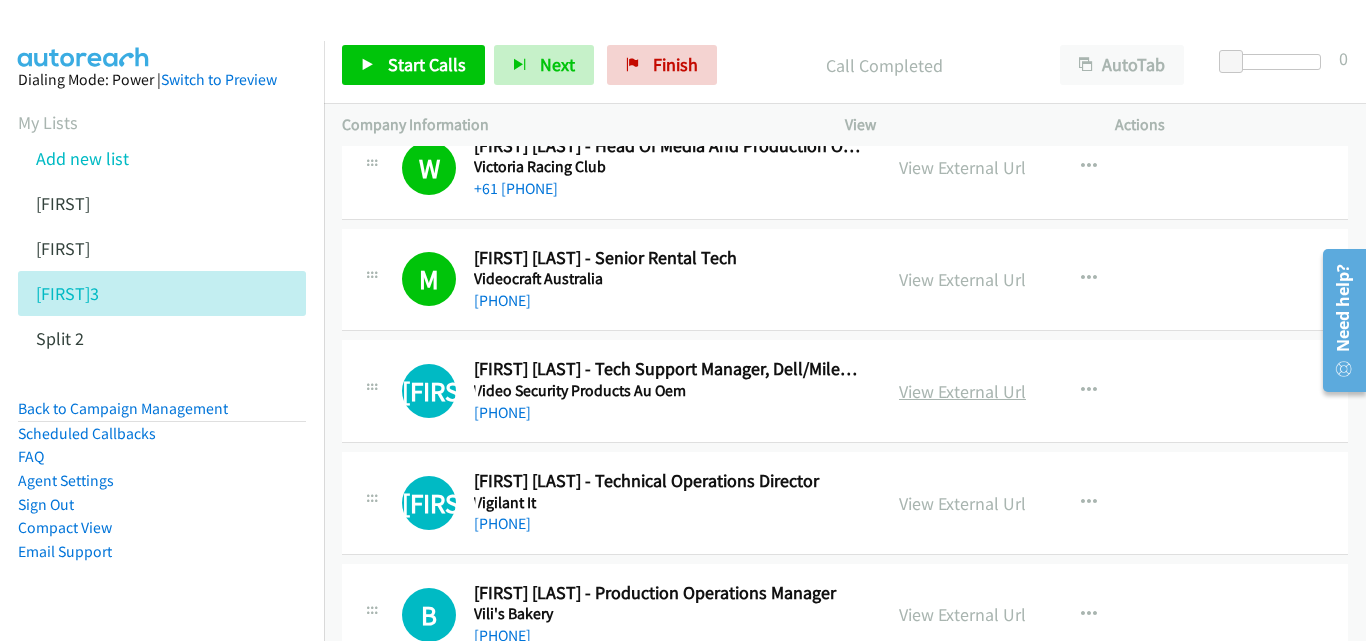 click on "View External Url" at bounding box center (962, 391) 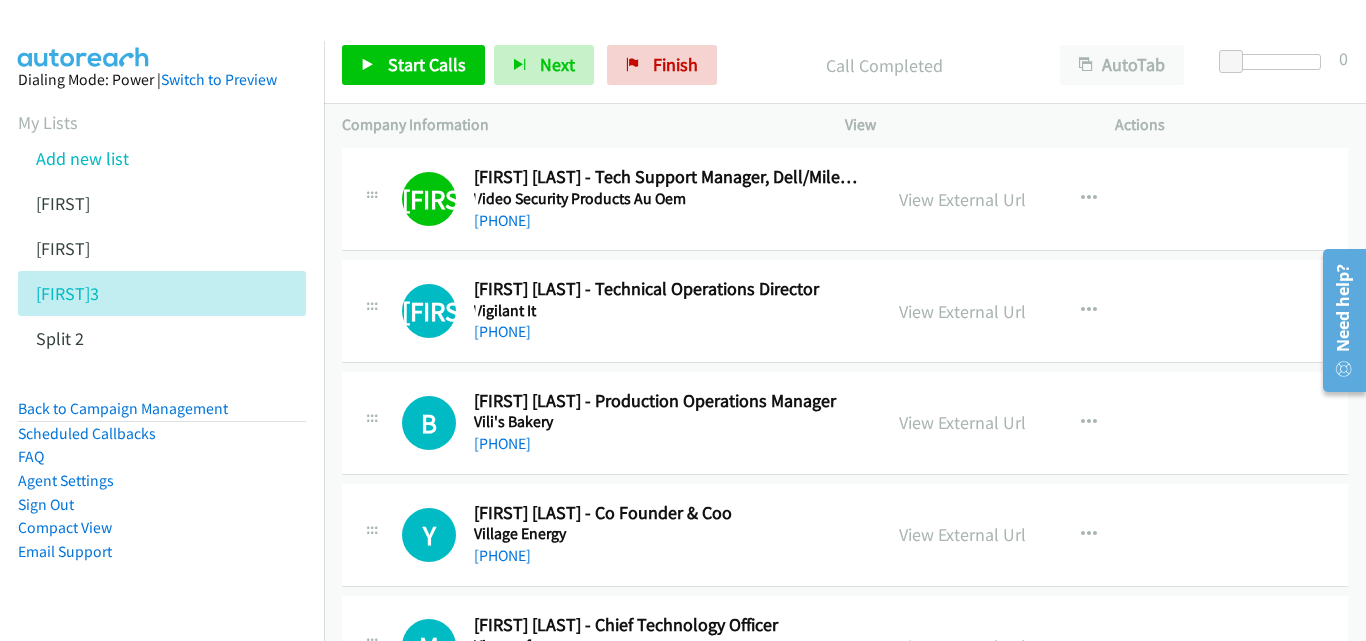 scroll, scrollTop: 3700, scrollLeft: 0, axis: vertical 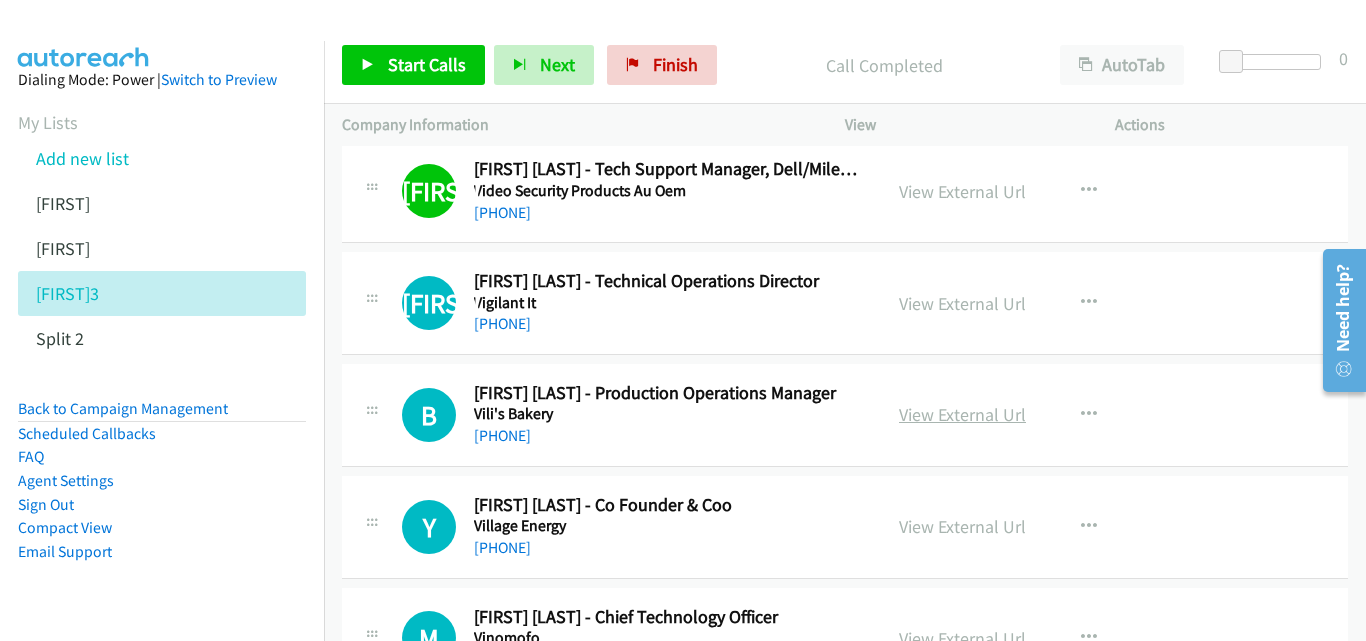 click on "View External Url" at bounding box center [962, 414] 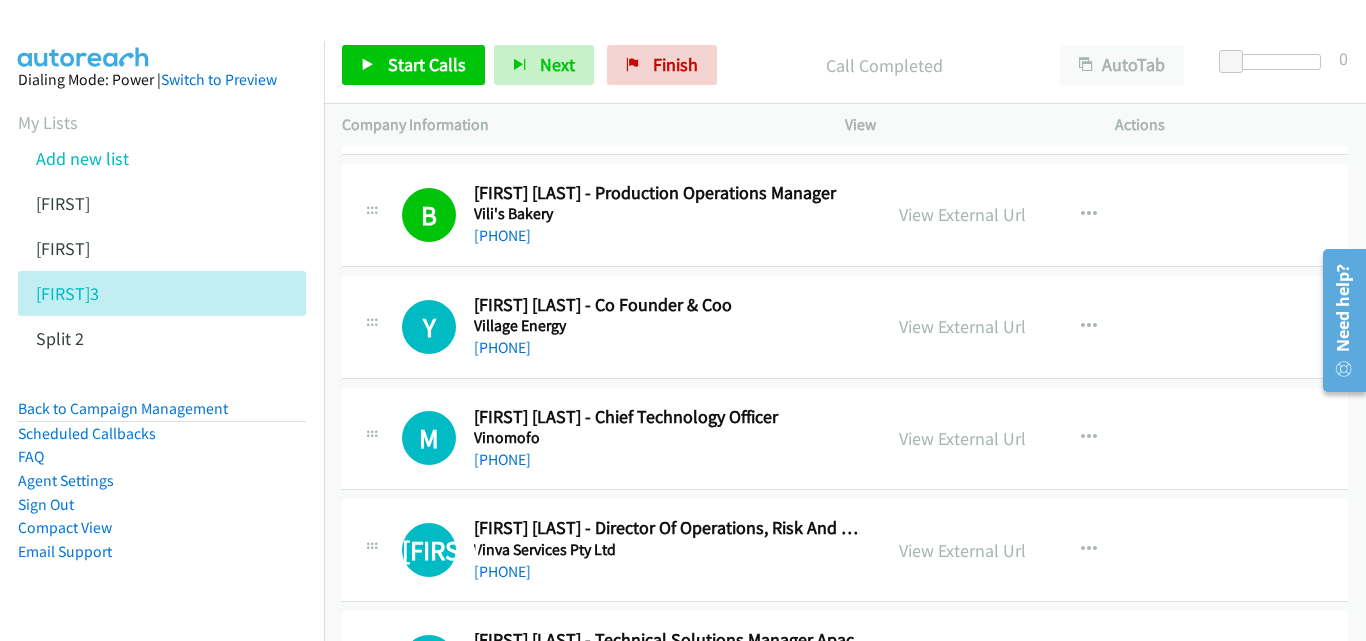 scroll, scrollTop: 4000, scrollLeft: 0, axis: vertical 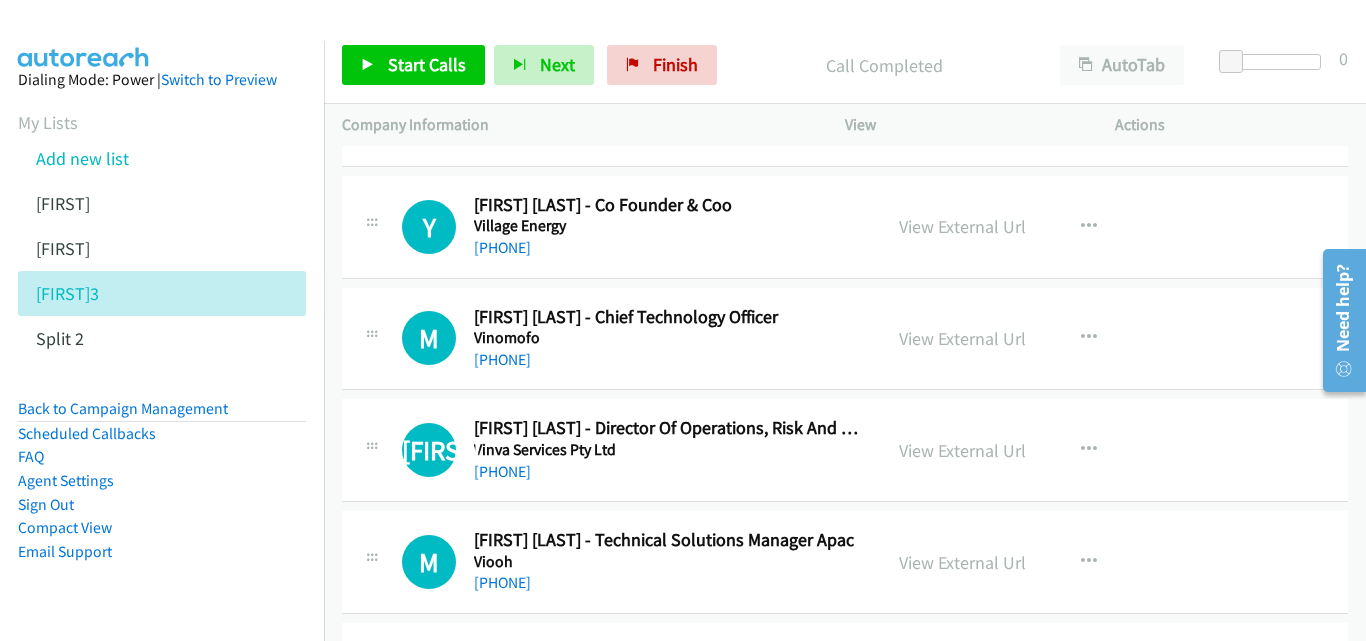 click on "View External Url
View External Url
Schedule/Manage Callback
Start Calls Here
Remove from list
Add to do not call list
Reset Call Status" at bounding box center [1025, 339] 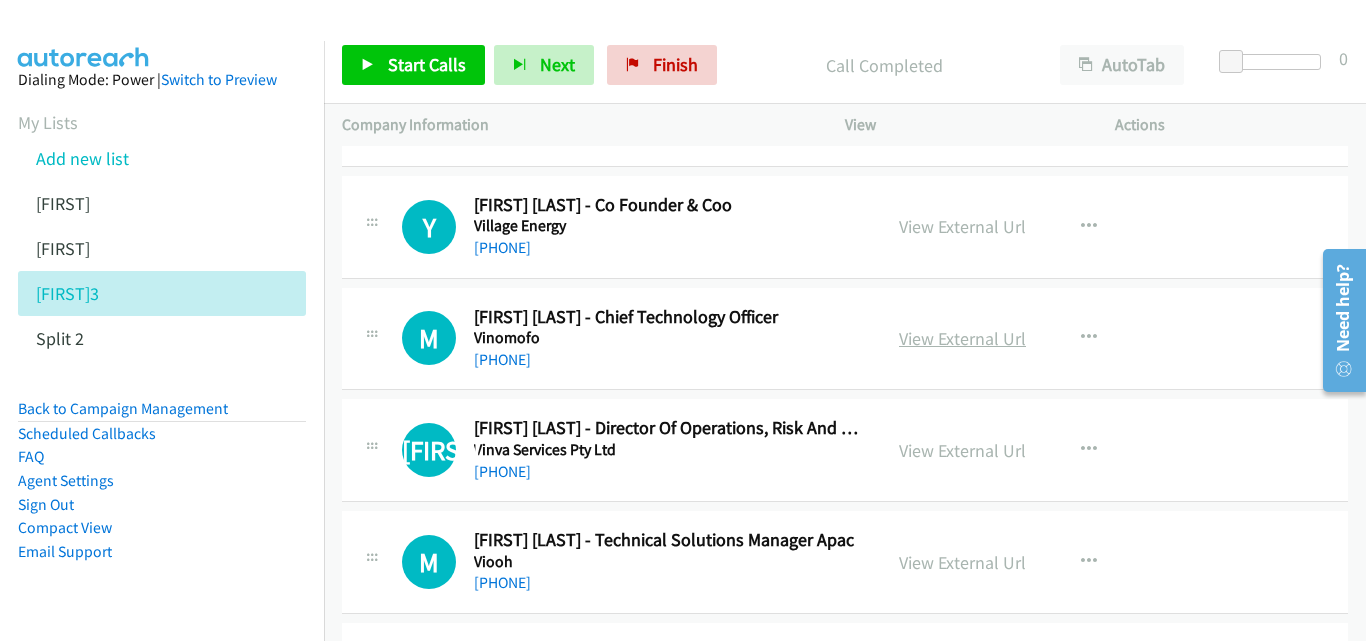 click on "View External Url" at bounding box center (962, 338) 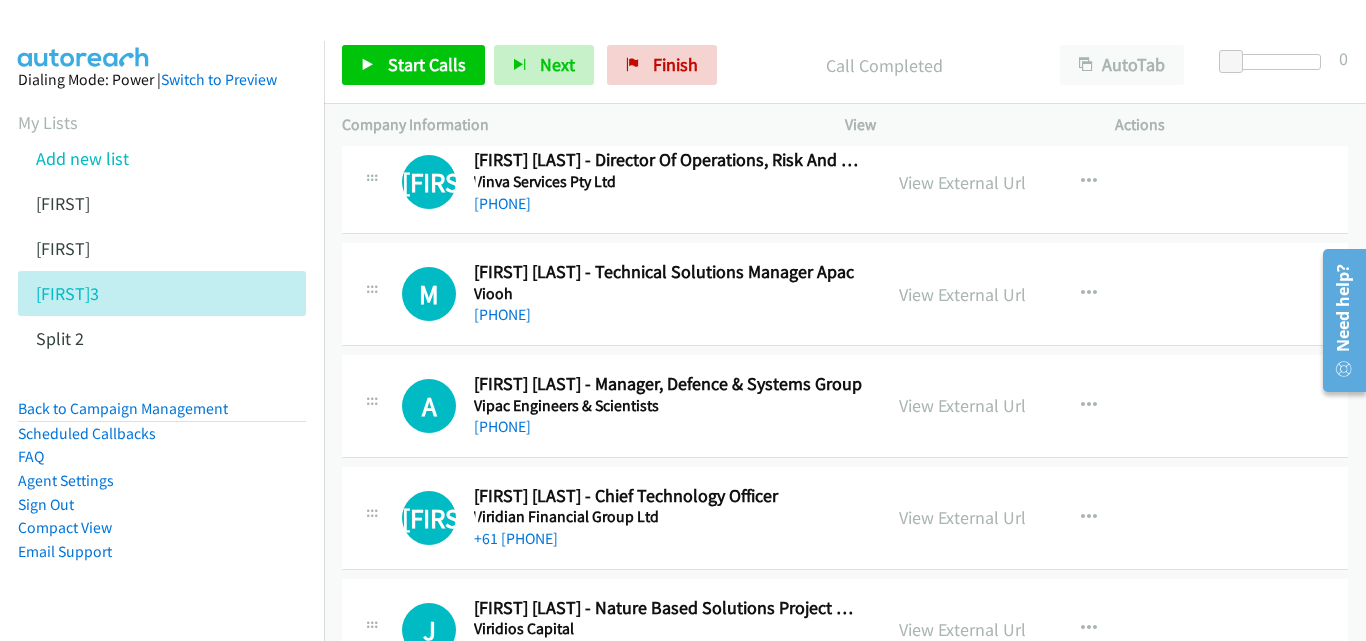 scroll, scrollTop: 4300, scrollLeft: 0, axis: vertical 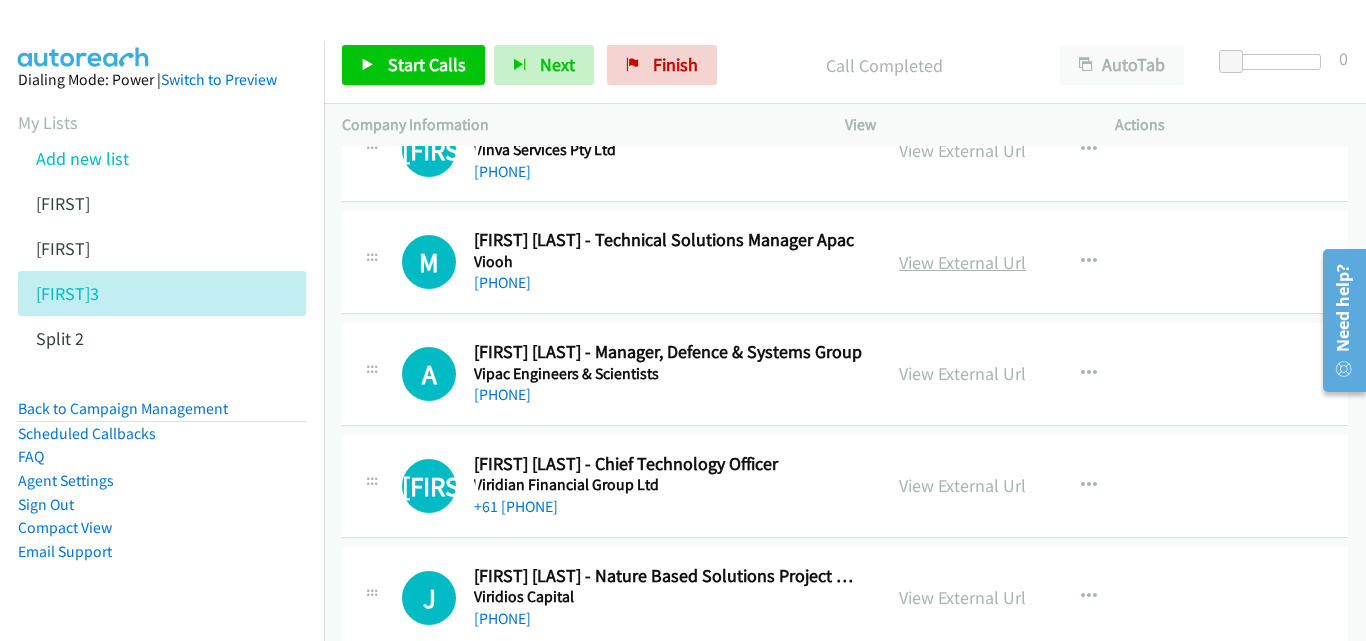 click on "View External Url" at bounding box center [962, 262] 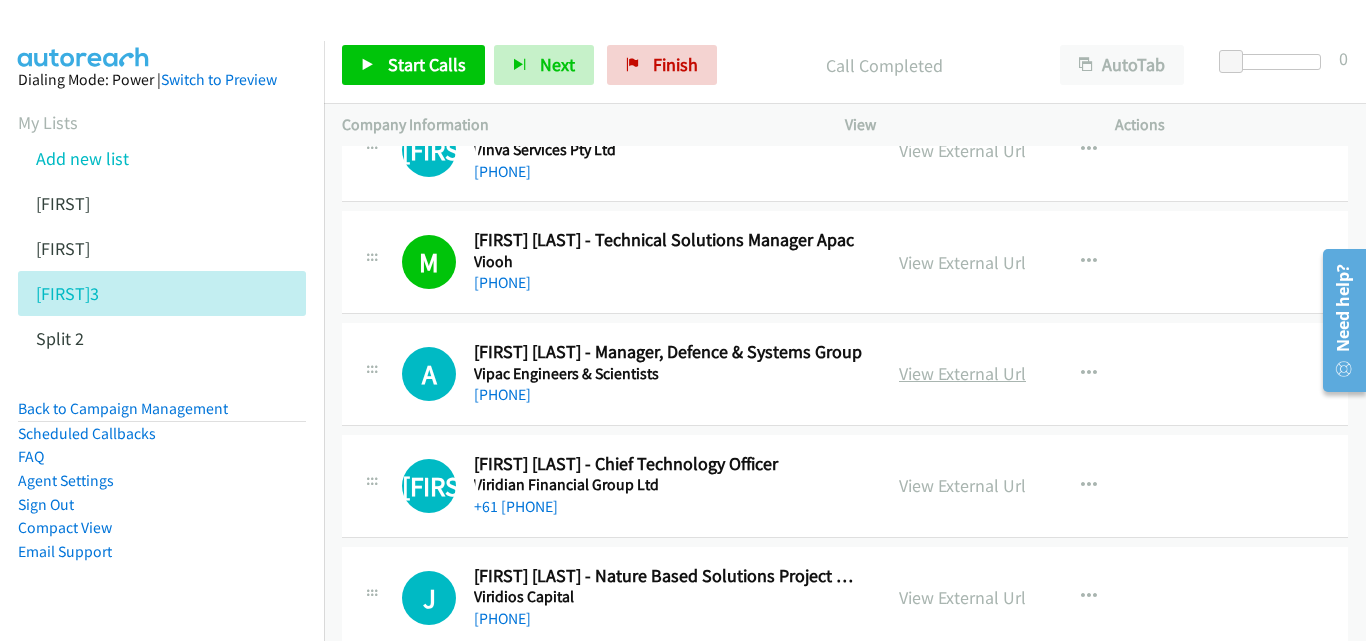 click on "View External Url" at bounding box center (962, 373) 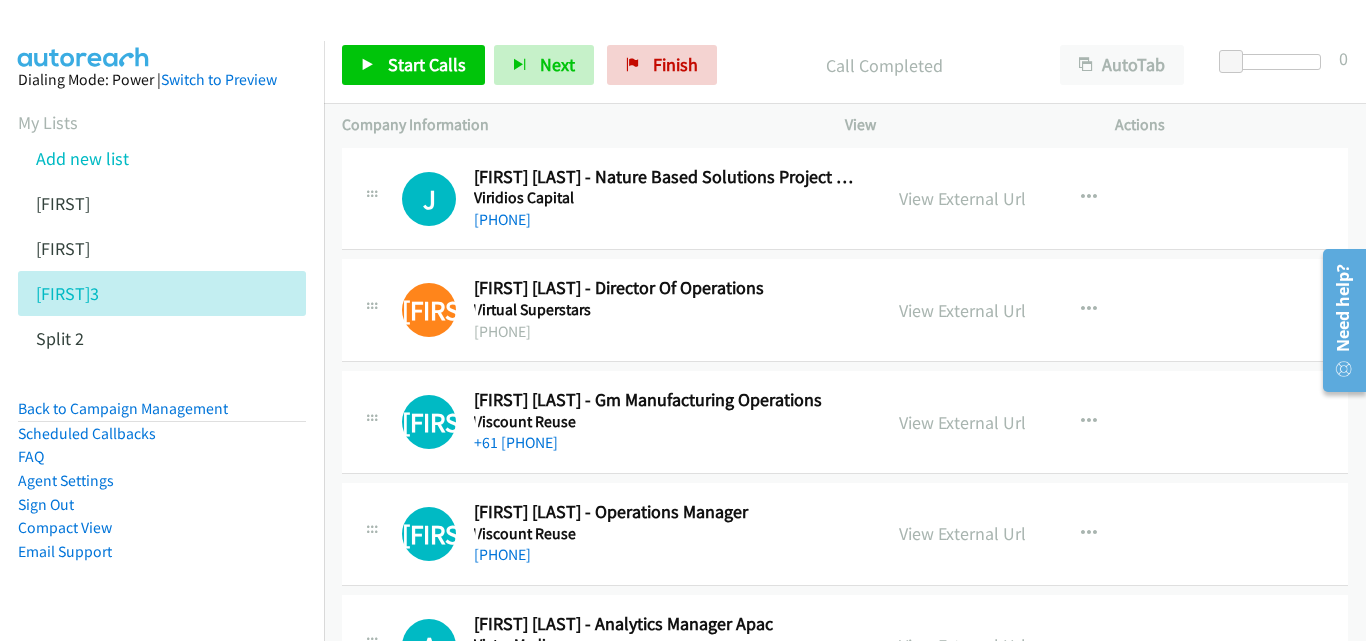 scroll, scrollTop: 4700, scrollLeft: 0, axis: vertical 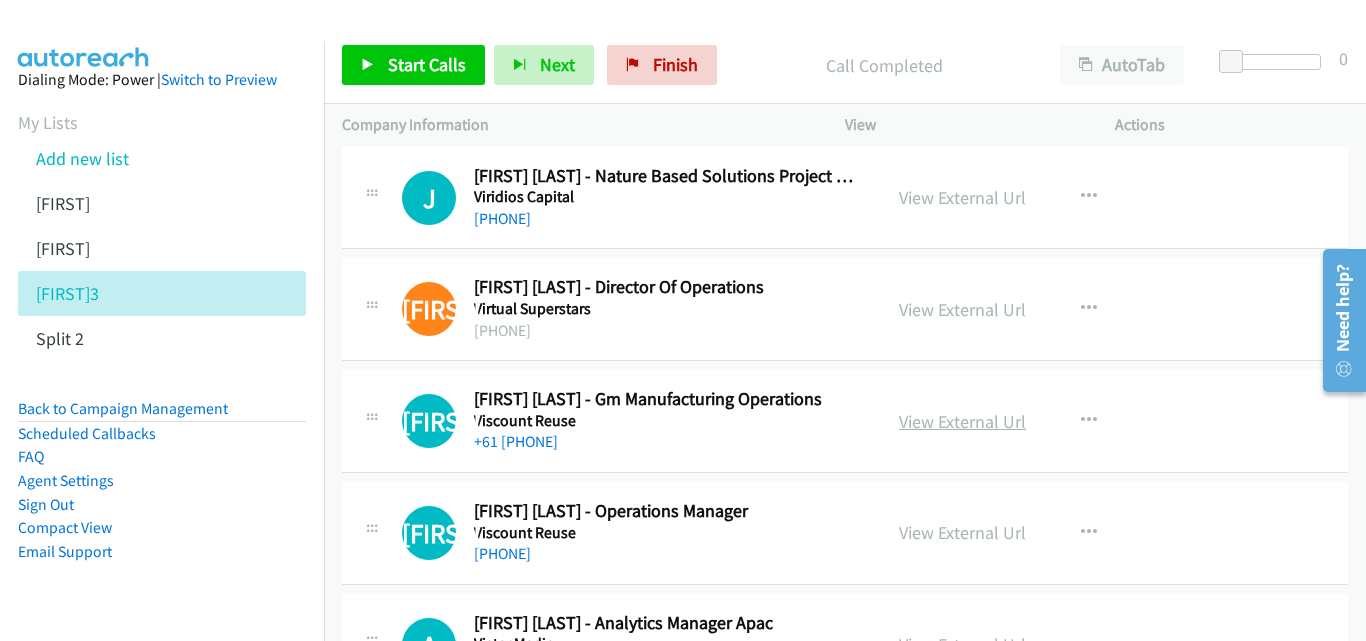 click on "View External Url" at bounding box center [962, 421] 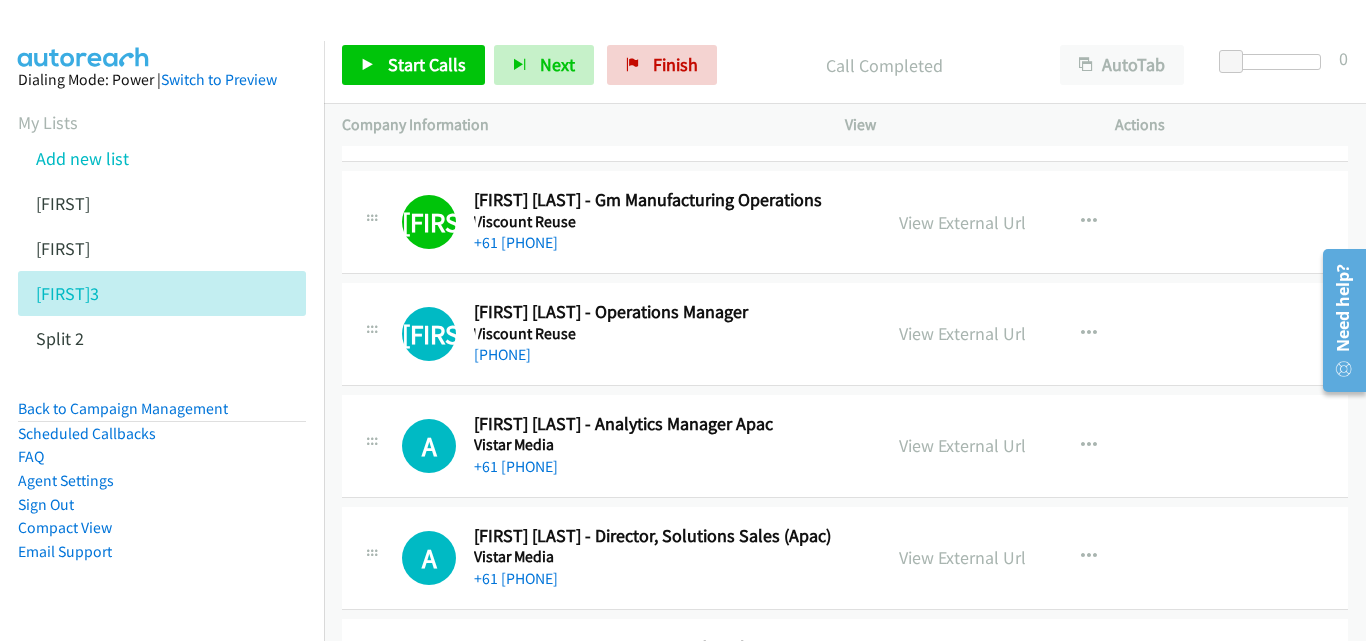 scroll, scrollTop: 4900, scrollLeft: 0, axis: vertical 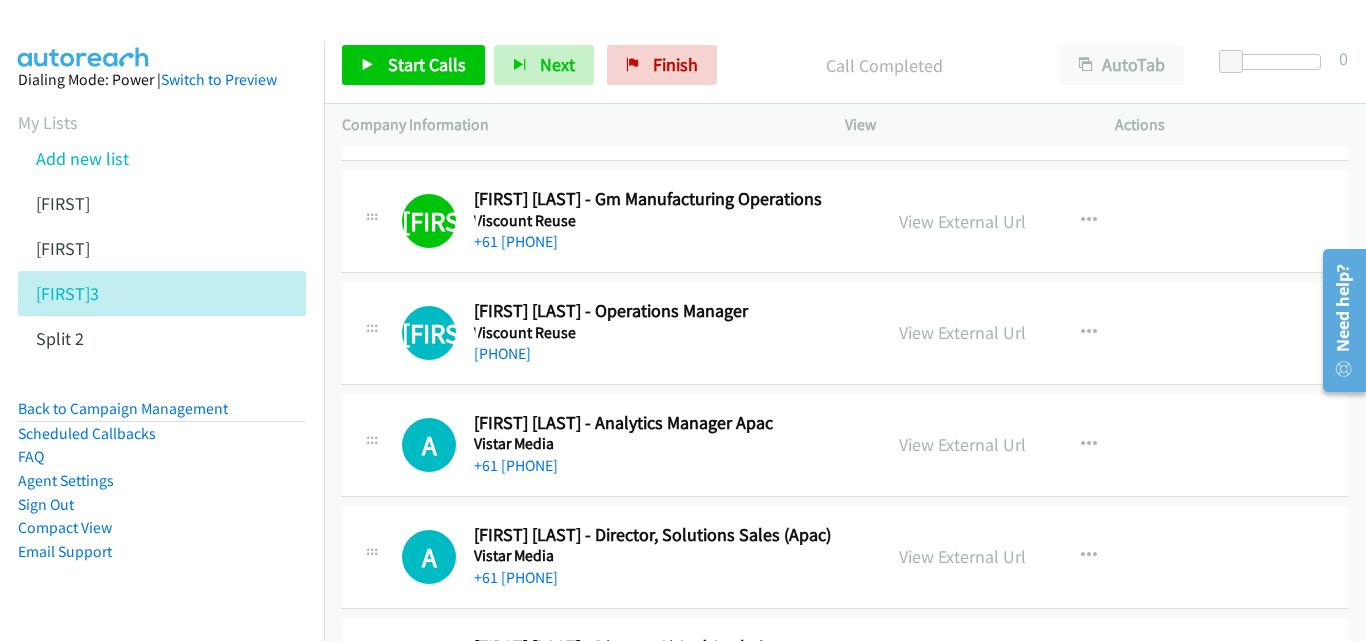 click on "View External Url
View External Url
Schedule/Manage Callback
Start Calls Here
Remove from list
Add to do not call list
Reset Call Status" at bounding box center (1025, 333) 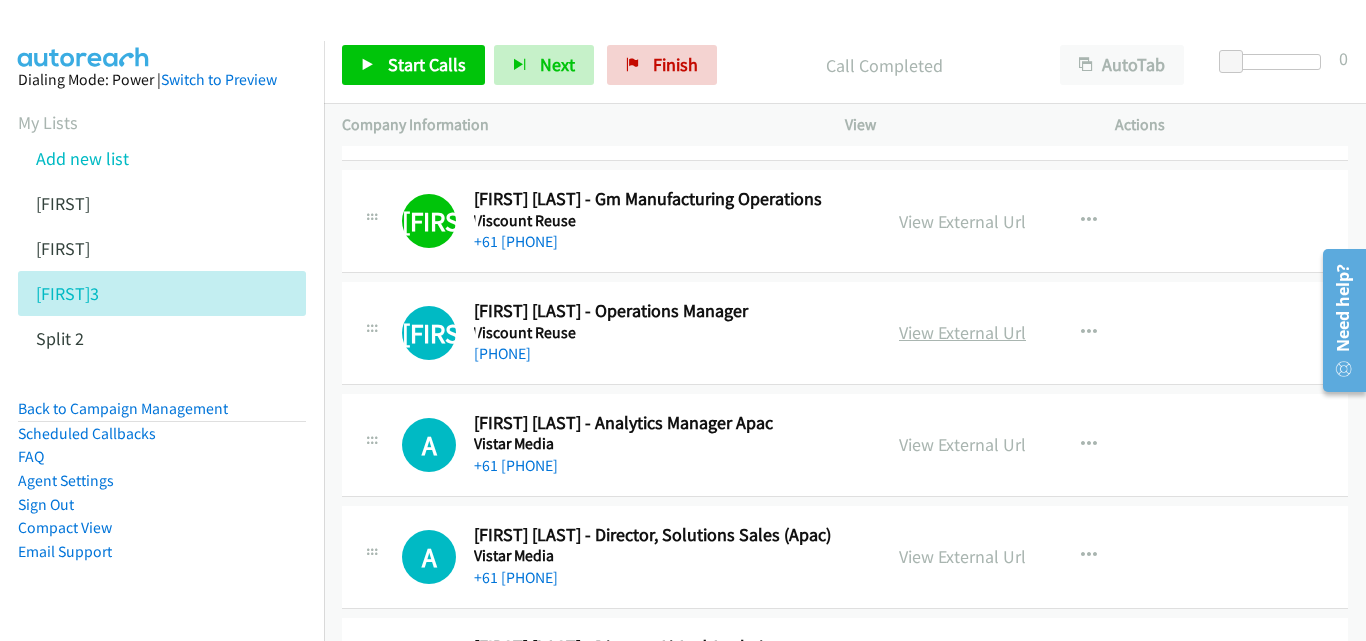click on "View External Url" at bounding box center [962, 332] 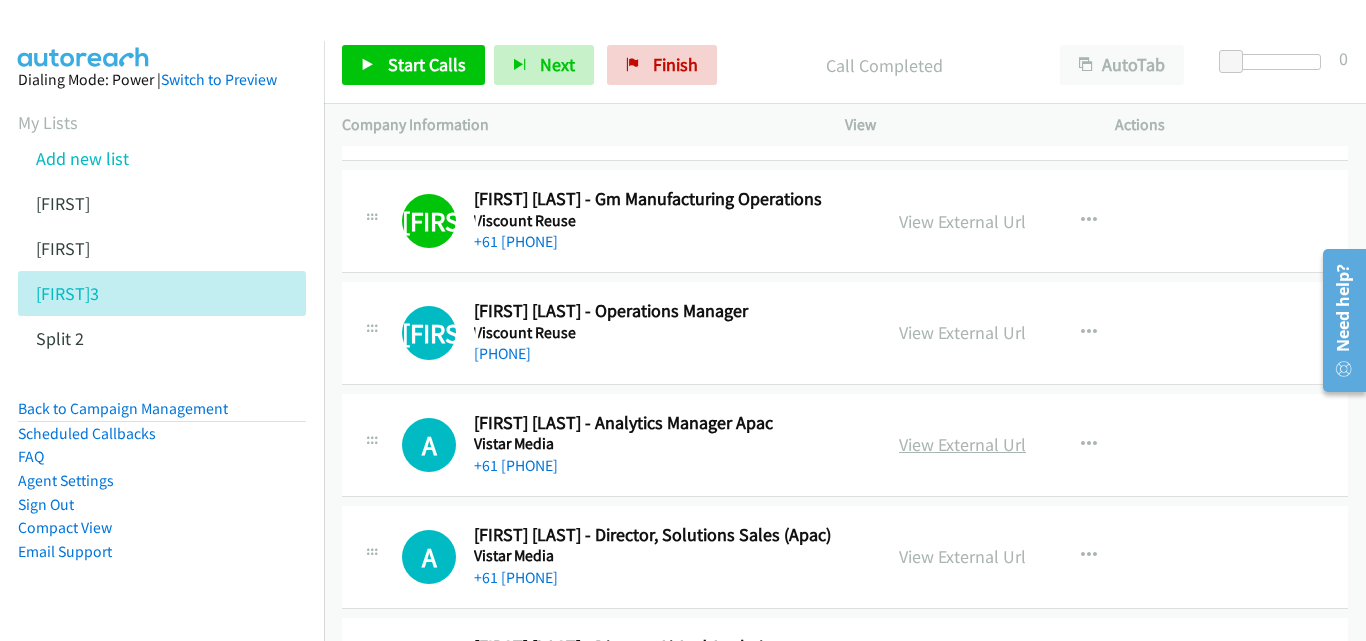 click on "View External Url" at bounding box center [962, 444] 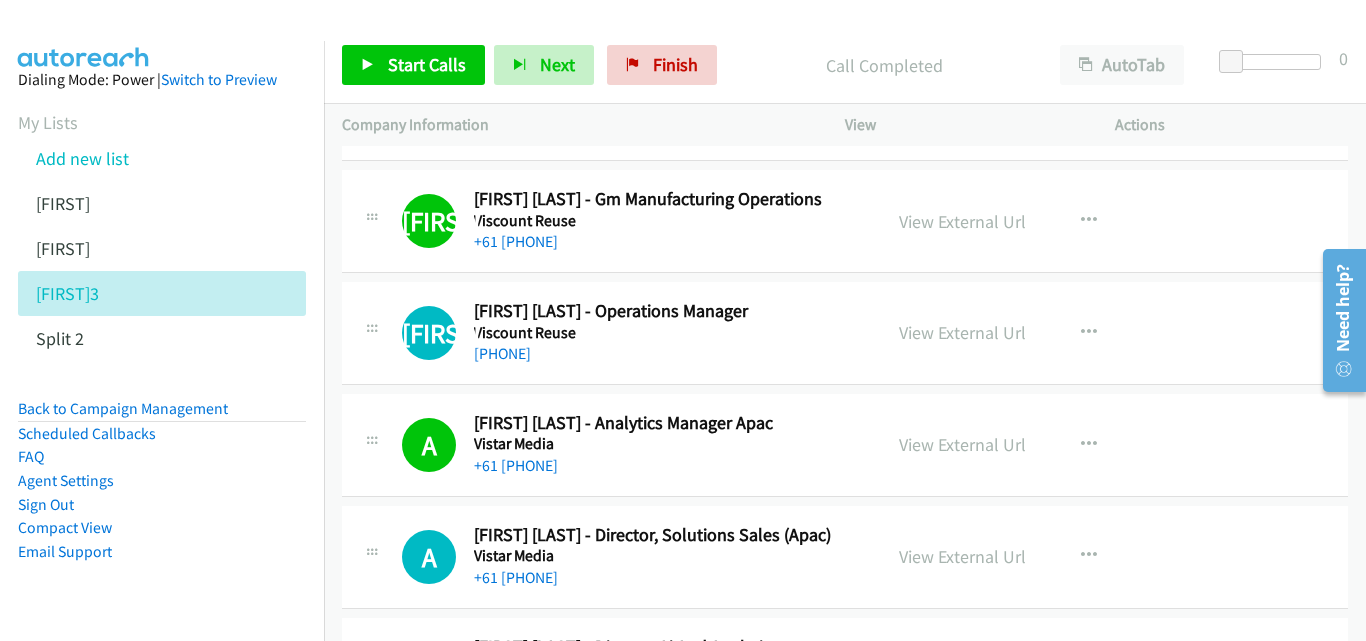 scroll, scrollTop: 5100, scrollLeft: 0, axis: vertical 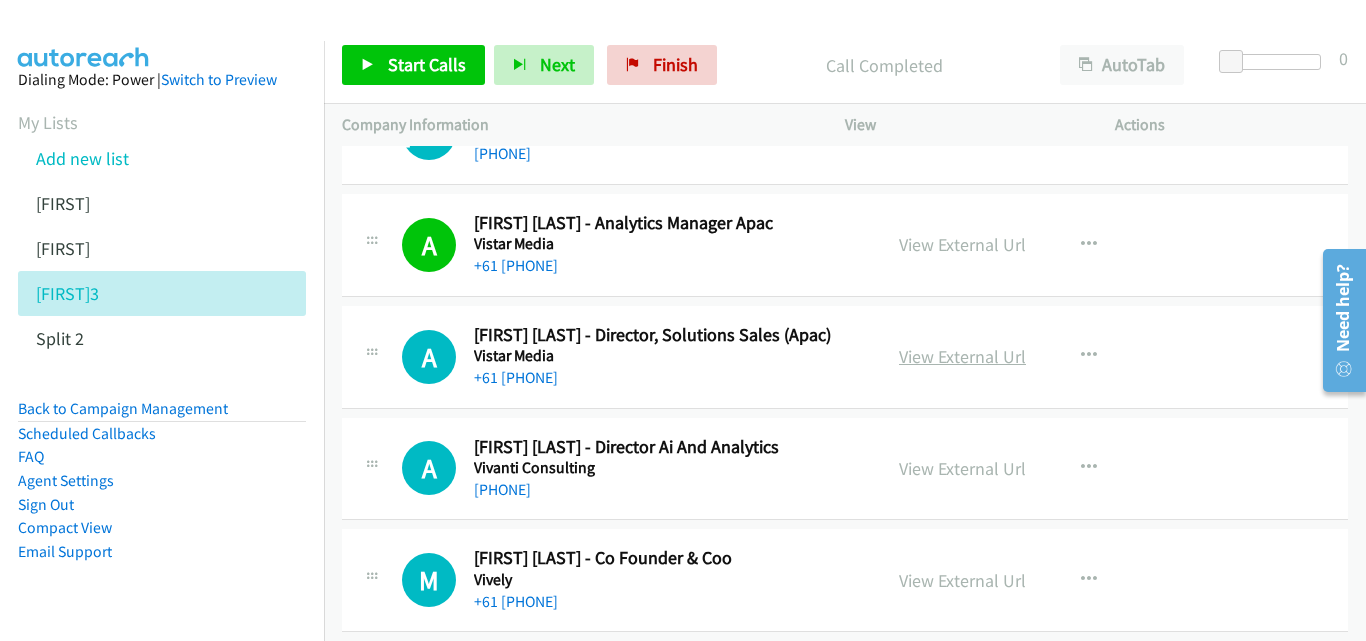click on "View External Url" at bounding box center [962, 356] 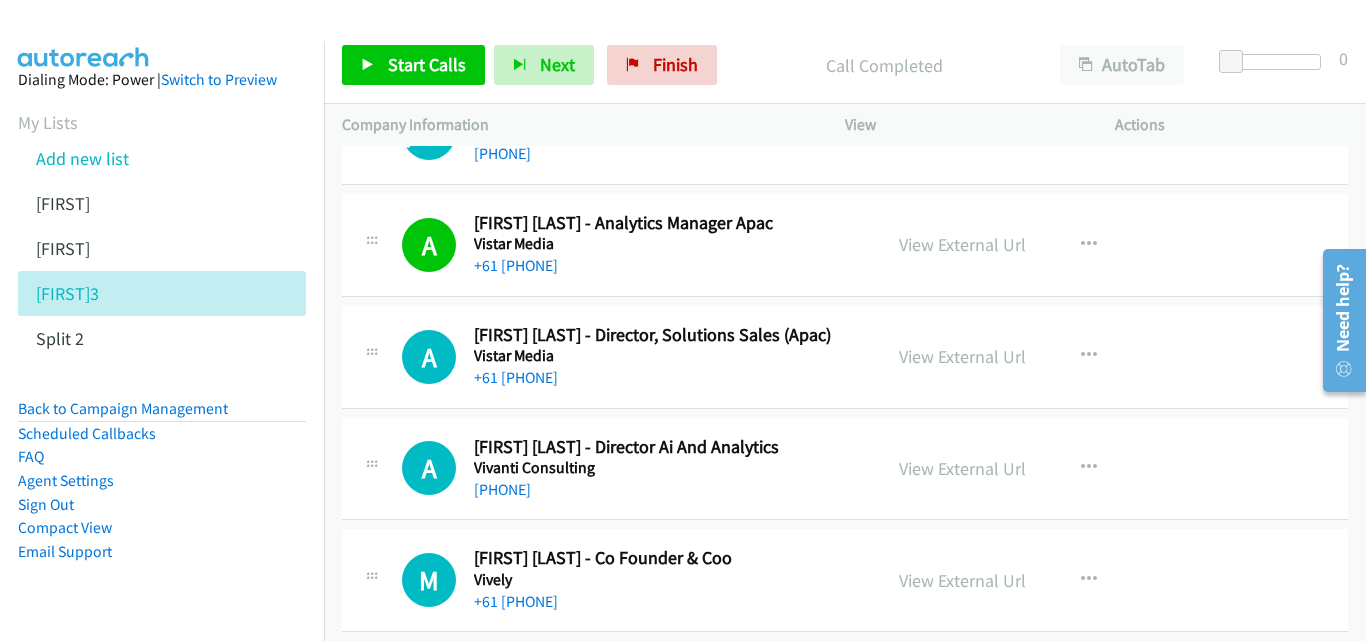 scroll, scrollTop: 5200, scrollLeft: 0, axis: vertical 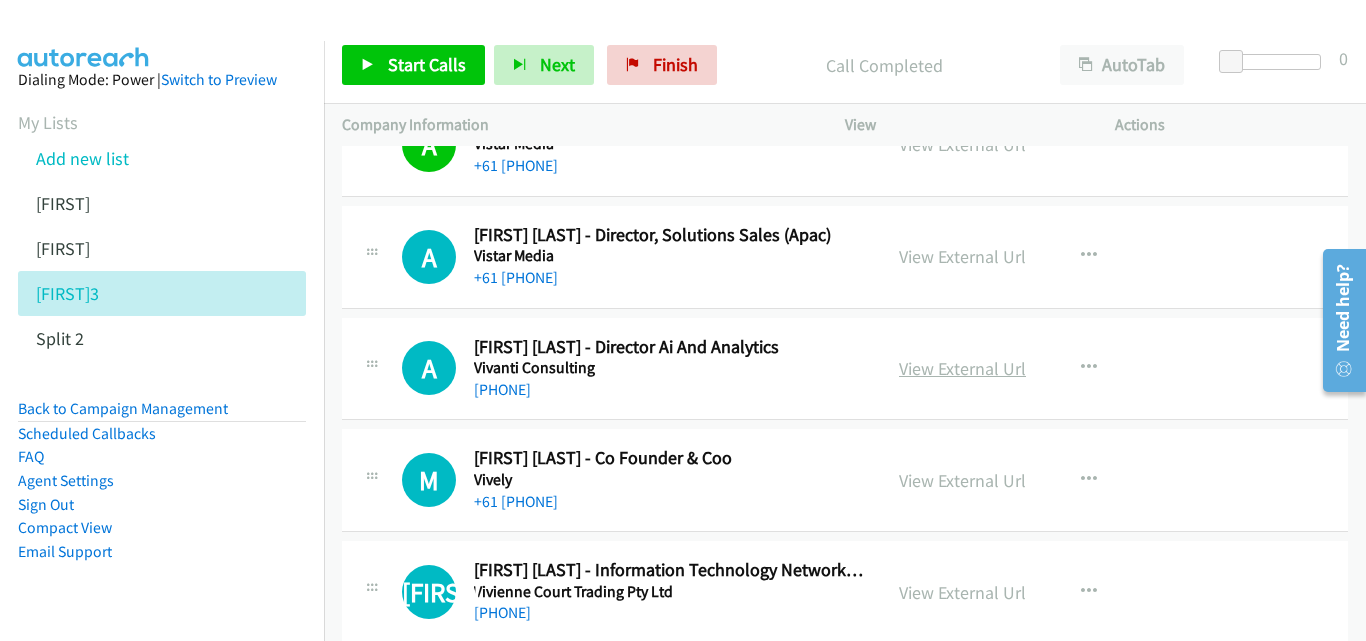 click on "View External Url" at bounding box center (962, 368) 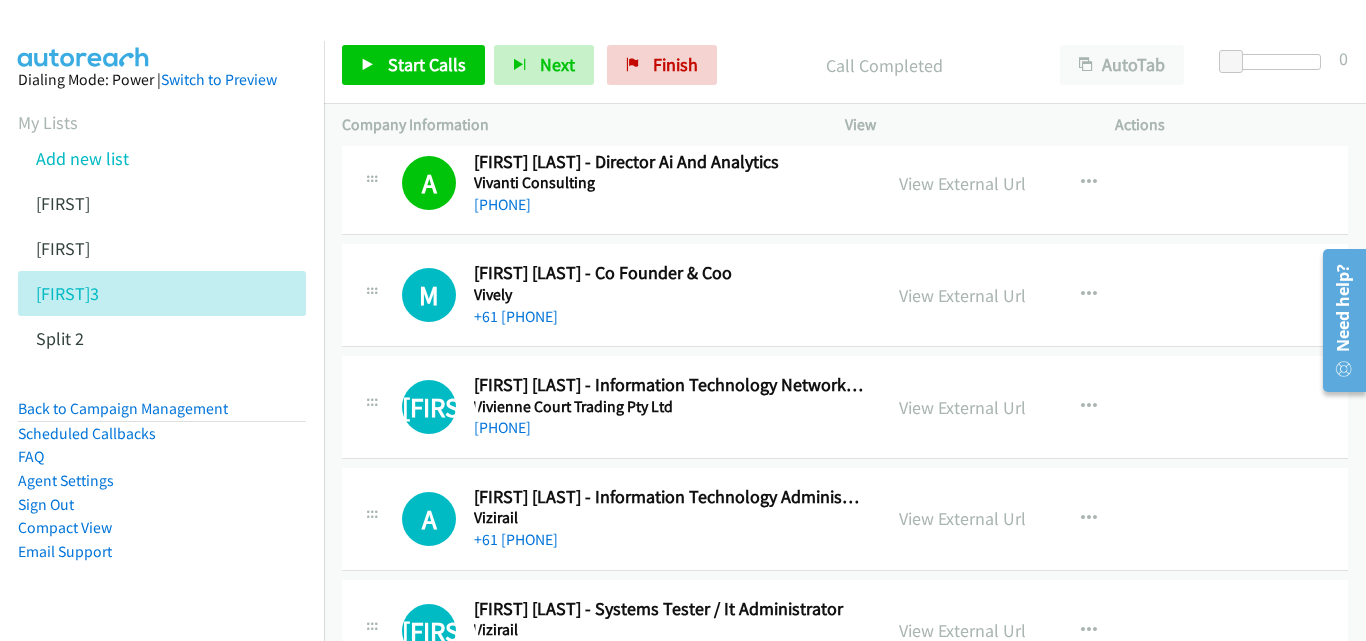 scroll, scrollTop: 5400, scrollLeft: 0, axis: vertical 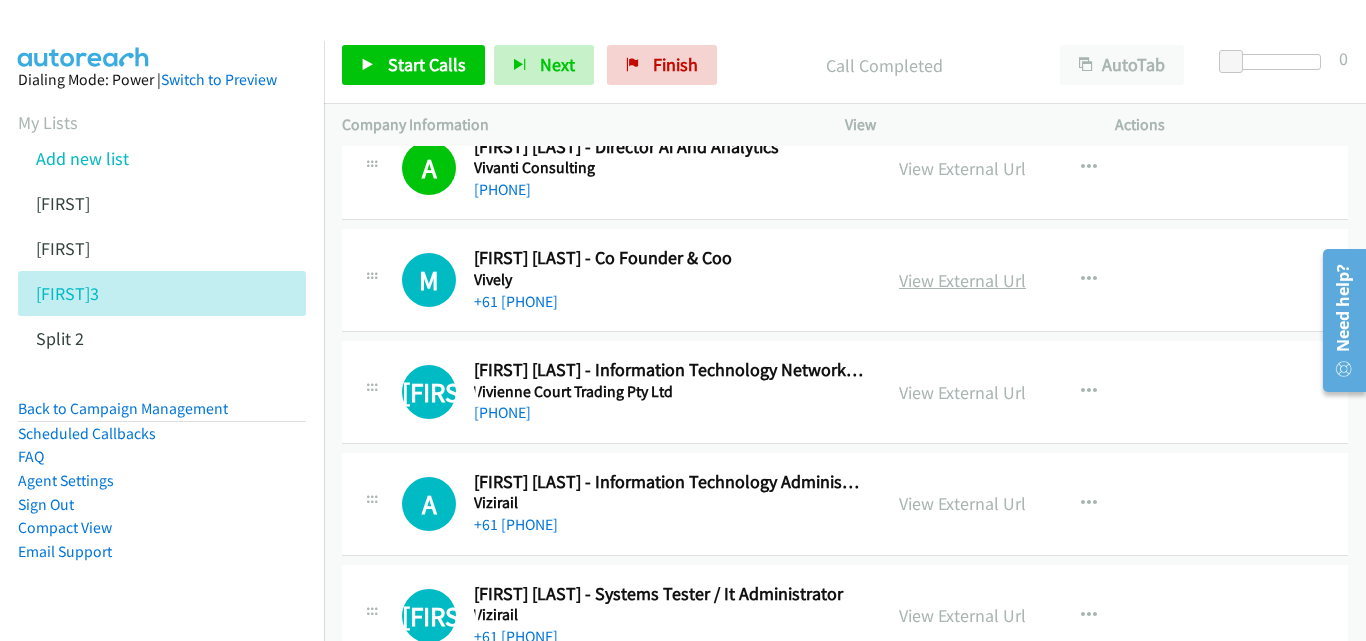 click on "View External Url" at bounding box center [962, 280] 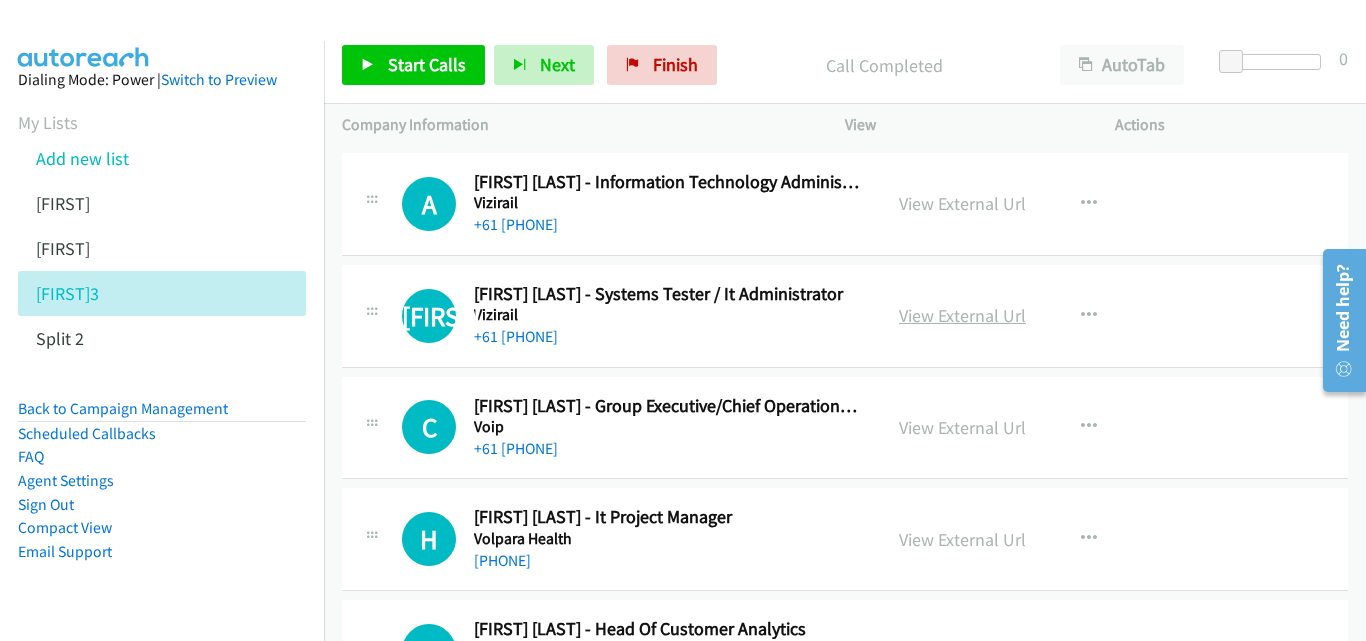 scroll, scrollTop: 5800, scrollLeft: 0, axis: vertical 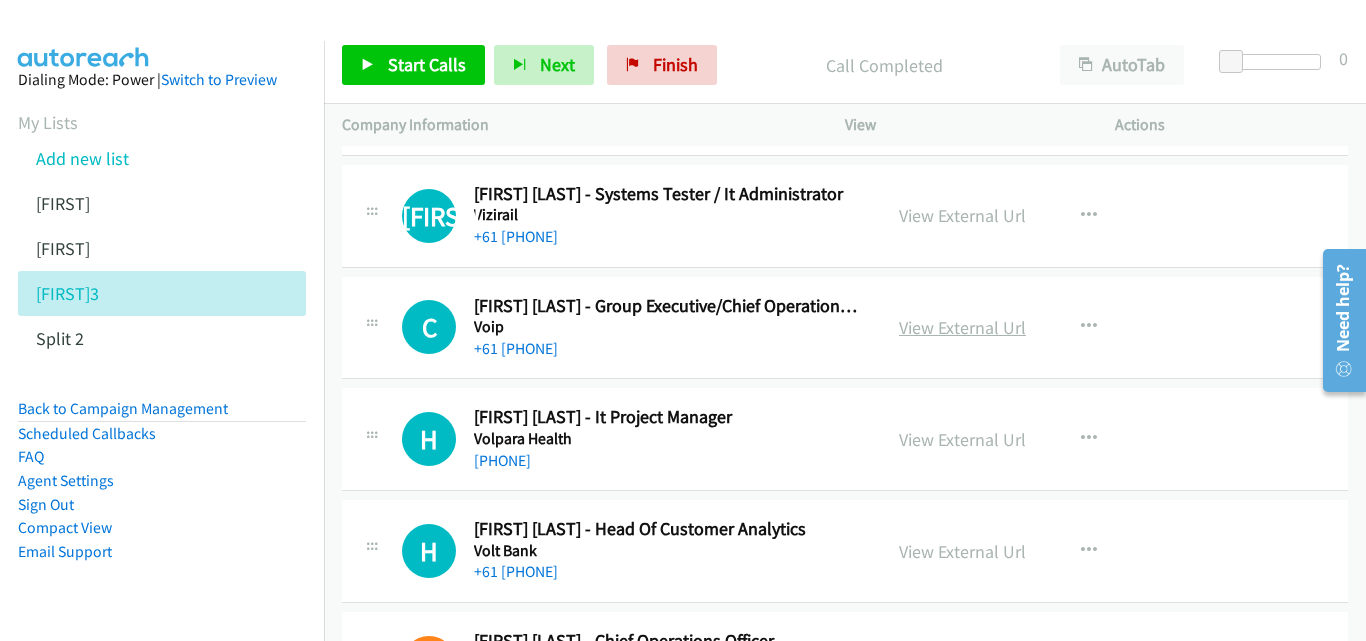 click on "View External Url" at bounding box center [962, 327] 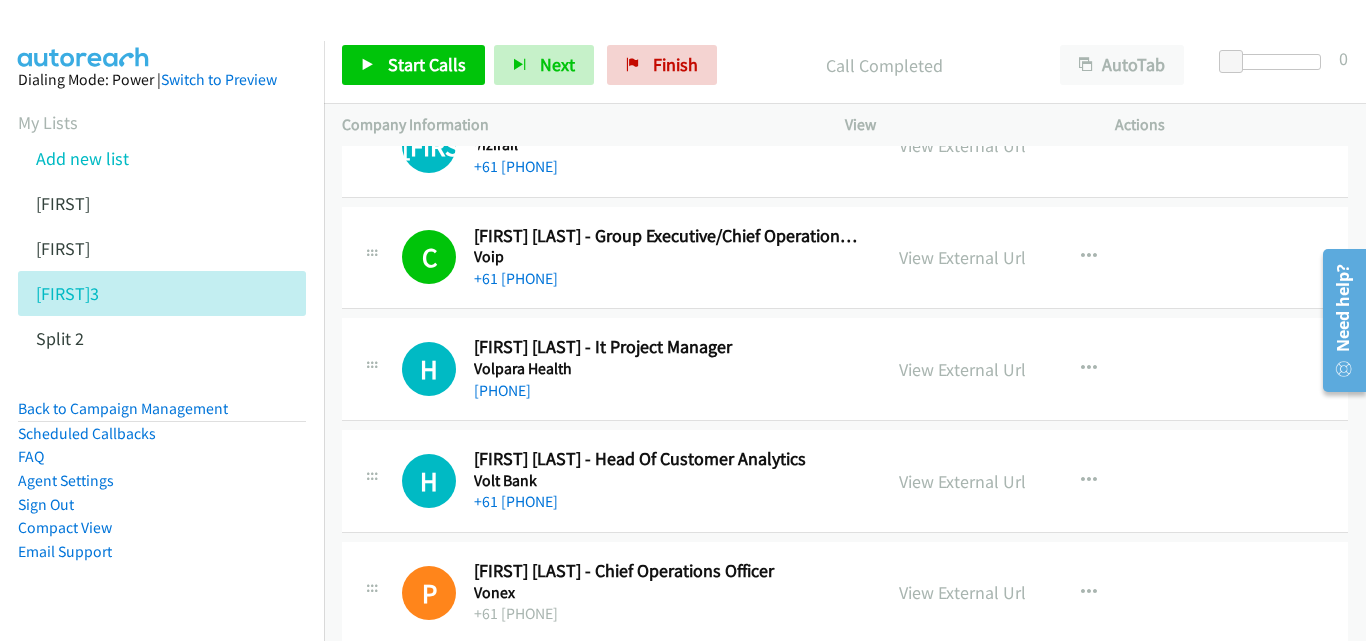 scroll, scrollTop: 5900, scrollLeft: 0, axis: vertical 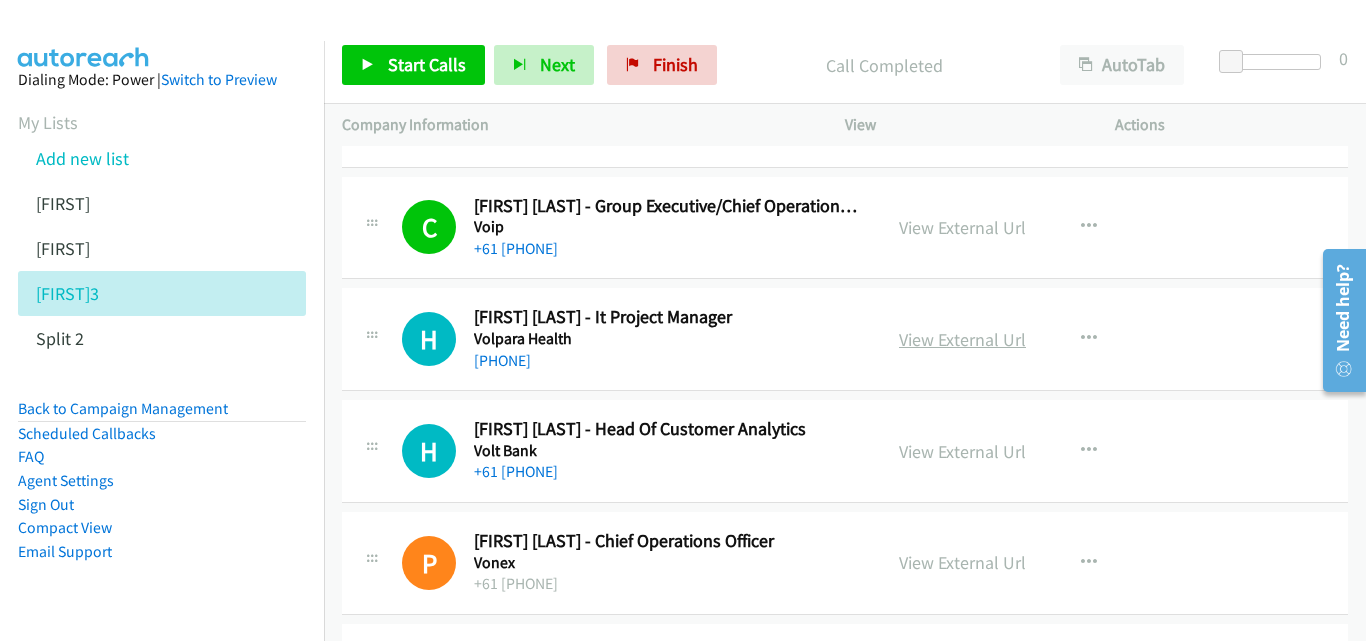 click on "View External Url" at bounding box center [962, 339] 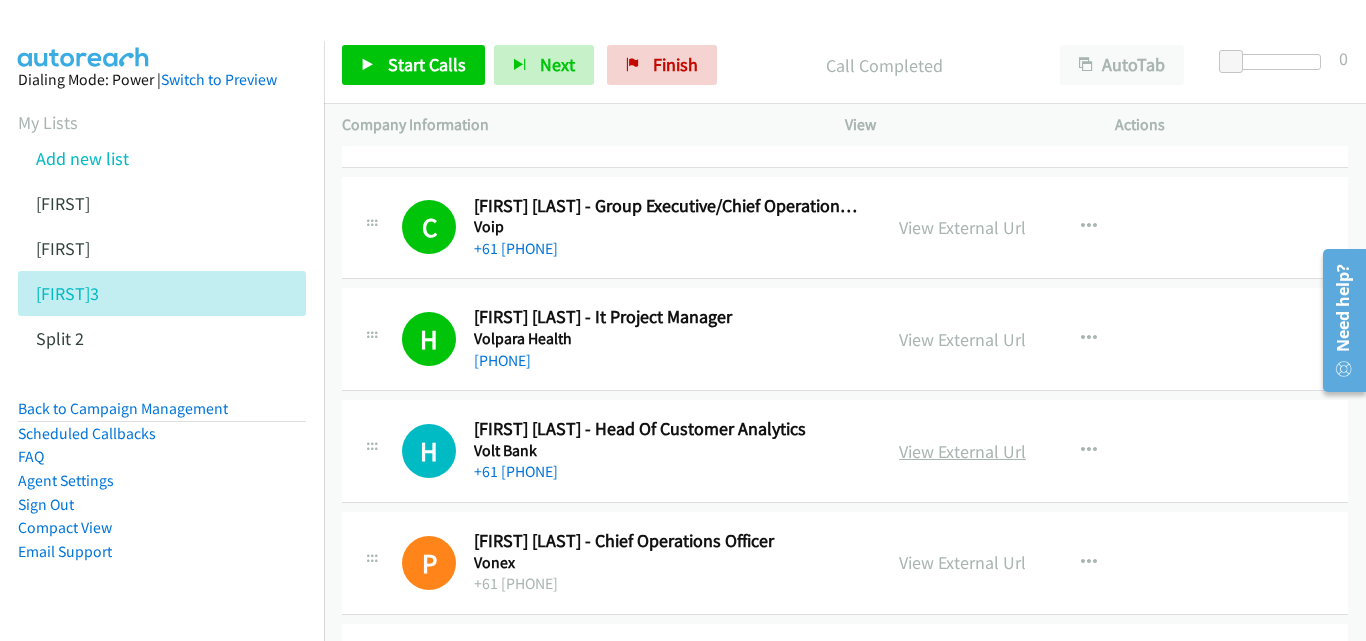 click on "View External Url" at bounding box center [962, 451] 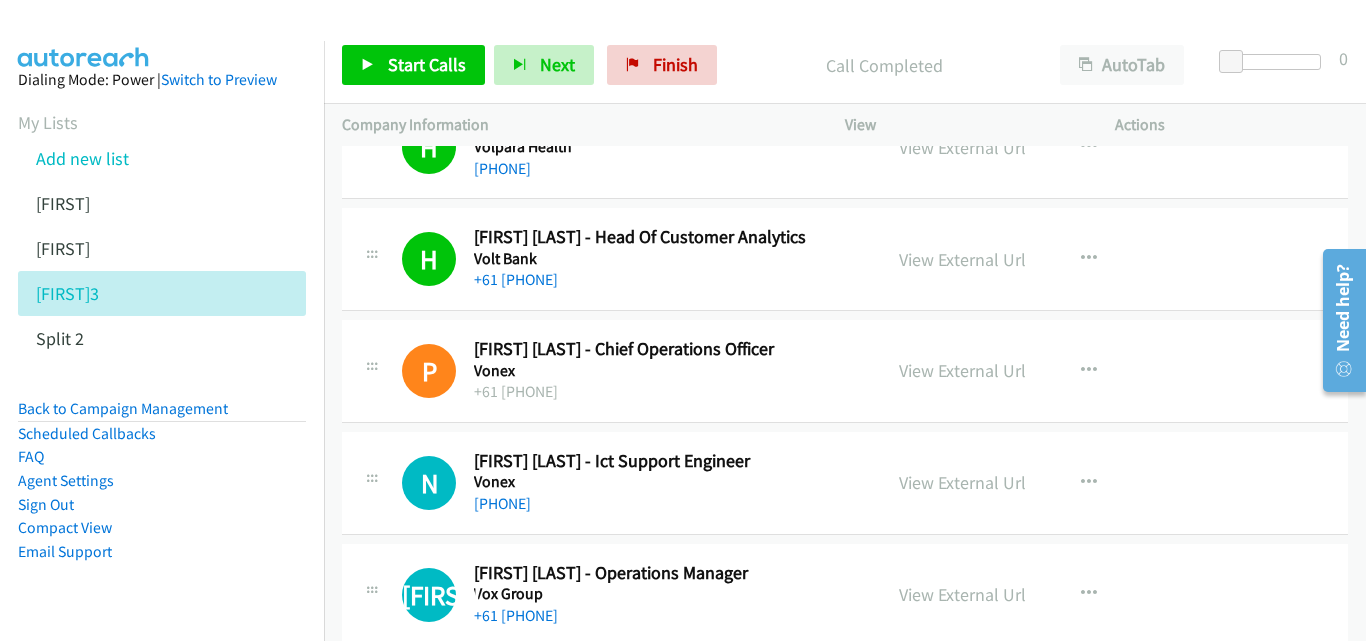 scroll, scrollTop: 6100, scrollLeft: 0, axis: vertical 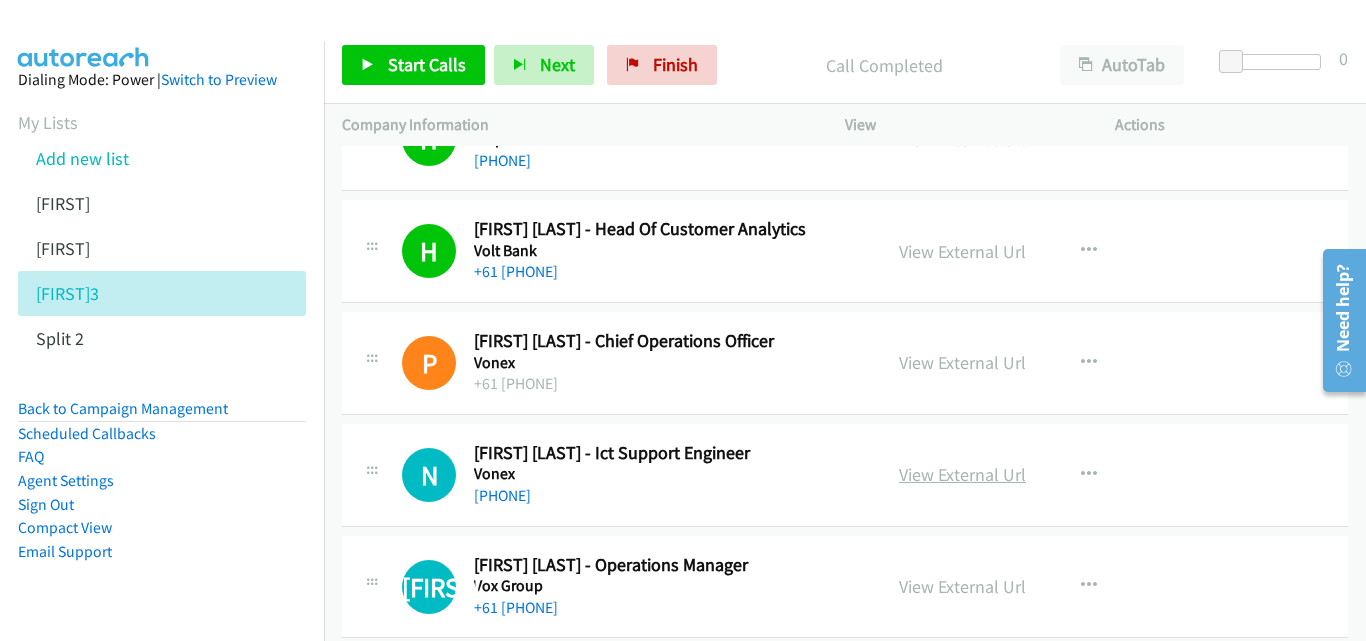 click on "View External Url" at bounding box center [962, 474] 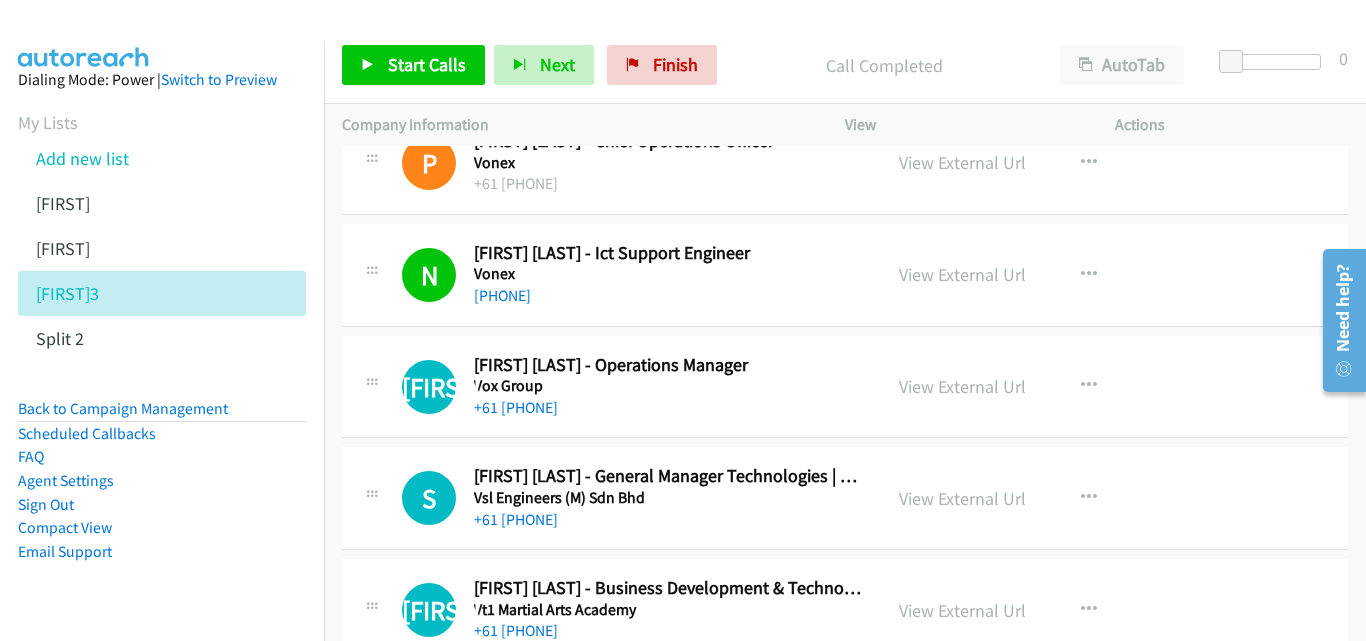 scroll, scrollTop: 6400, scrollLeft: 0, axis: vertical 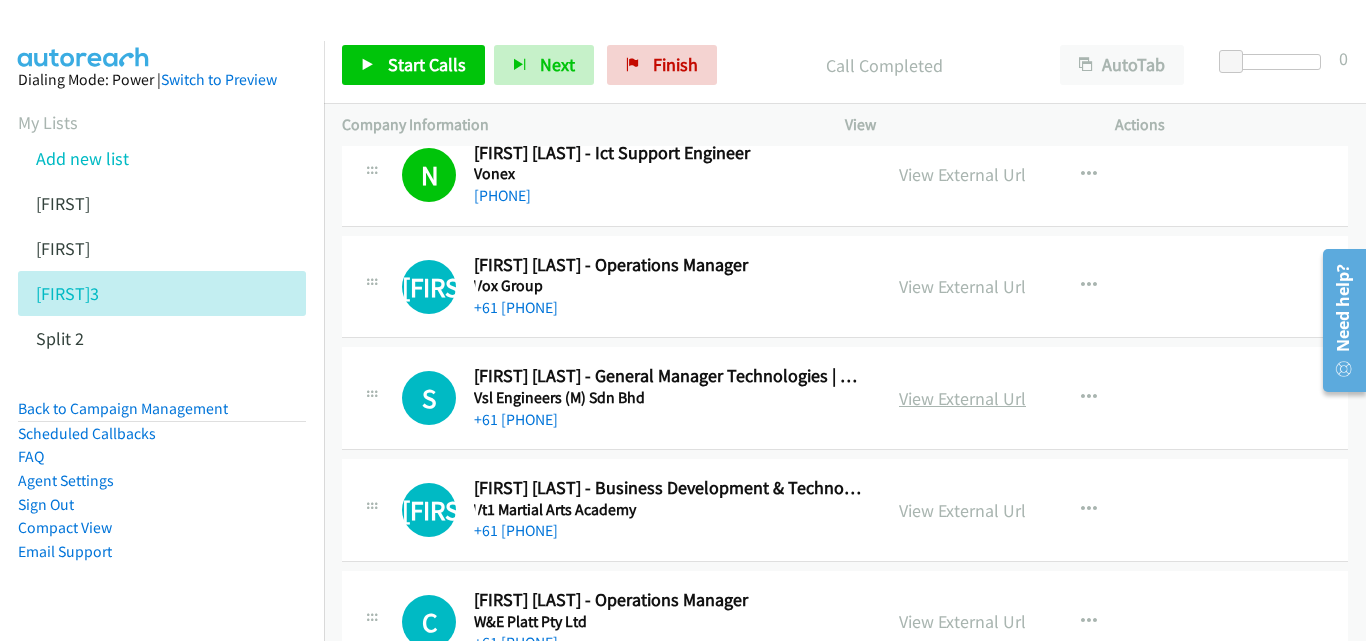 click on "View External Url" at bounding box center (962, 398) 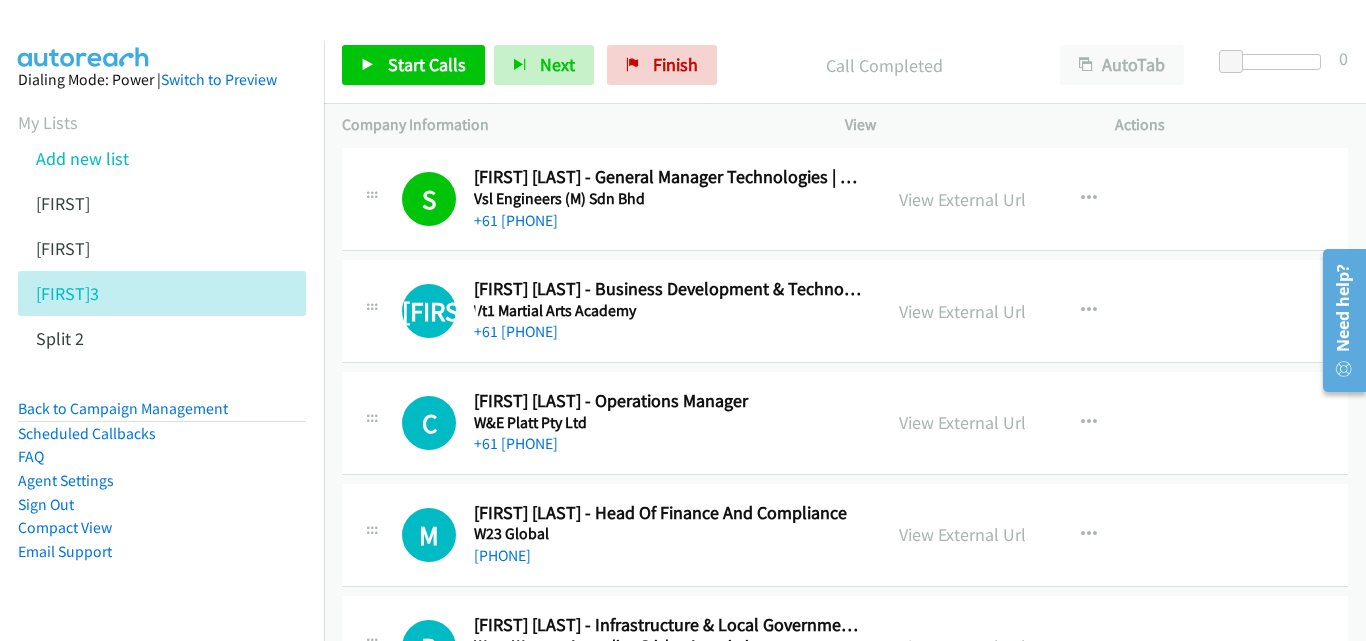 scroll, scrollTop: 6600, scrollLeft: 0, axis: vertical 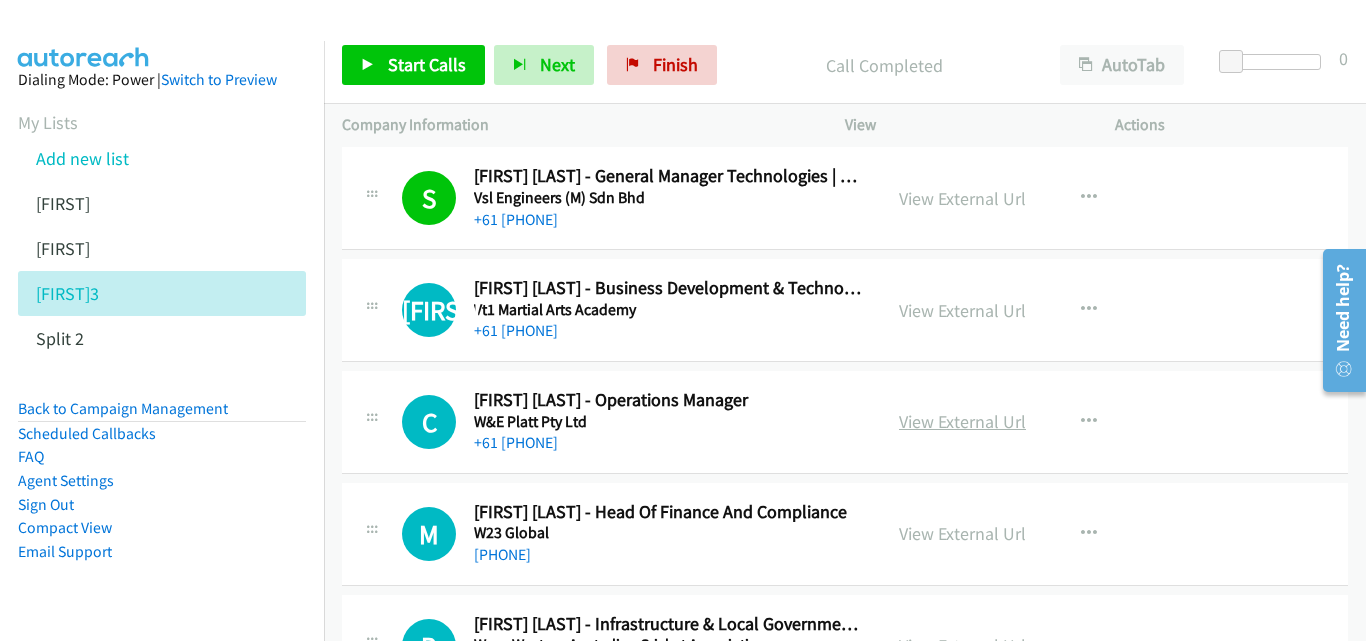 click on "View External Url" at bounding box center [962, 421] 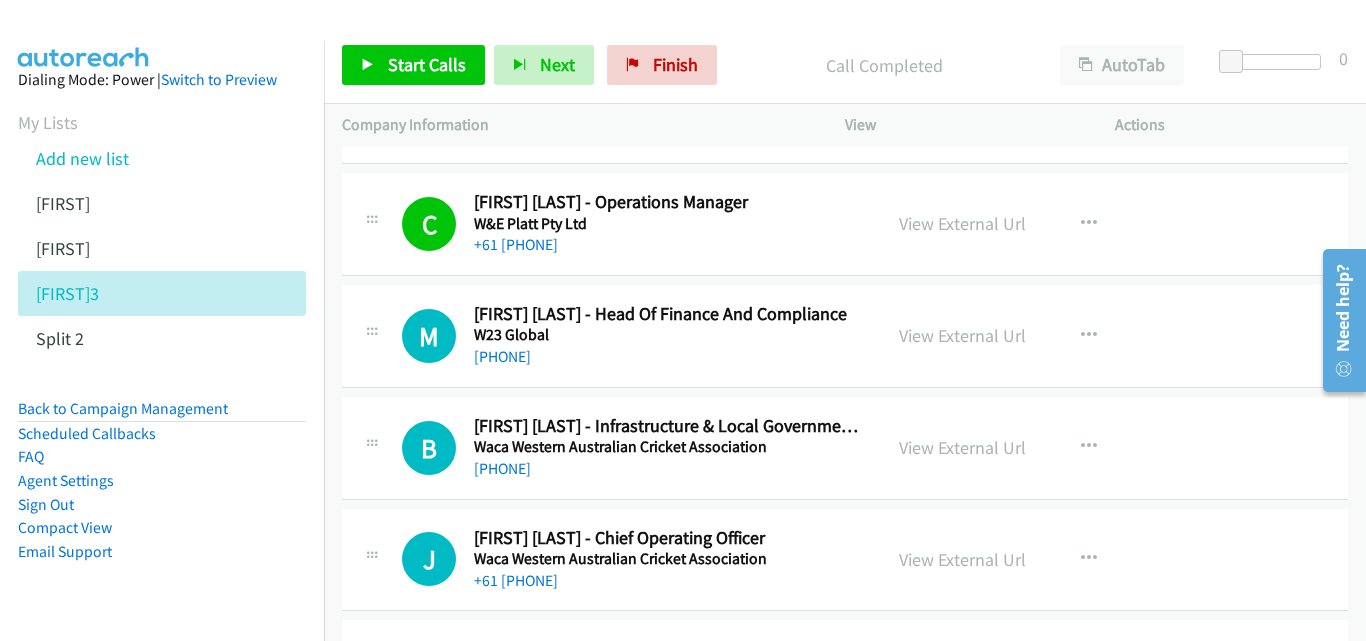 scroll, scrollTop: 6800, scrollLeft: 0, axis: vertical 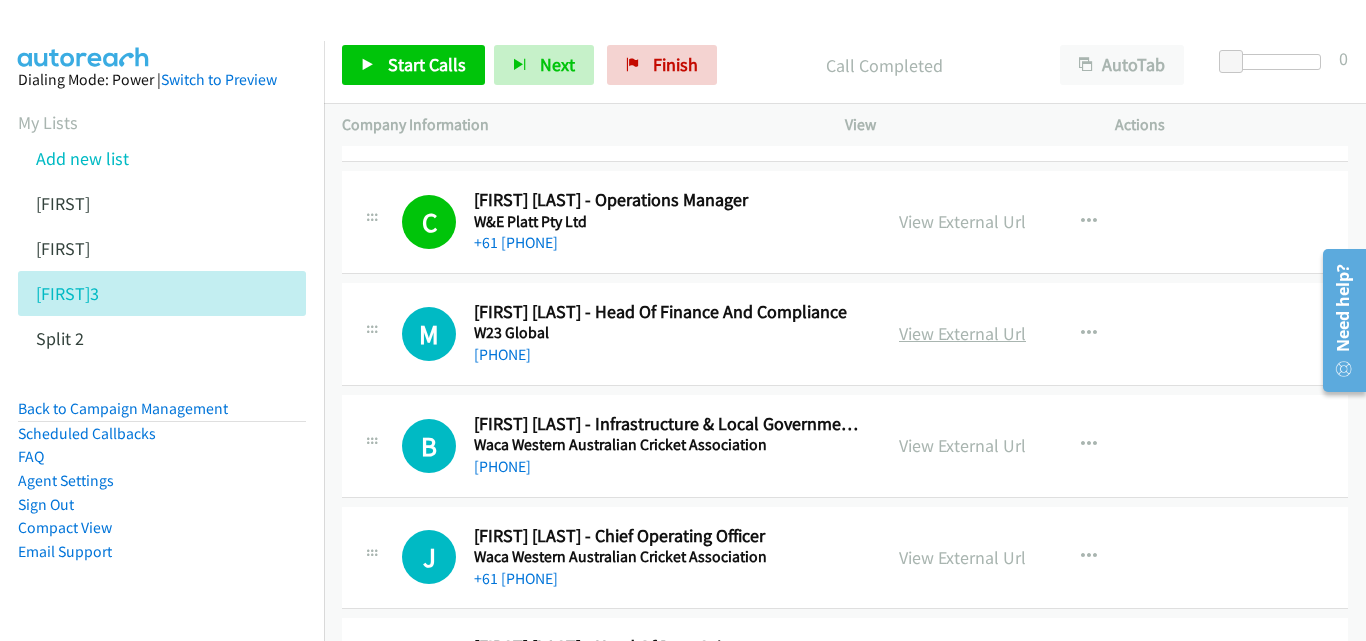 click on "View External Url" at bounding box center (962, 333) 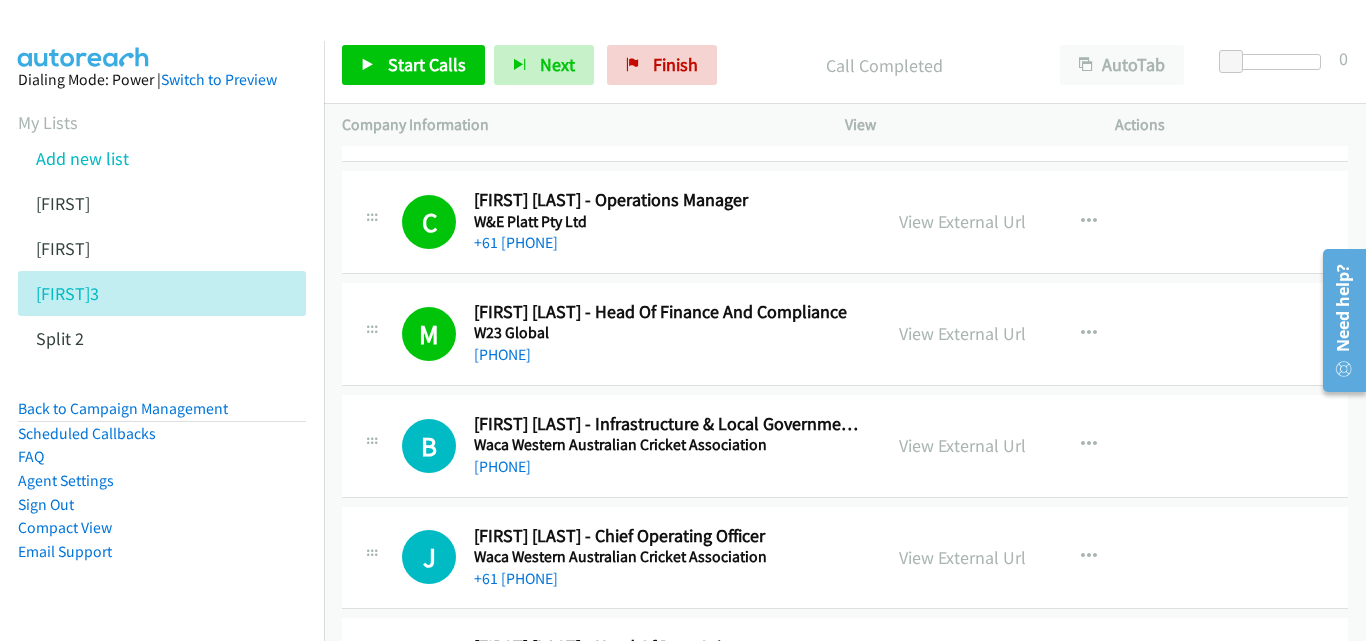 scroll, scrollTop: 6900, scrollLeft: 0, axis: vertical 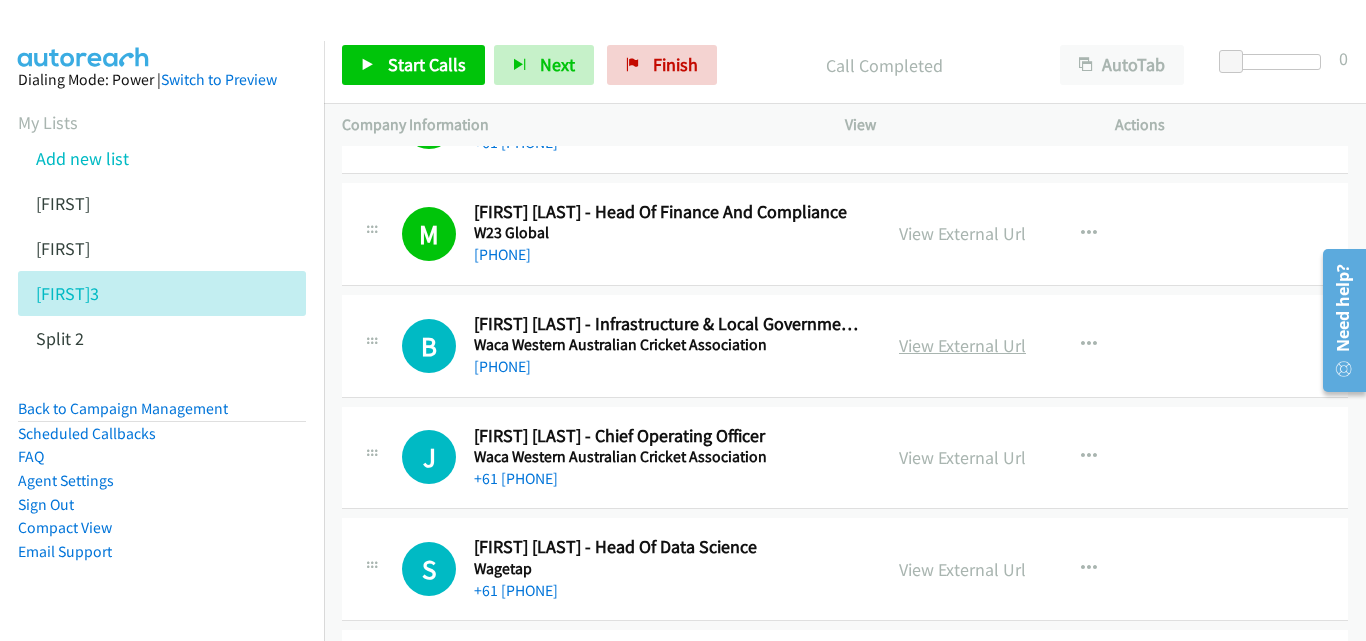 click on "View External Url" at bounding box center [962, 345] 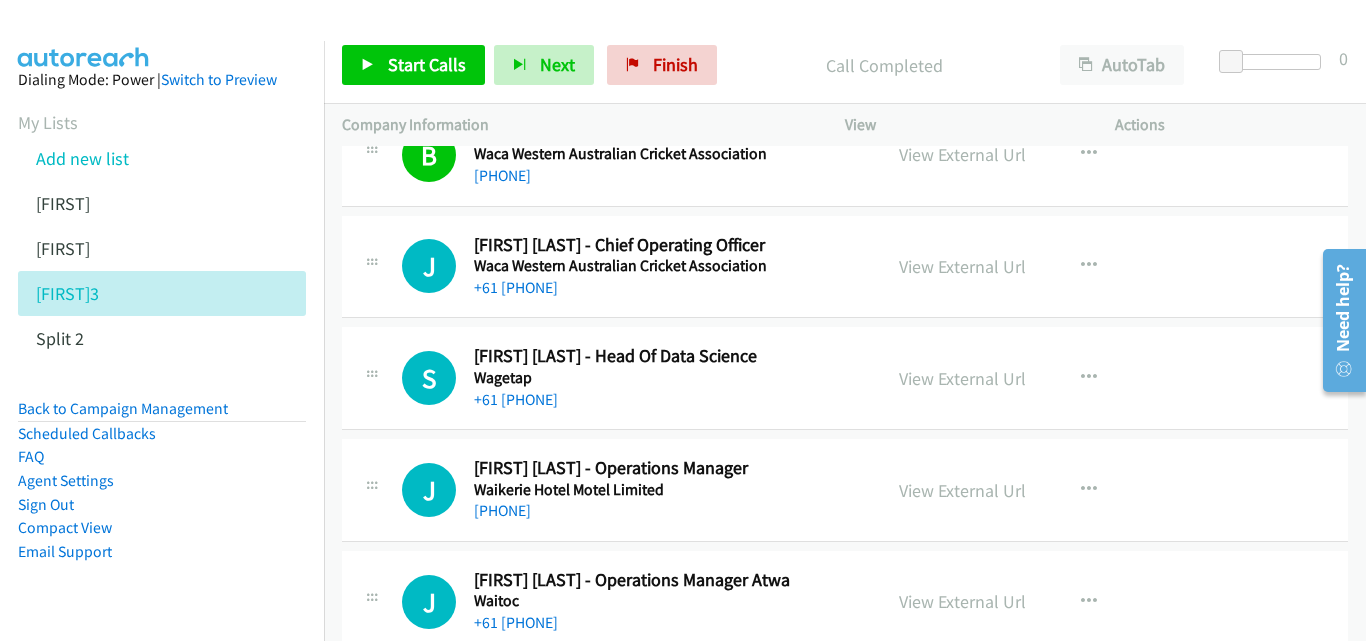 scroll, scrollTop: 7100, scrollLeft: 0, axis: vertical 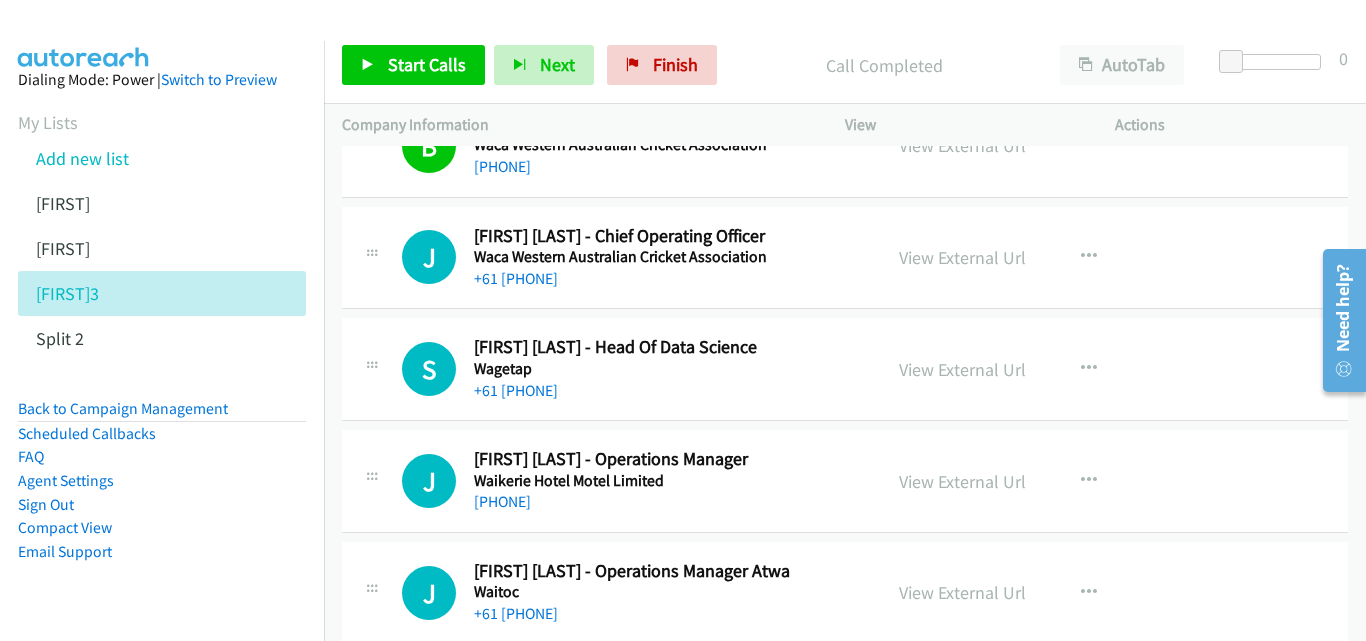 click on "View External Url
View External Url
Schedule/Manage Callback
Start Calls Here
Remove from list
Add to do not call list
Reset Call Status" at bounding box center (1025, 258) 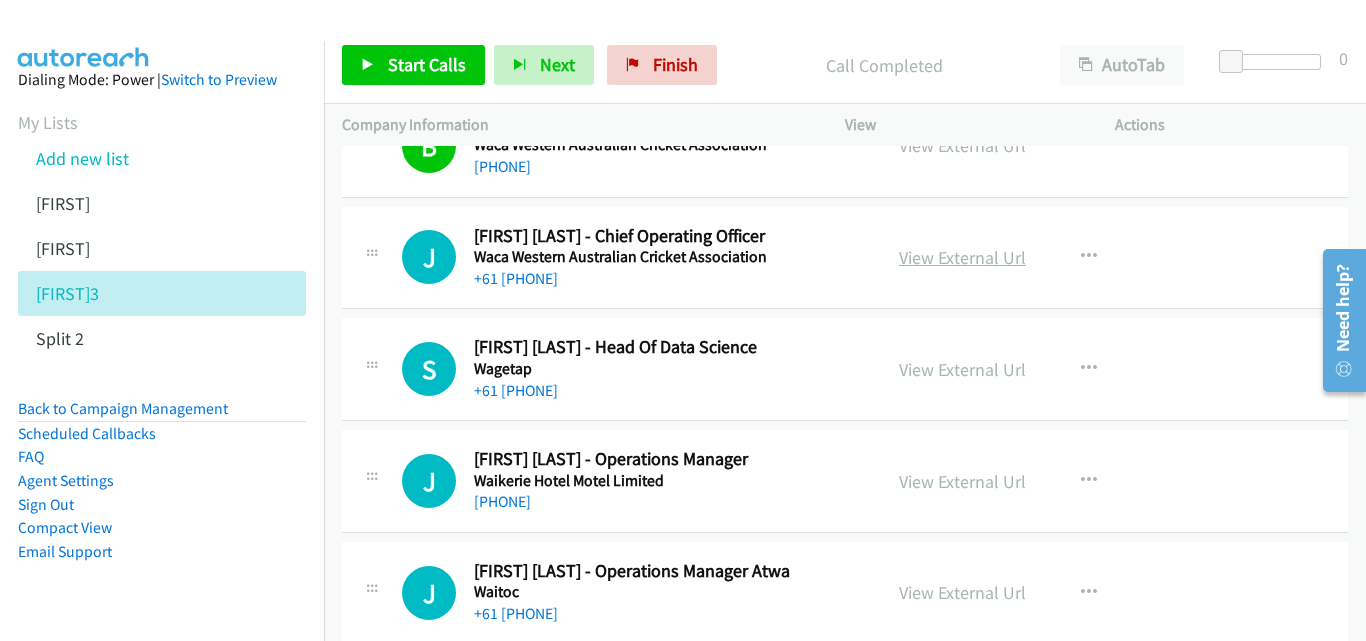 click on "View External Url" at bounding box center [962, 257] 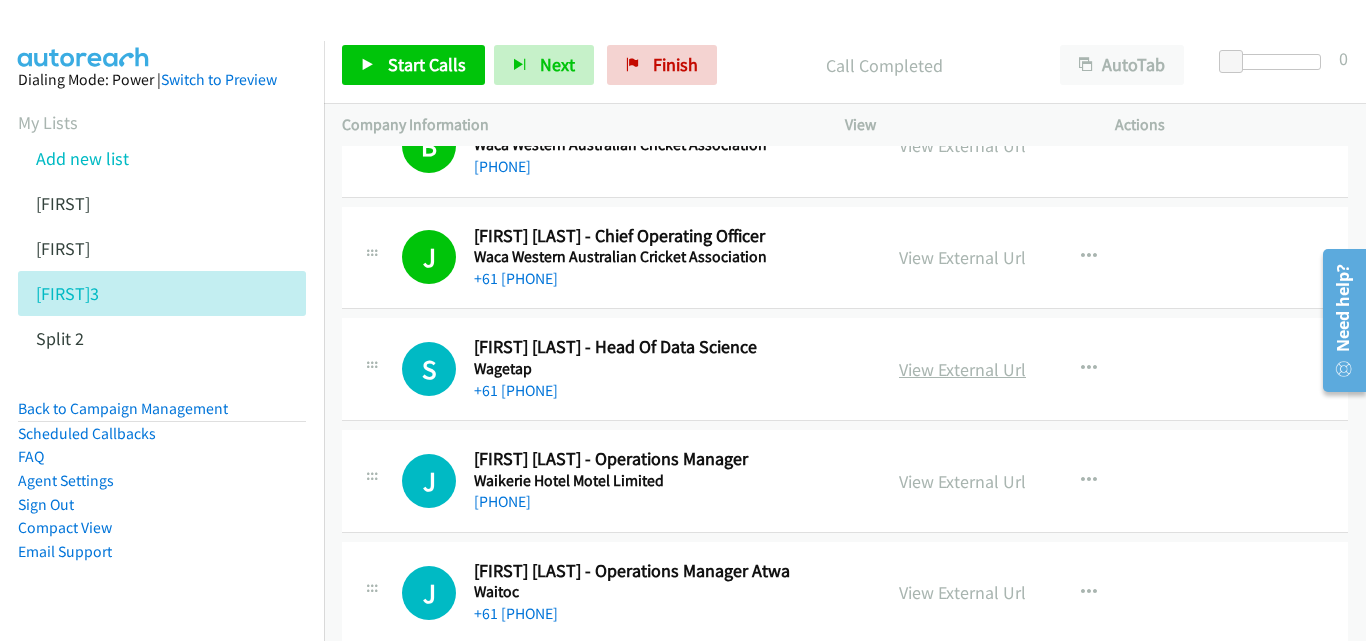 click on "View External Url" at bounding box center [962, 369] 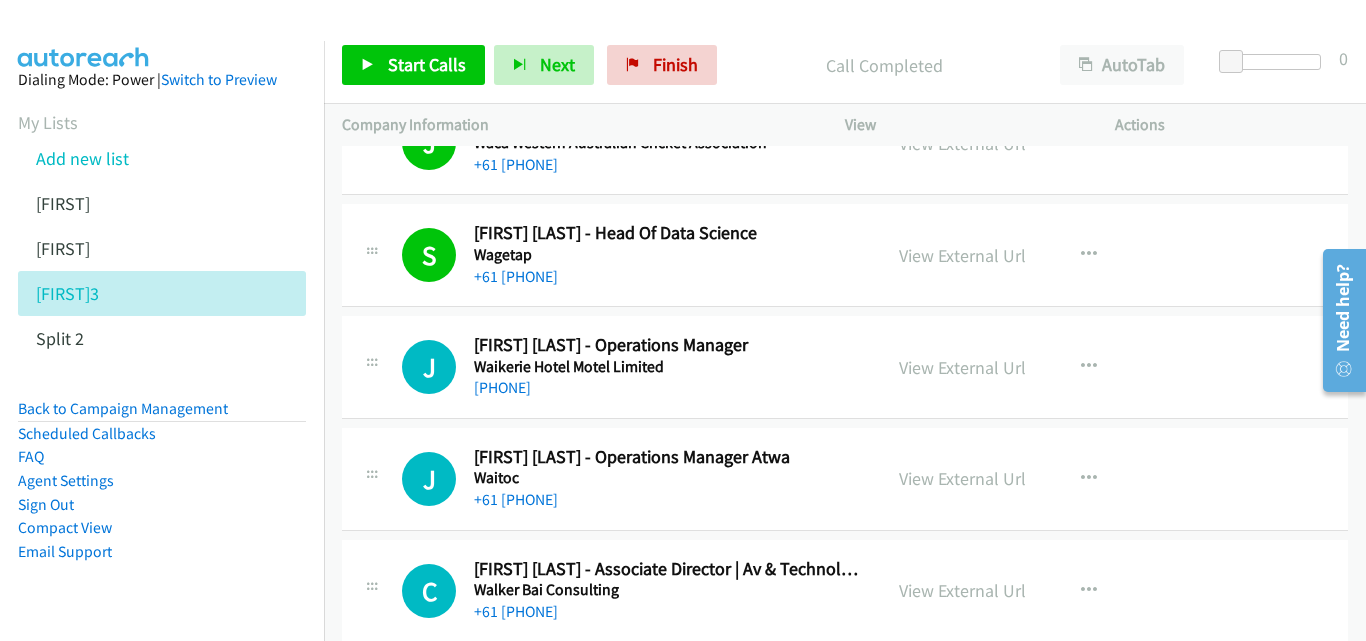 scroll, scrollTop: 7300, scrollLeft: 0, axis: vertical 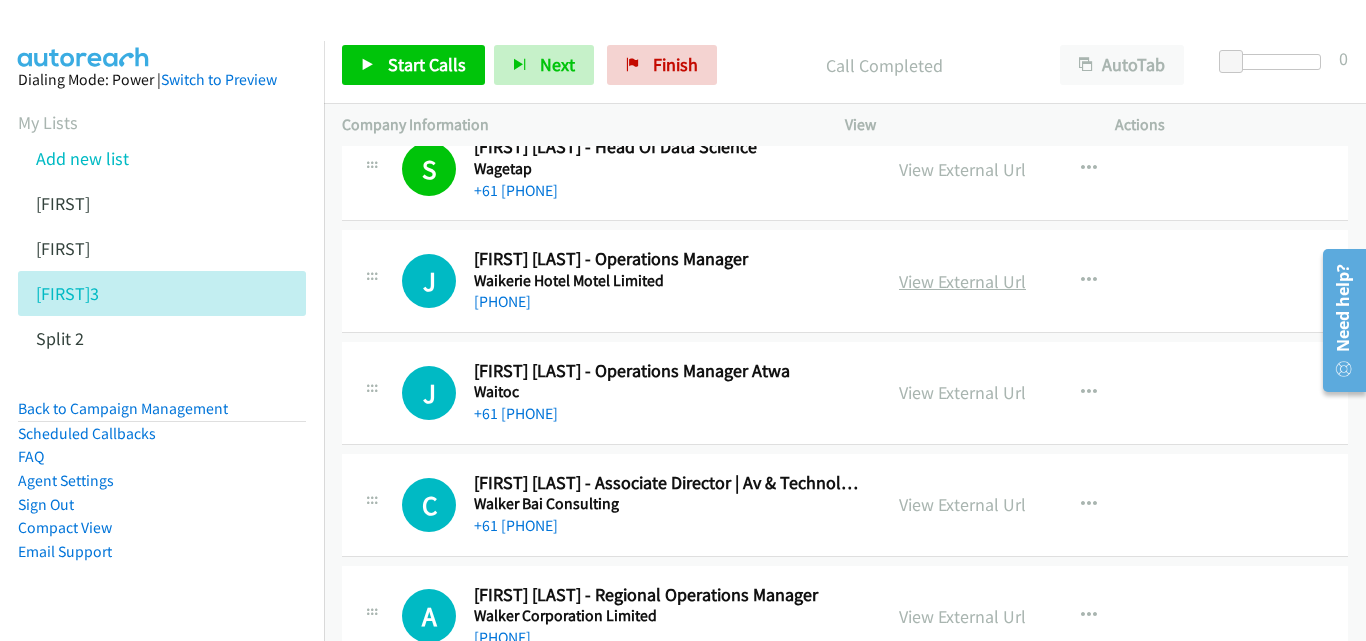click on "View External Url" at bounding box center [962, 281] 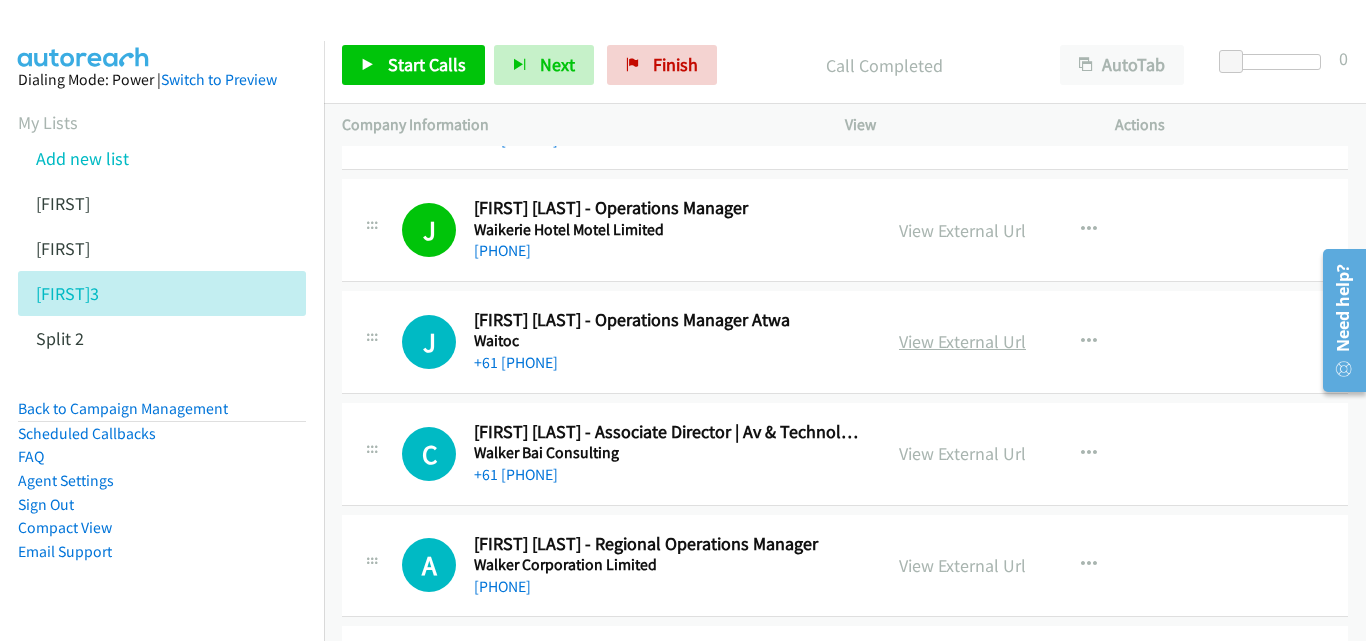 scroll, scrollTop: 7400, scrollLeft: 0, axis: vertical 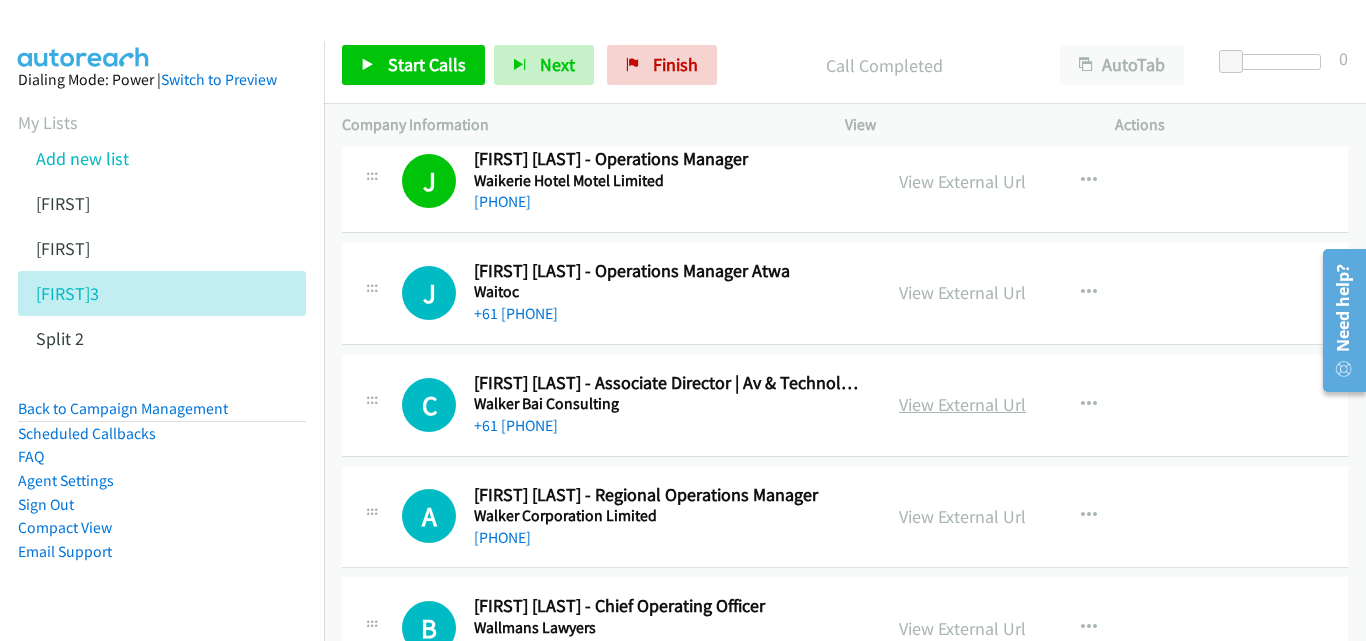 click on "View External Url" at bounding box center (962, 404) 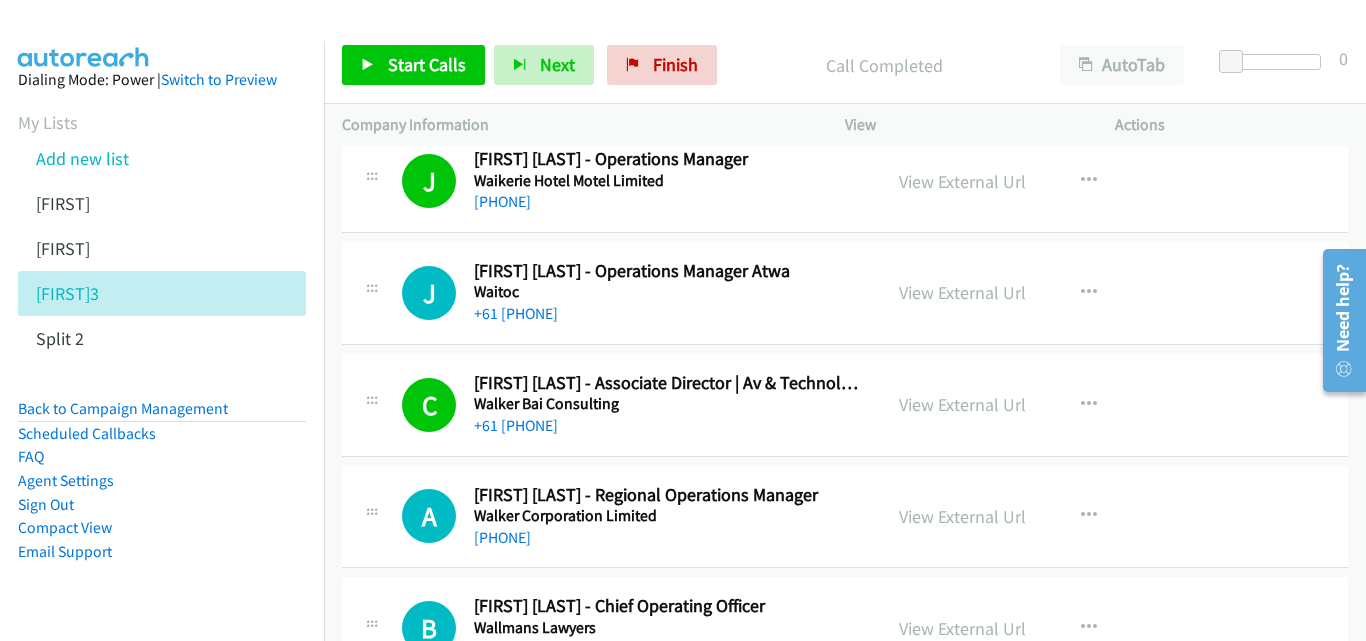 scroll, scrollTop: 7500, scrollLeft: 0, axis: vertical 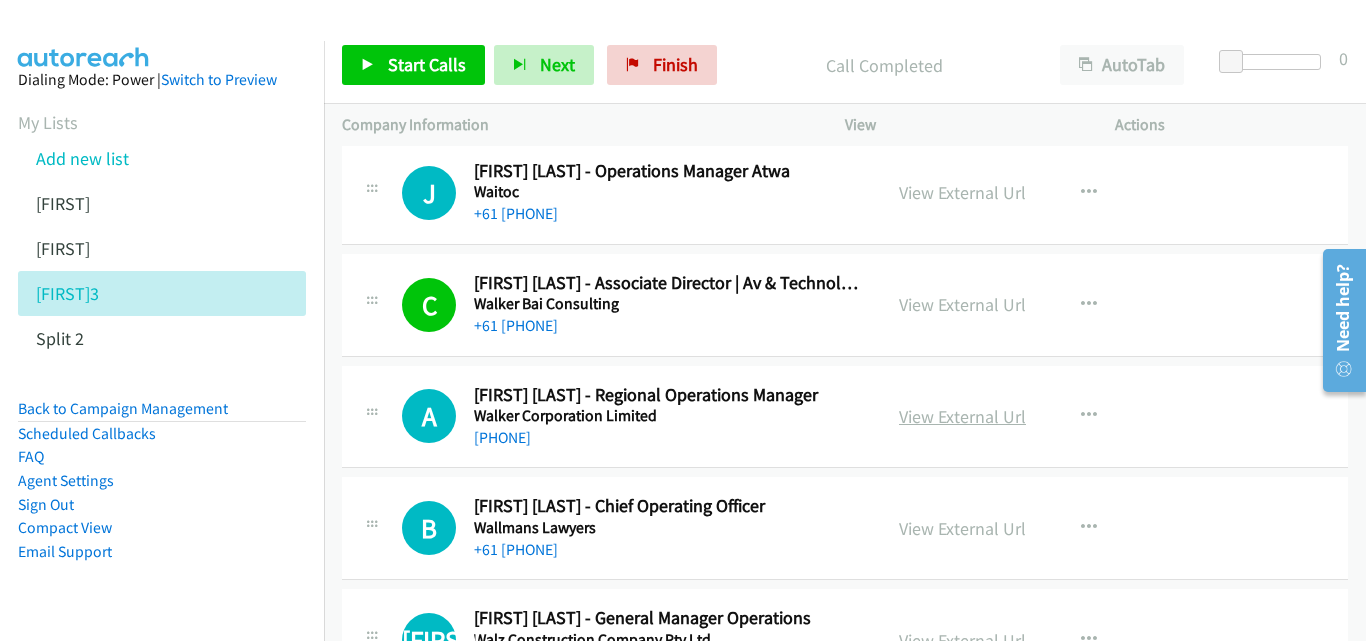 click on "View External Url" at bounding box center [962, 416] 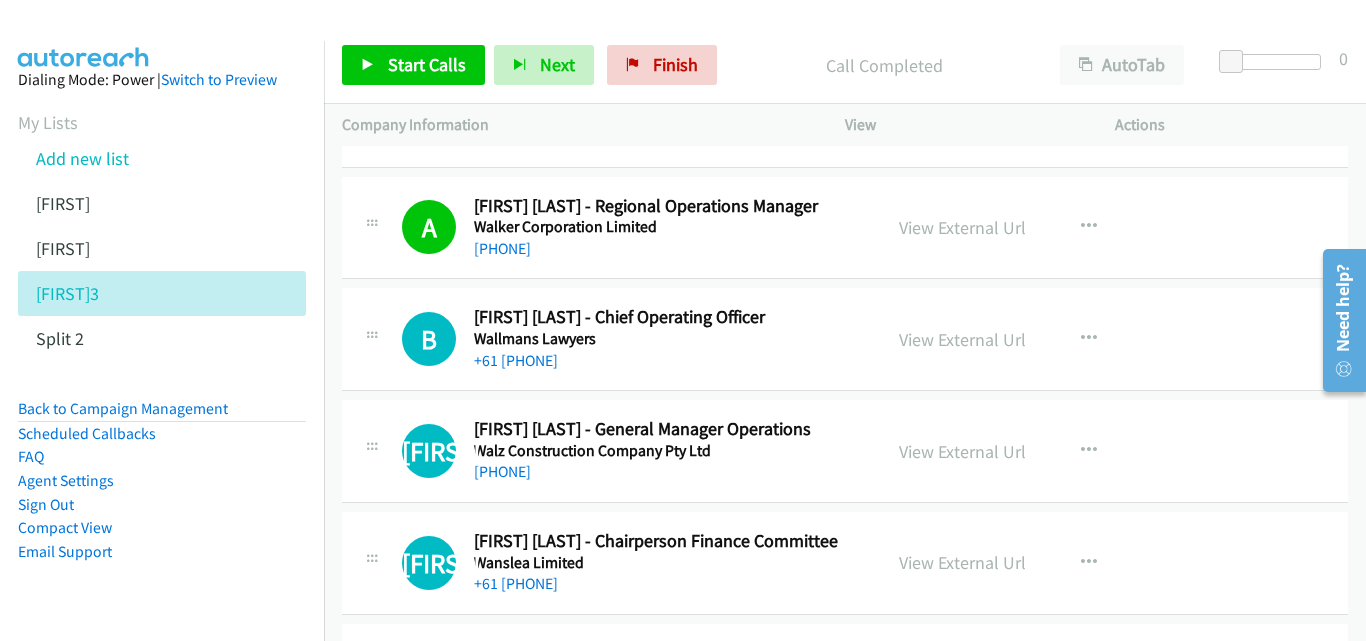 scroll, scrollTop: 7700, scrollLeft: 0, axis: vertical 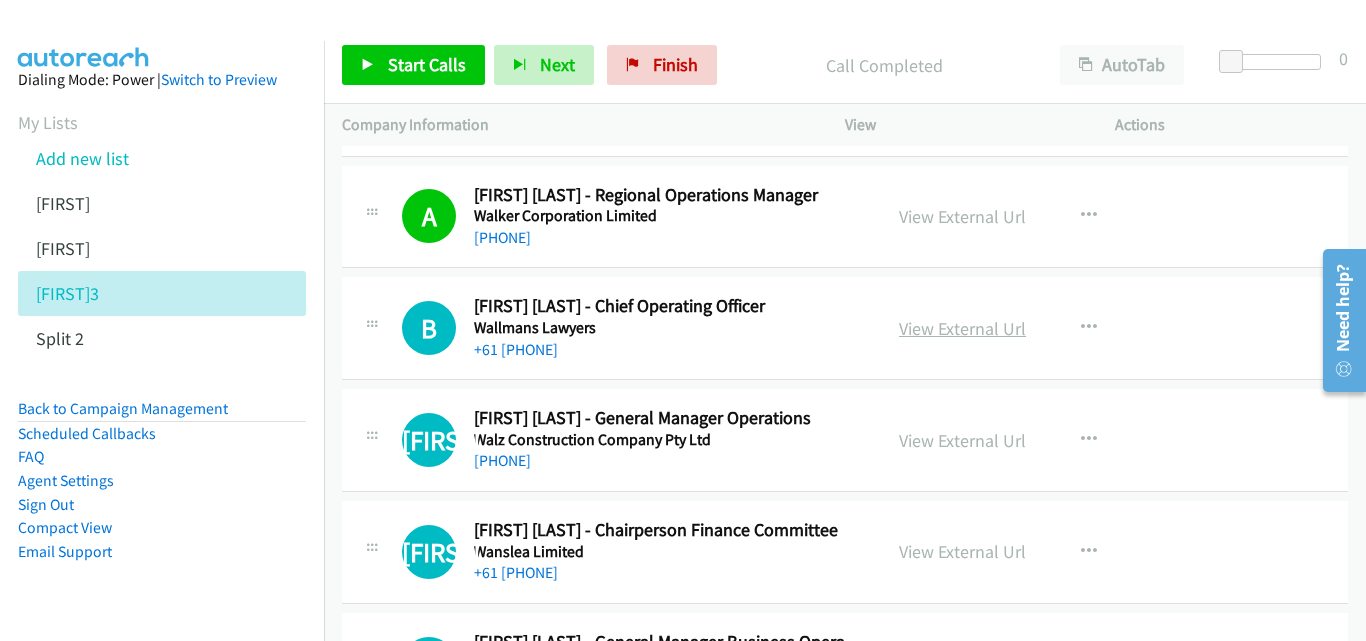 click on "View External Url" at bounding box center [962, 328] 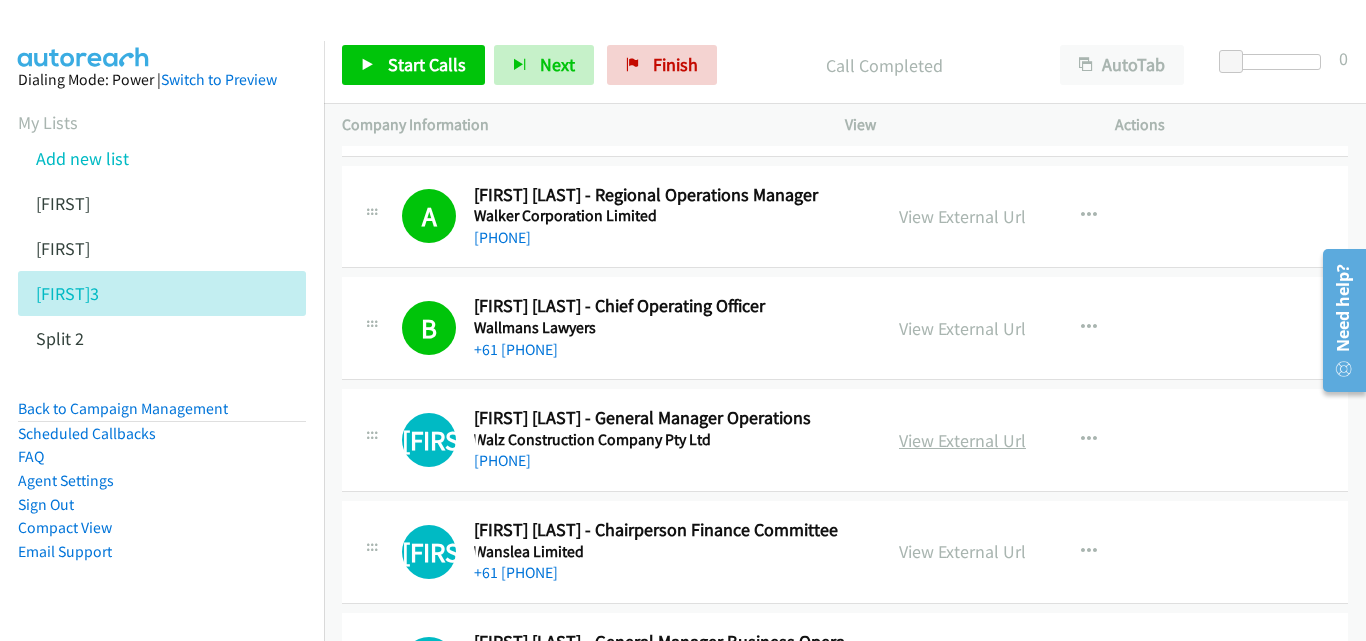 click on "View External Url" at bounding box center (962, 440) 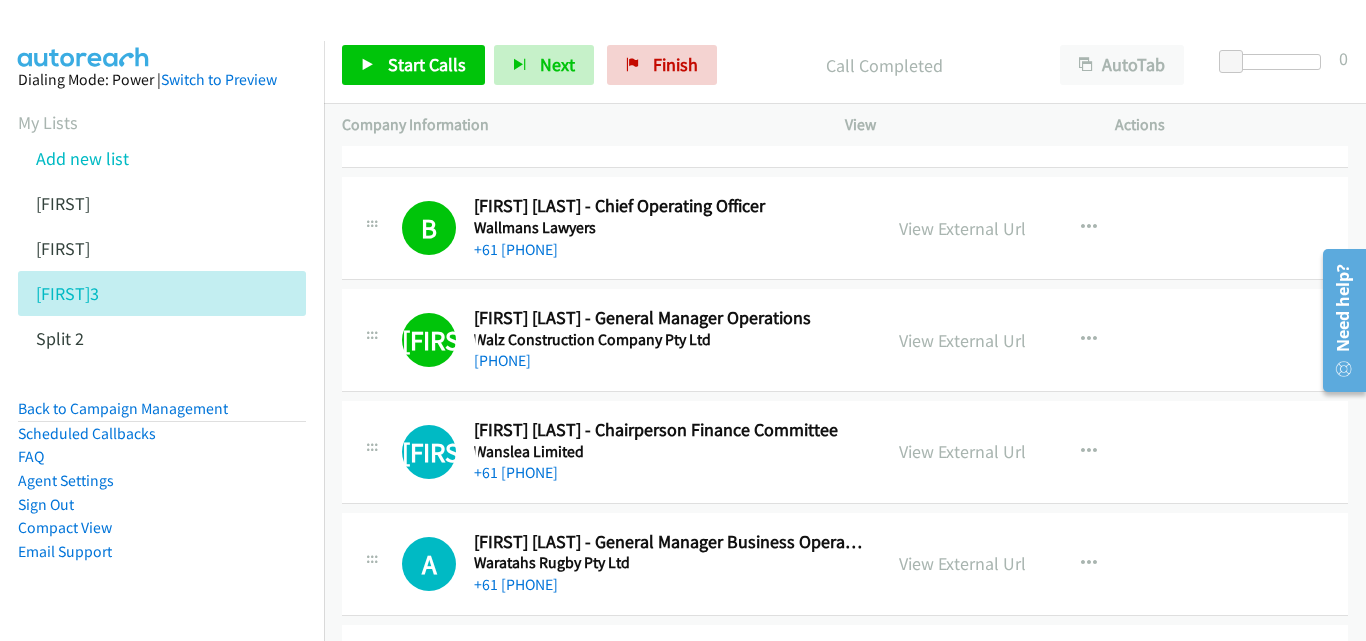 scroll, scrollTop: 7900, scrollLeft: 0, axis: vertical 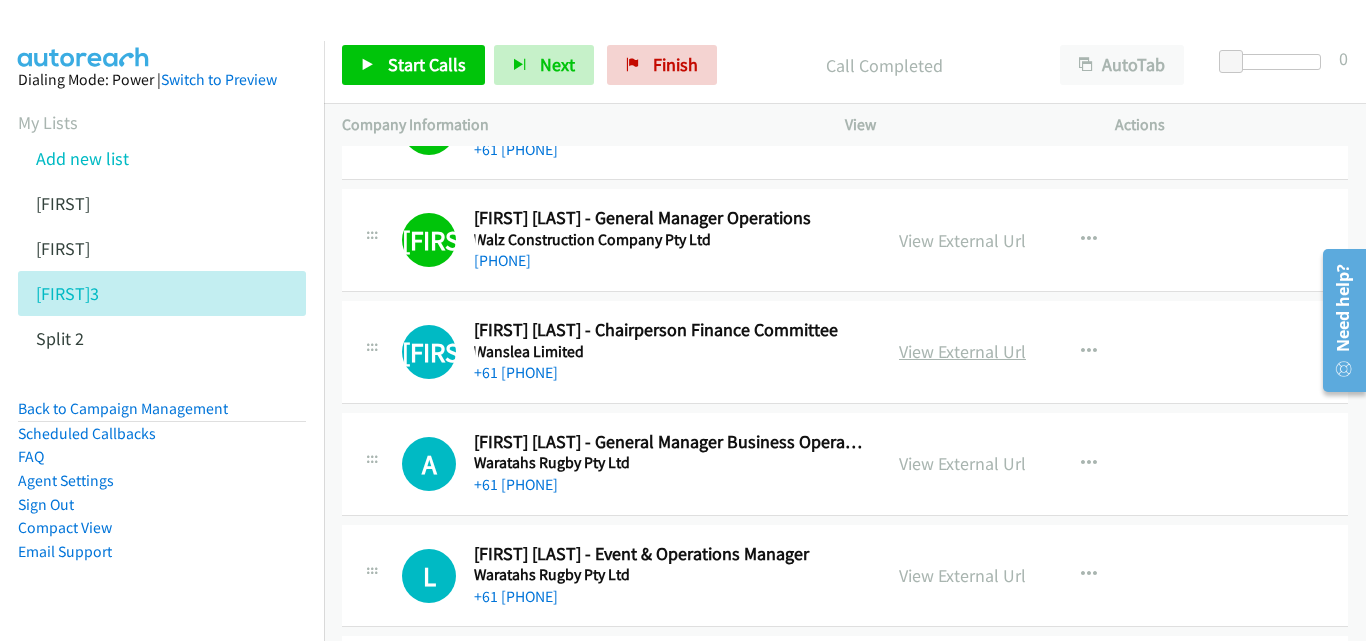 click on "View External Url" at bounding box center [962, 351] 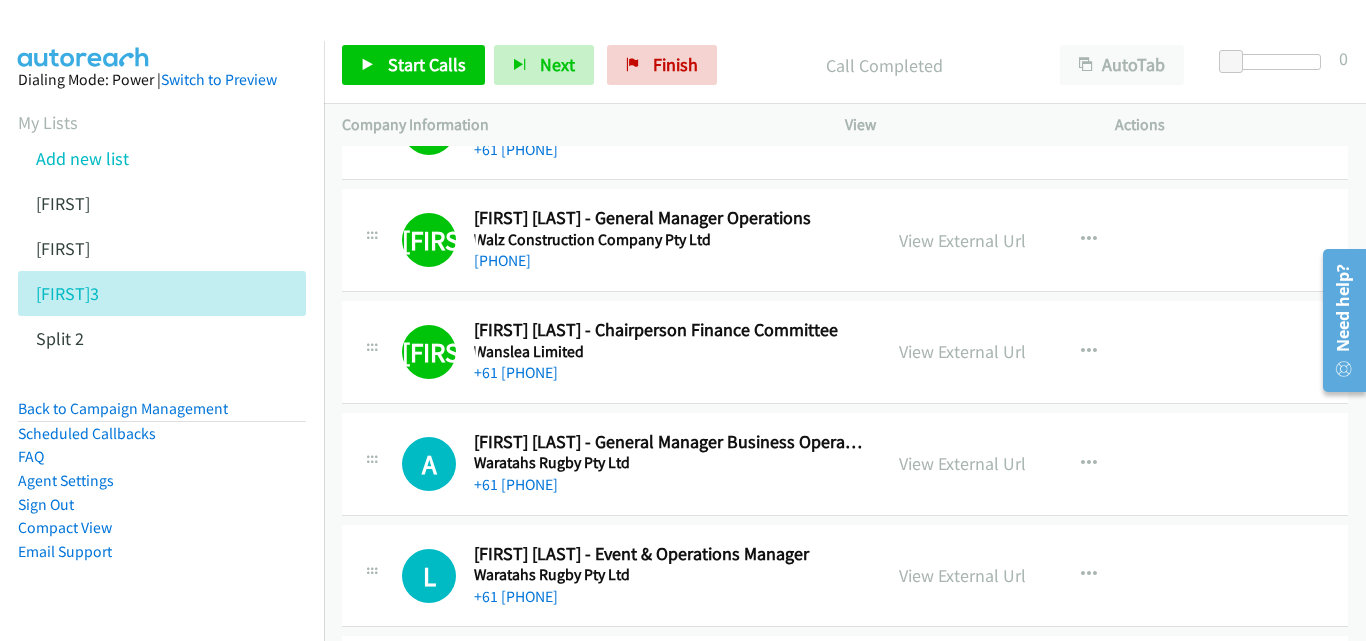 scroll, scrollTop: 8000, scrollLeft: 0, axis: vertical 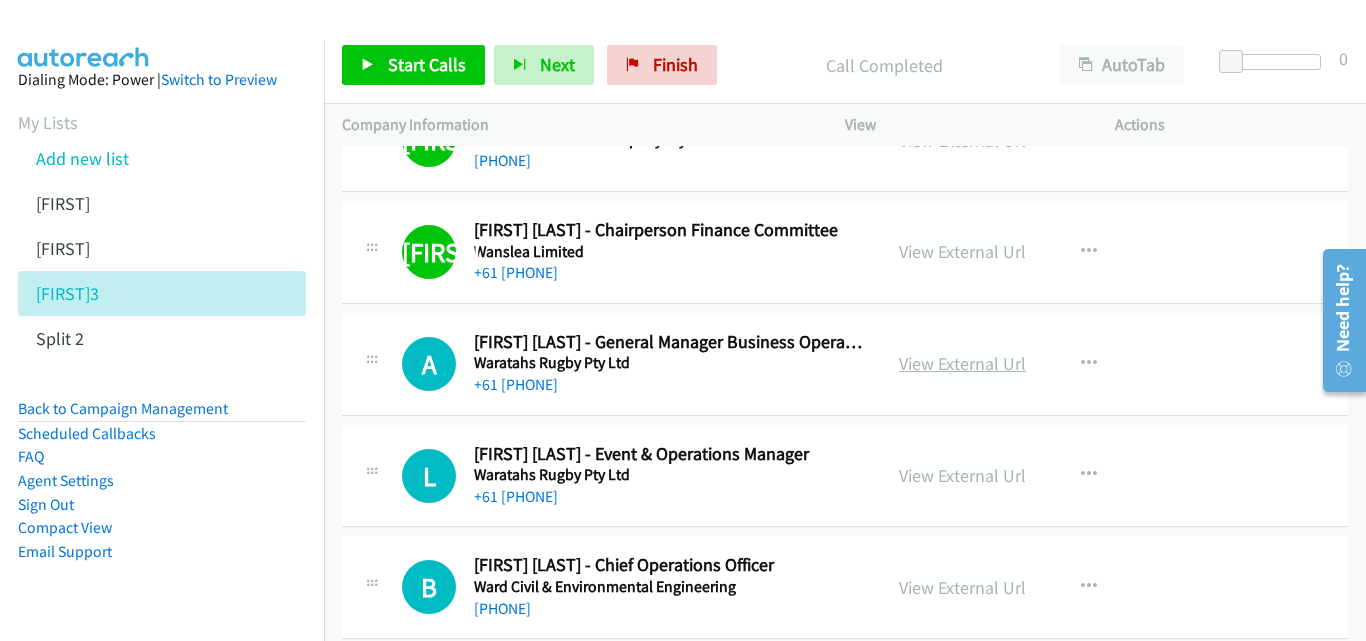 click on "View External Url" at bounding box center [962, 363] 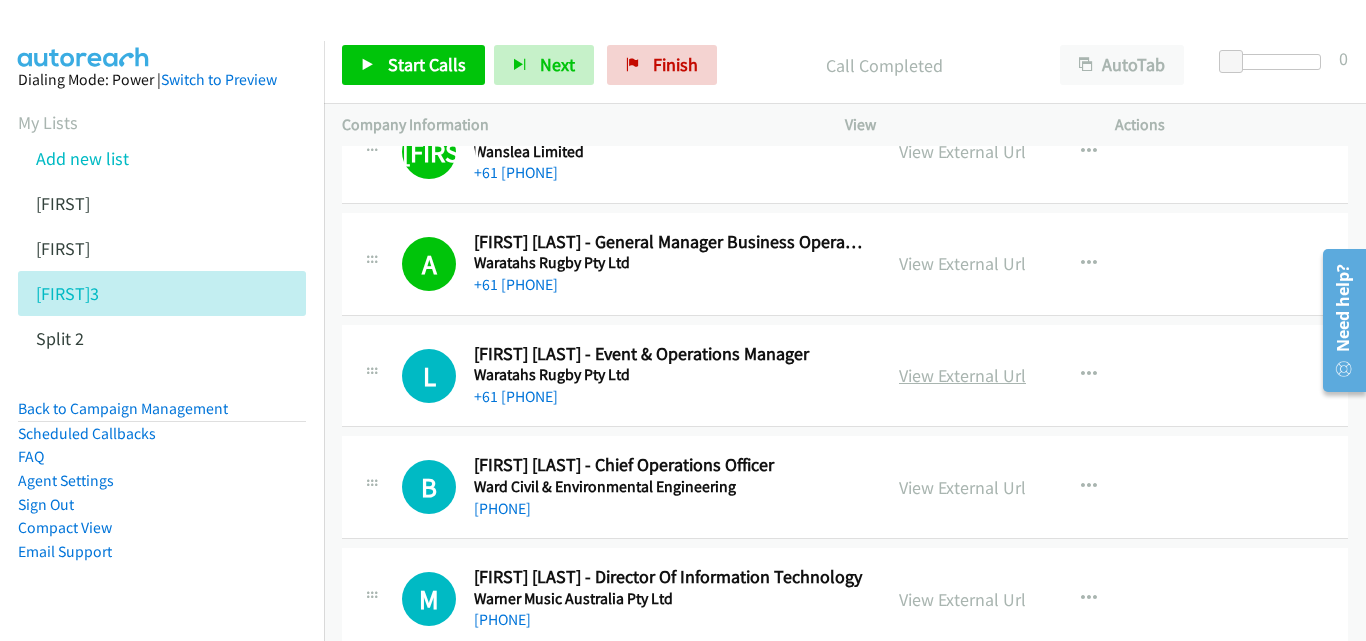 scroll, scrollTop: 8200, scrollLeft: 0, axis: vertical 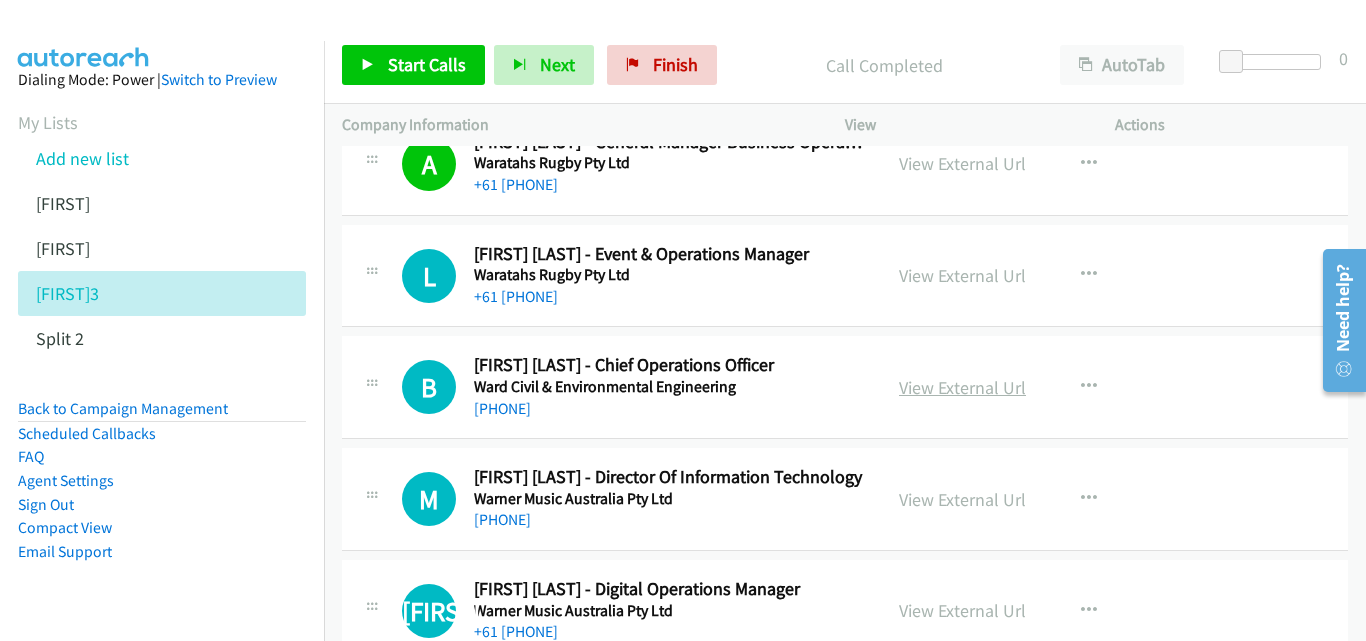 click on "View External Url" at bounding box center [962, 387] 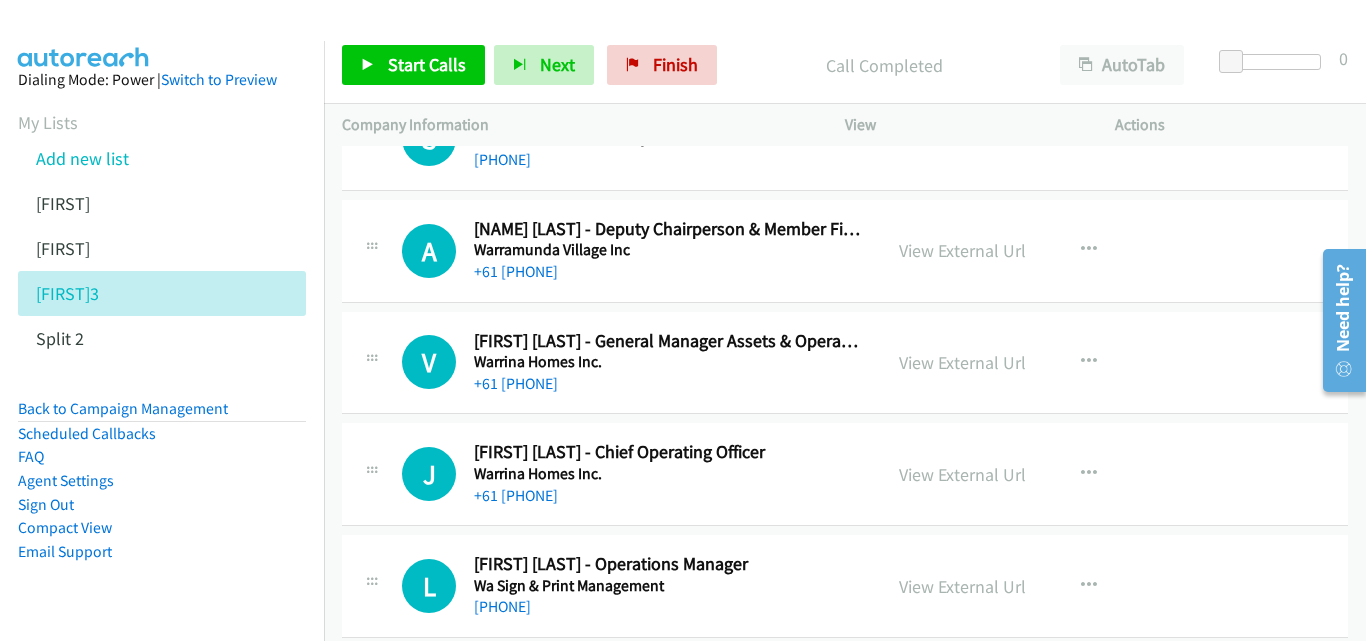 scroll, scrollTop: 8800, scrollLeft: 0, axis: vertical 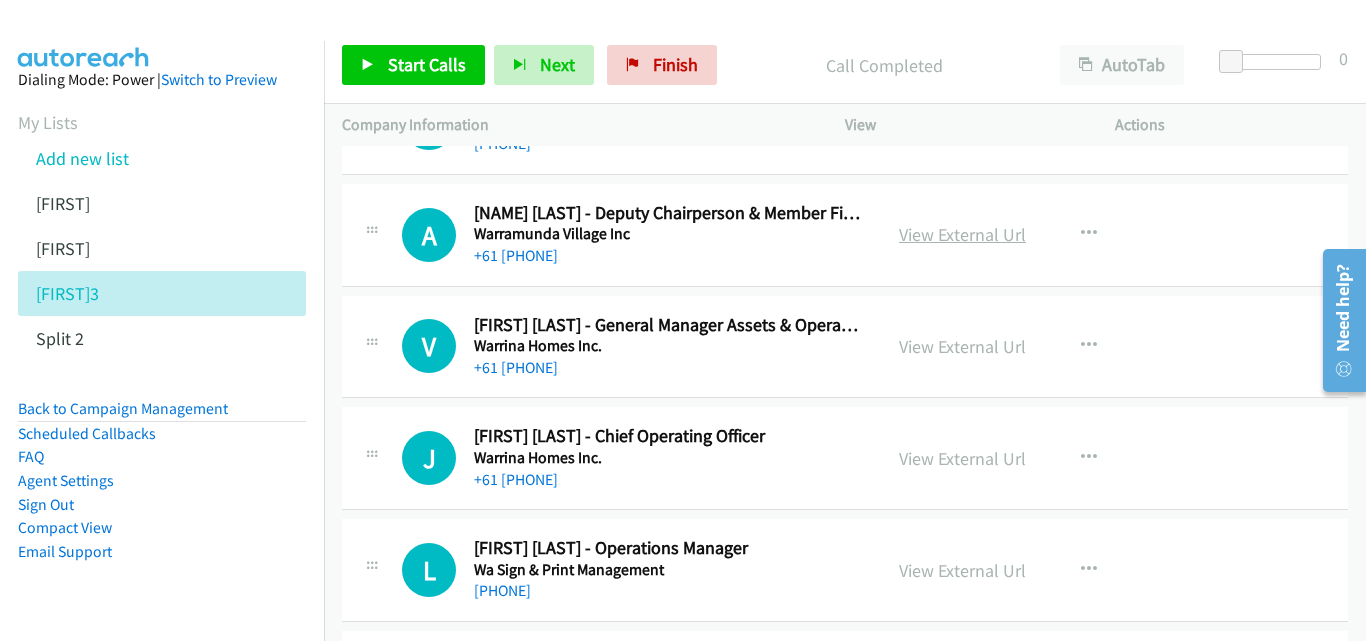 click on "View External Url" at bounding box center [962, 234] 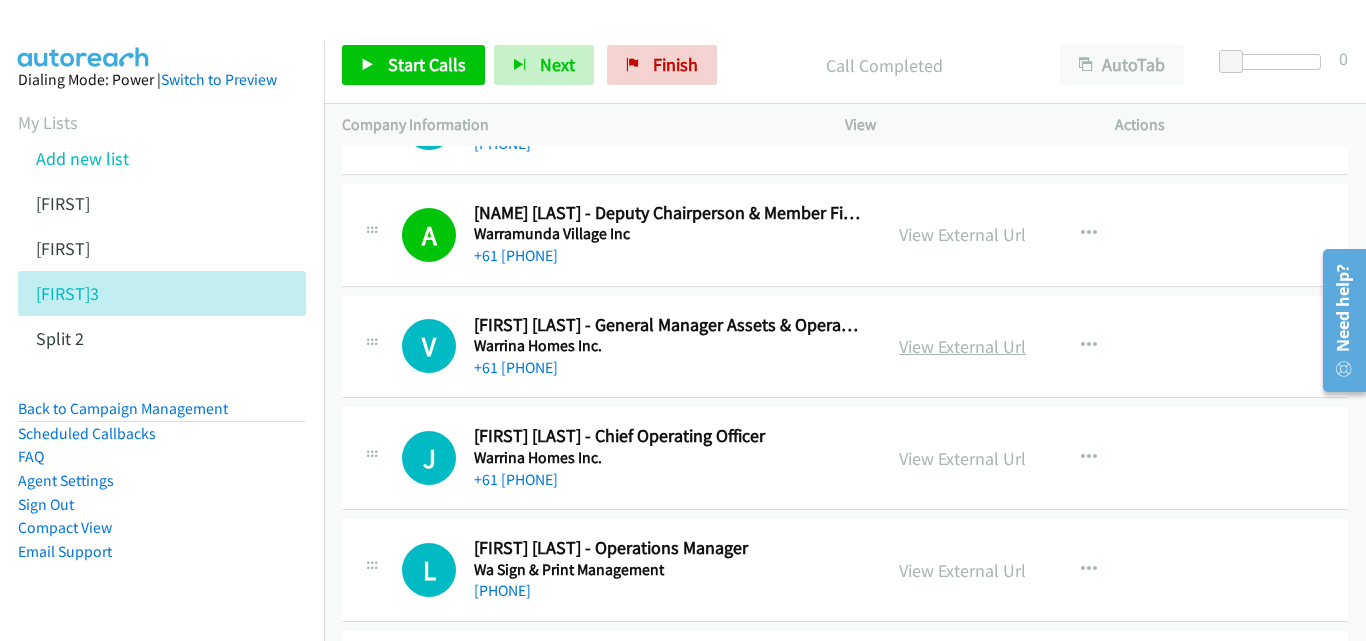 click on "View External Url" at bounding box center [962, 346] 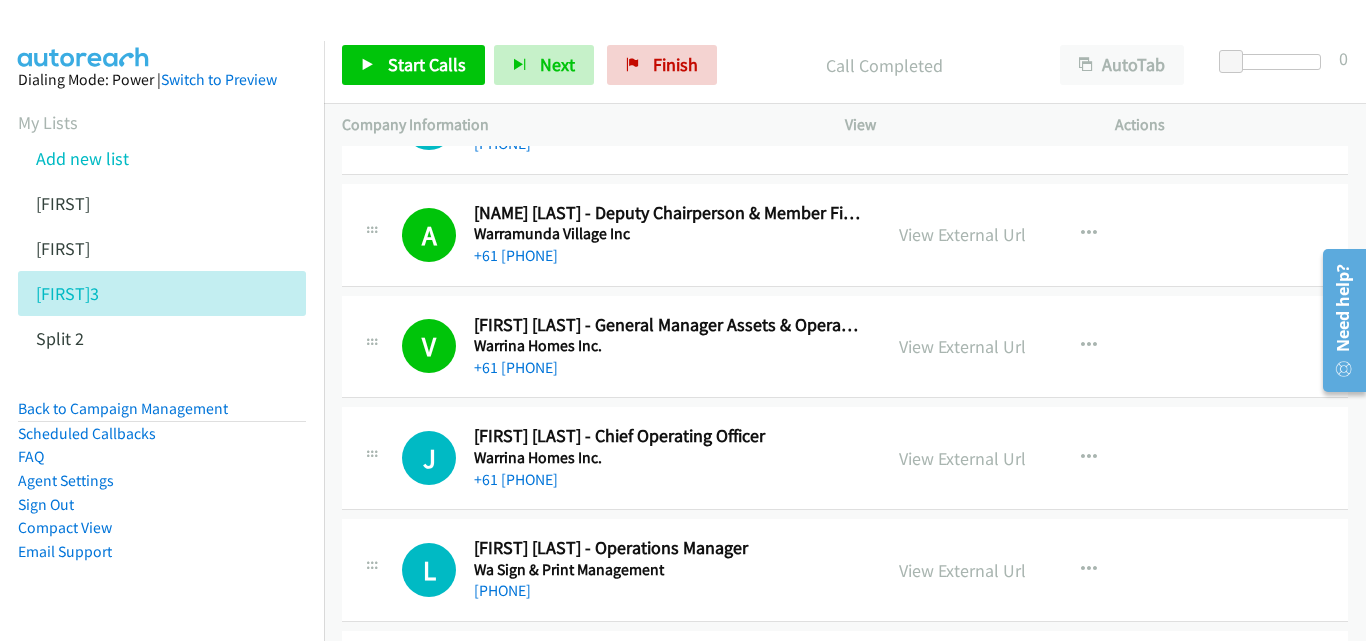 scroll, scrollTop: 8900, scrollLeft: 0, axis: vertical 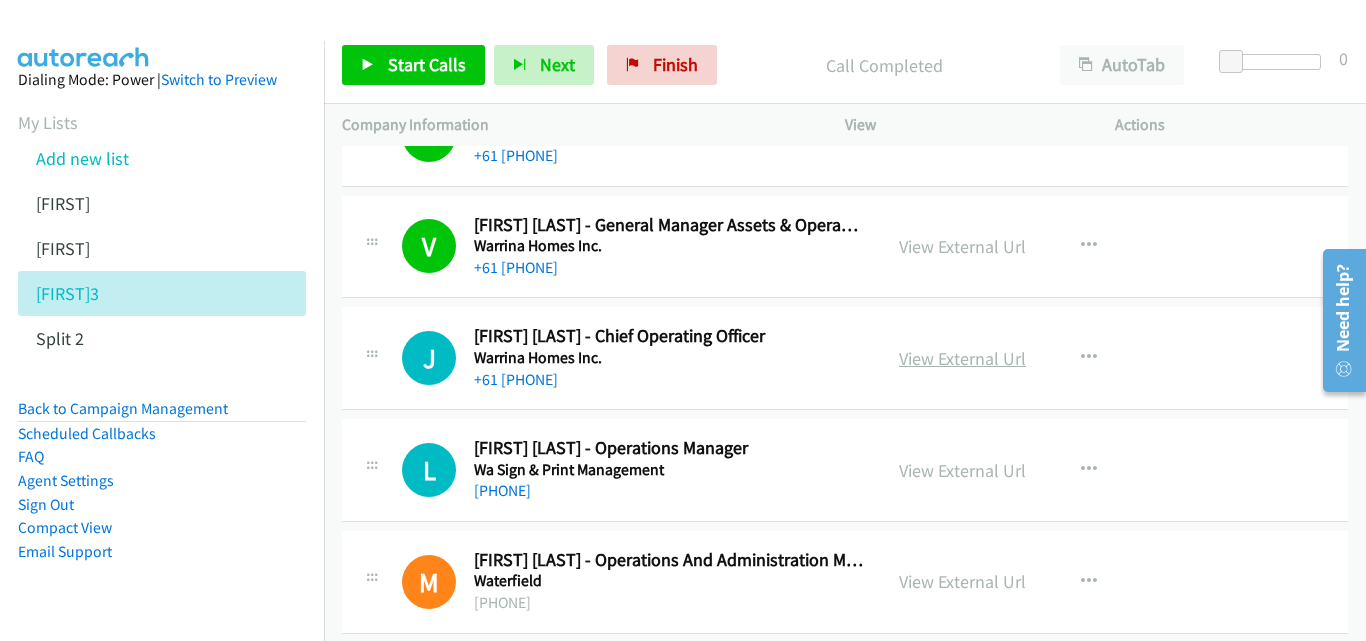 click on "View External Url" at bounding box center (962, 358) 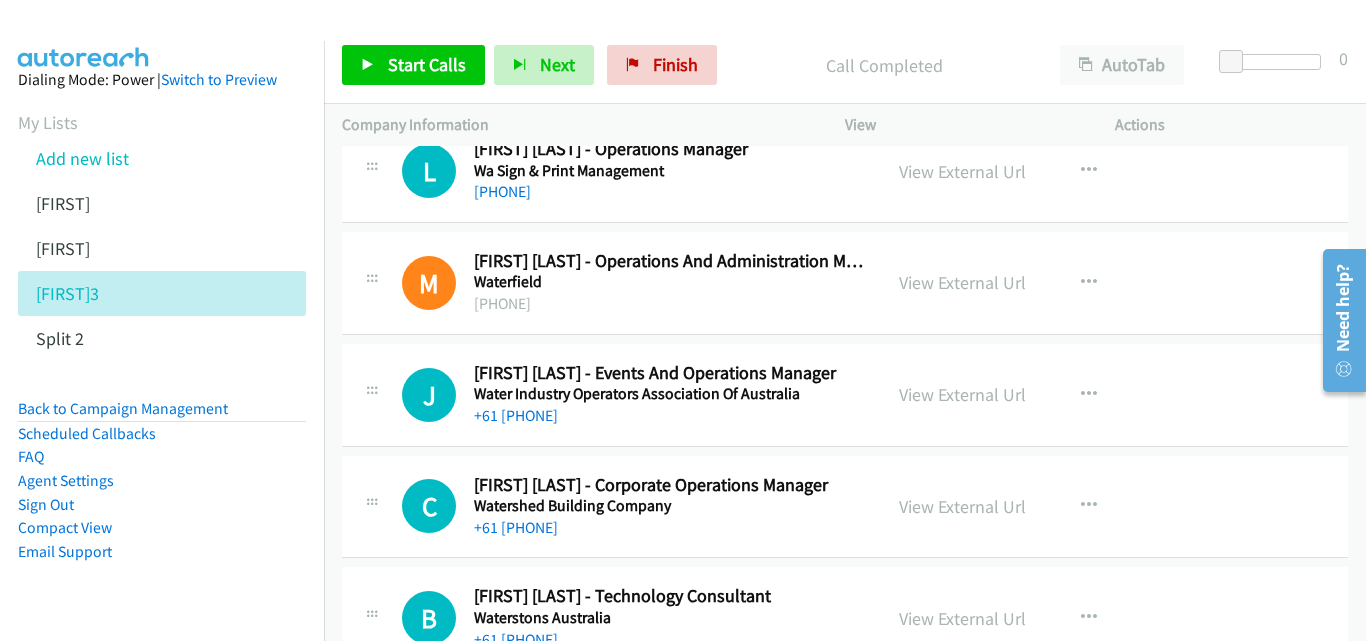 scroll, scrollTop: 9200, scrollLeft: 0, axis: vertical 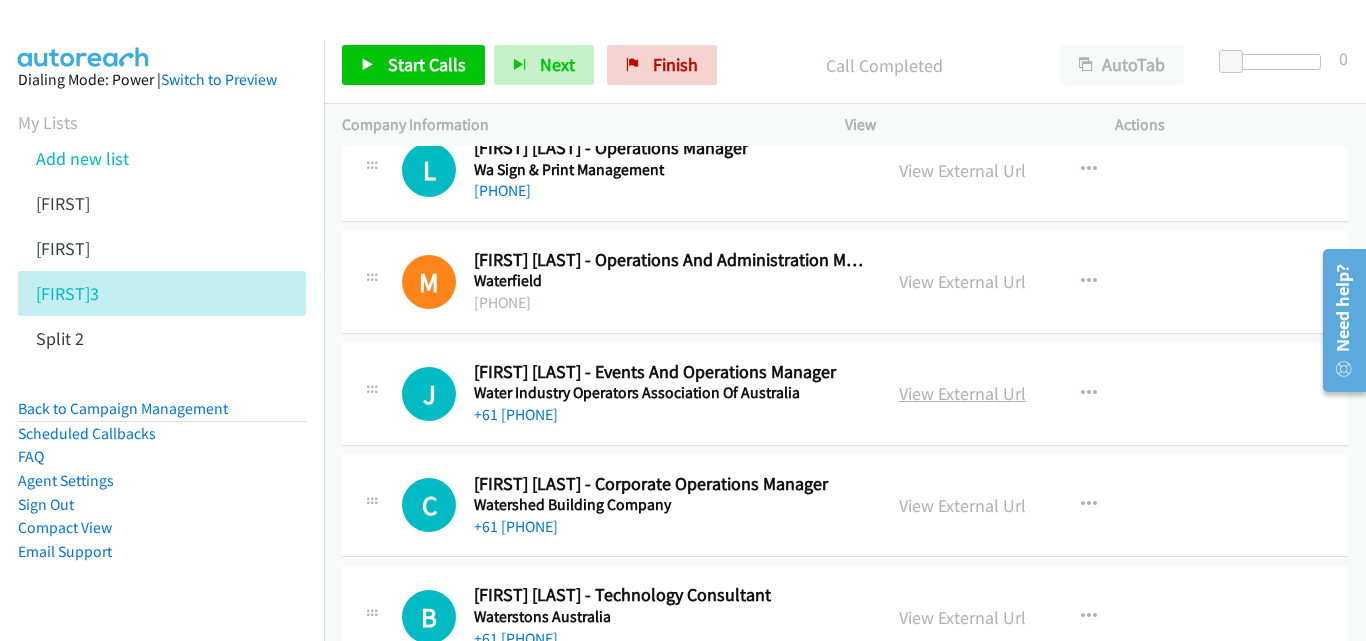click on "View External Url" at bounding box center [962, 393] 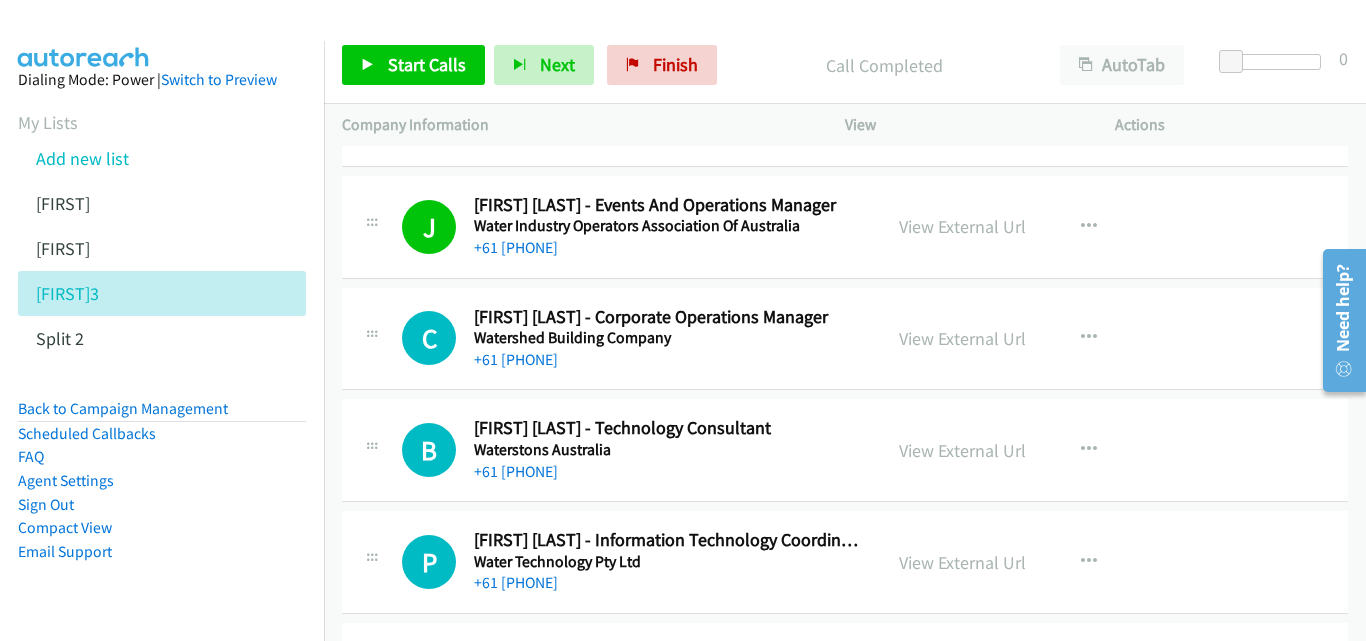 scroll, scrollTop: 9400, scrollLeft: 0, axis: vertical 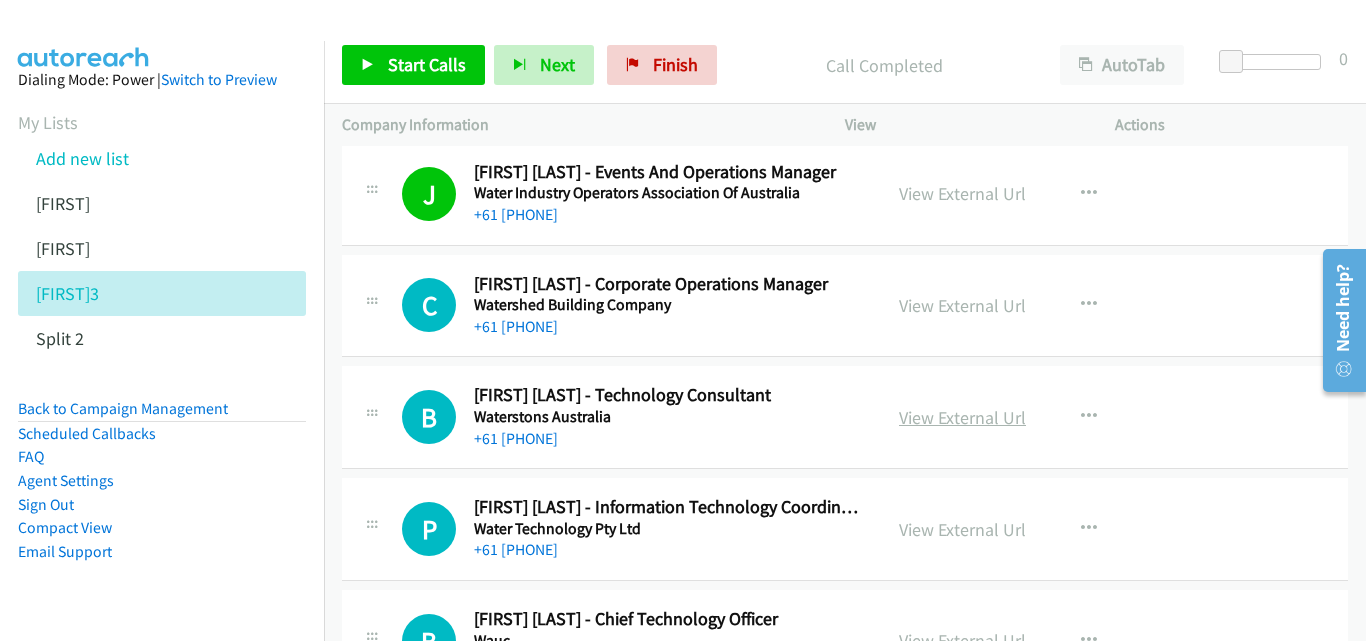 click on "View External Url" at bounding box center (962, 417) 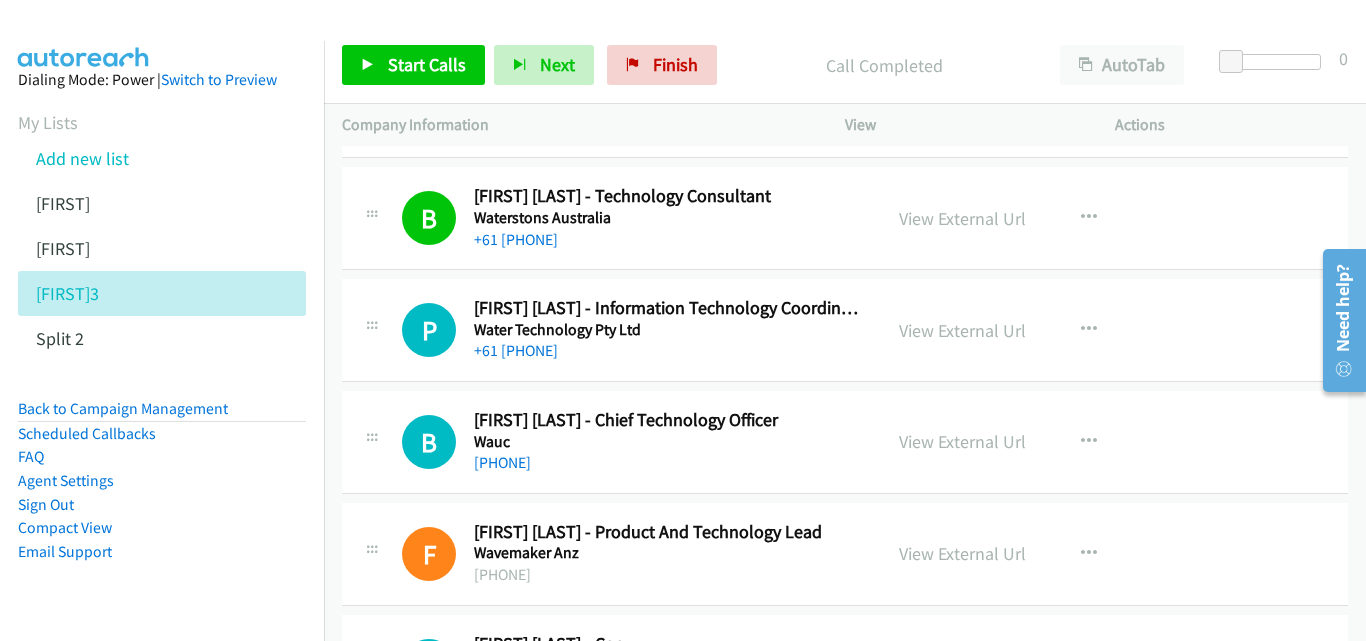 scroll, scrollTop: 9600, scrollLeft: 0, axis: vertical 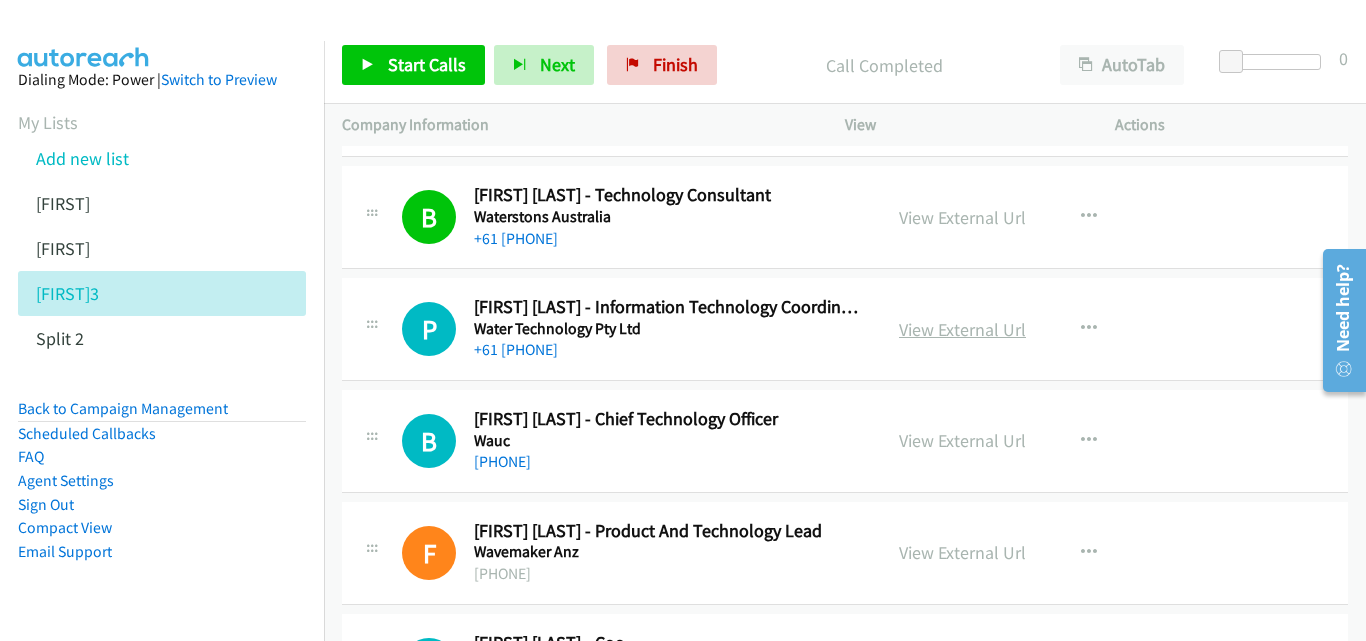 click on "View External Url" at bounding box center (962, 329) 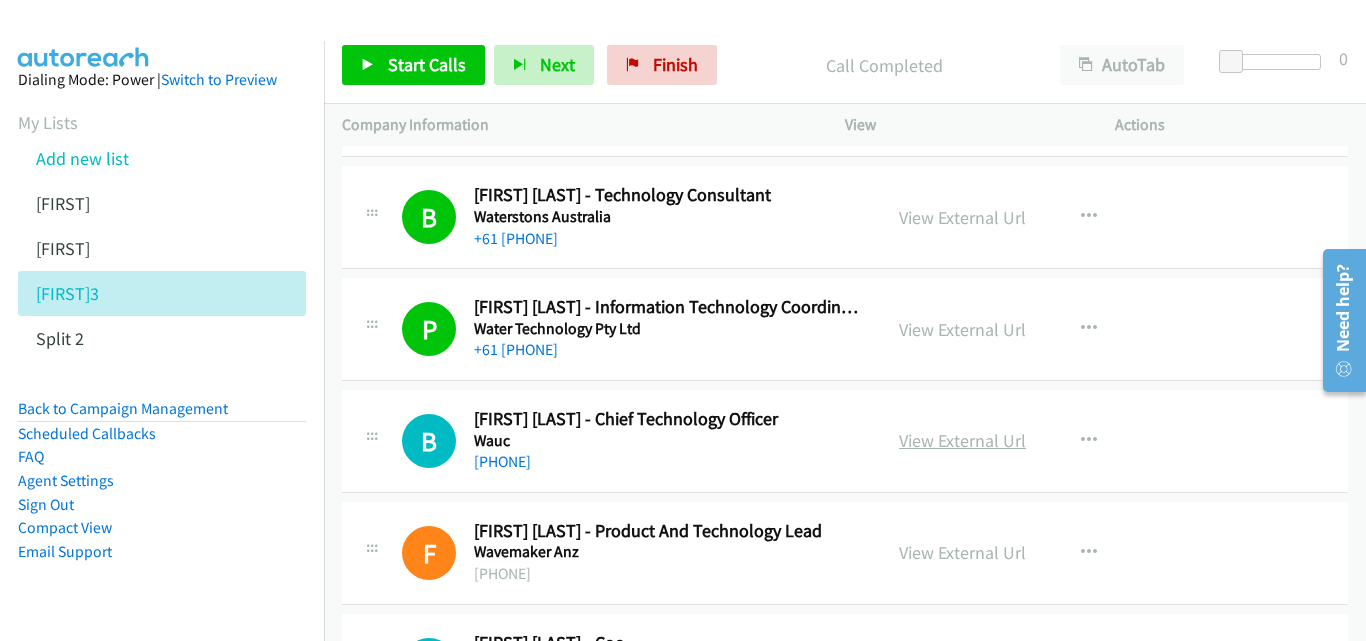 click on "View External Url" at bounding box center [962, 440] 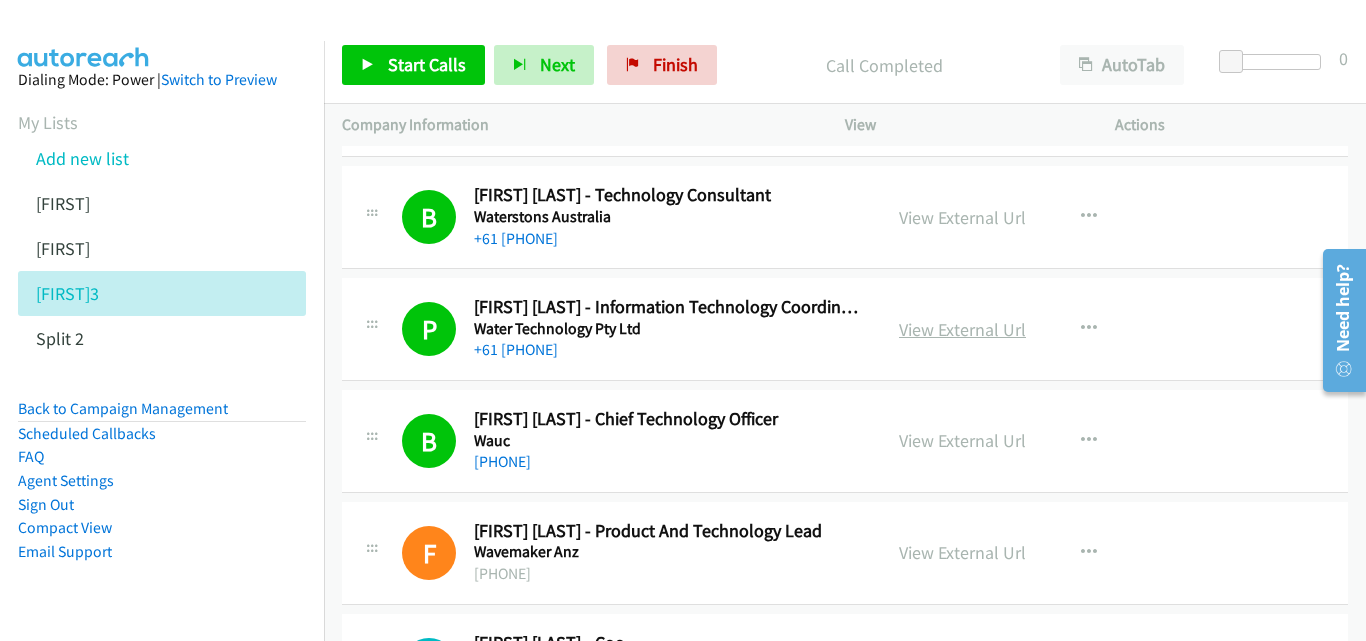 click on "View External Url" at bounding box center (962, 329) 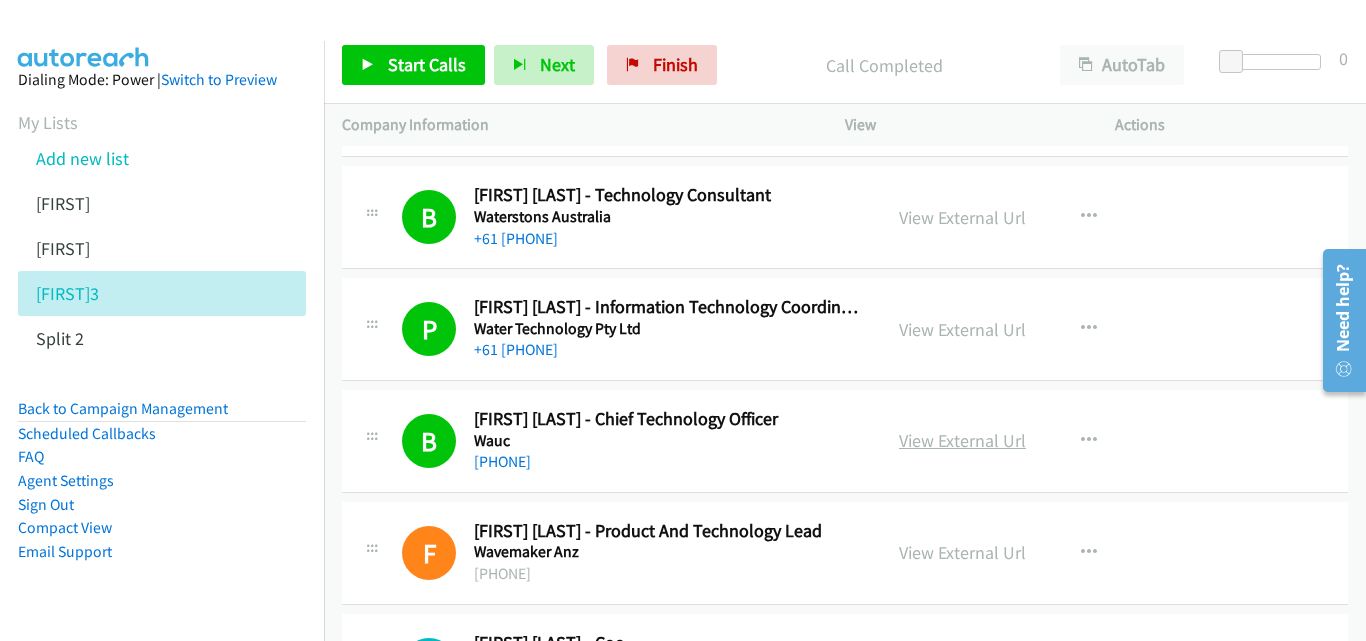click on "View External Url" at bounding box center (962, 440) 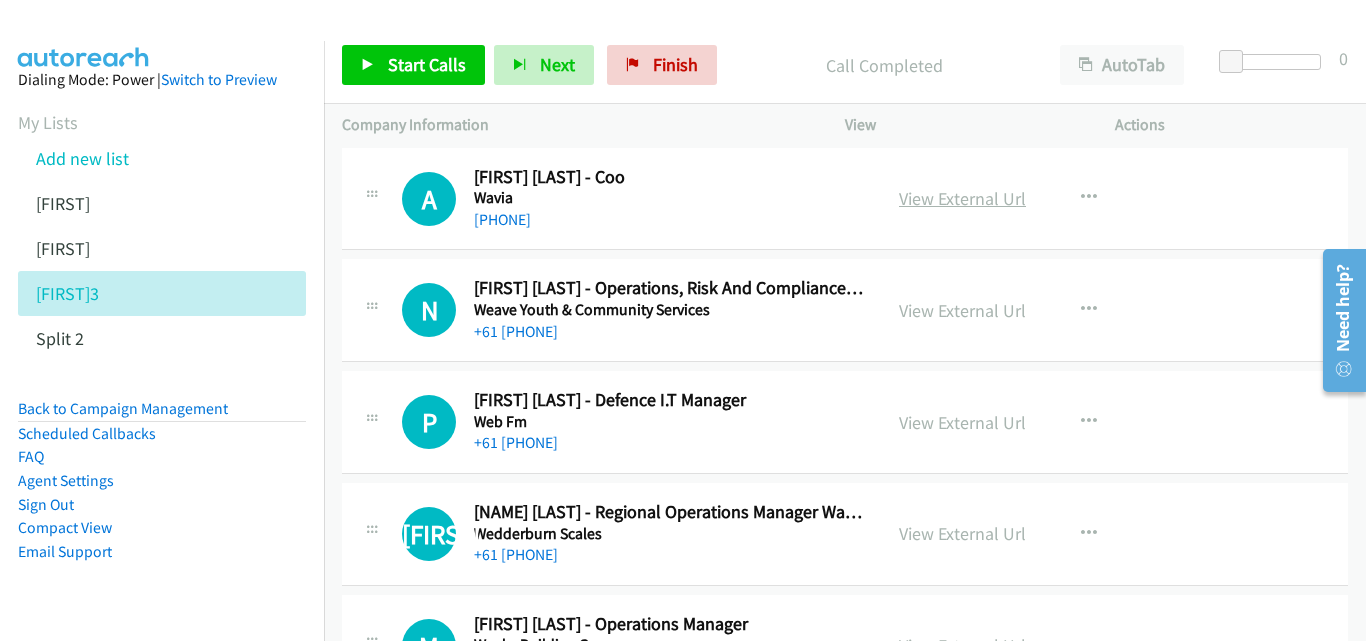scroll, scrollTop: 10100, scrollLeft: 0, axis: vertical 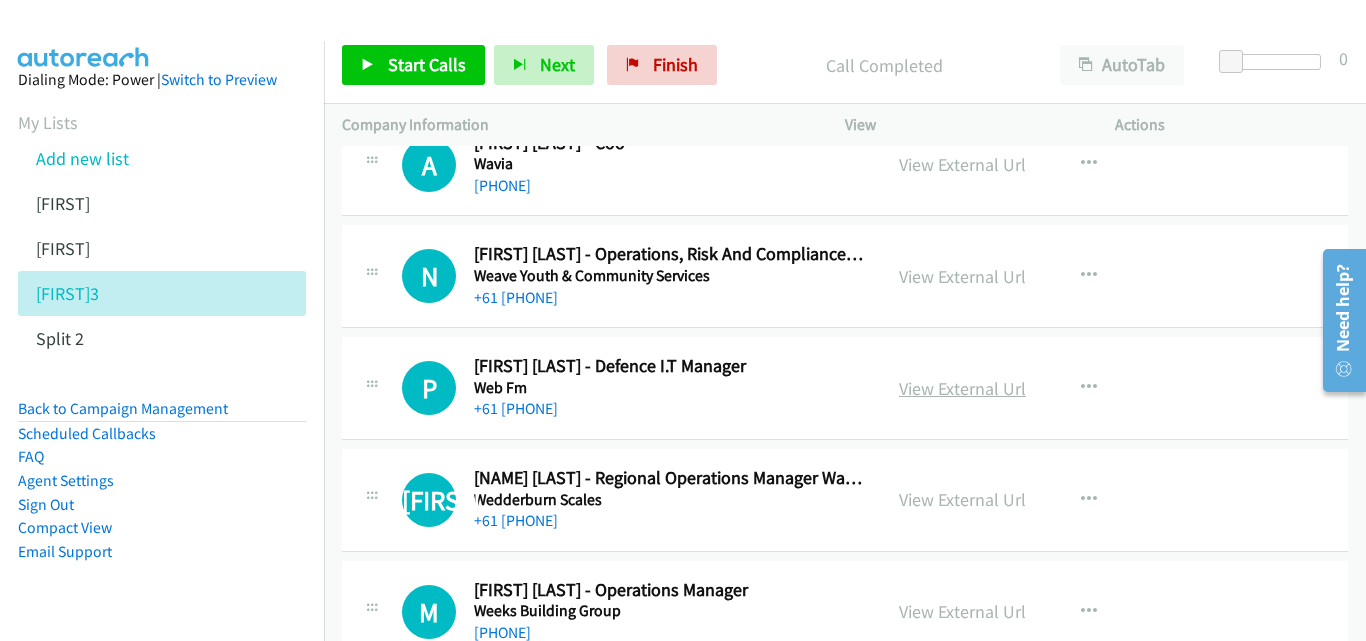 click on "View External Url" at bounding box center [962, 388] 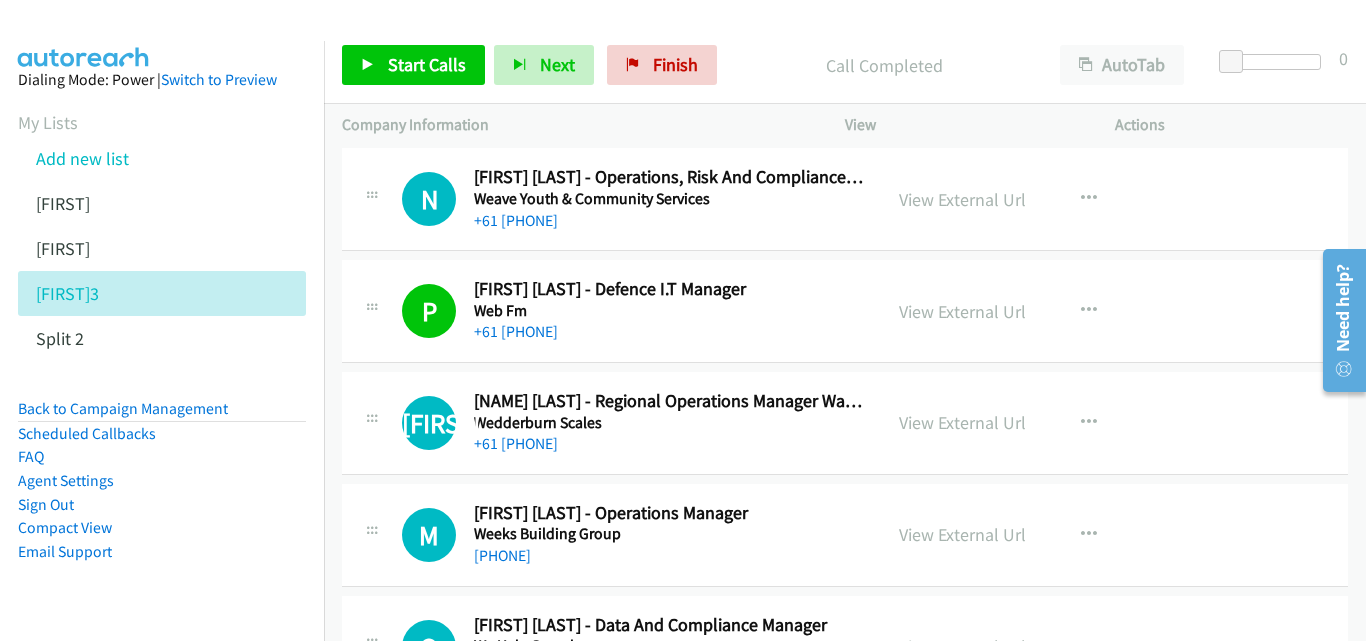 scroll, scrollTop: 10200, scrollLeft: 0, axis: vertical 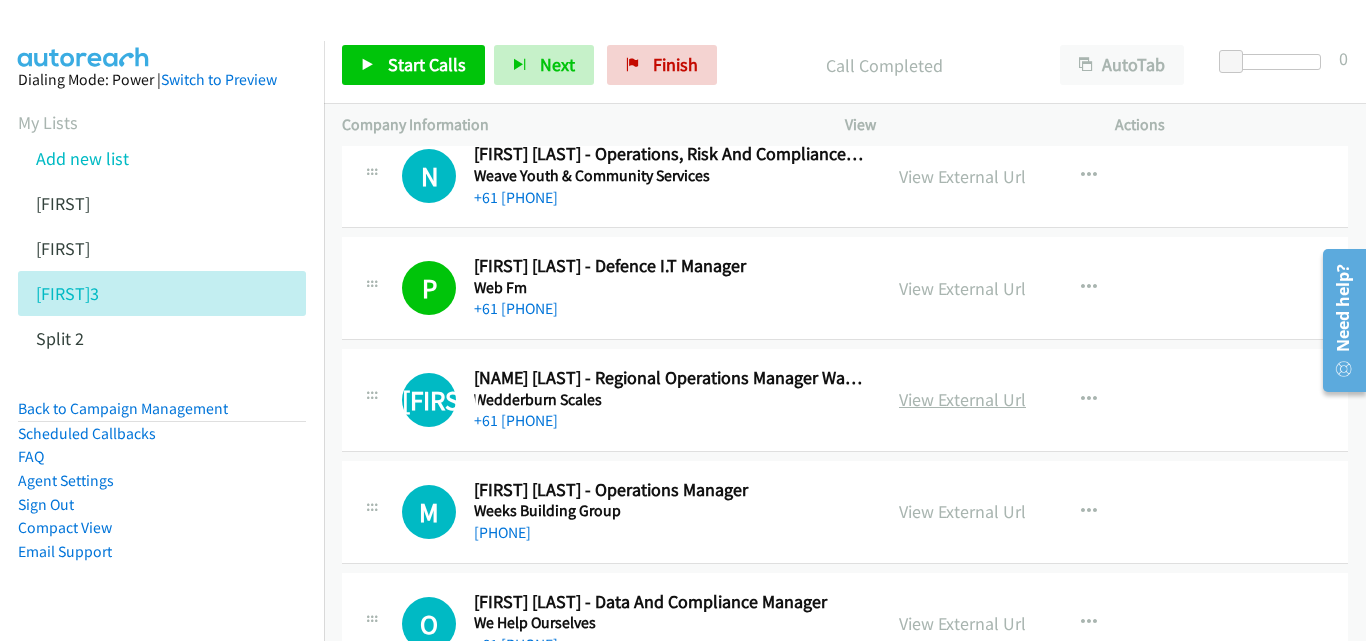 click on "View External Url" at bounding box center [962, 399] 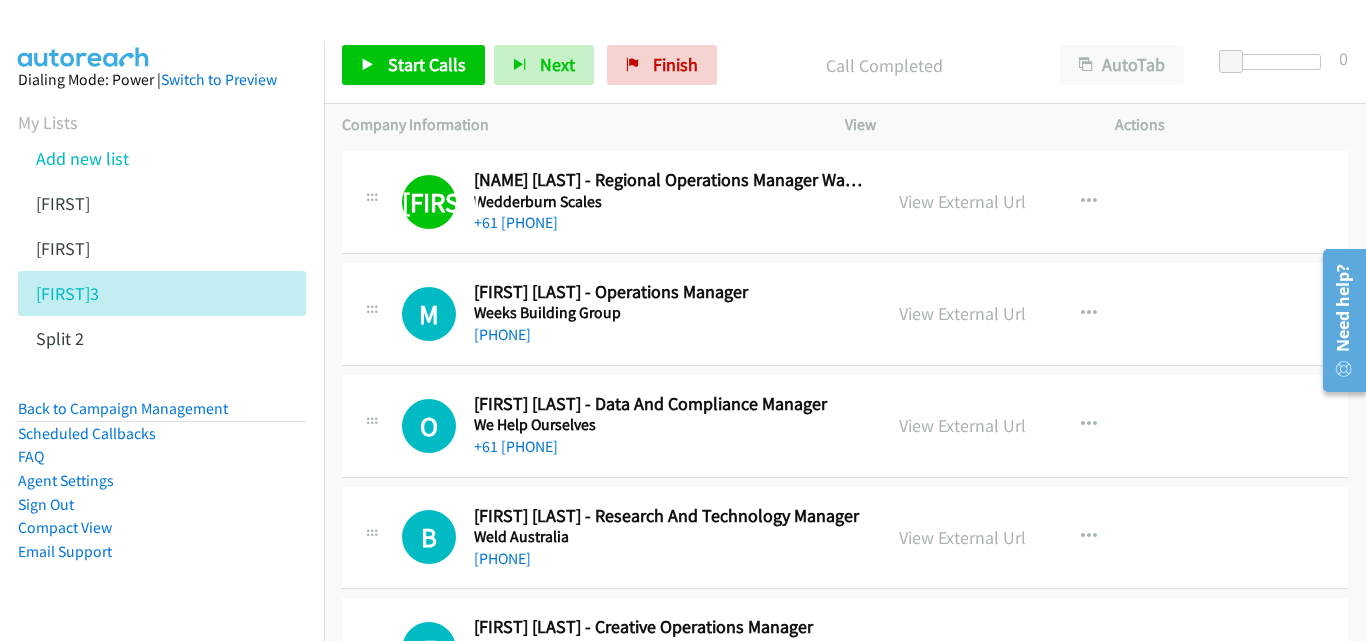 scroll, scrollTop: 10400, scrollLeft: 0, axis: vertical 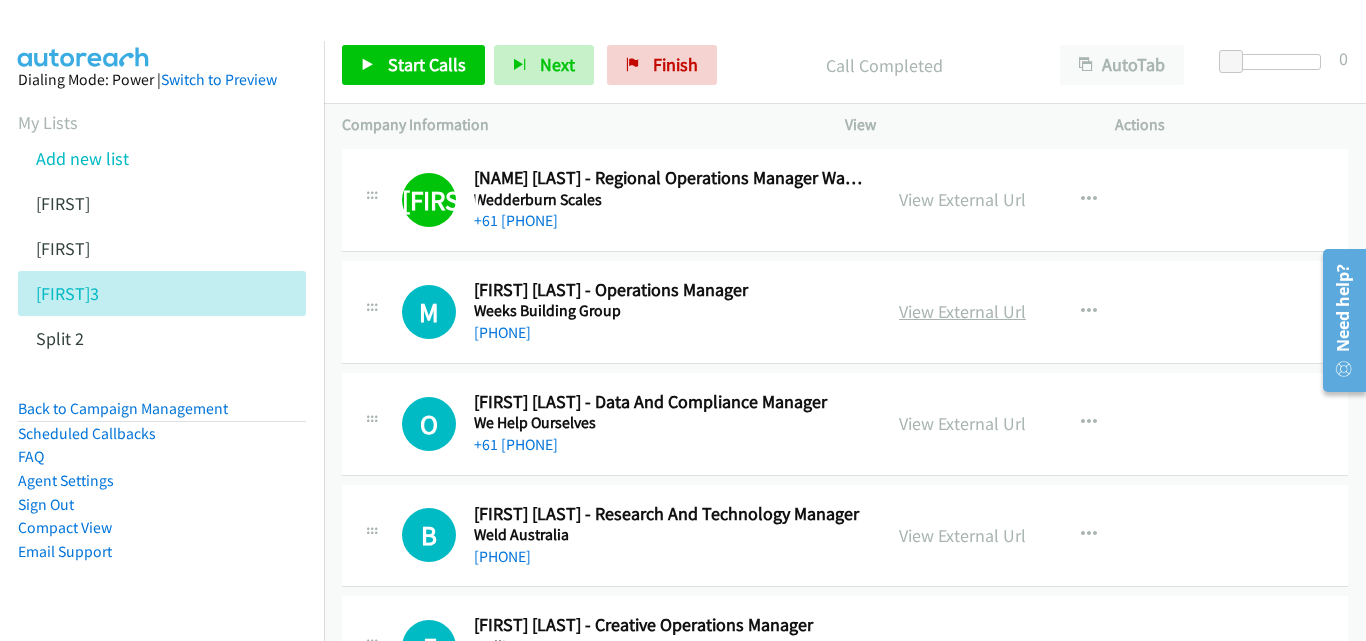click on "View External Url" at bounding box center [962, 311] 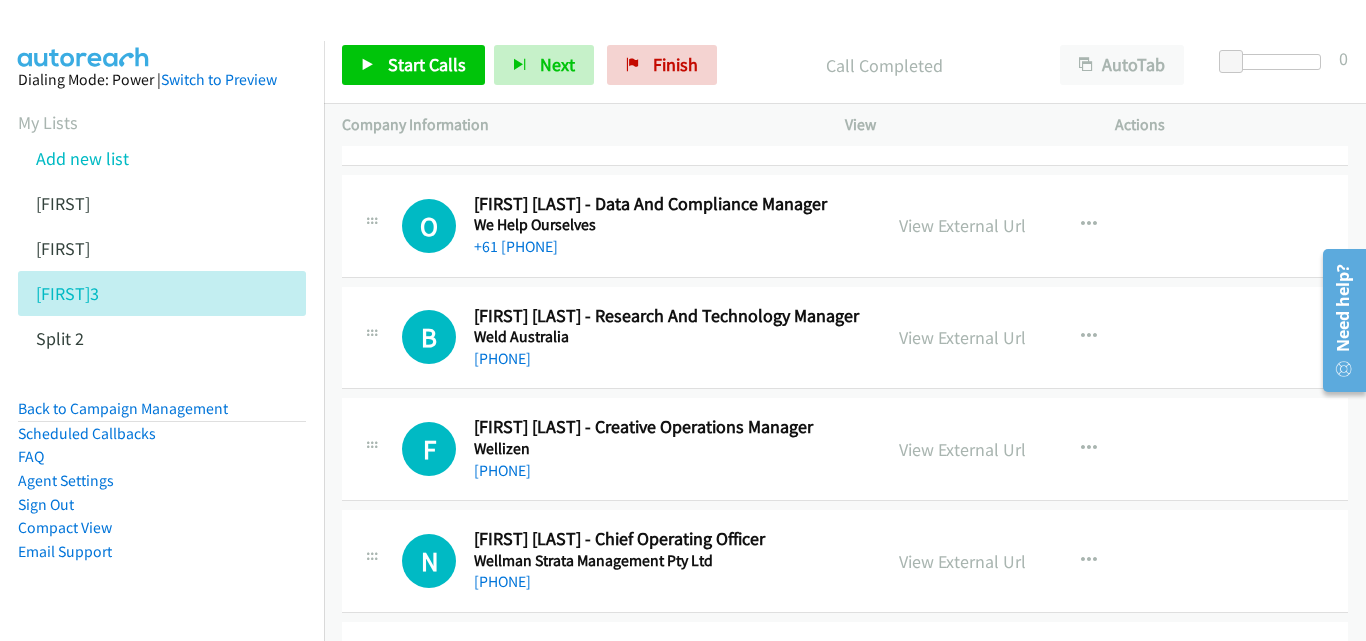scroll, scrollTop: 10600, scrollLeft: 0, axis: vertical 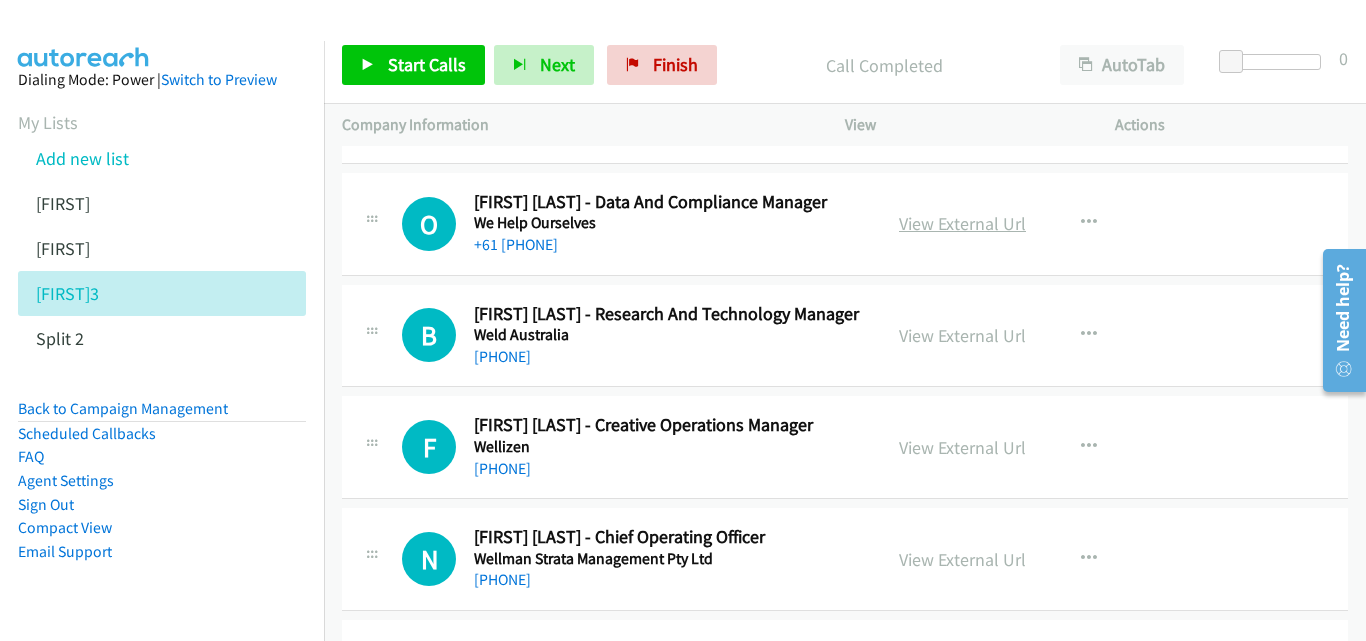 click on "View External Url" at bounding box center [962, 223] 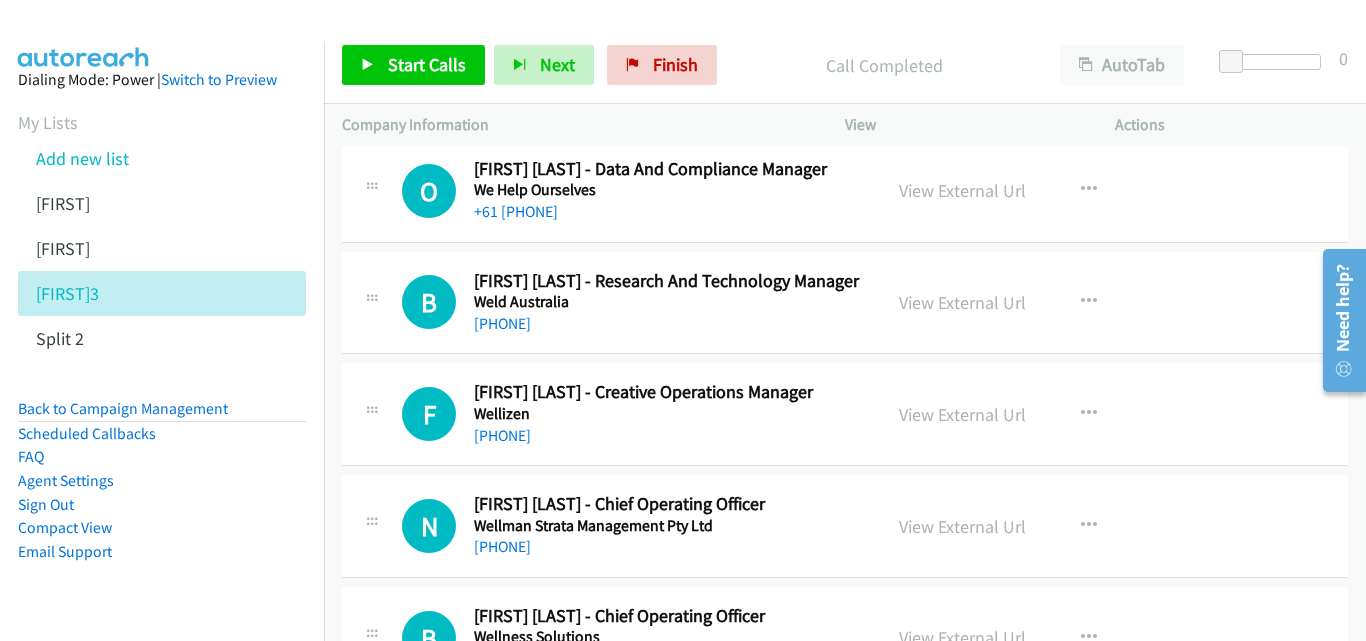 scroll, scrollTop: 10600, scrollLeft: 0, axis: vertical 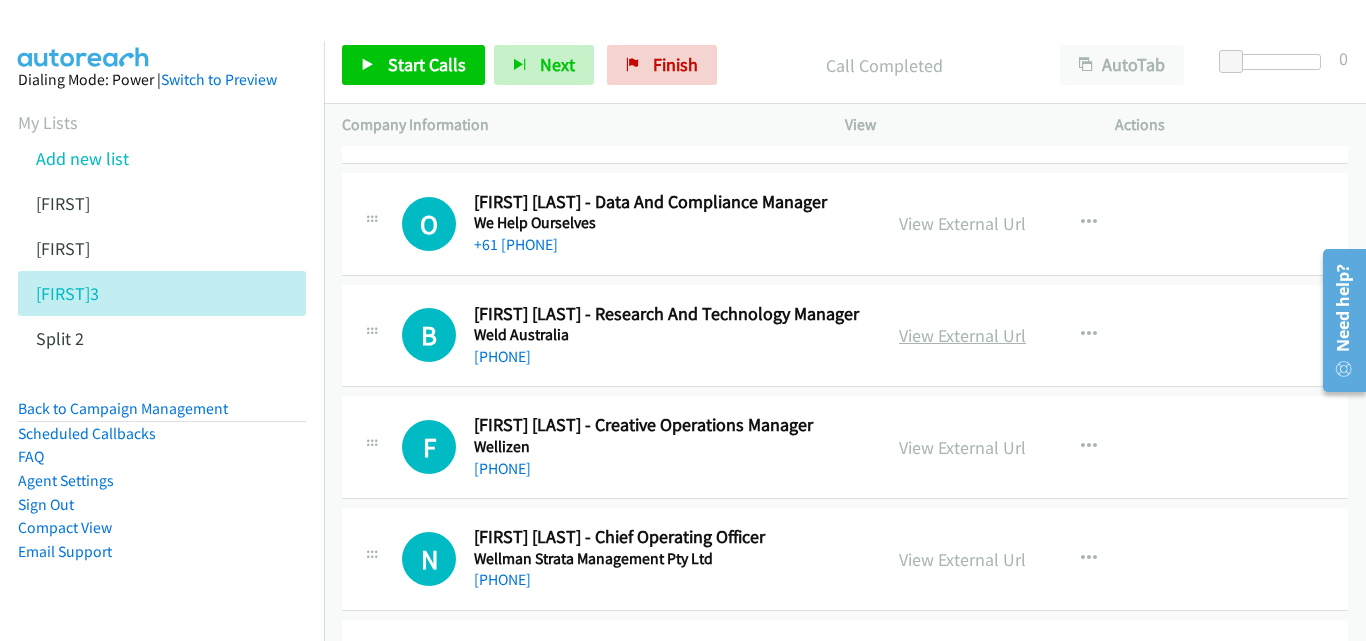 click on "View External Url" at bounding box center [962, 335] 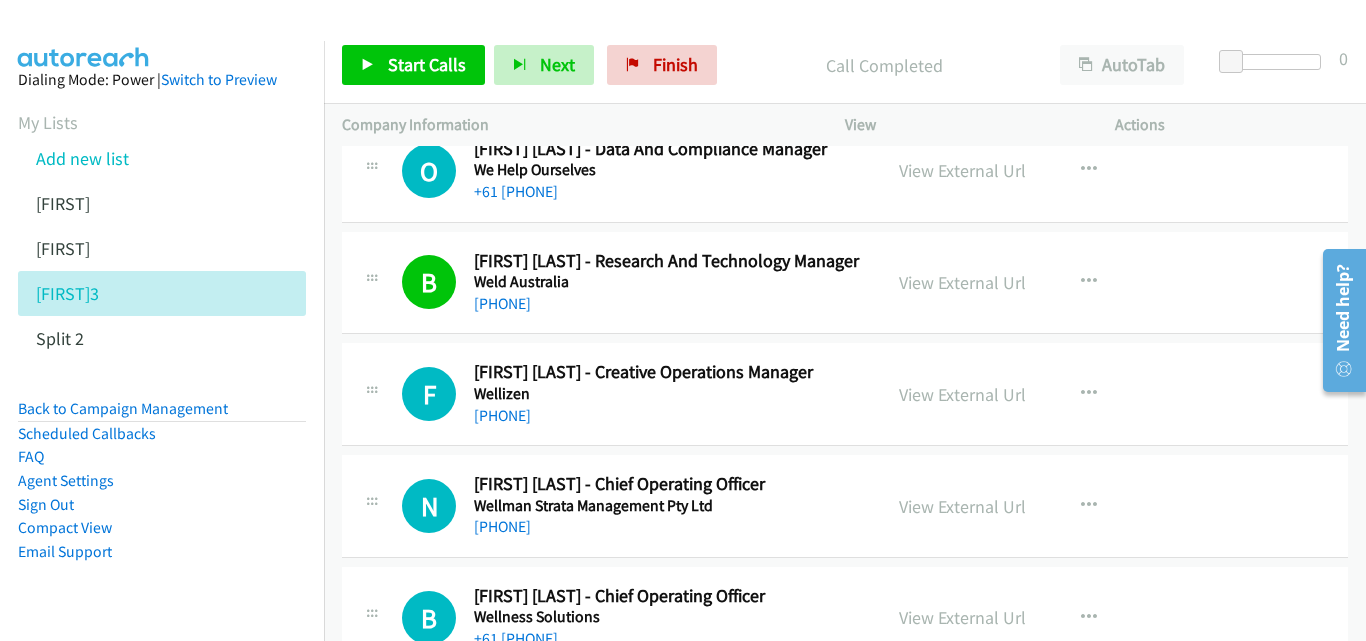 scroll, scrollTop: 10700, scrollLeft: 0, axis: vertical 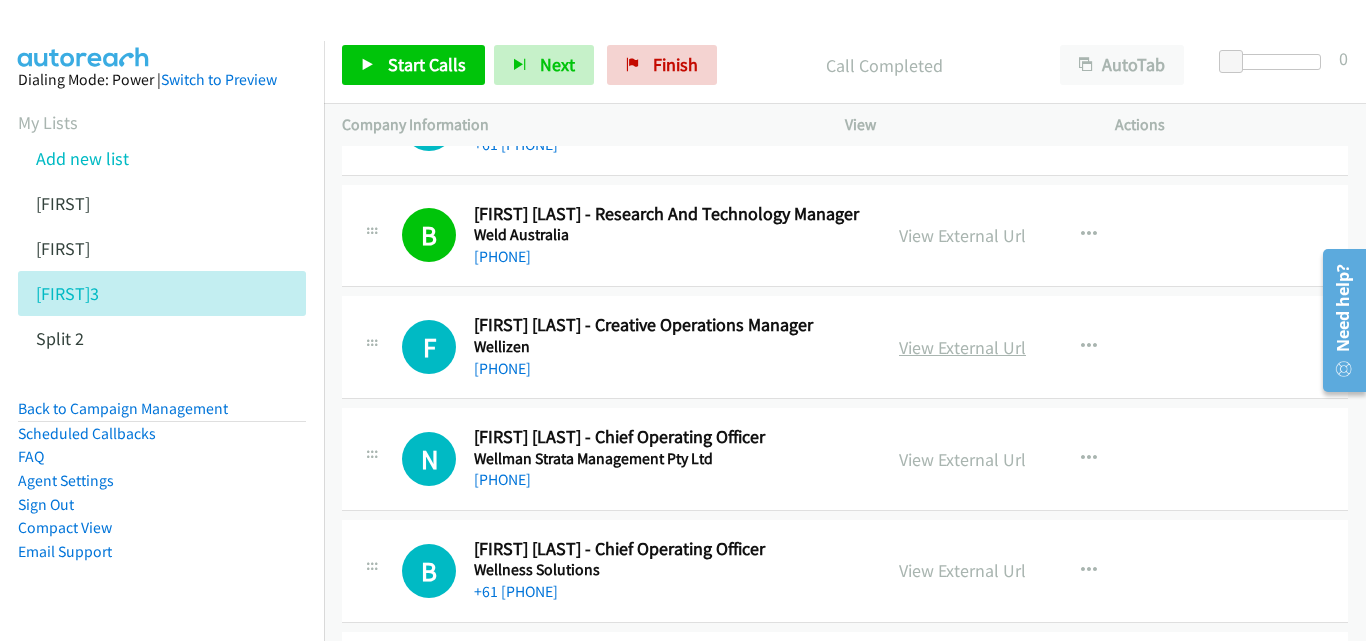 click on "View External Url" at bounding box center (962, 347) 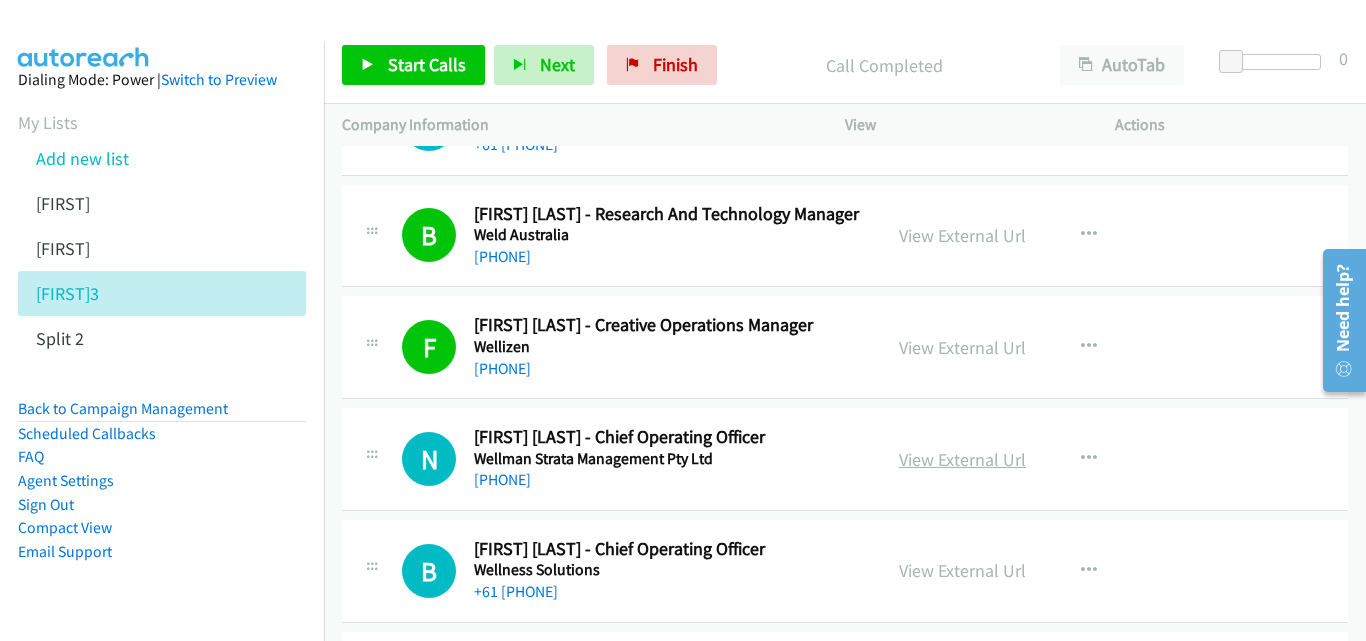 click on "View External Url" at bounding box center (962, 459) 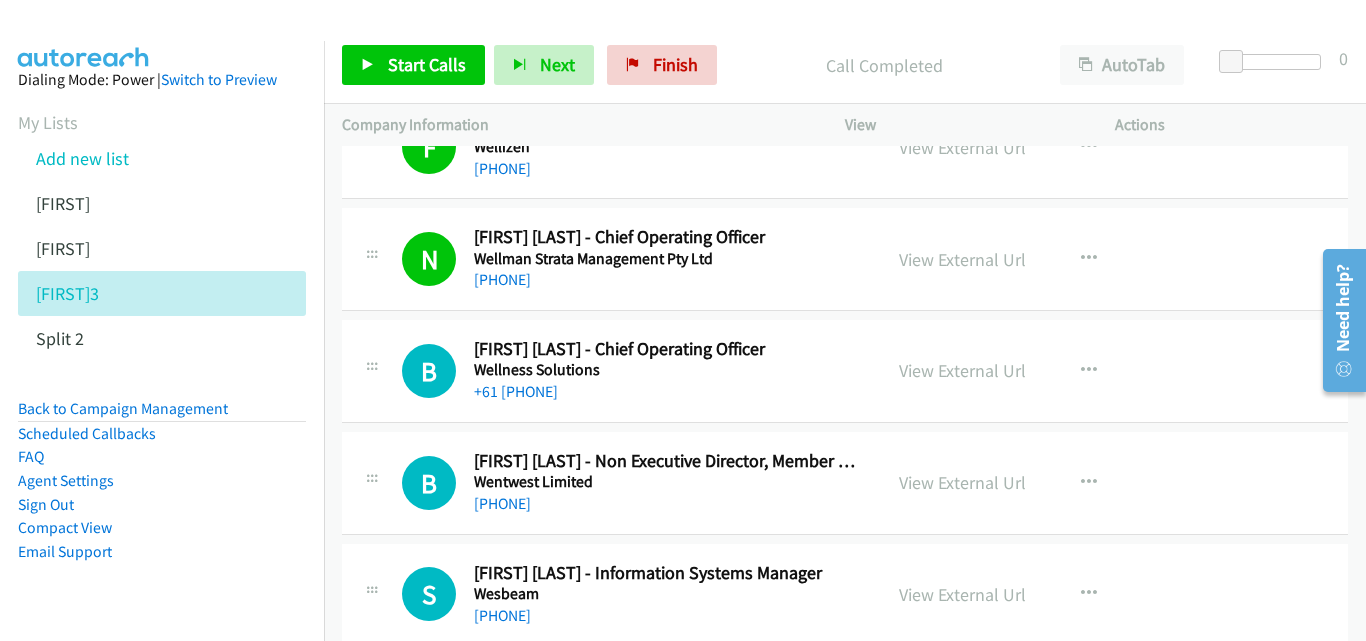 scroll, scrollTop: 11100, scrollLeft: 0, axis: vertical 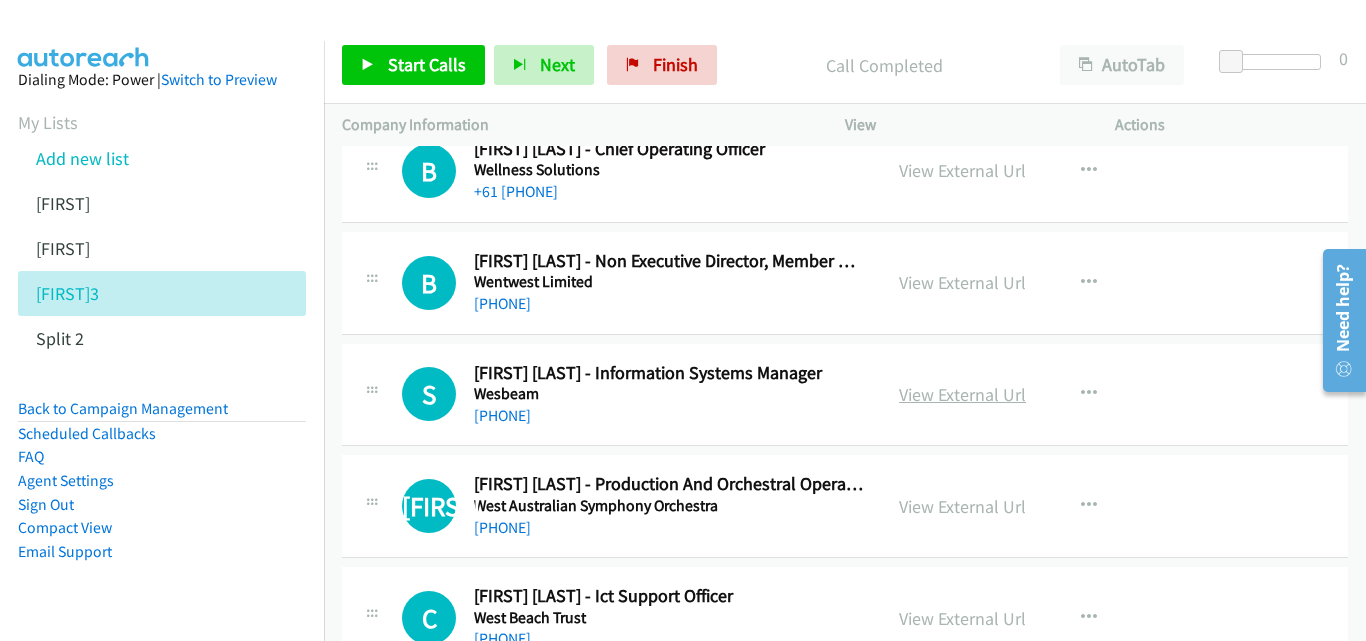 click on "View External Url" at bounding box center (962, 394) 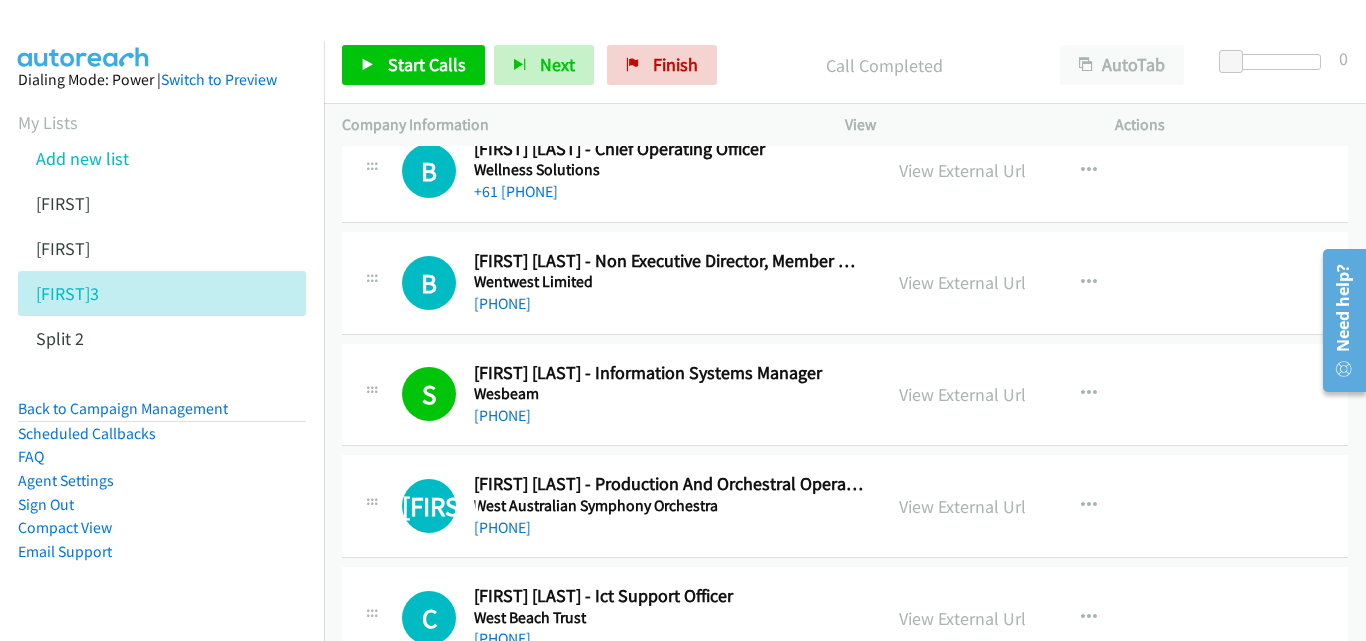 scroll, scrollTop: 11300, scrollLeft: 0, axis: vertical 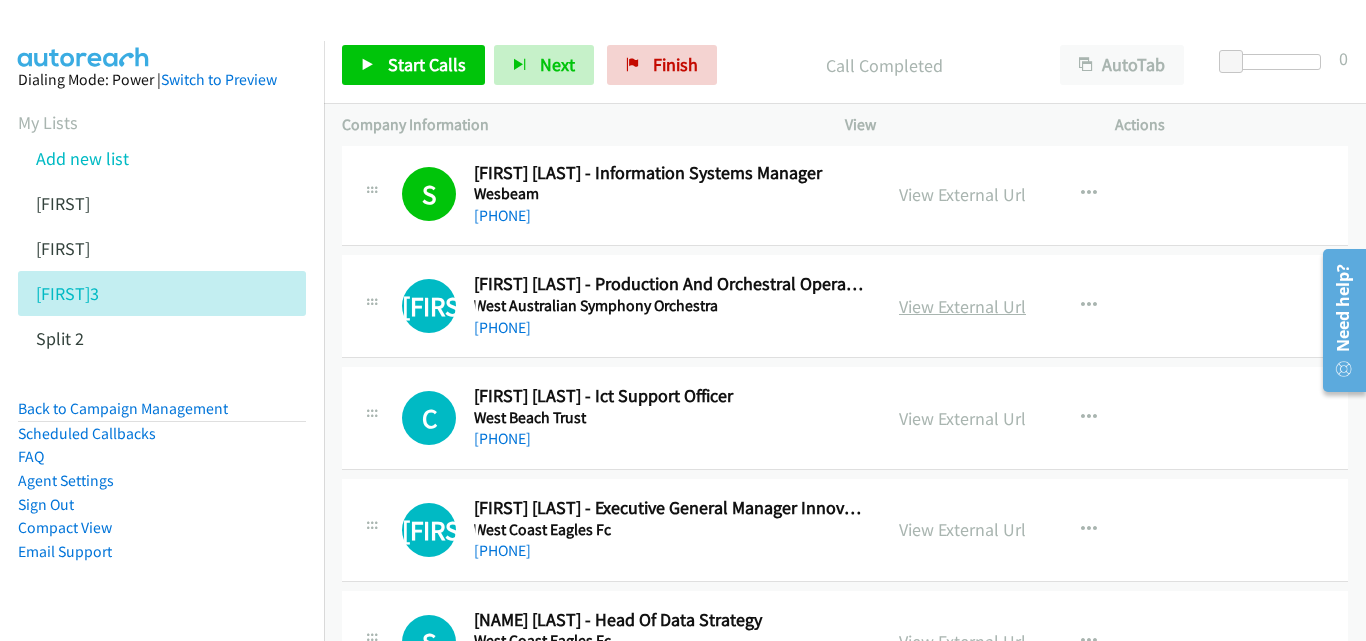 click on "View External Url" at bounding box center (962, 306) 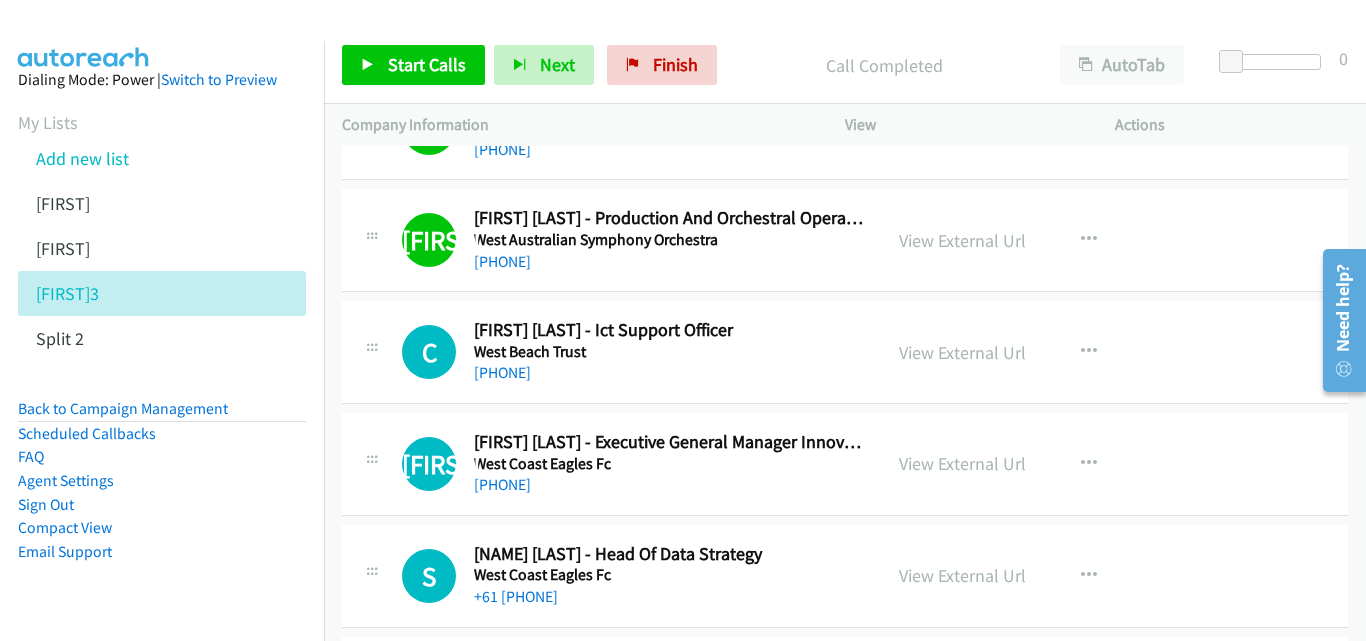 scroll, scrollTop: 11400, scrollLeft: 0, axis: vertical 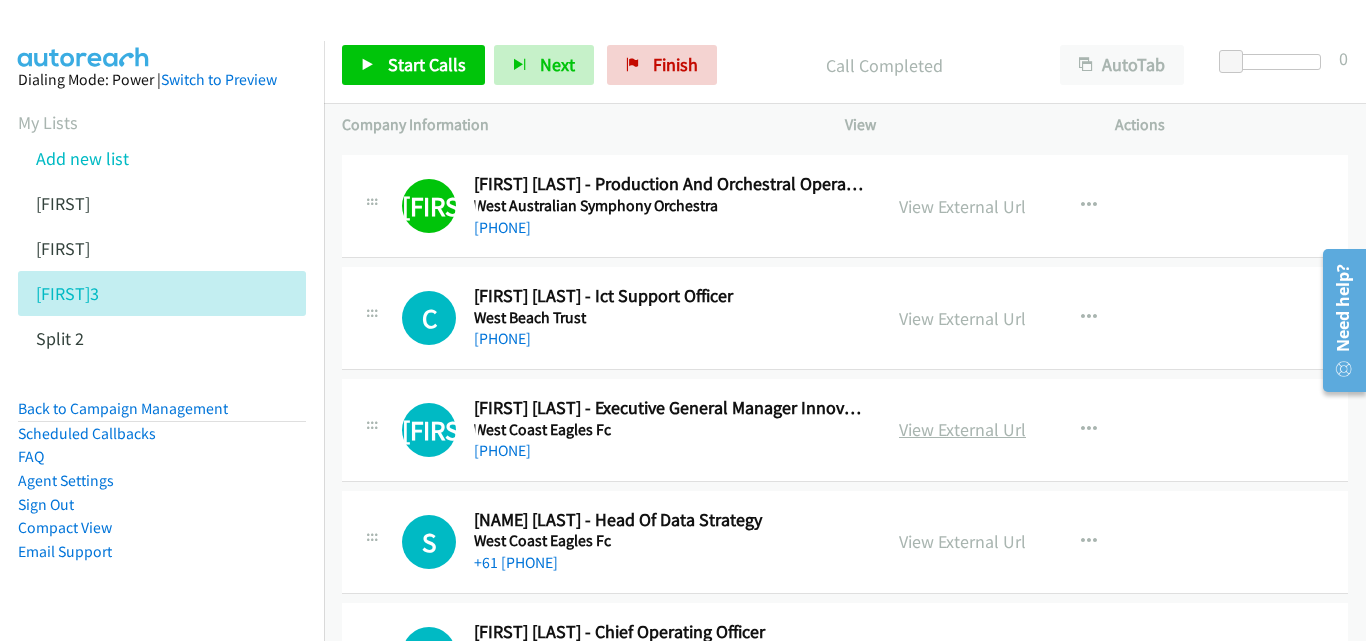 click on "View External Url" at bounding box center [962, 429] 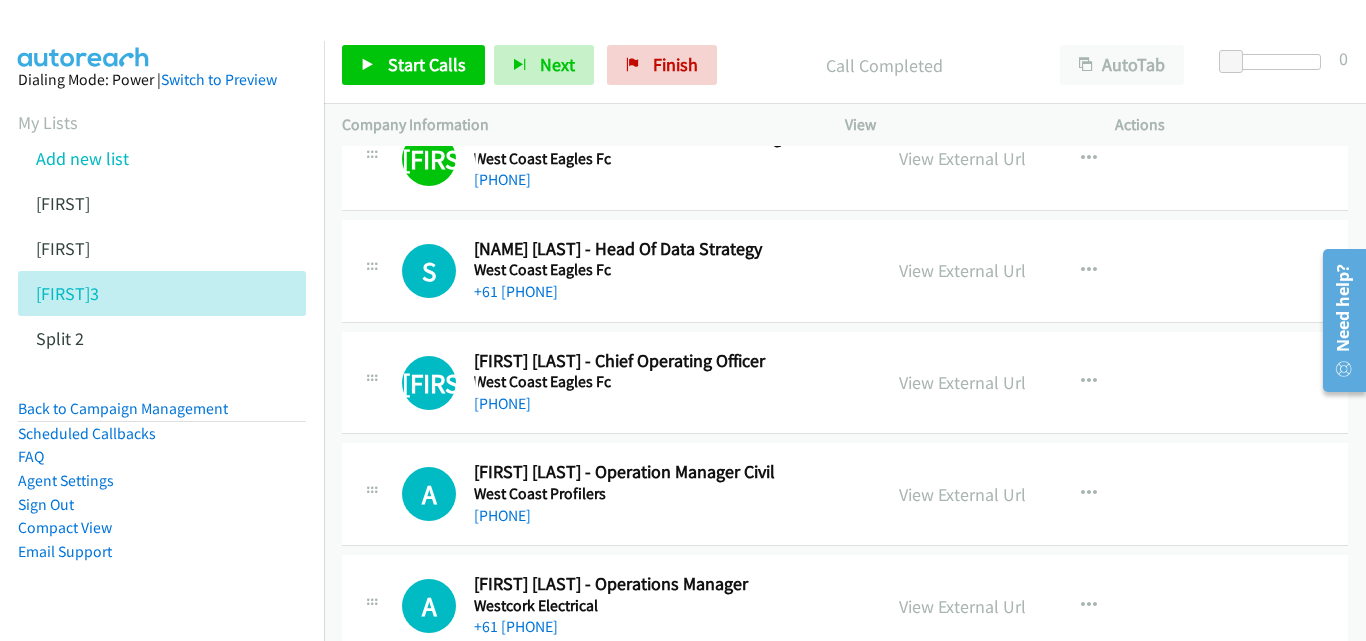 scroll, scrollTop: 11700, scrollLeft: 0, axis: vertical 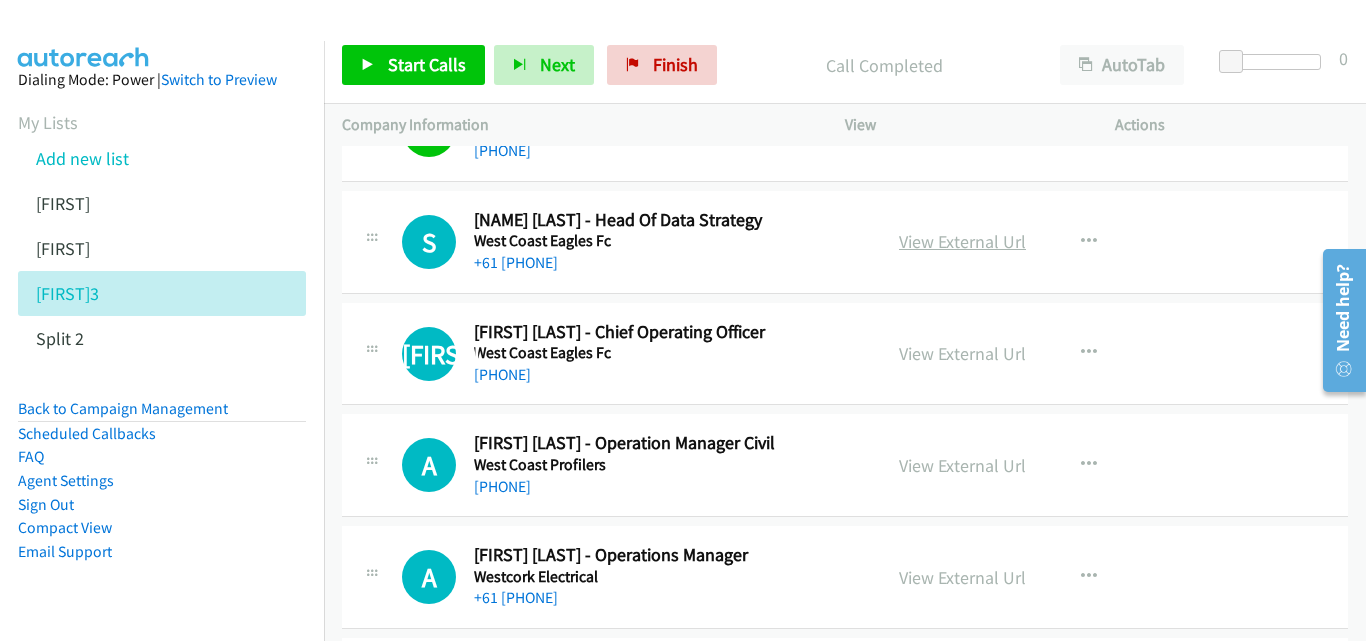 click on "View External Url" at bounding box center (962, 241) 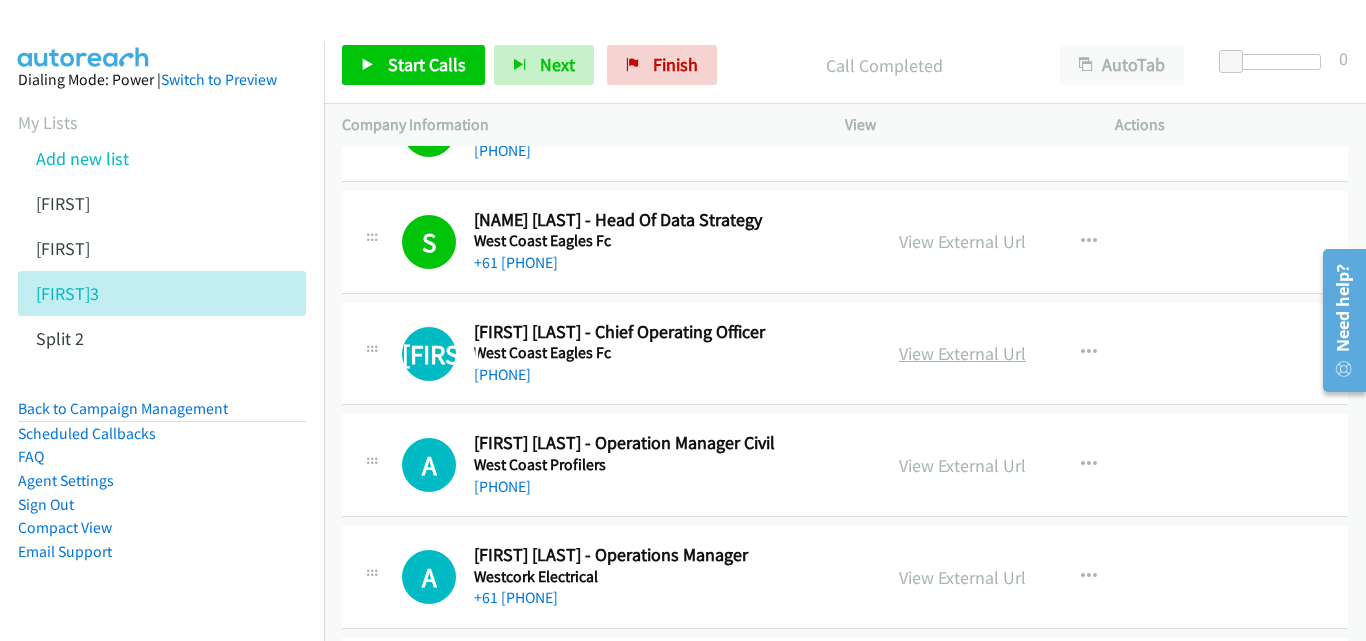 click on "View External Url" at bounding box center (962, 353) 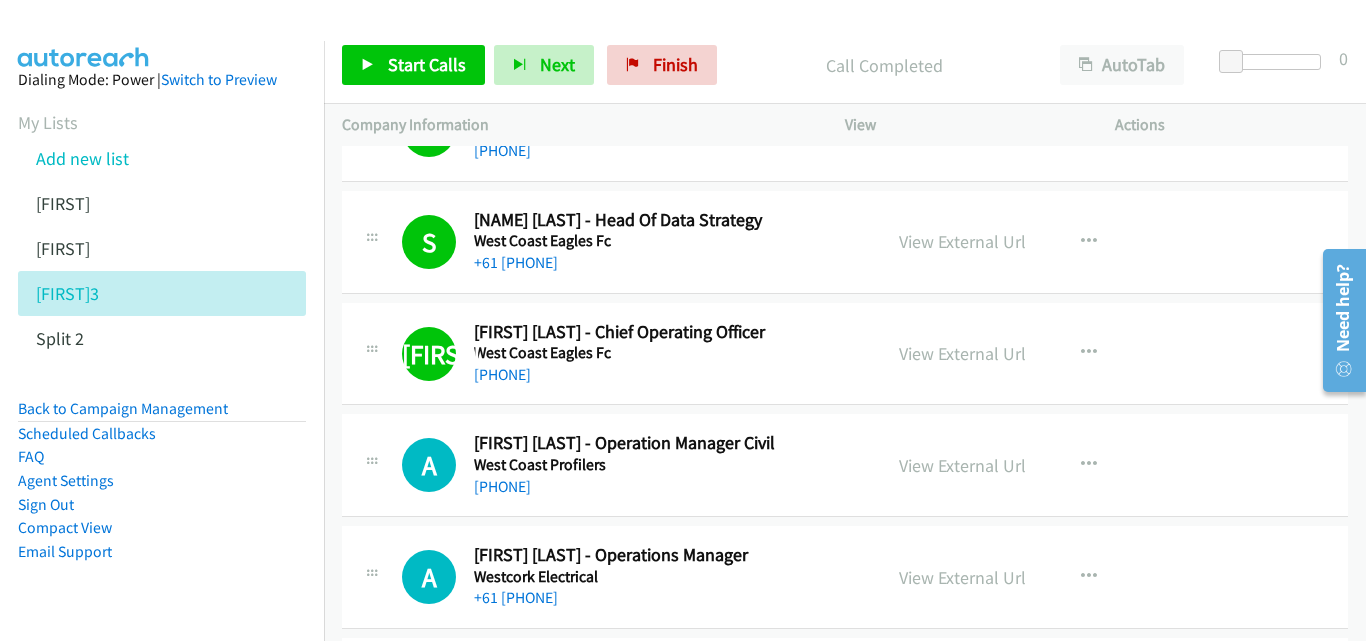 scroll, scrollTop: 11800, scrollLeft: 0, axis: vertical 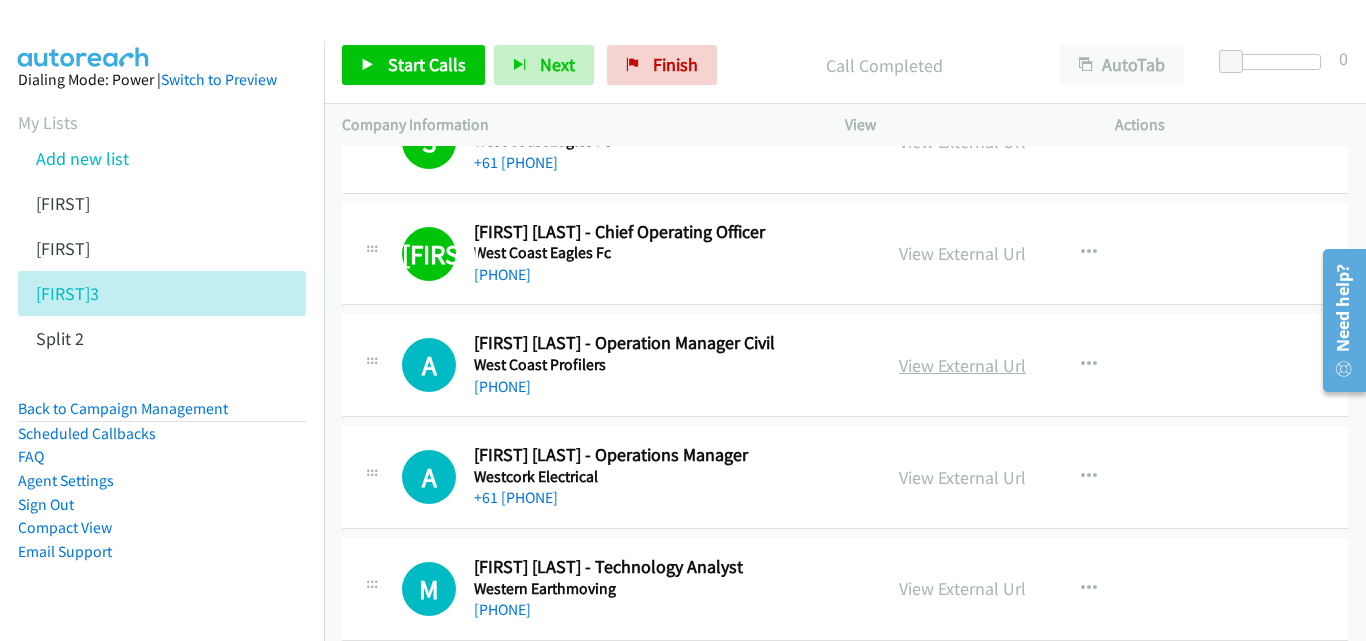 click on "View External Url" at bounding box center [962, 365] 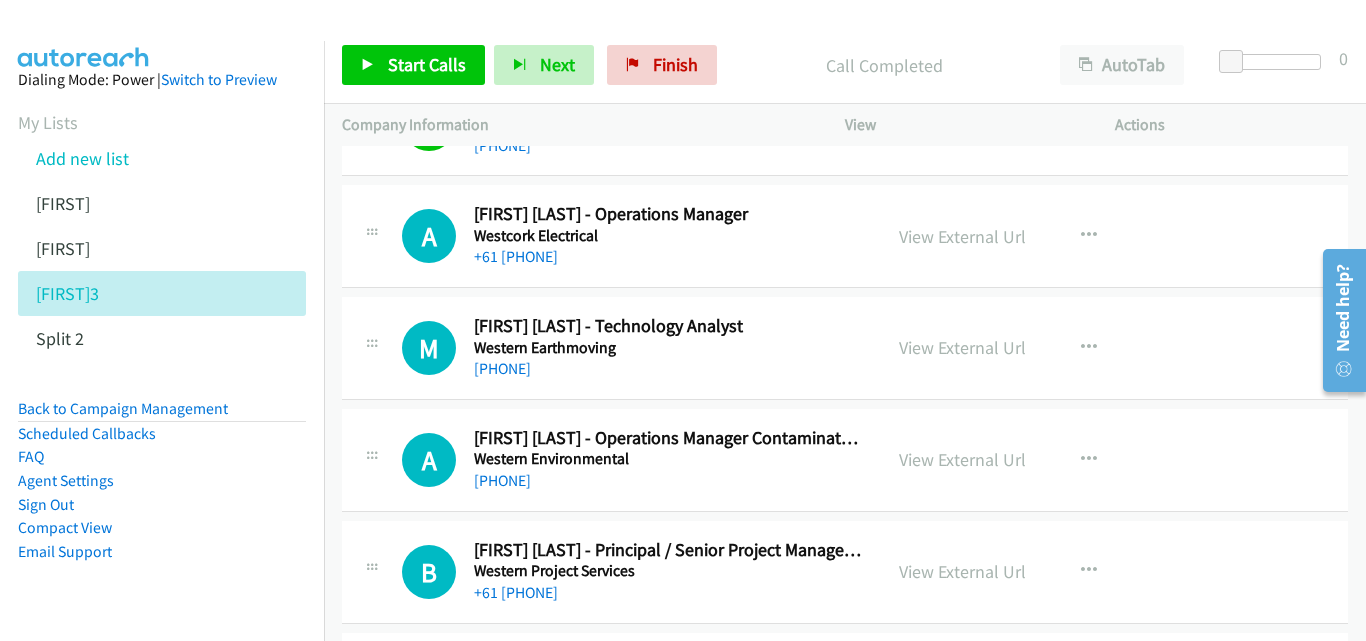 scroll, scrollTop: 12100, scrollLeft: 0, axis: vertical 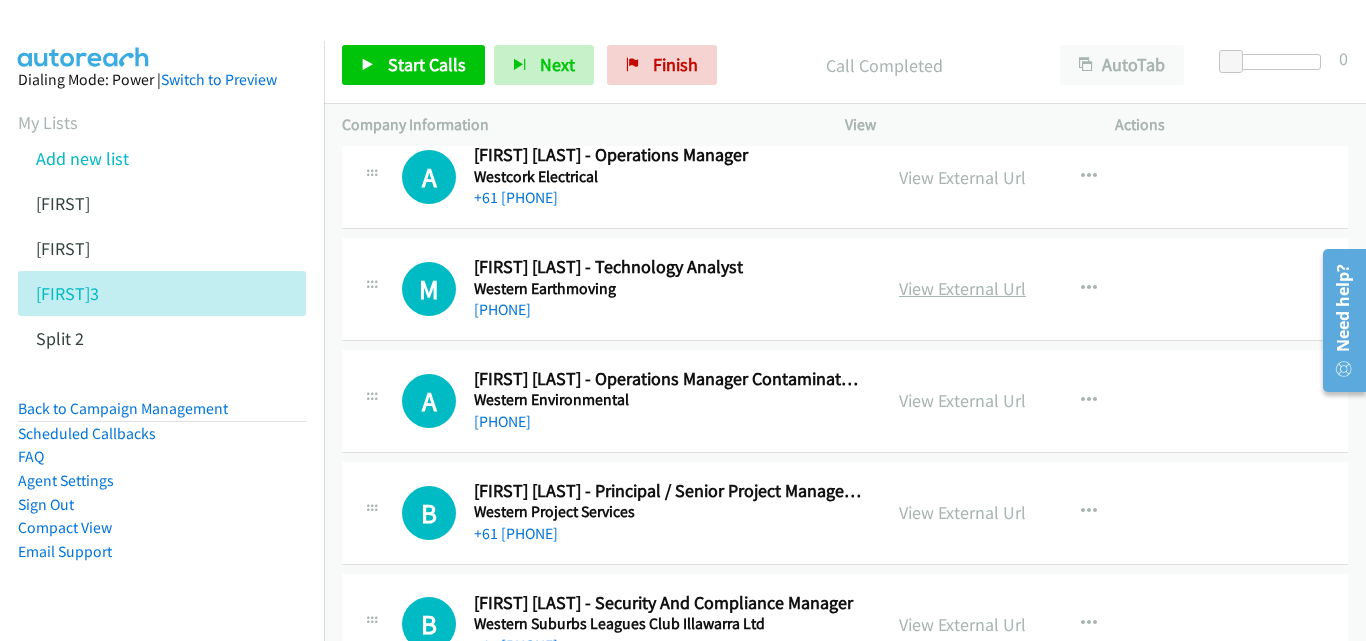 click on "View External Url" at bounding box center [962, 288] 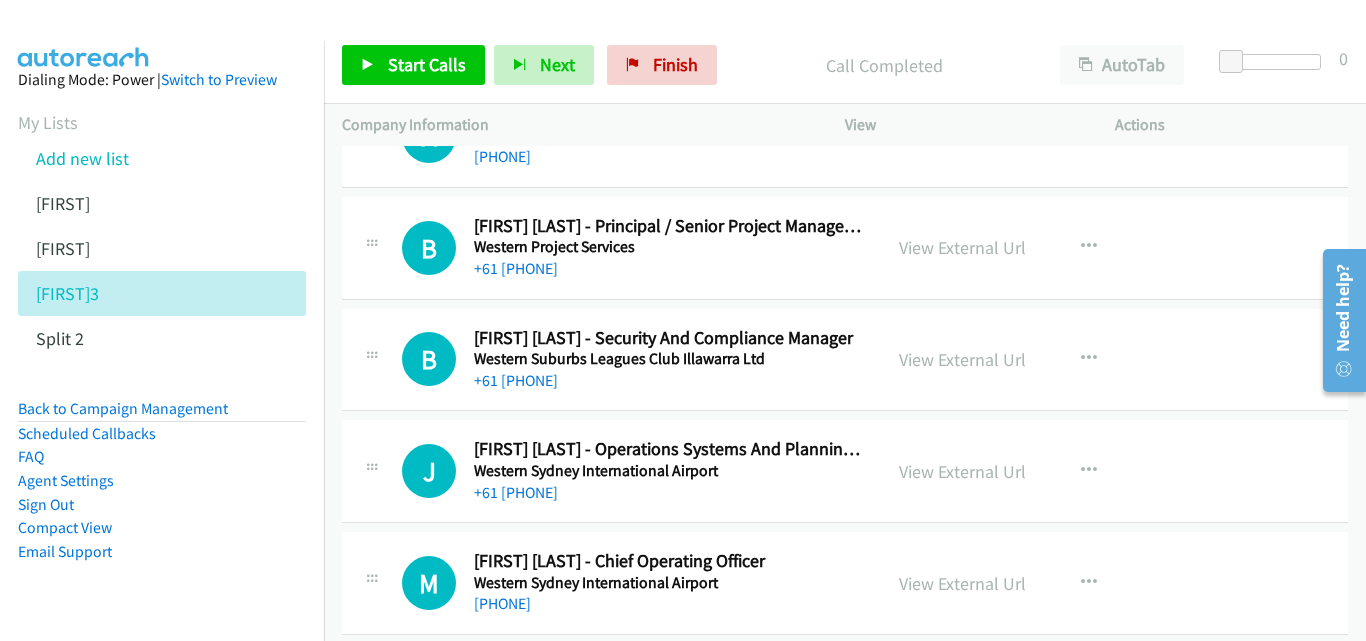 scroll, scrollTop: 12400, scrollLeft: 0, axis: vertical 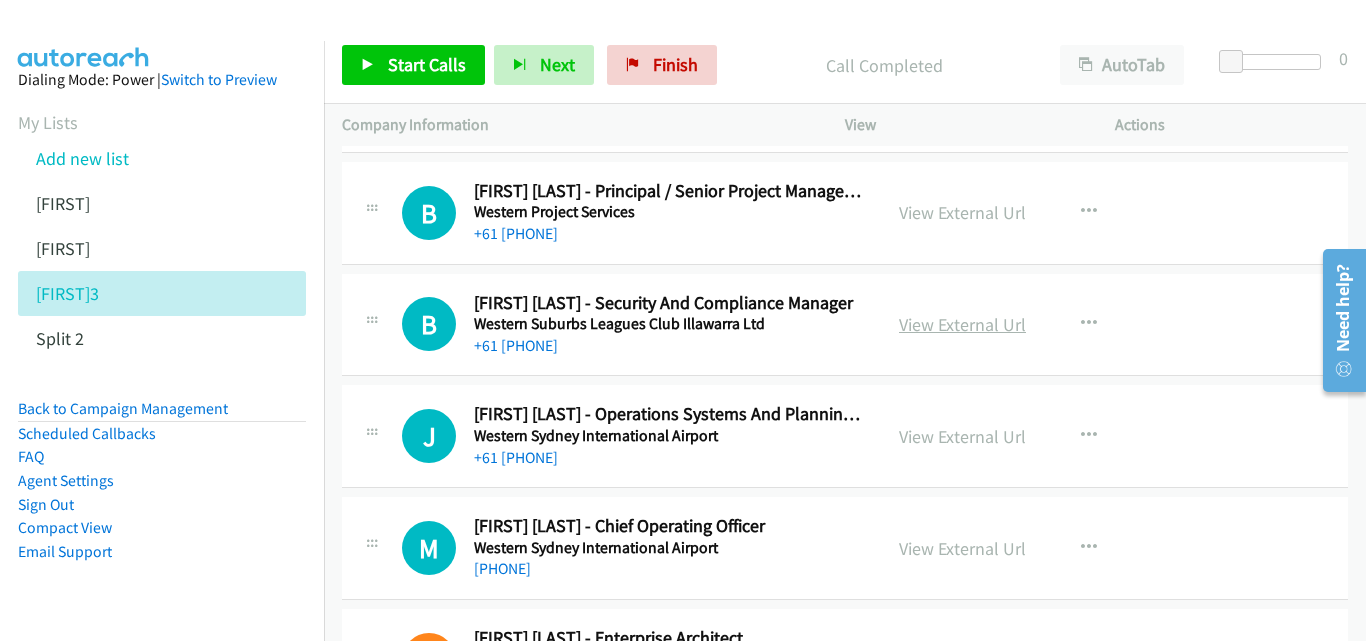 click on "View External Url" at bounding box center [962, 324] 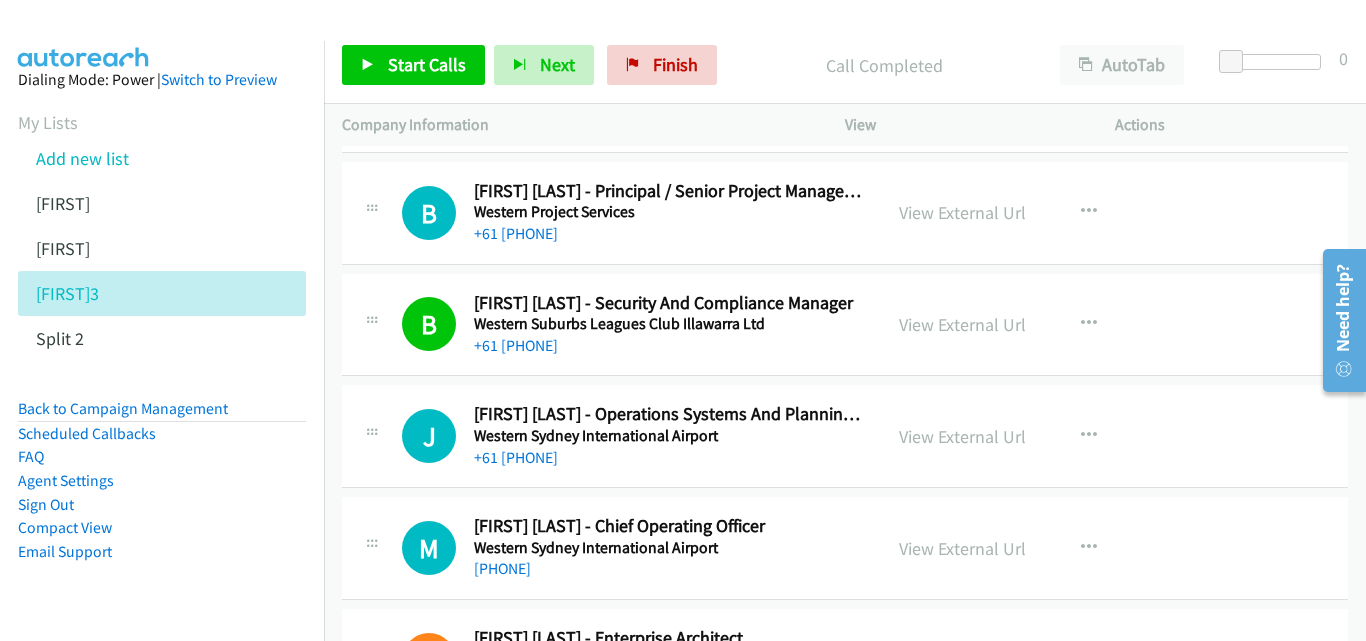 scroll, scrollTop: 12500, scrollLeft: 0, axis: vertical 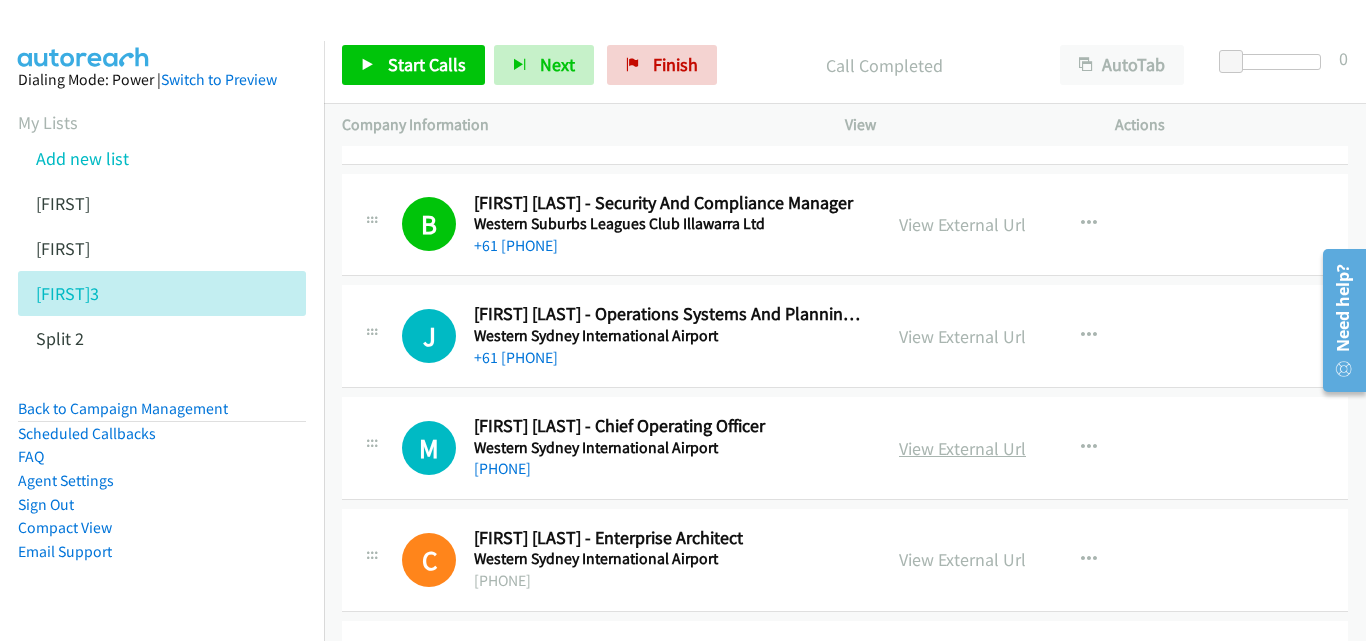 click on "View External Url" at bounding box center (962, 448) 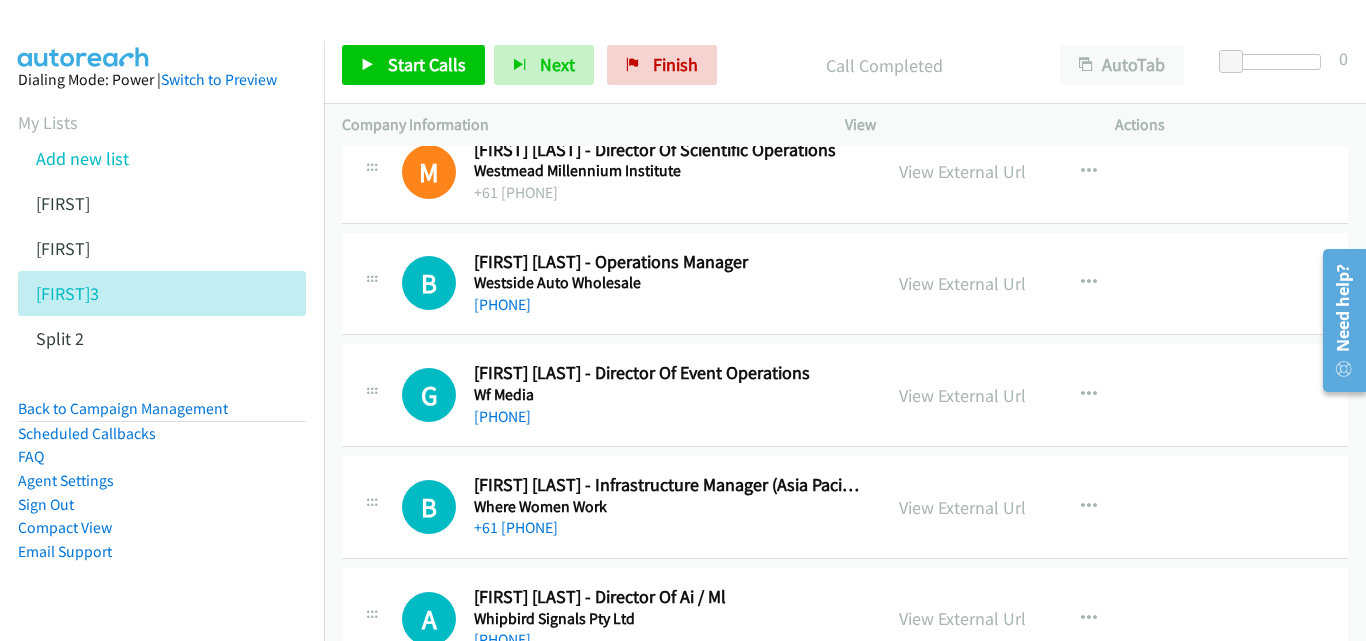 scroll, scrollTop: 13100, scrollLeft: 0, axis: vertical 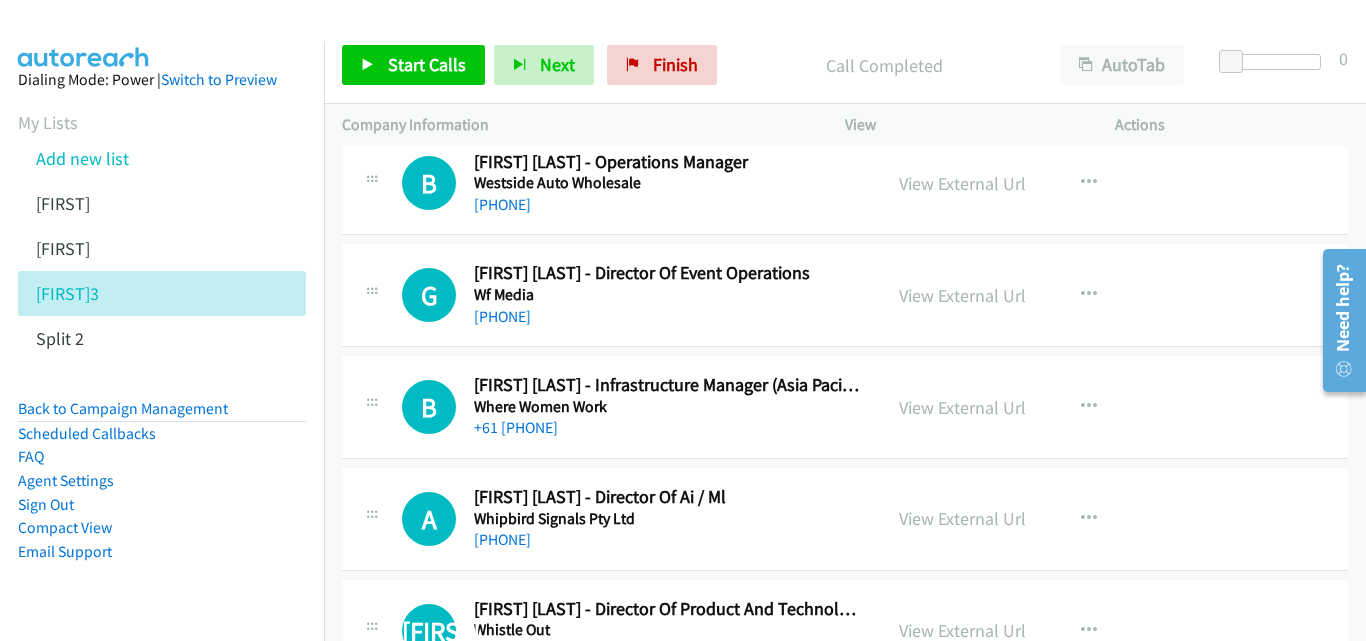 click on "View External Url
View External Url
Schedule/Manage Callback
Start Calls Here
Remove from list
Add to do not call list
Reset Call Status" at bounding box center [1025, 295] 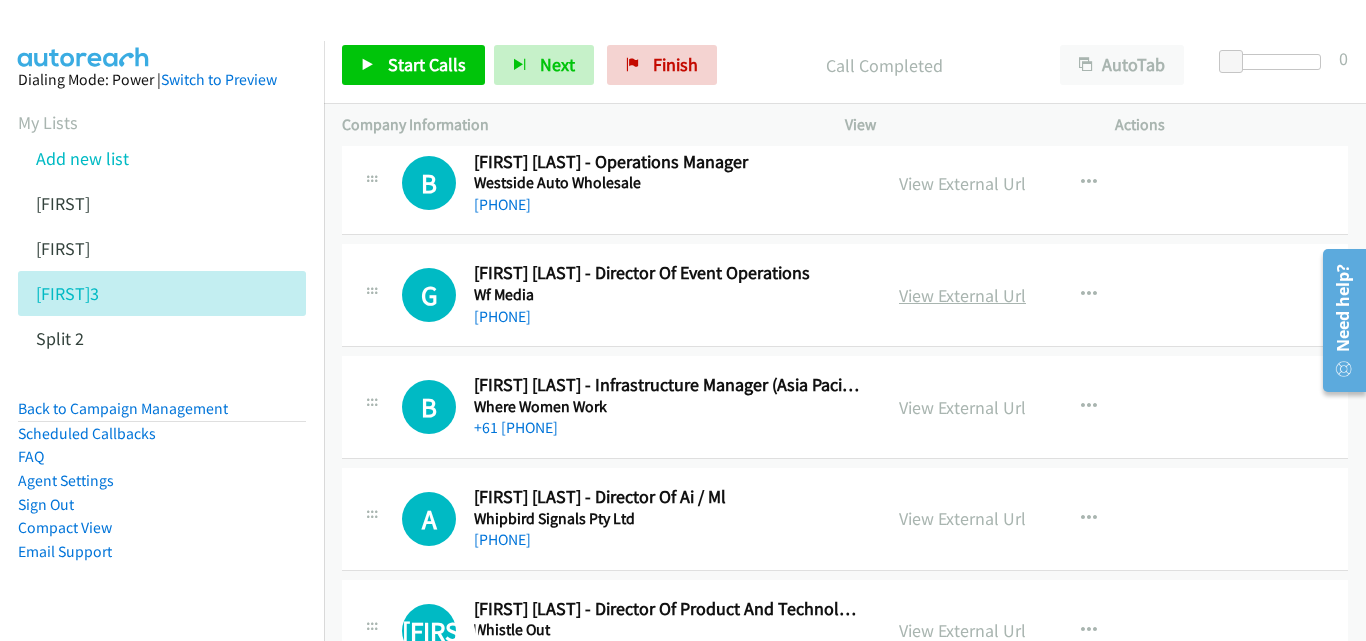 click on "View External Url" at bounding box center [962, 295] 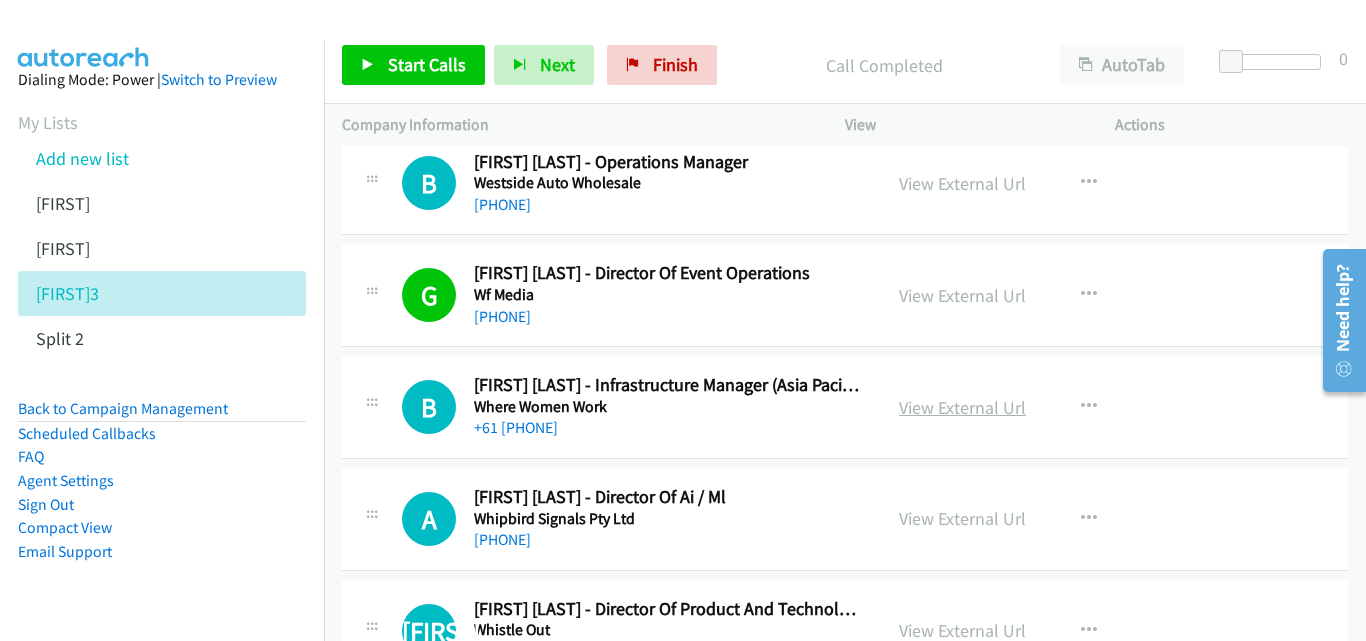 click on "View External Url" at bounding box center (962, 407) 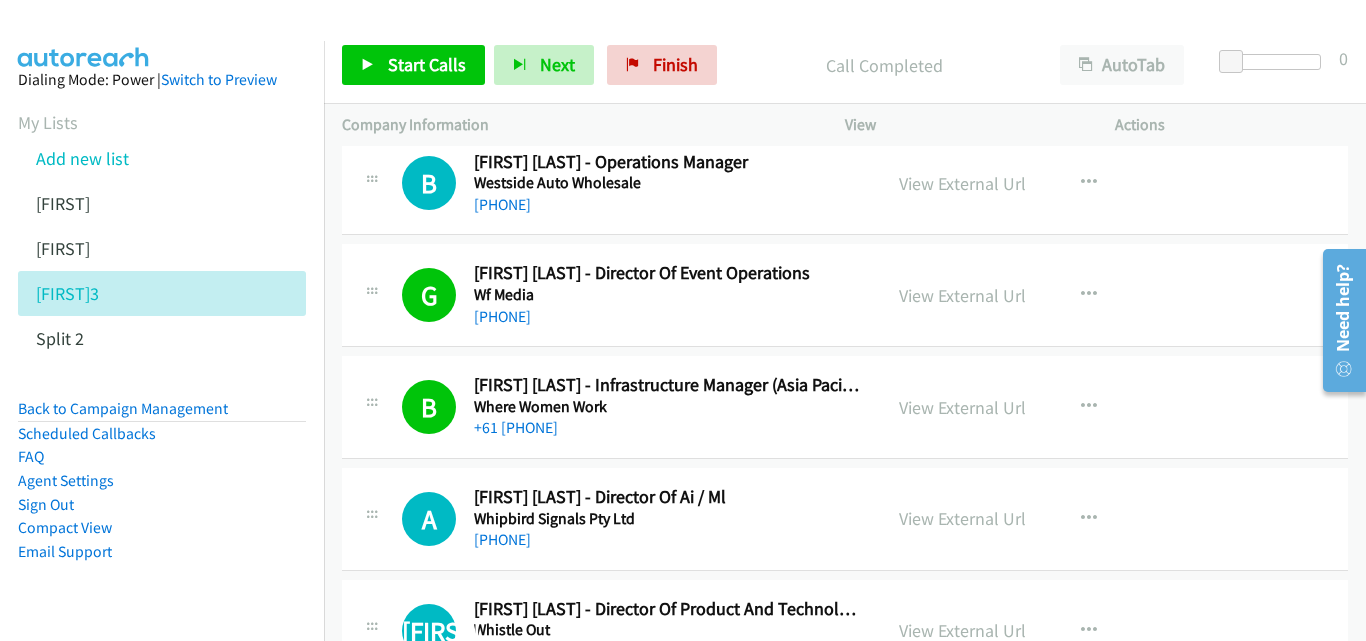 scroll, scrollTop: 13200, scrollLeft: 0, axis: vertical 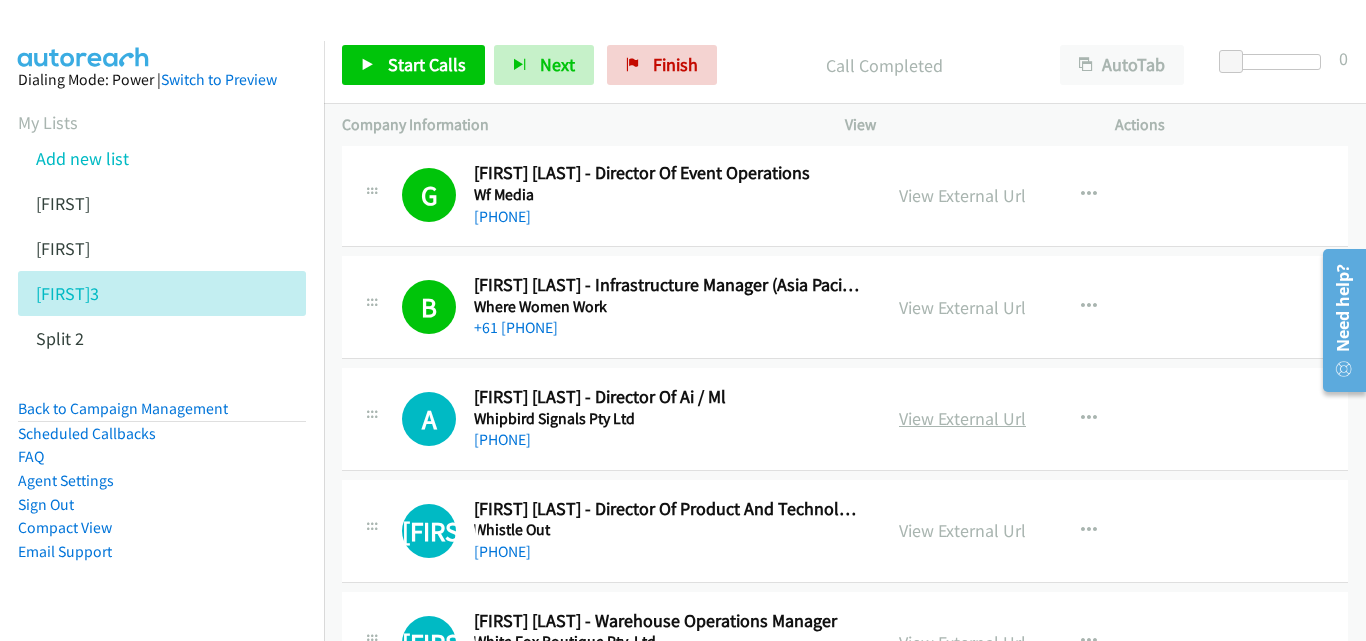 click on "View External Url" at bounding box center (962, 418) 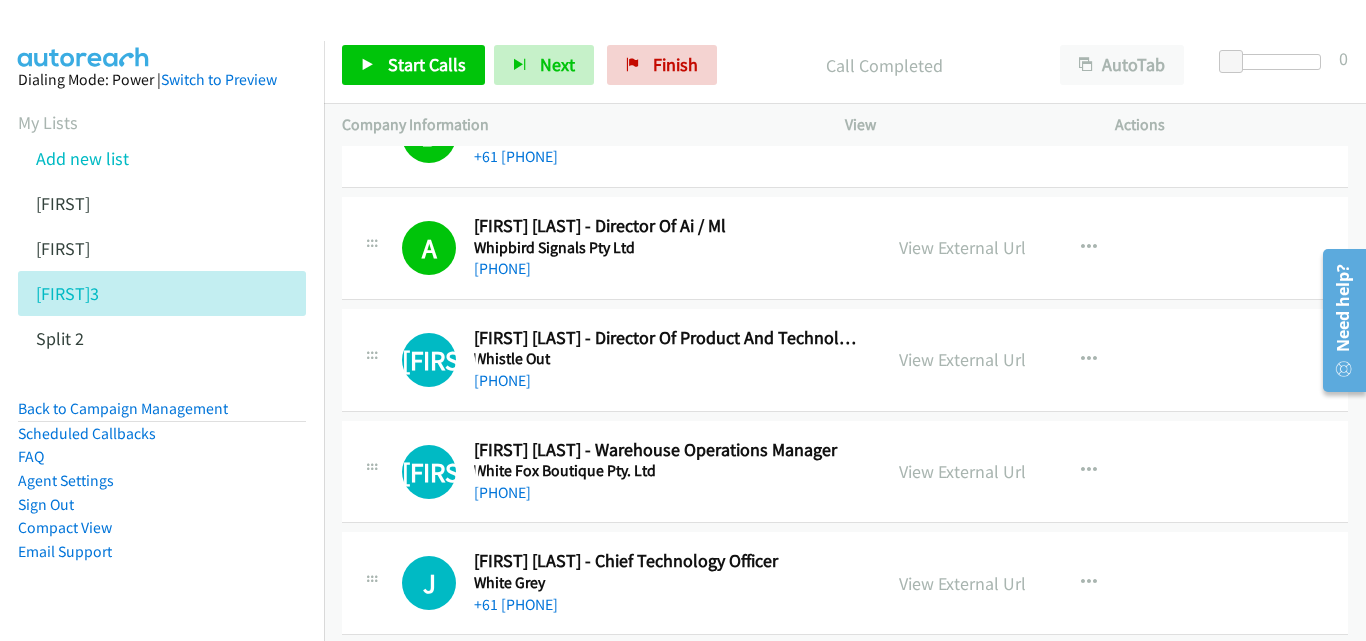 scroll, scrollTop: 13395, scrollLeft: 0, axis: vertical 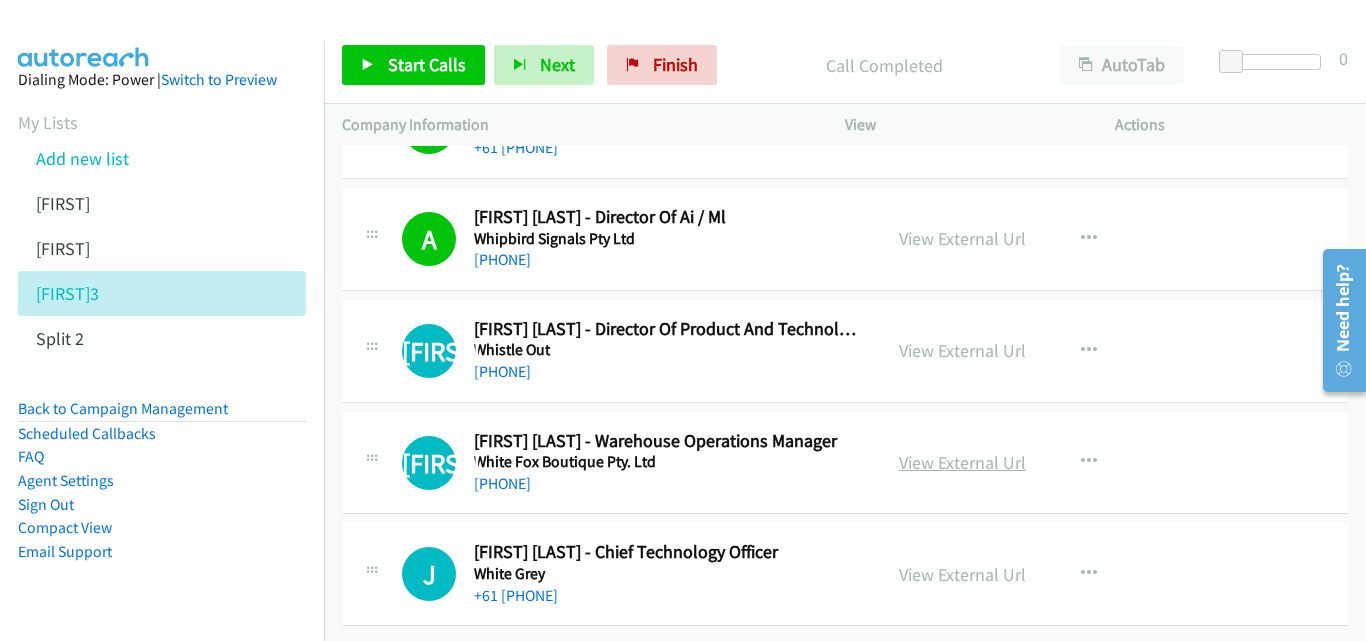 click on "View External Url" at bounding box center [962, 462] 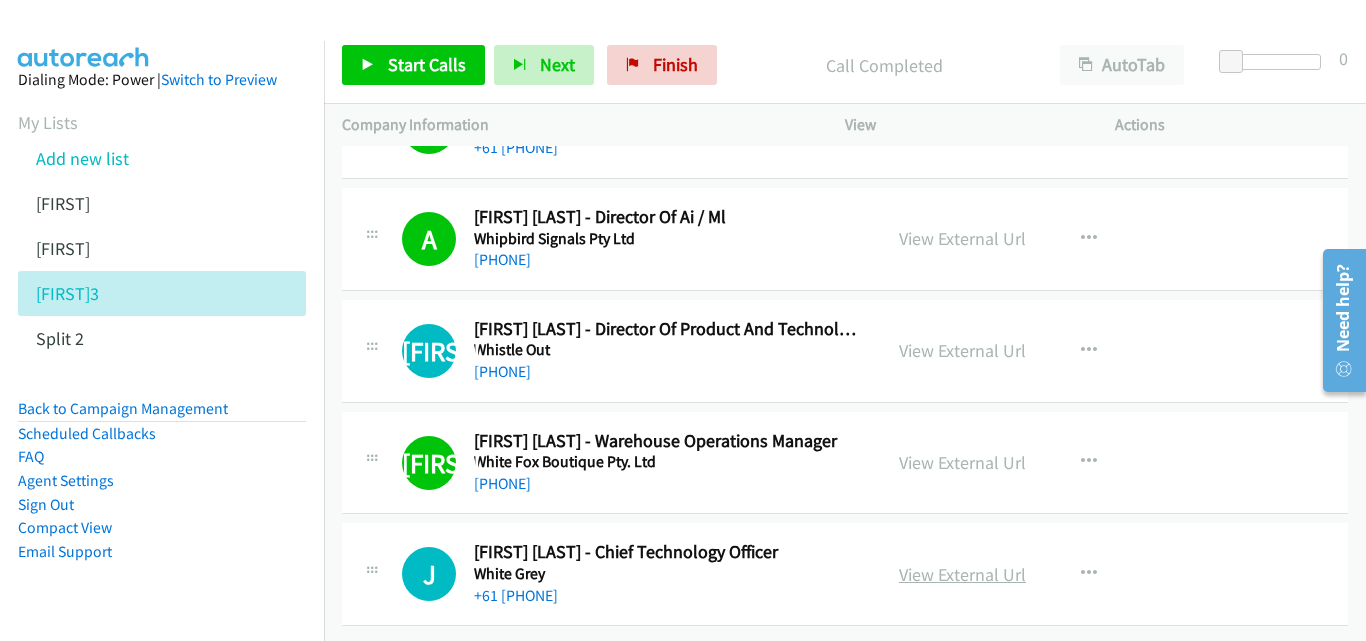 click on "View External Url" at bounding box center [962, 574] 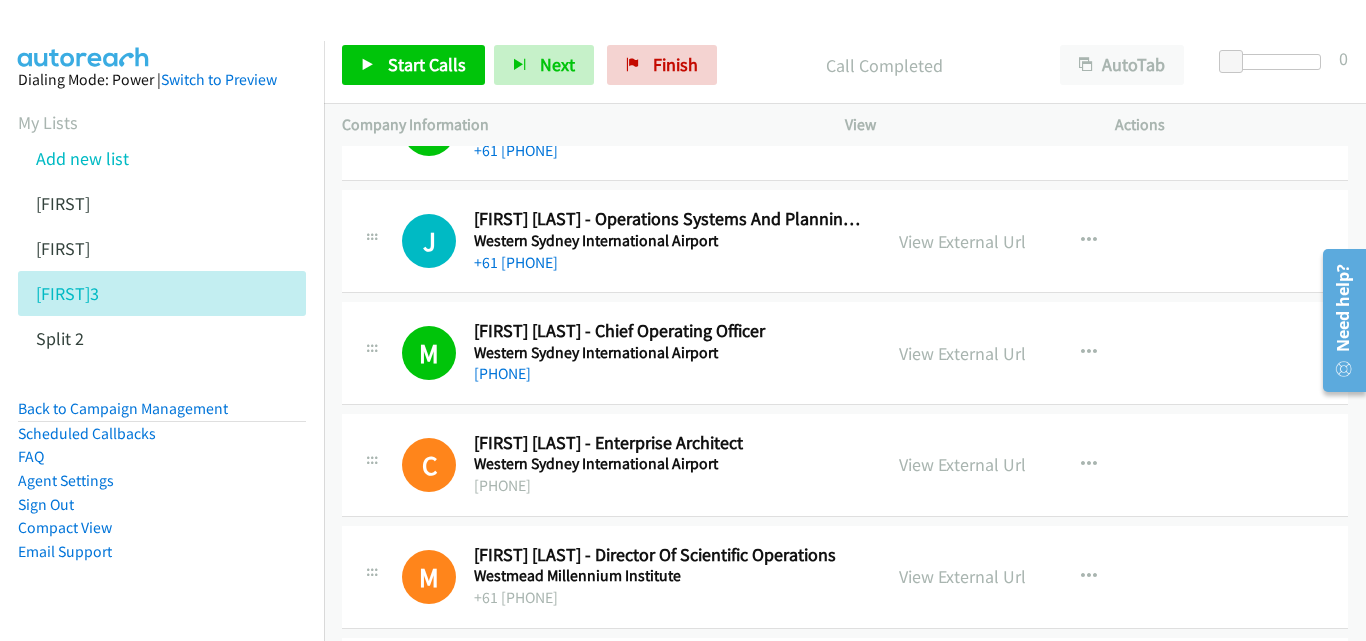 scroll, scrollTop: 12495, scrollLeft: 0, axis: vertical 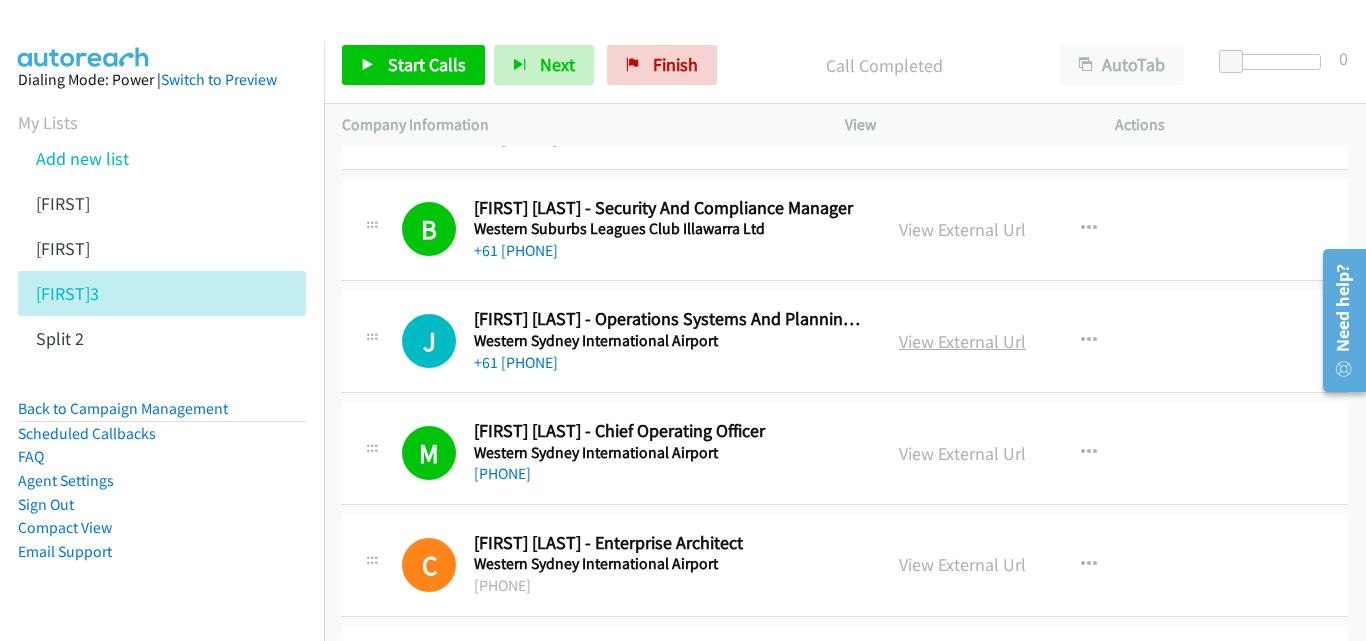 click on "View External Url" at bounding box center (962, 341) 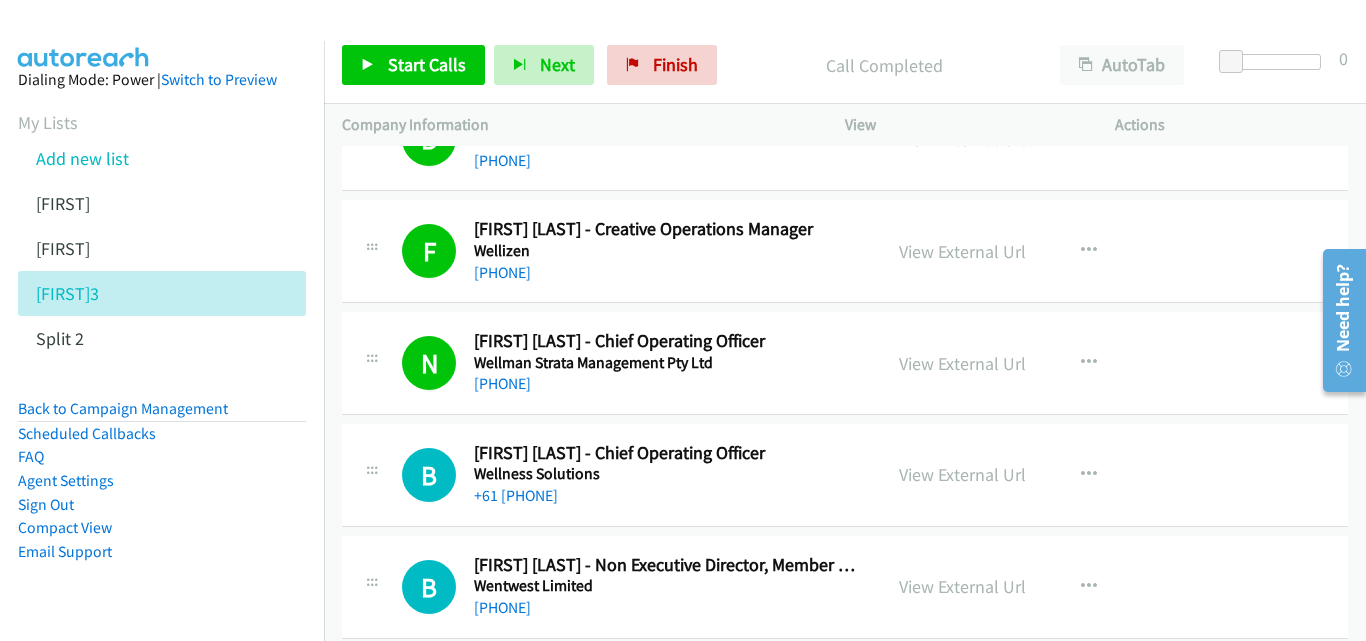 scroll, scrollTop: 10795, scrollLeft: 0, axis: vertical 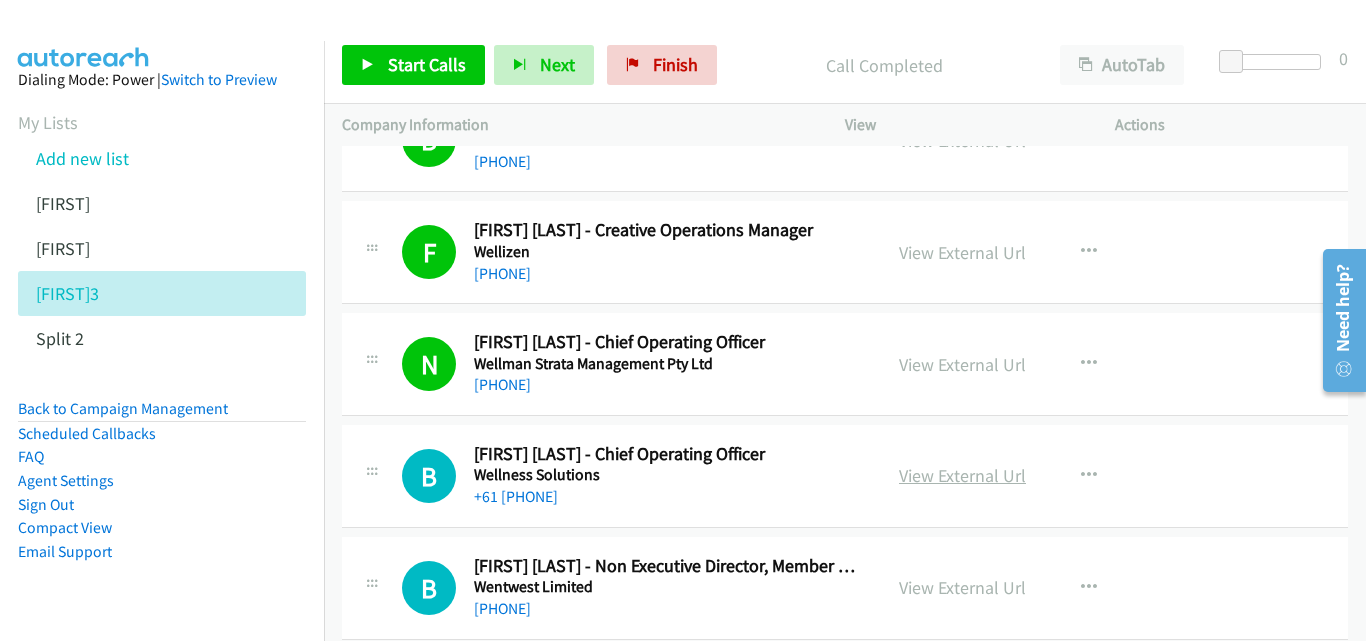 click on "View External Url" at bounding box center [962, 475] 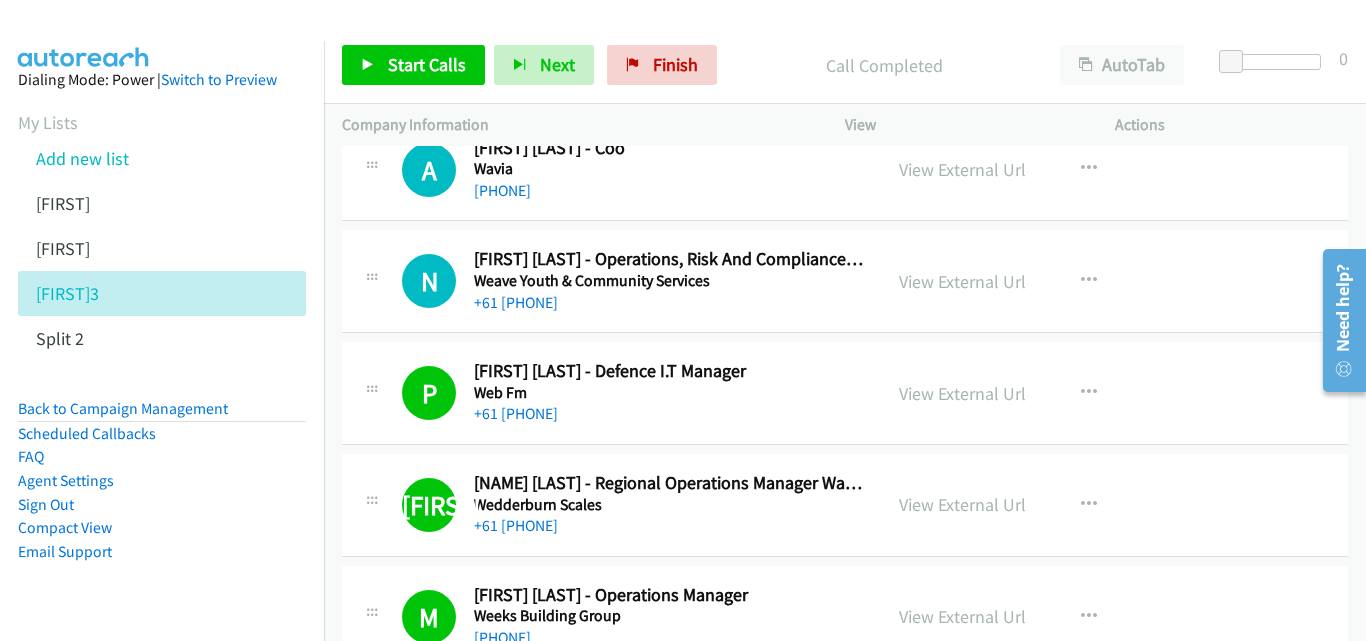scroll, scrollTop: 9995, scrollLeft: 0, axis: vertical 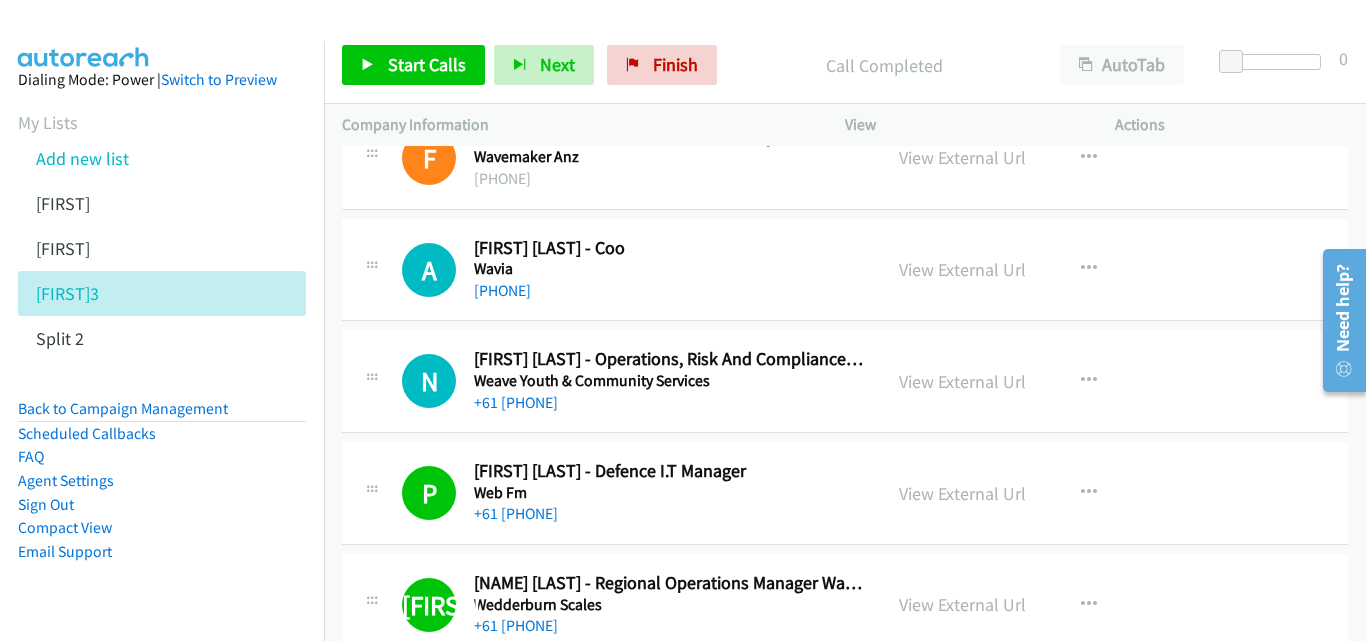 click on "View External Url
View External Url
Schedule/Manage Callback
Start Calls Here
Remove from list
Add to do not call list
Reset Call Status" at bounding box center [1025, 381] 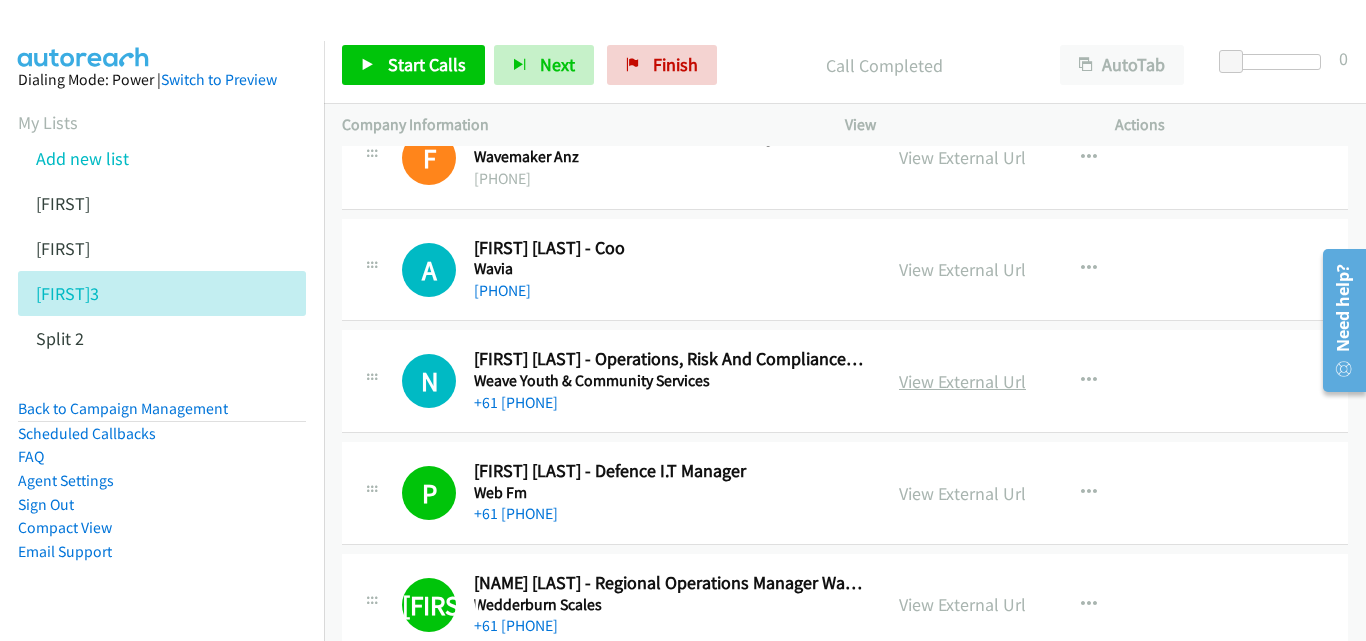 click on "View External Url" at bounding box center [962, 381] 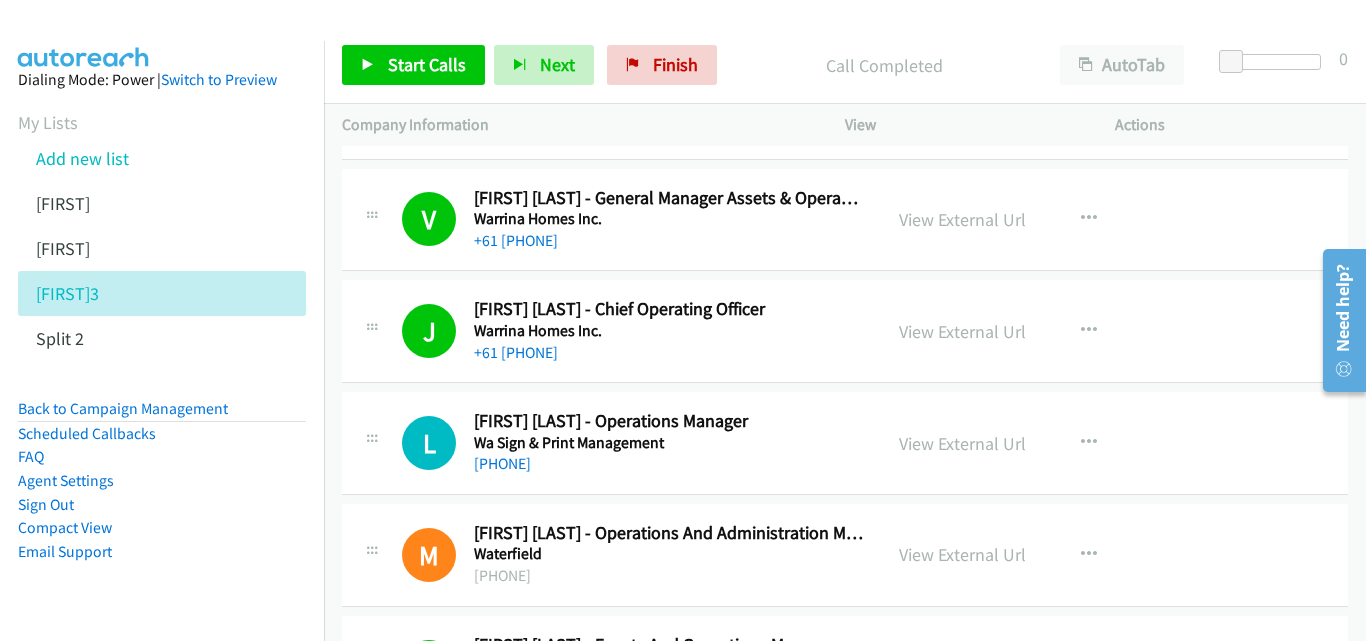 scroll, scrollTop: 8895, scrollLeft: 0, axis: vertical 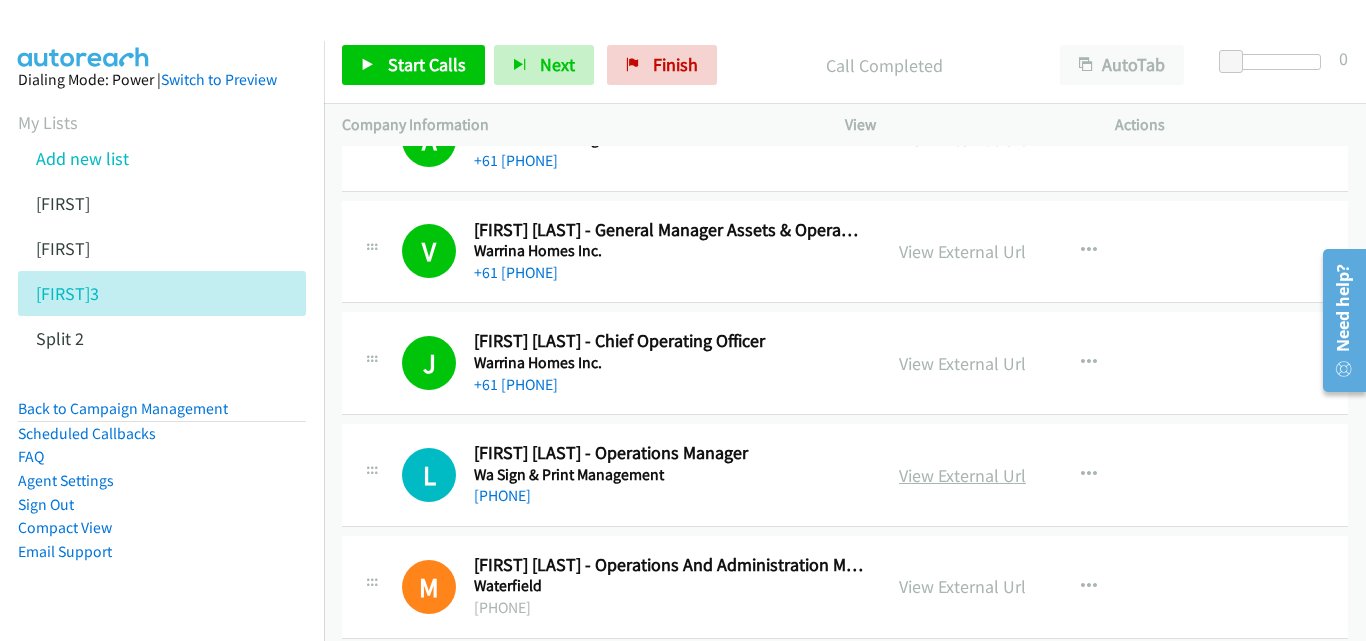 click on "View External Url" at bounding box center [962, 475] 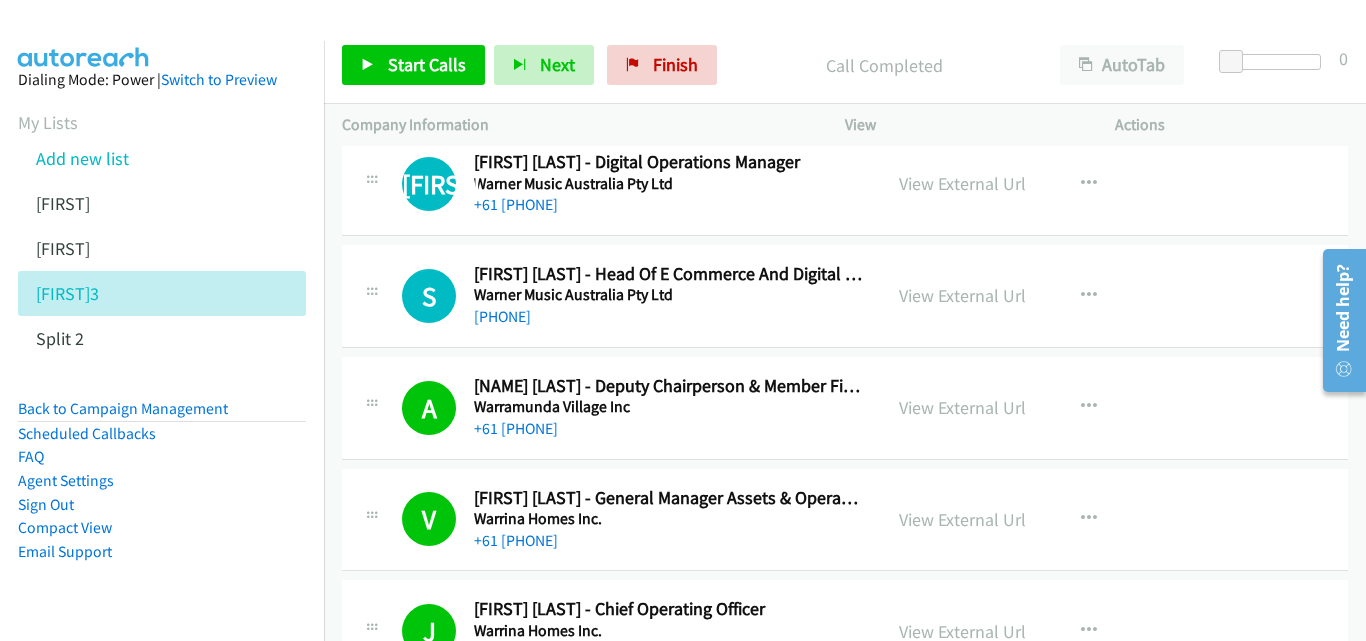 scroll, scrollTop: 8595, scrollLeft: 0, axis: vertical 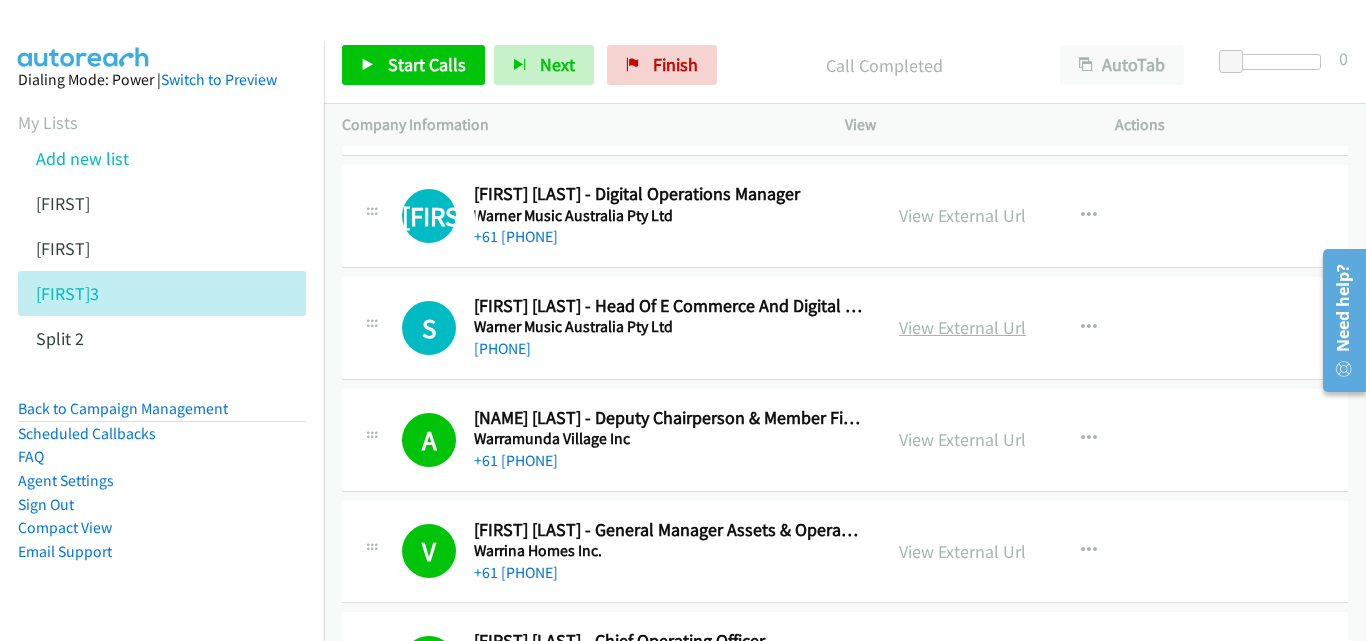 click on "View External Url" at bounding box center (962, 327) 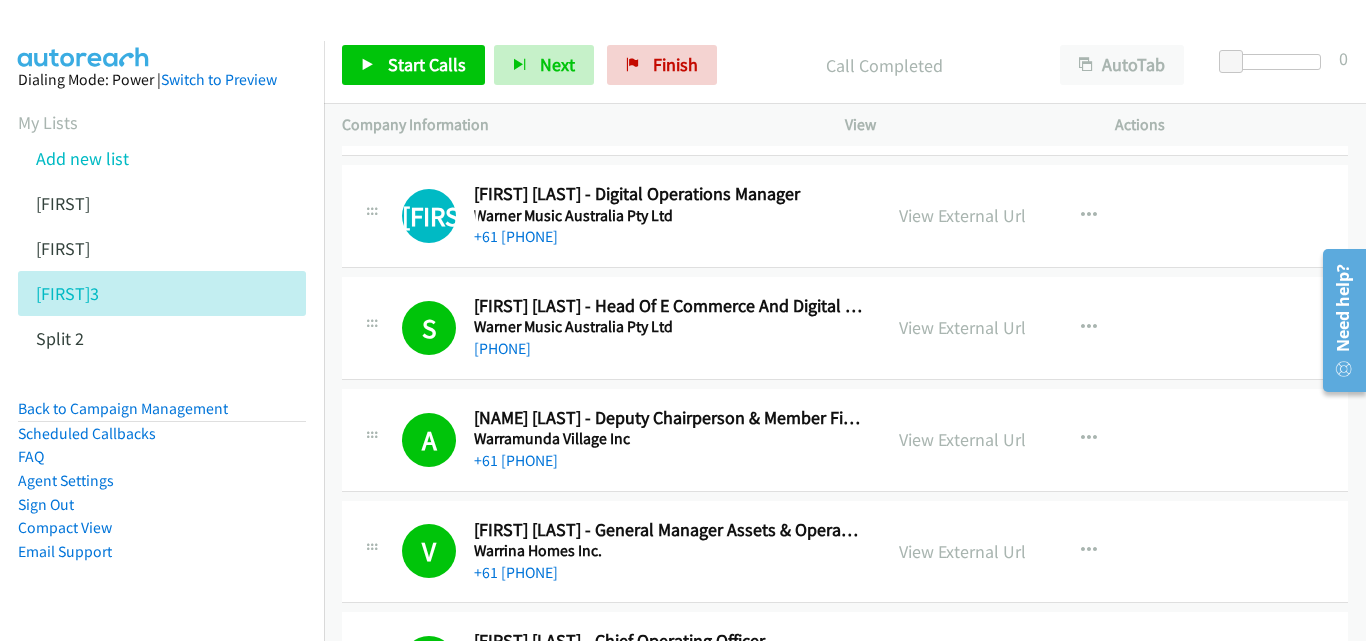 scroll, scrollTop: 8495, scrollLeft: 0, axis: vertical 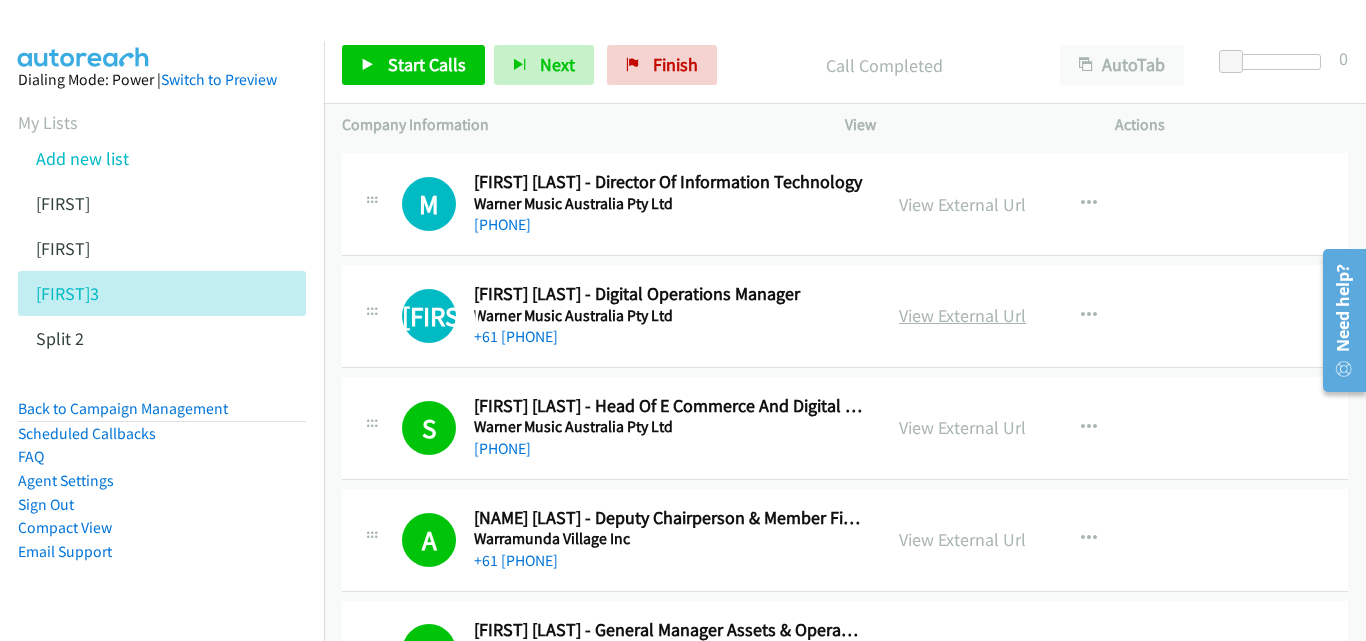 click on "View External Url" at bounding box center (962, 315) 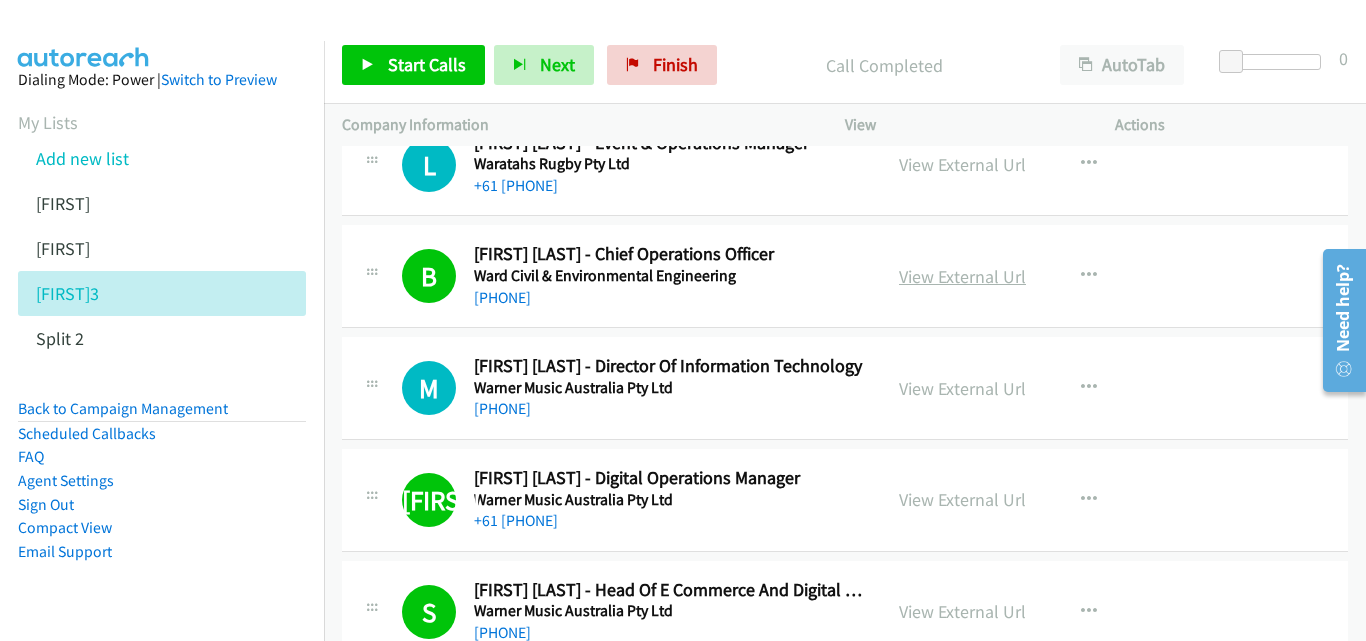 scroll, scrollTop: 8295, scrollLeft: 0, axis: vertical 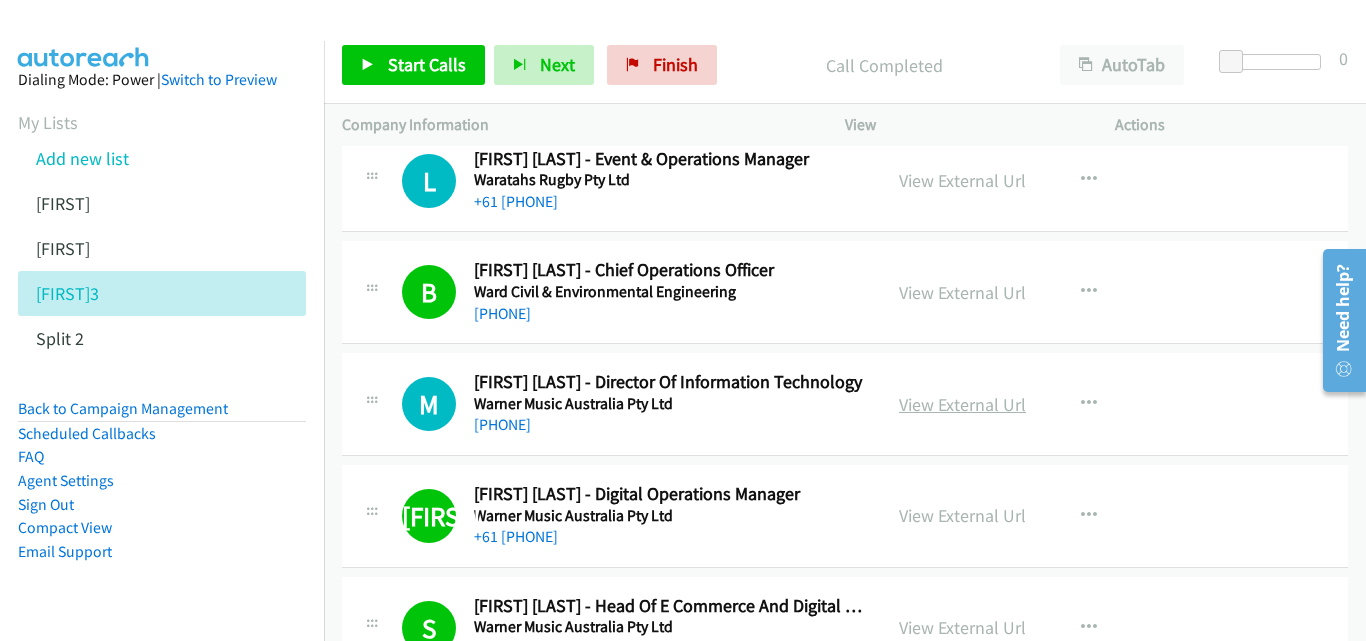 click on "View External Url" at bounding box center [962, 404] 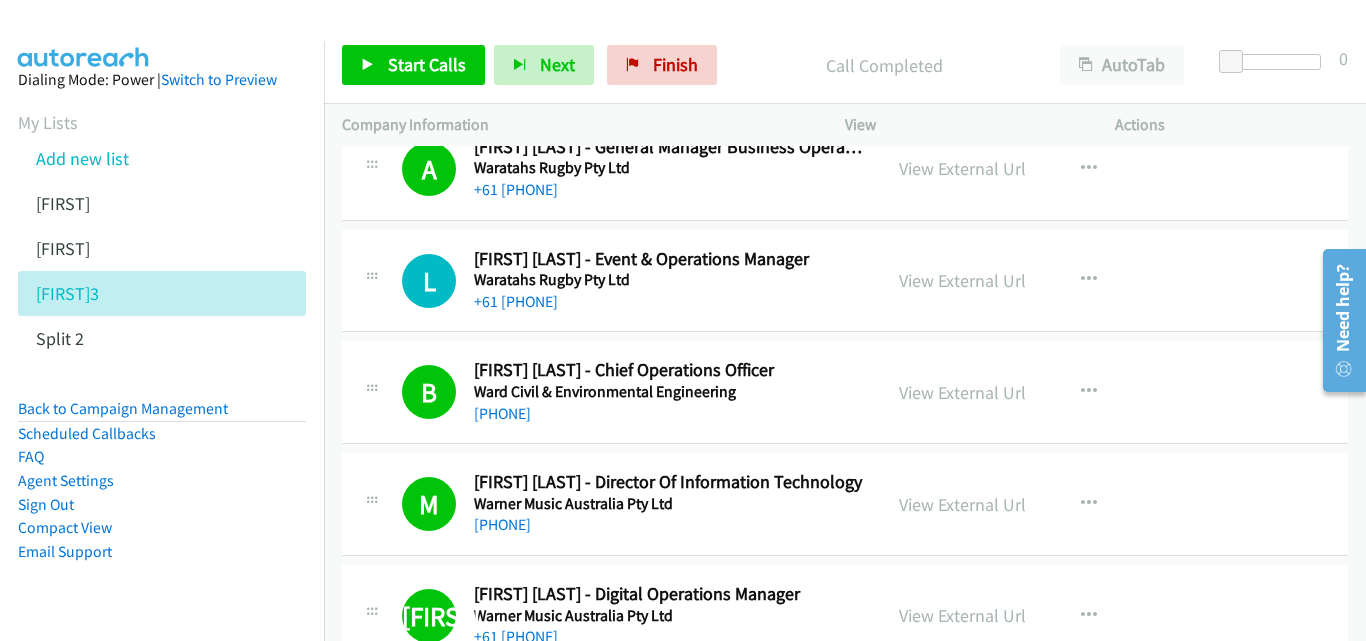 scroll, scrollTop: 8095, scrollLeft: 0, axis: vertical 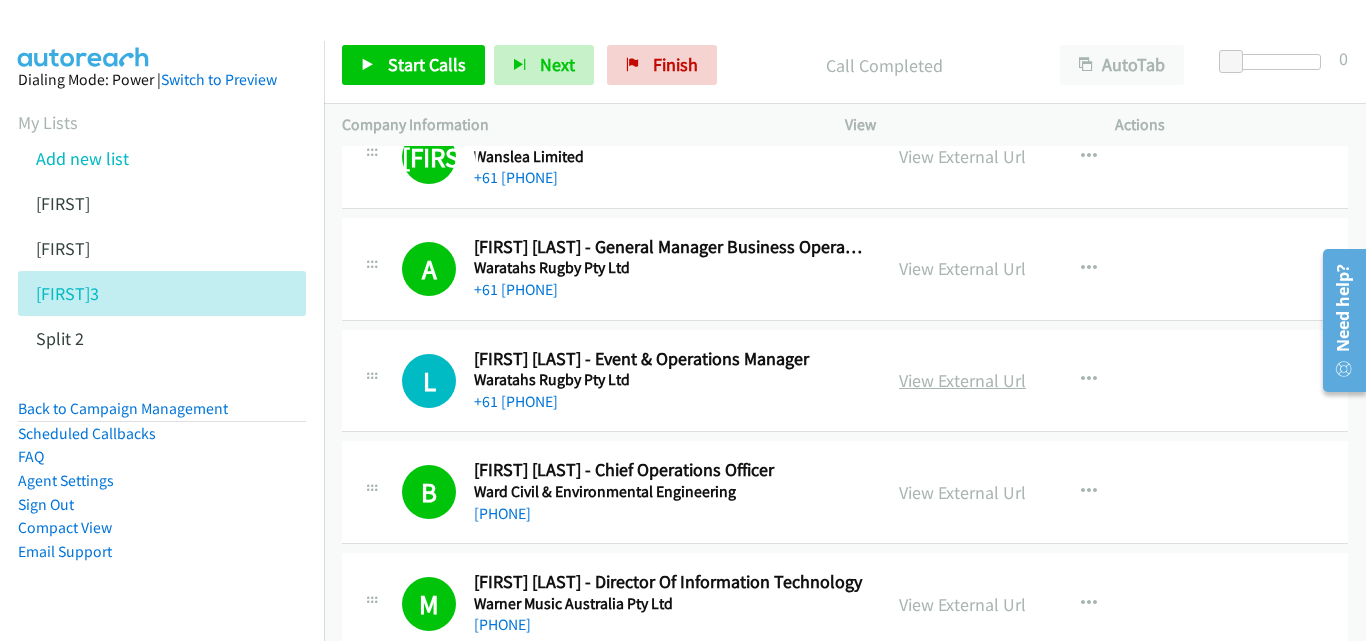 click on "View External Url" at bounding box center (962, 380) 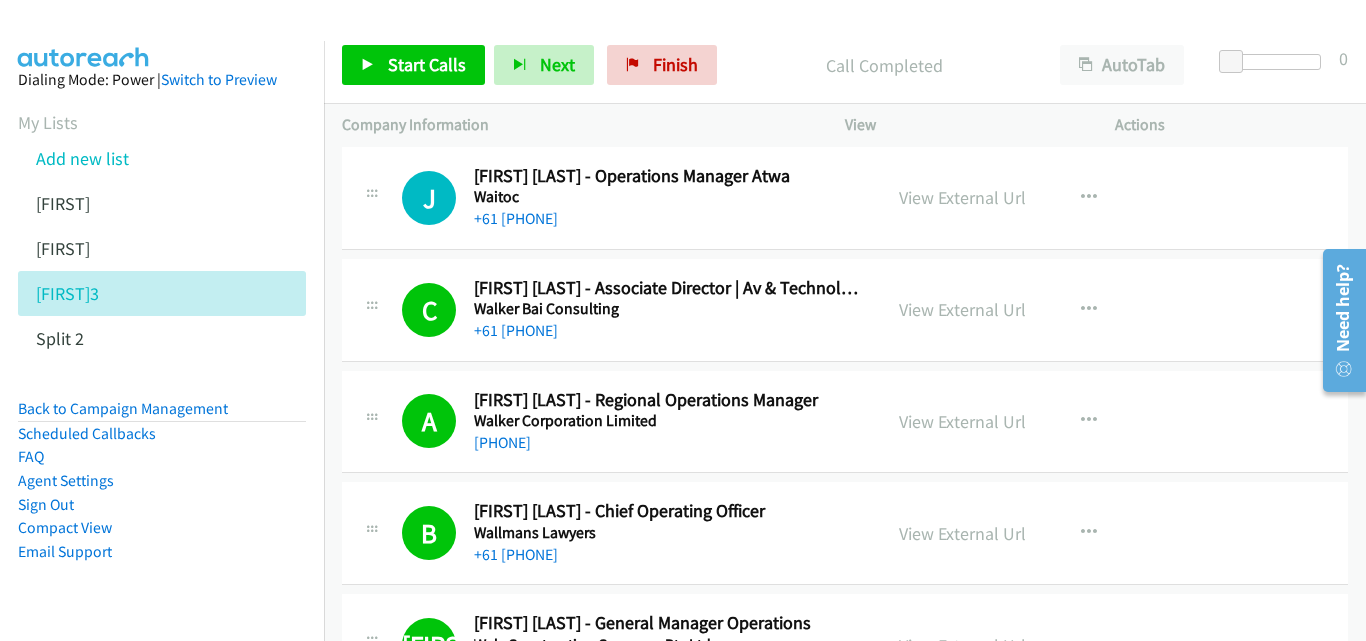 scroll, scrollTop: 7395, scrollLeft: 0, axis: vertical 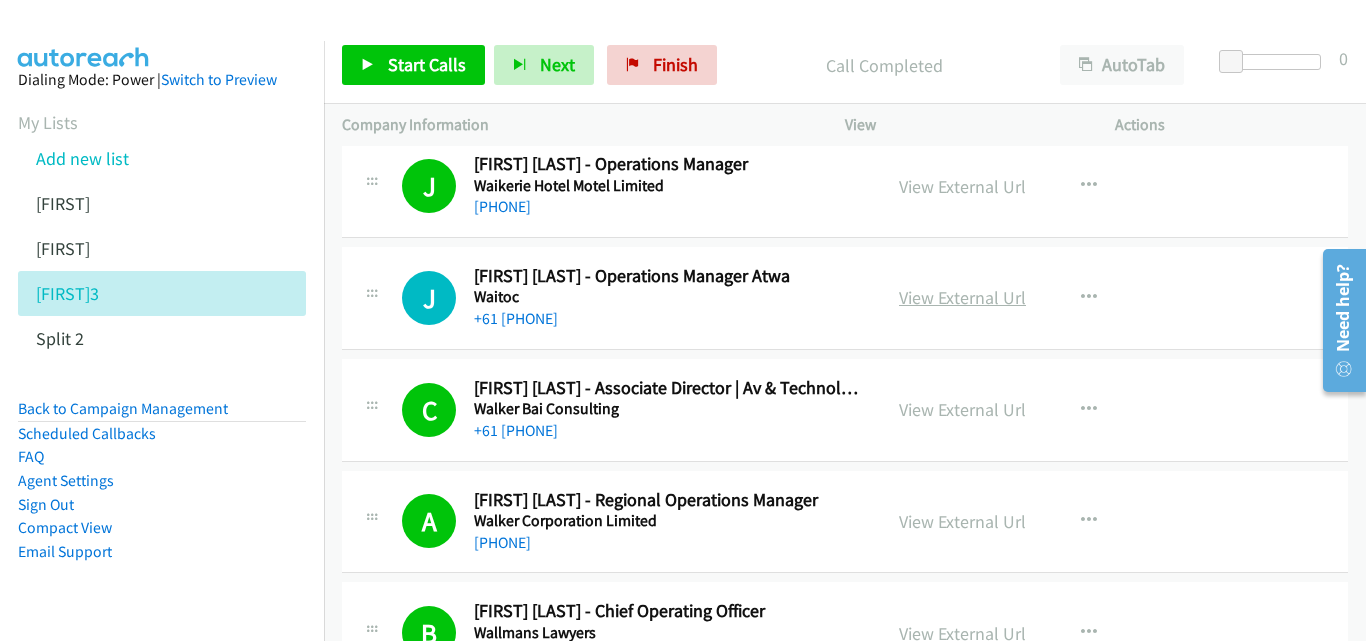 click on "View External Url" at bounding box center [962, 297] 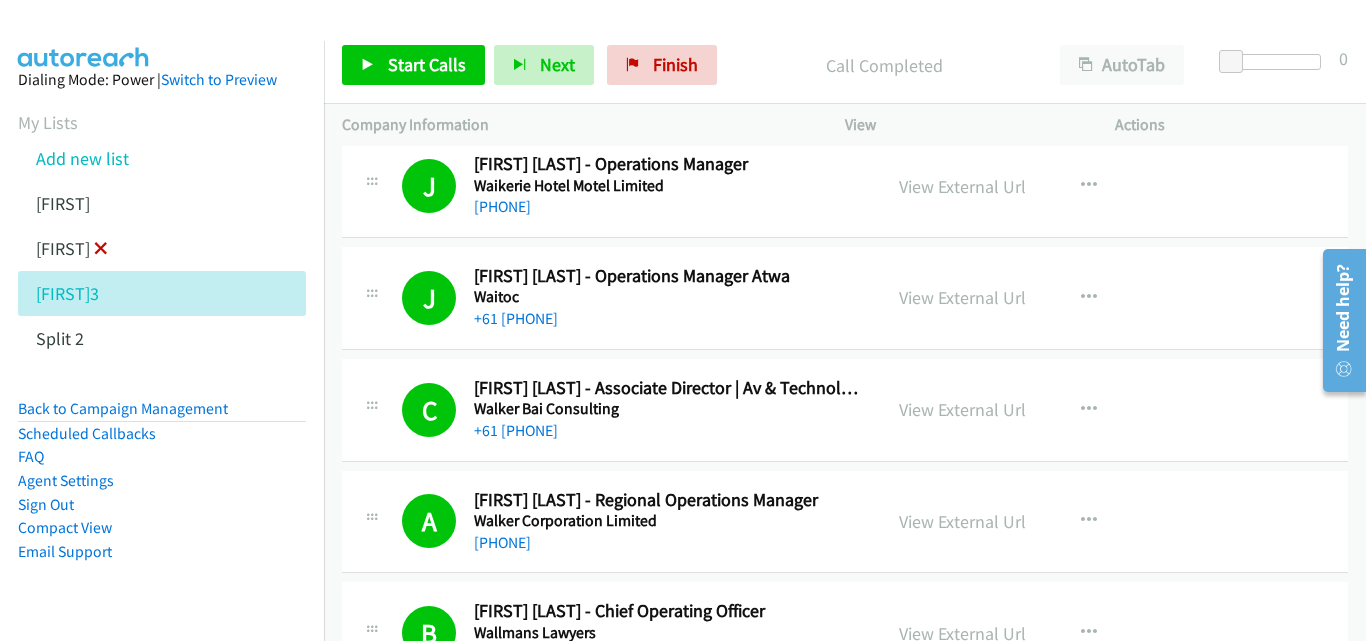 click at bounding box center [101, 250] 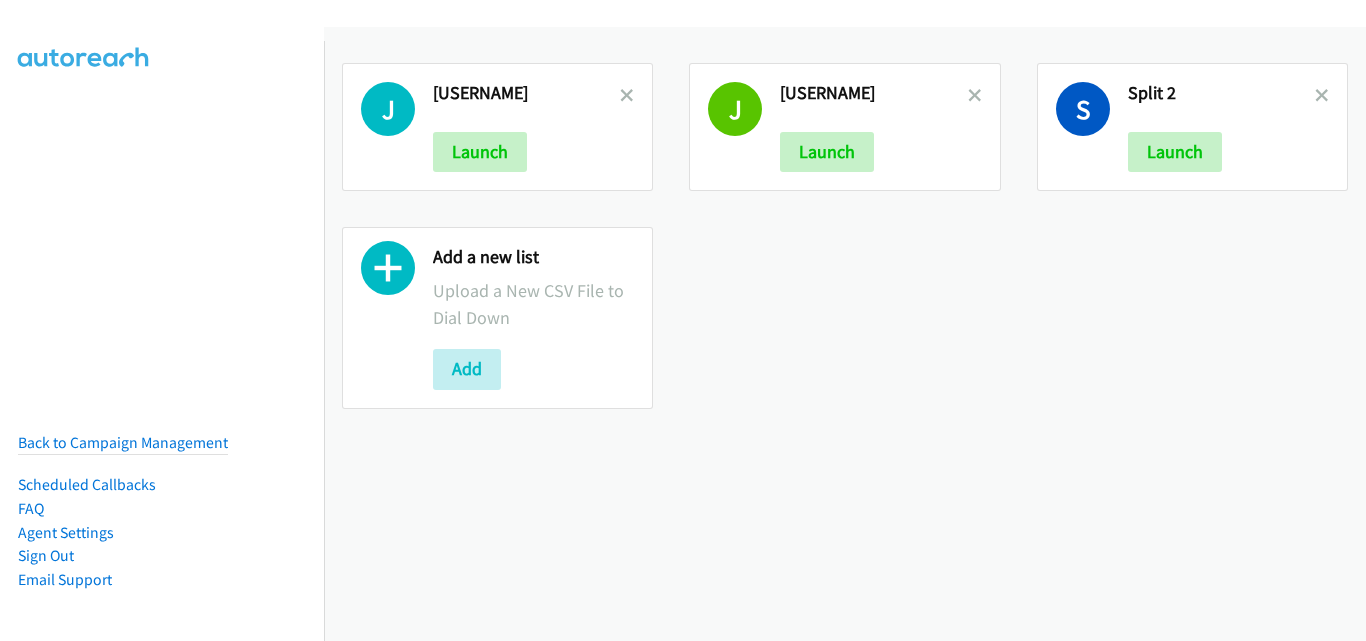 scroll, scrollTop: 0, scrollLeft: 0, axis: both 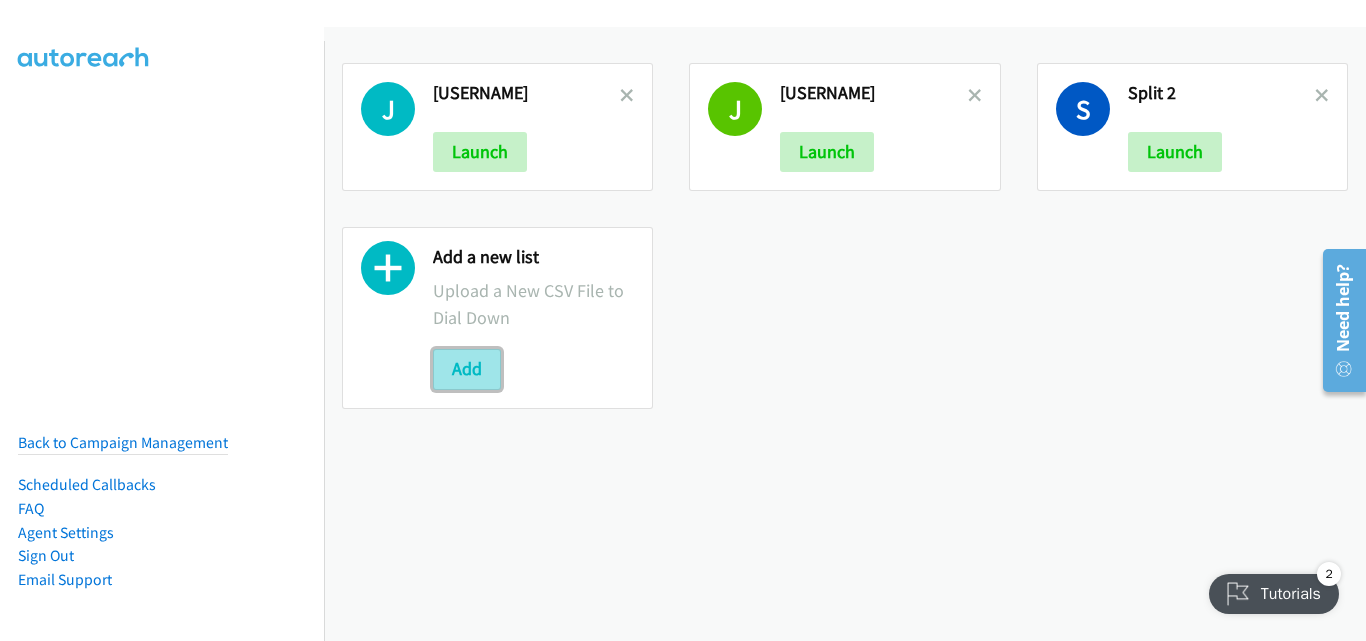 click on "Add" at bounding box center [467, 369] 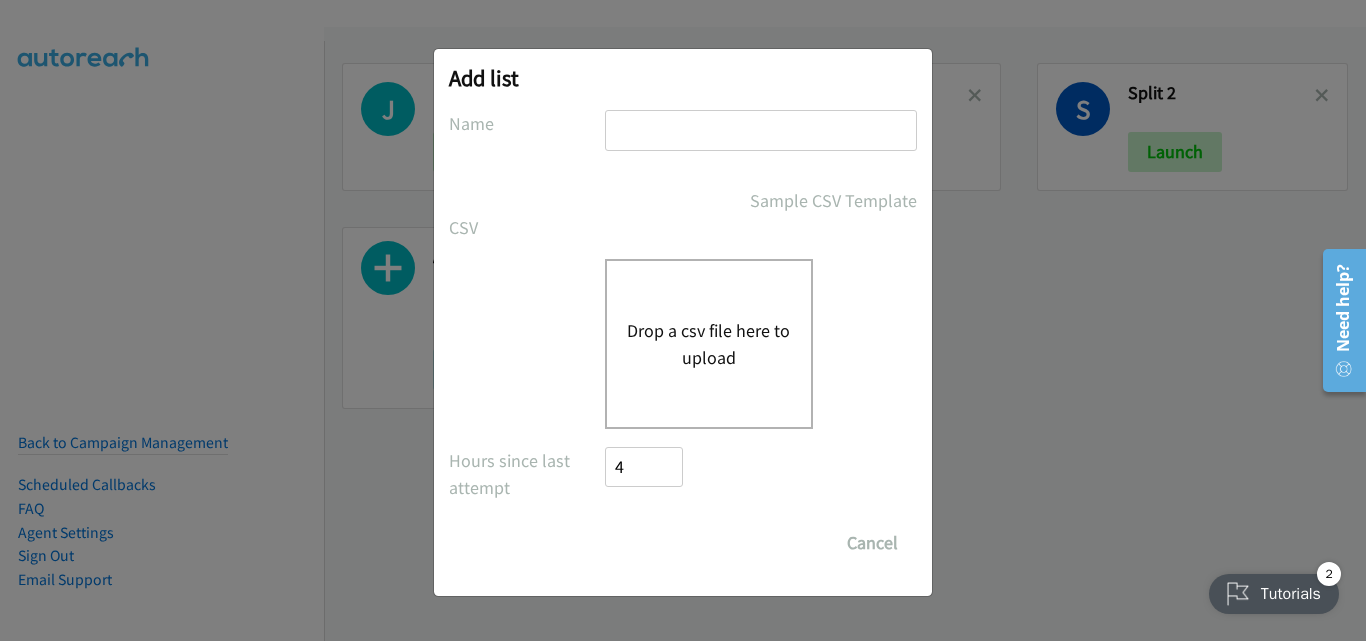 click at bounding box center (761, 130) 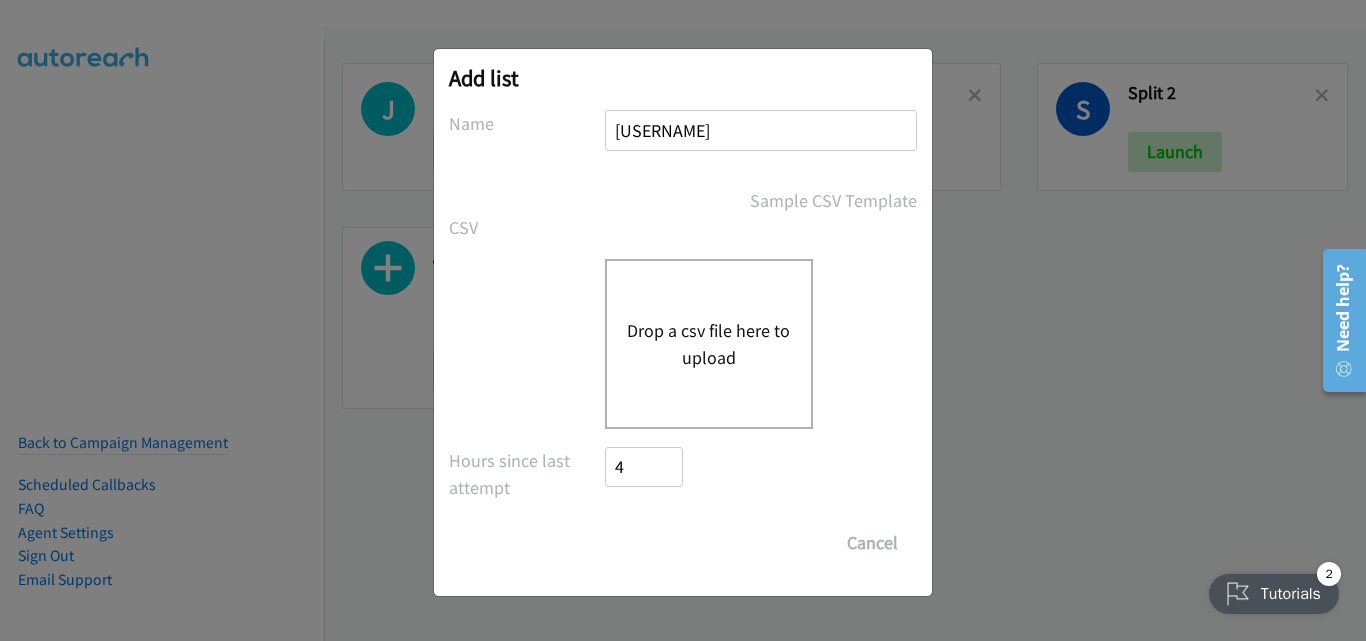 type on "jaime4" 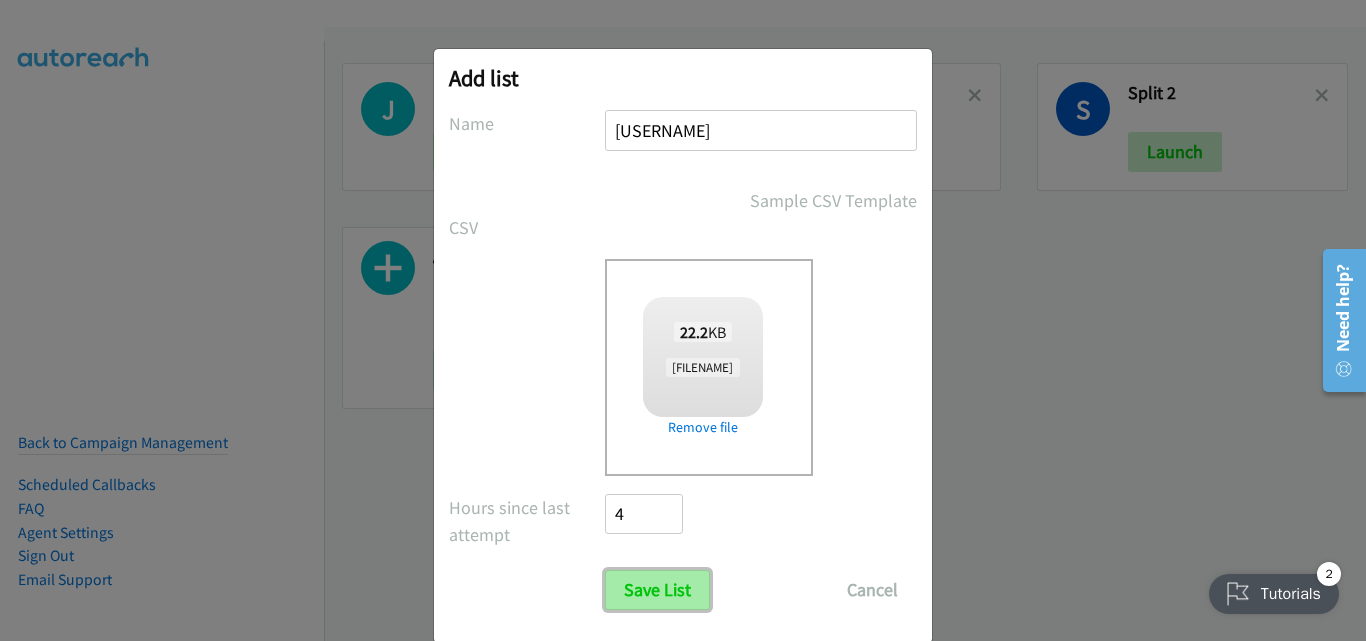 click on "Save List" at bounding box center (657, 590) 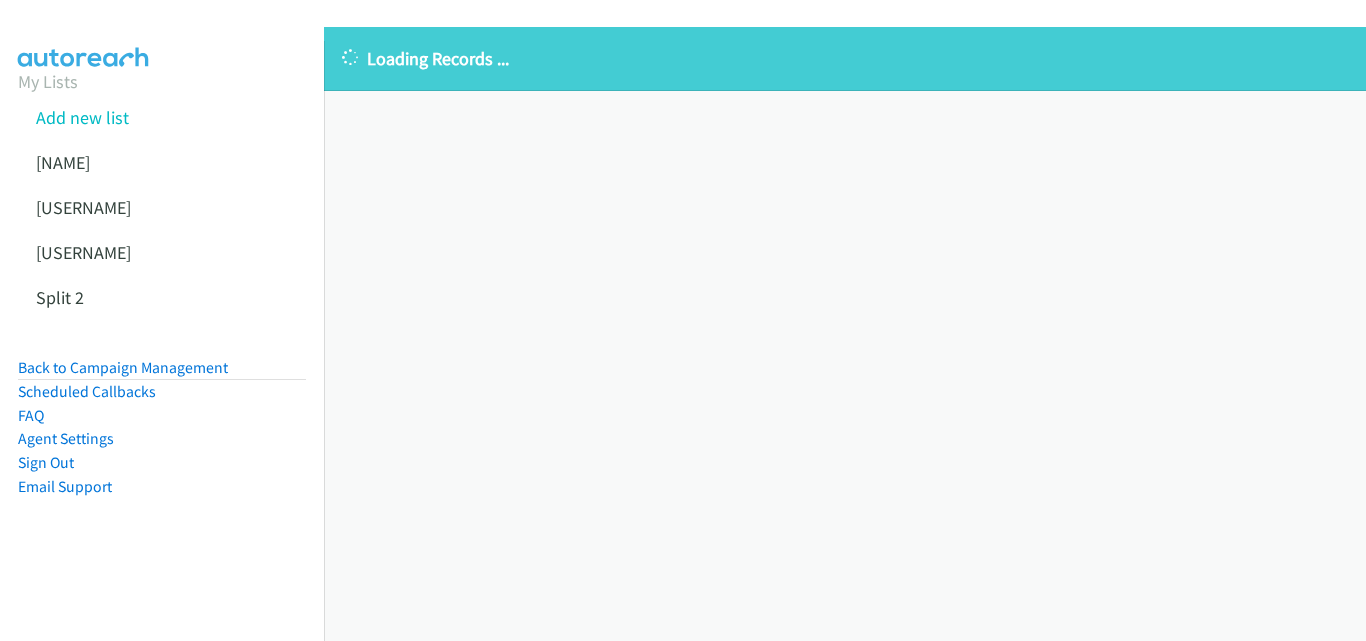scroll, scrollTop: 0, scrollLeft: 0, axis: both 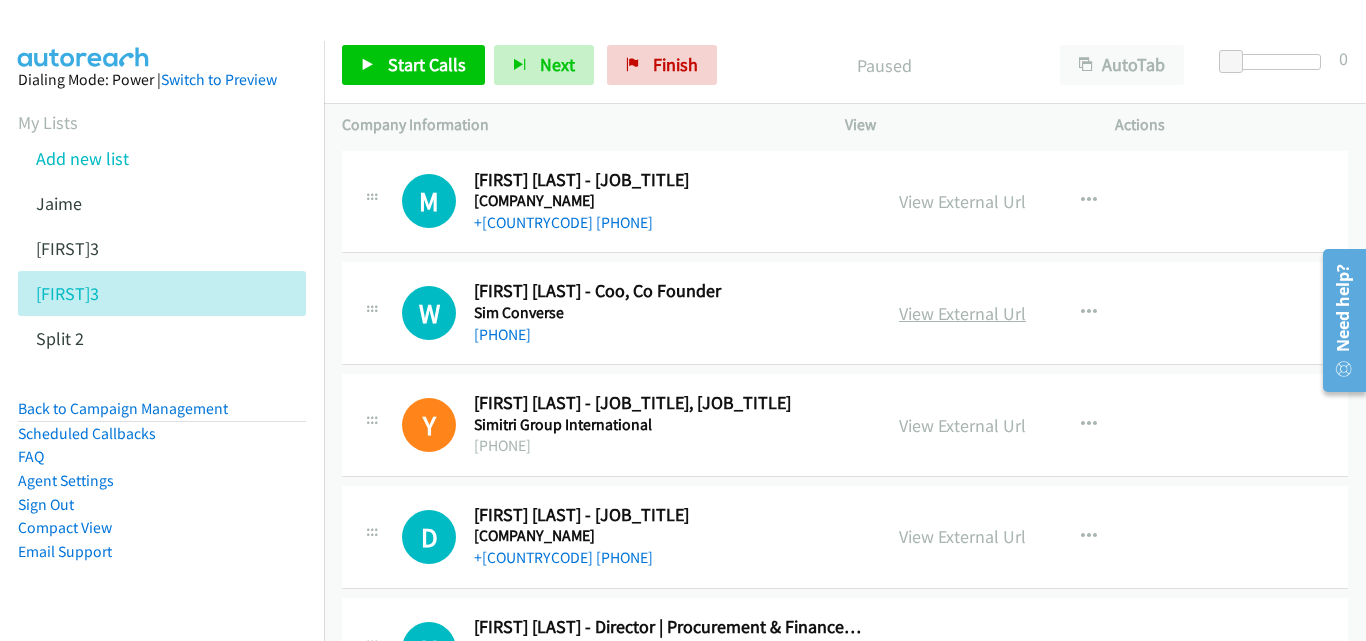 click on "View External Url" at bounding box center (962, 313) 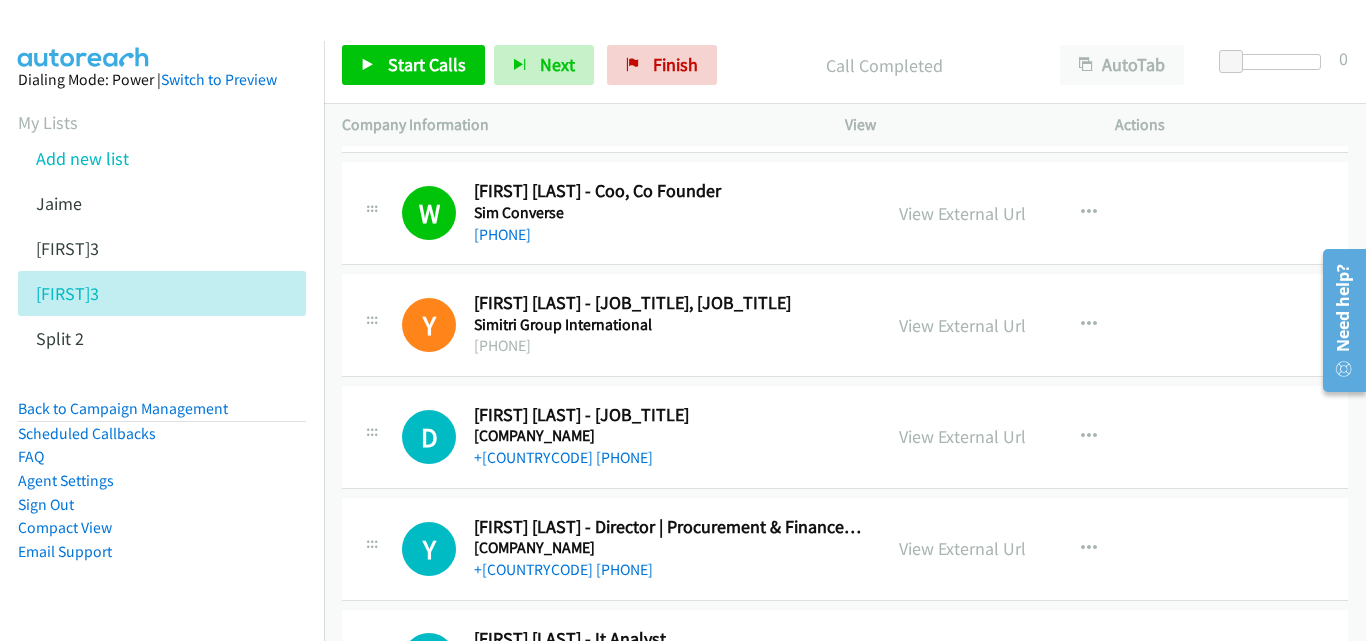 scroll, scrollTop: 200, scrollLeft: 0, axis: vertical 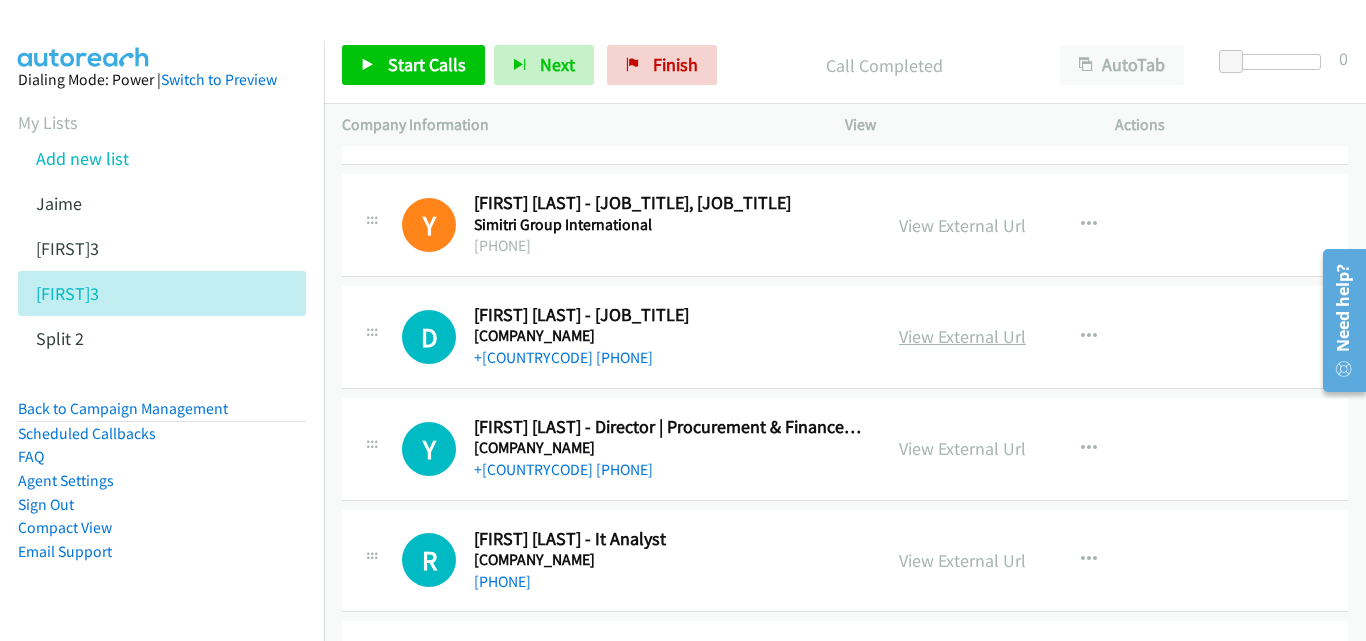 click on "View External Url" at bounding box center (962, 336) 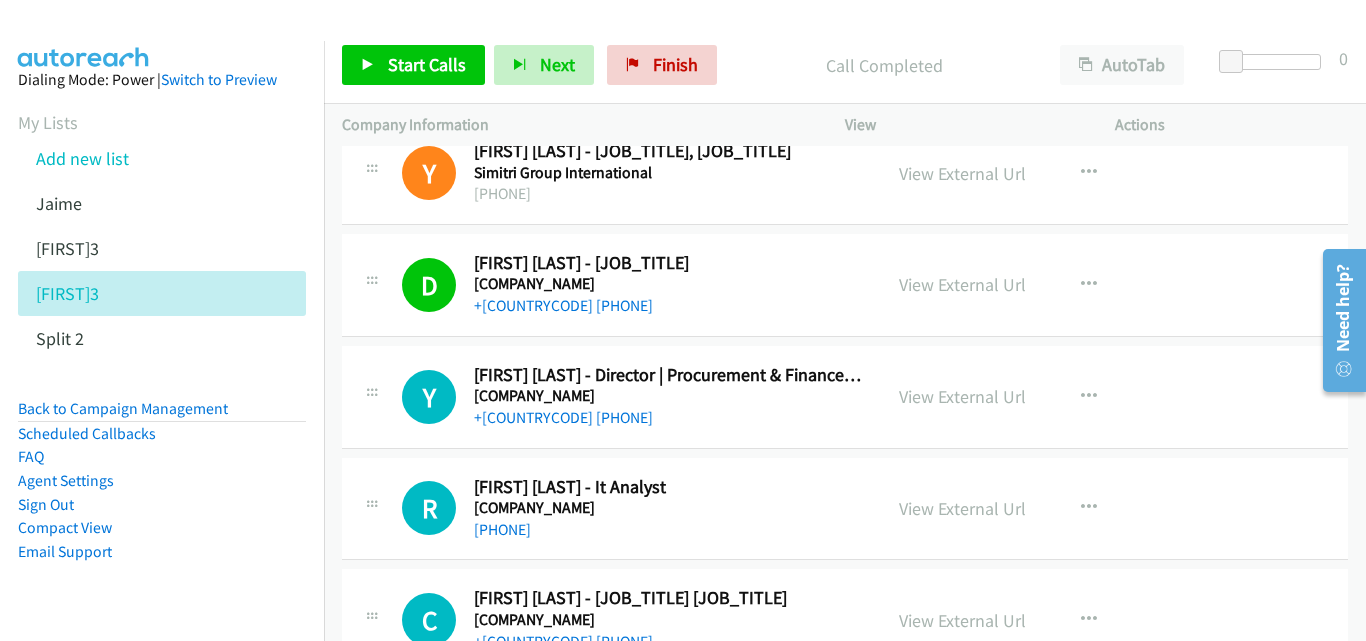 scroll, scrollTop: 300, scrollLeft: 0, axis: vertical 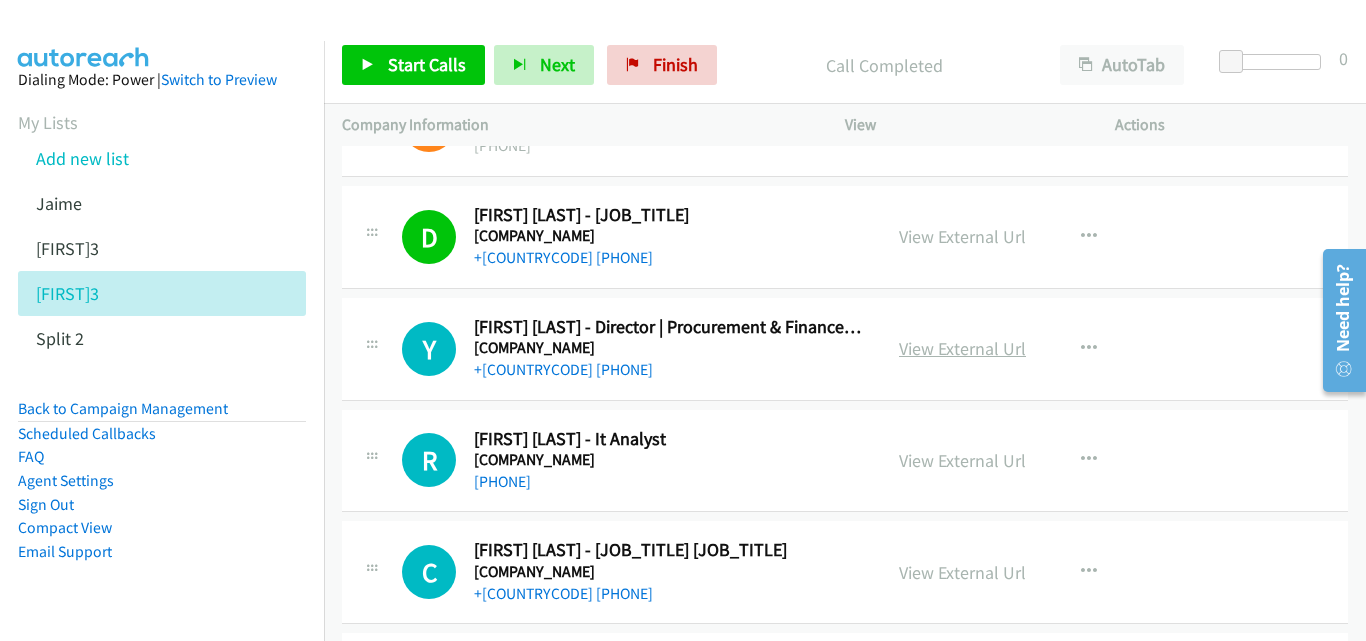 click on "View External Url" at bounding box center (962, 348) 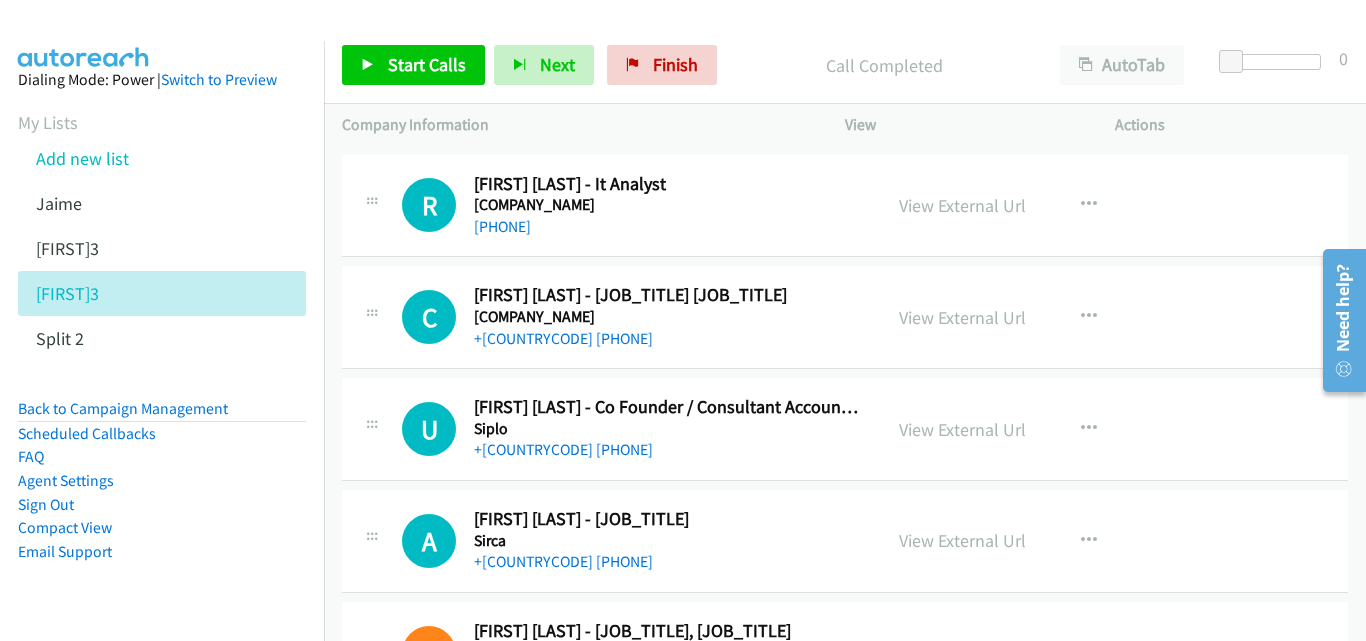 scroll, scrollTop: 600, scrollLeft: 0, axis: vertical 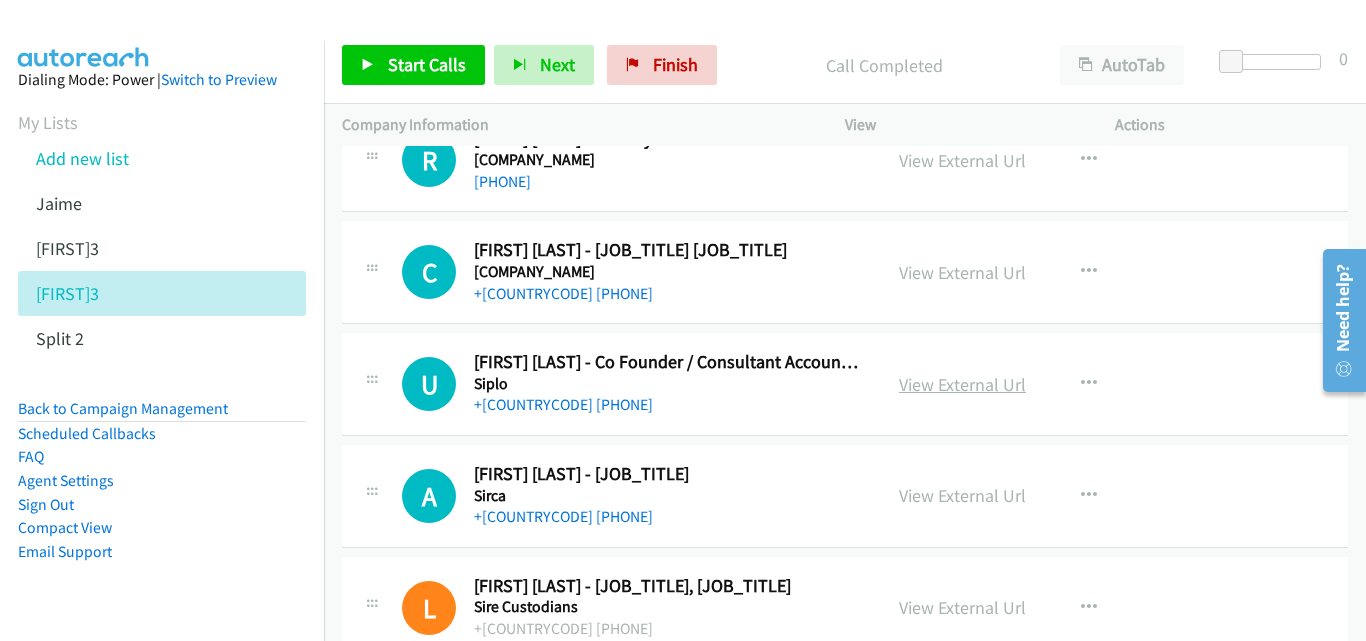 click on "View External Url" at bounding box center [962, 384] 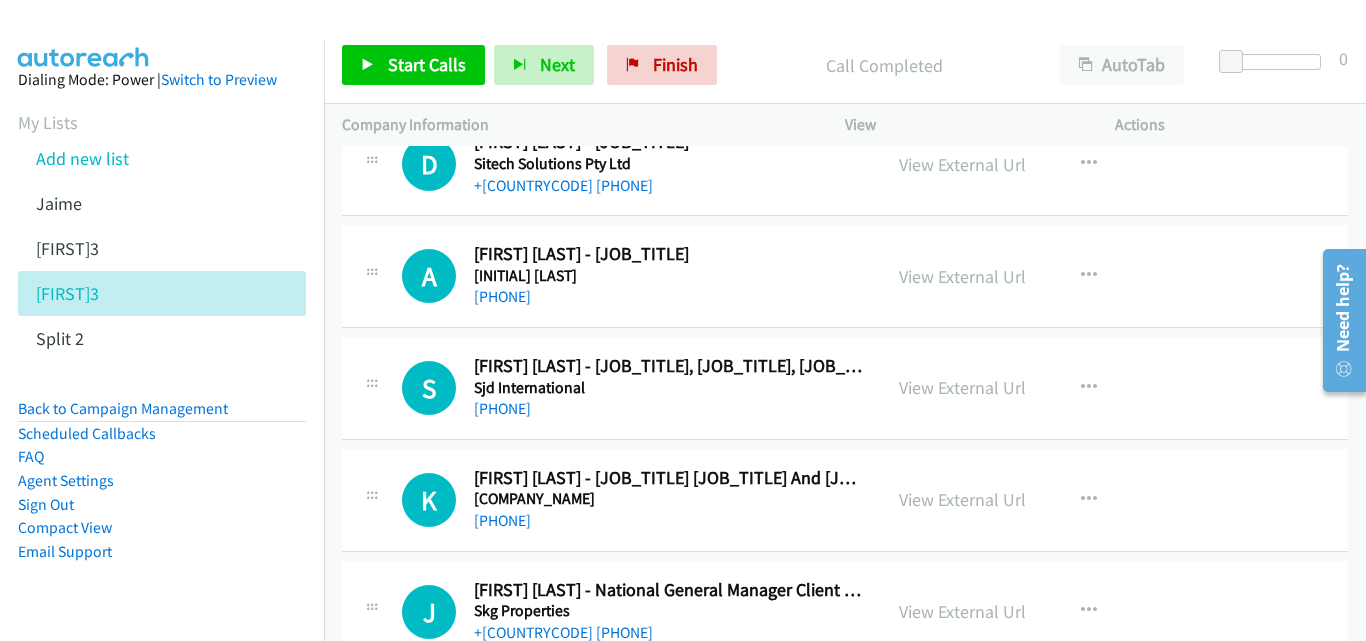 scroll, scrollTop: 1300, scrollLeft: 0, axis: vertical 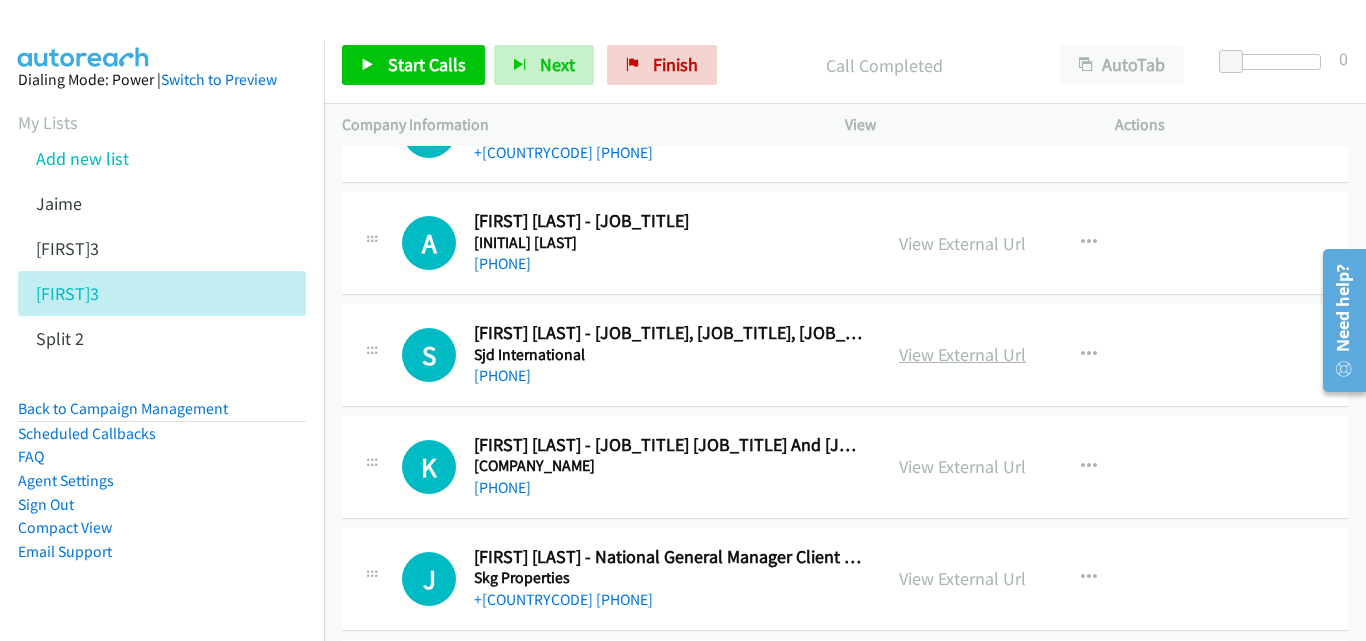 click on "View External Url" at bounding box center (962, 354) 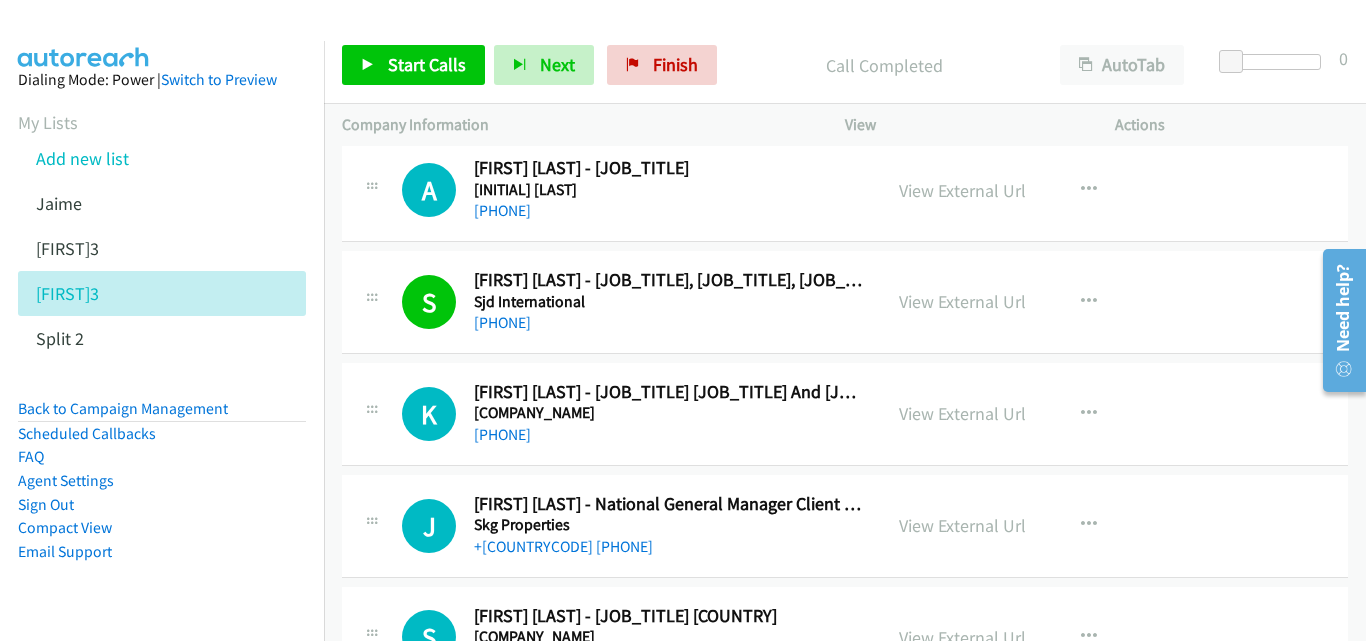 scroll, scrollTop: 1400, scrollLeft: 0, axis: vertical 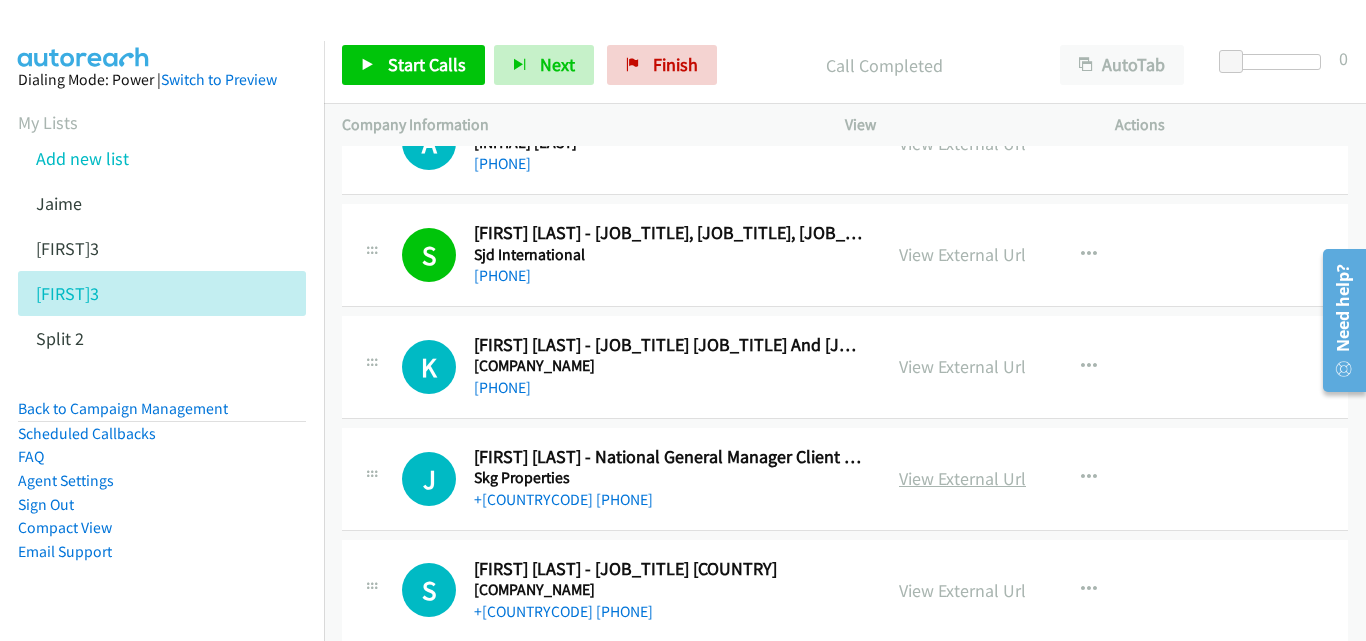 click on "View External Url" at bounding box center [962, 478] 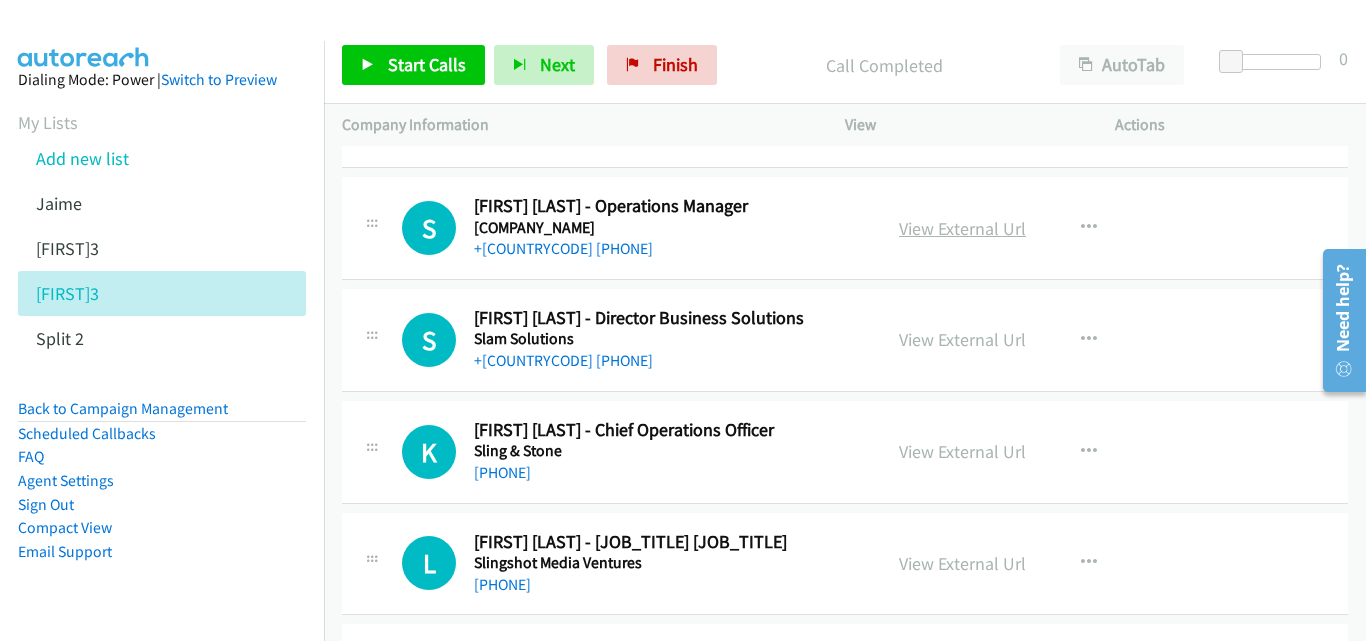 scroll, scrollTop: 2000, scrollLeft: 0, axis: vertical 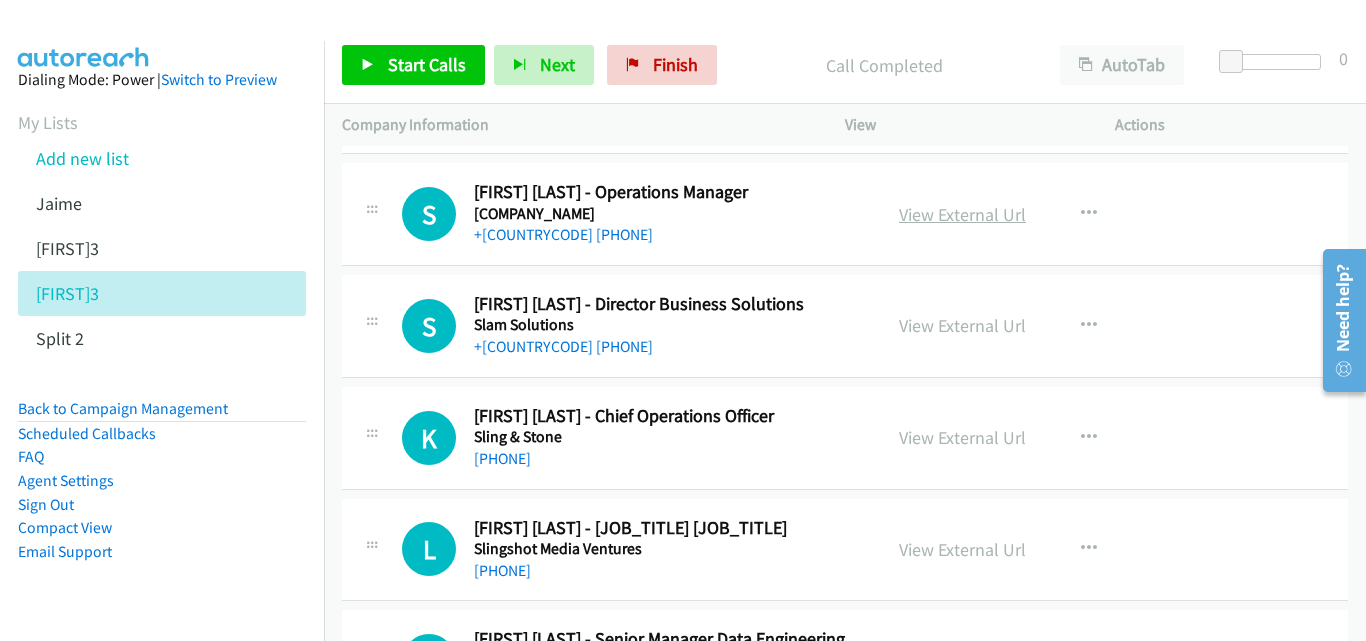 click on "View External Url" at bounding box center (962, 214) 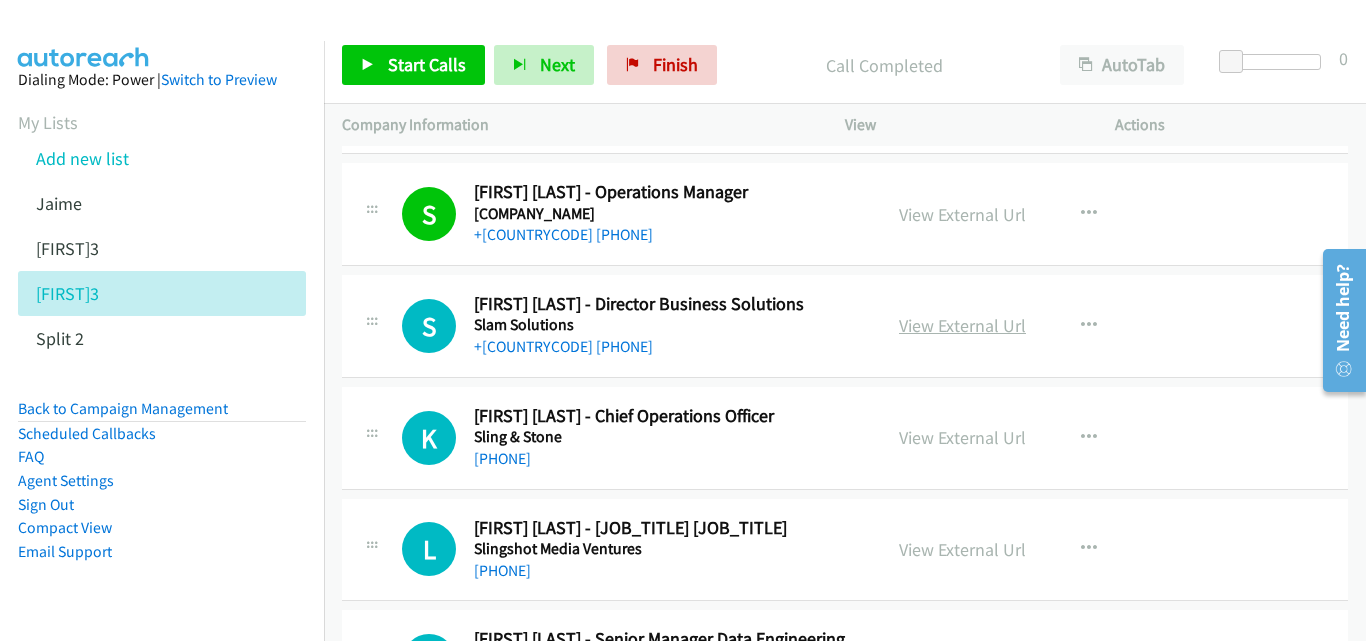 click on "View External Url" at bounding box center (962, 325) 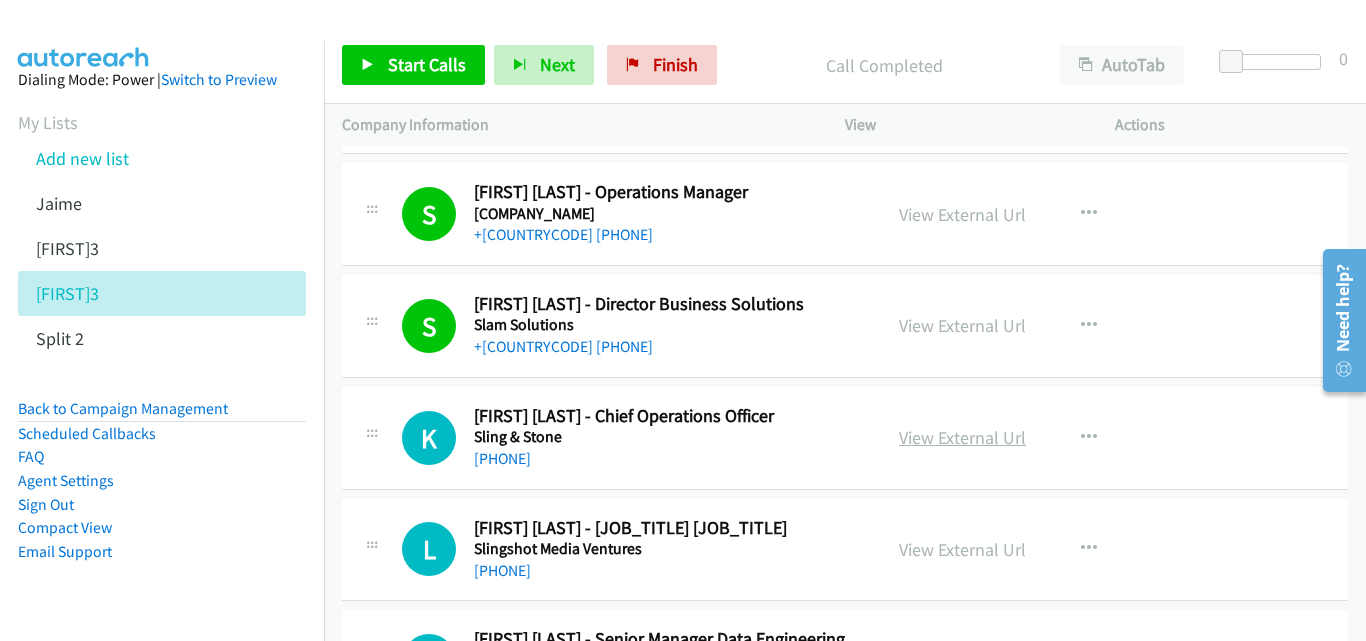 click on "View External Url" at bounding box center (962, 437) 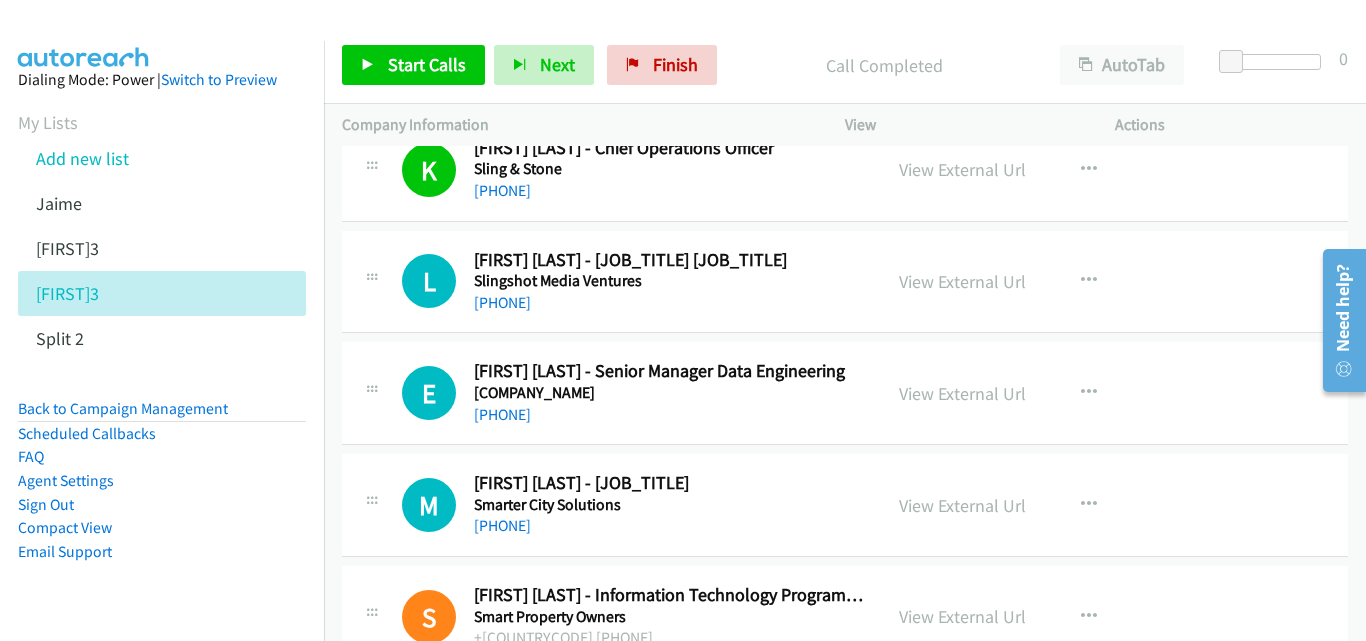 scroll, scrollTop: 2300, scrollLeft: 0, axis: vertical 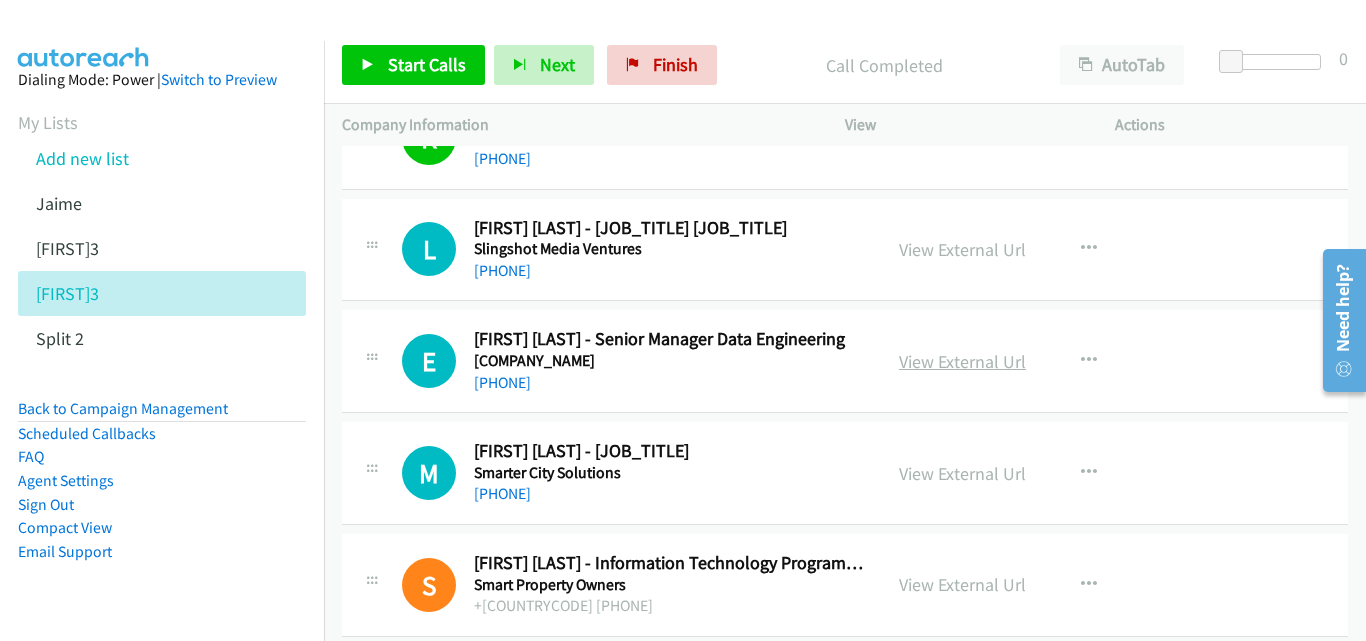 click on "View External Url" at bounding box center (962, 361) 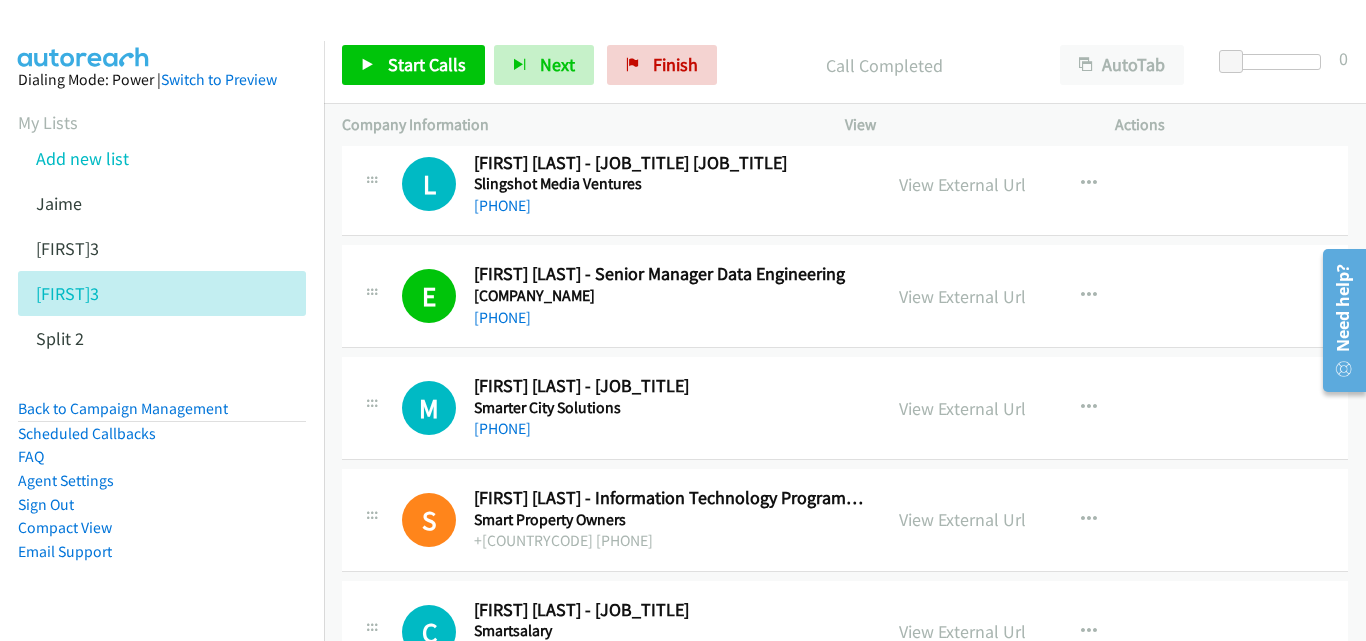 scroll, scrollTop: 2400, scrollLeft: 0, axis: vertical 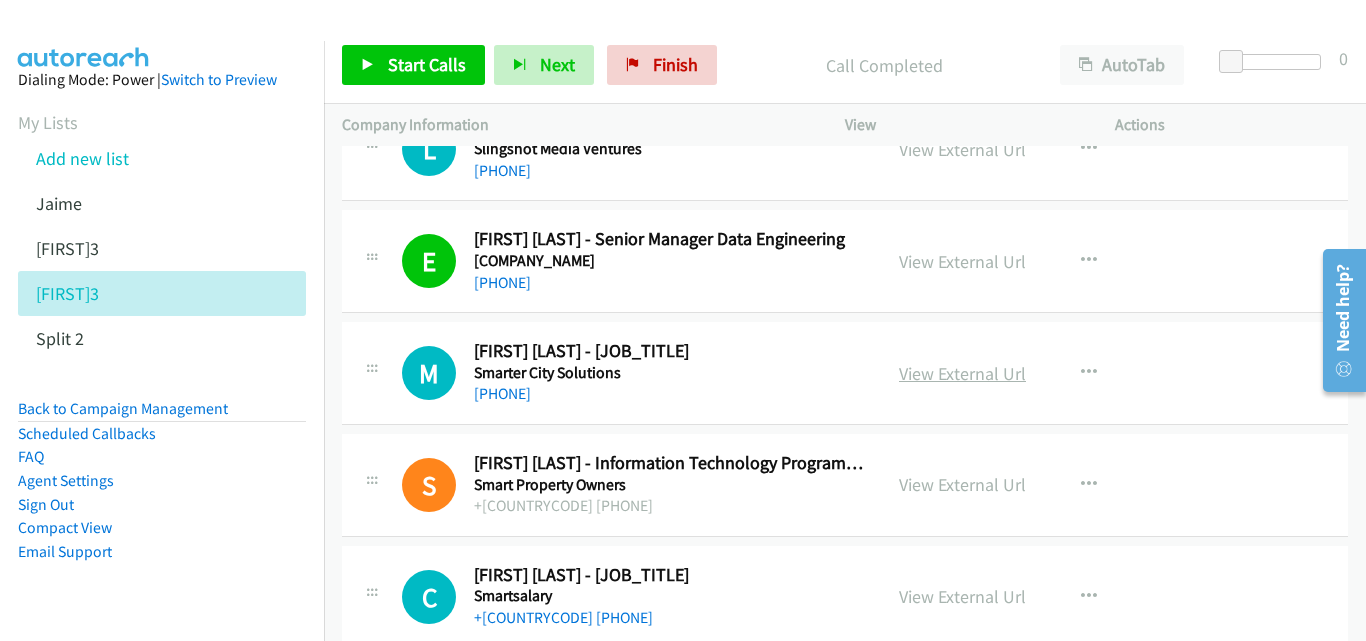 click on "View External Url" at bounding box center (962, 373) 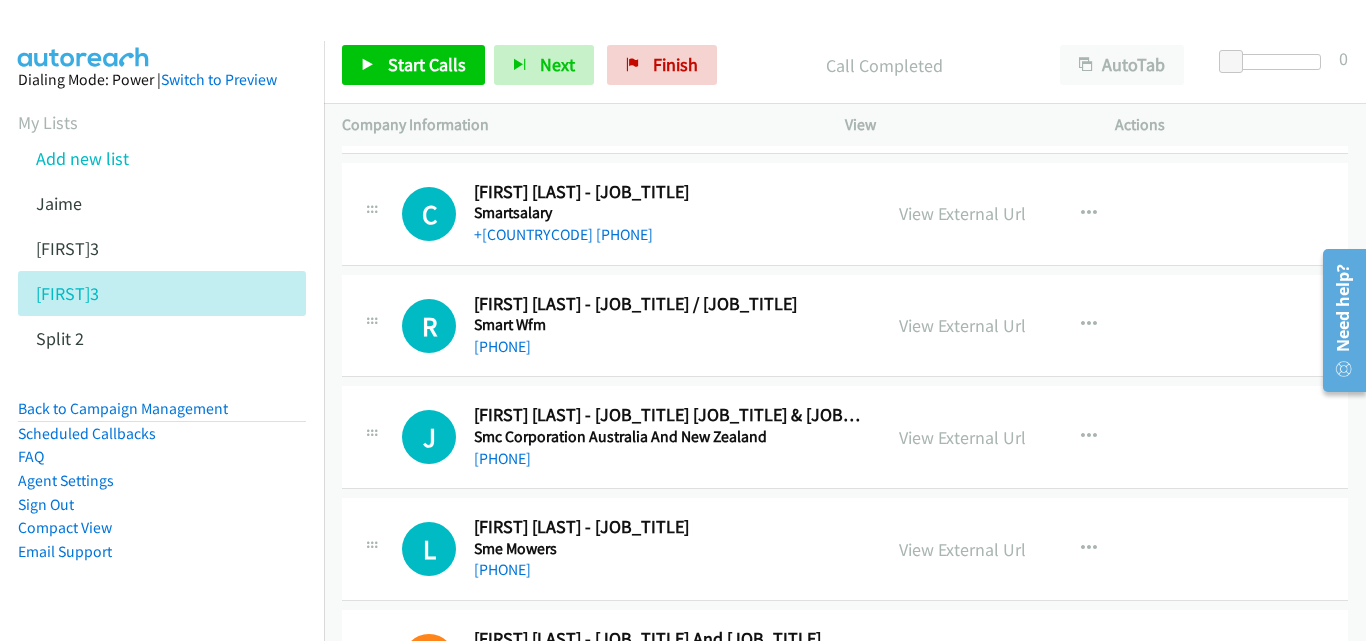 scroll, scrollTop: 2800, scrollLeft: 0, axis: vertical 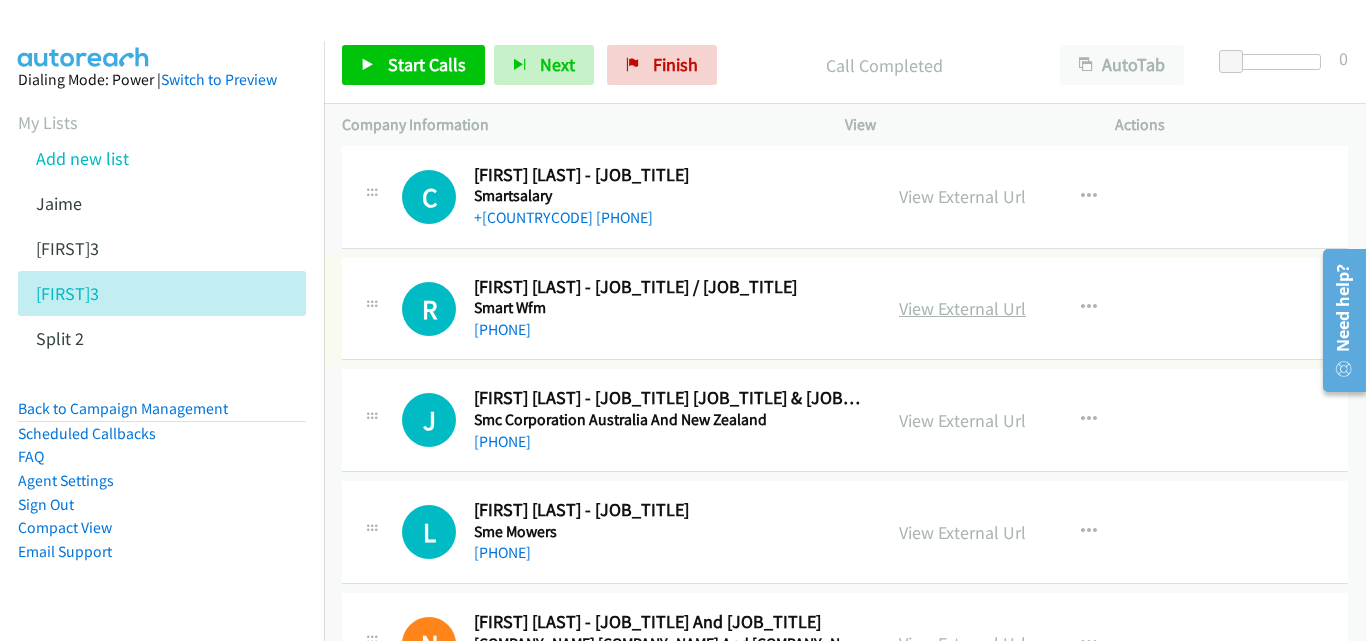 click on "View External Url" at bounding box center (962, 308) 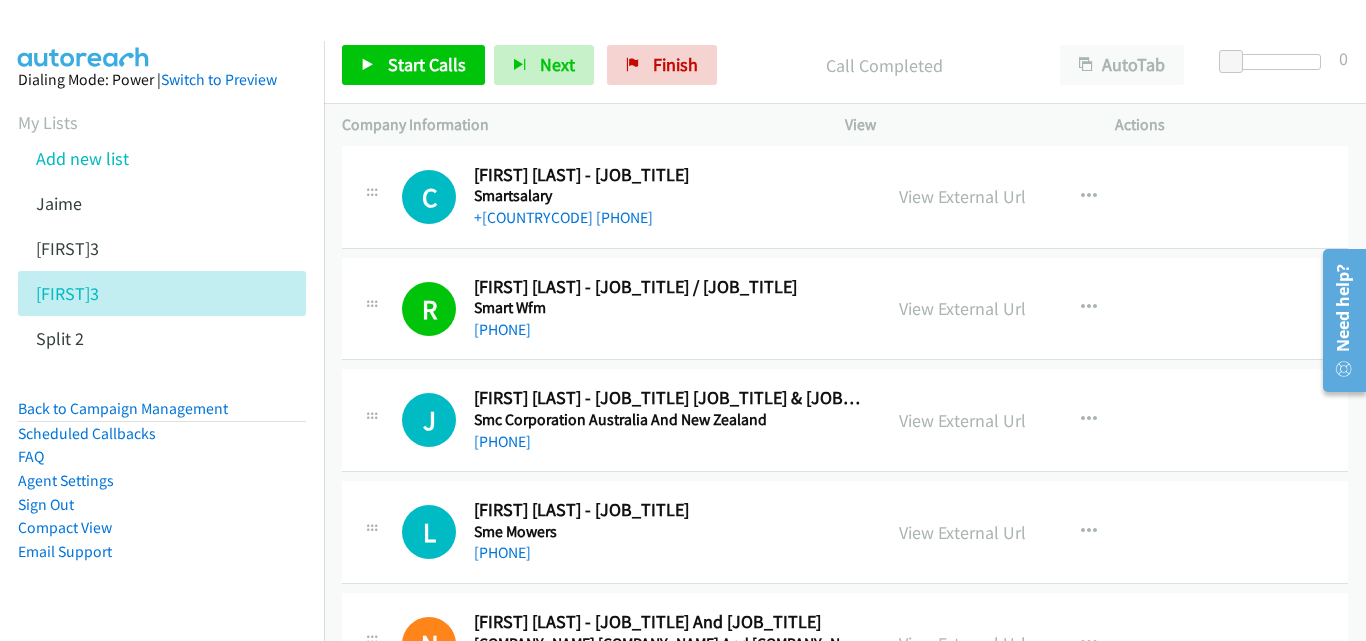 scroll, scrollTop: 2900, scrollLeft: 0, axis: vertical 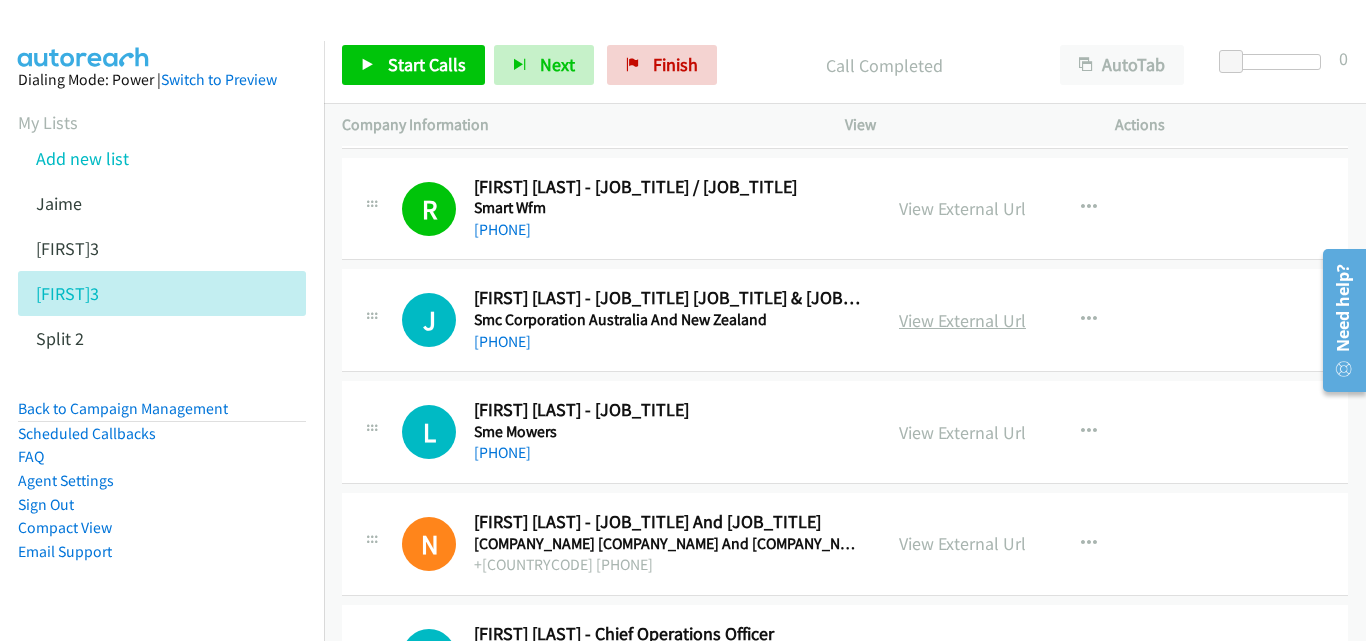 click on "View External Url" at bounding box center [962, 320] 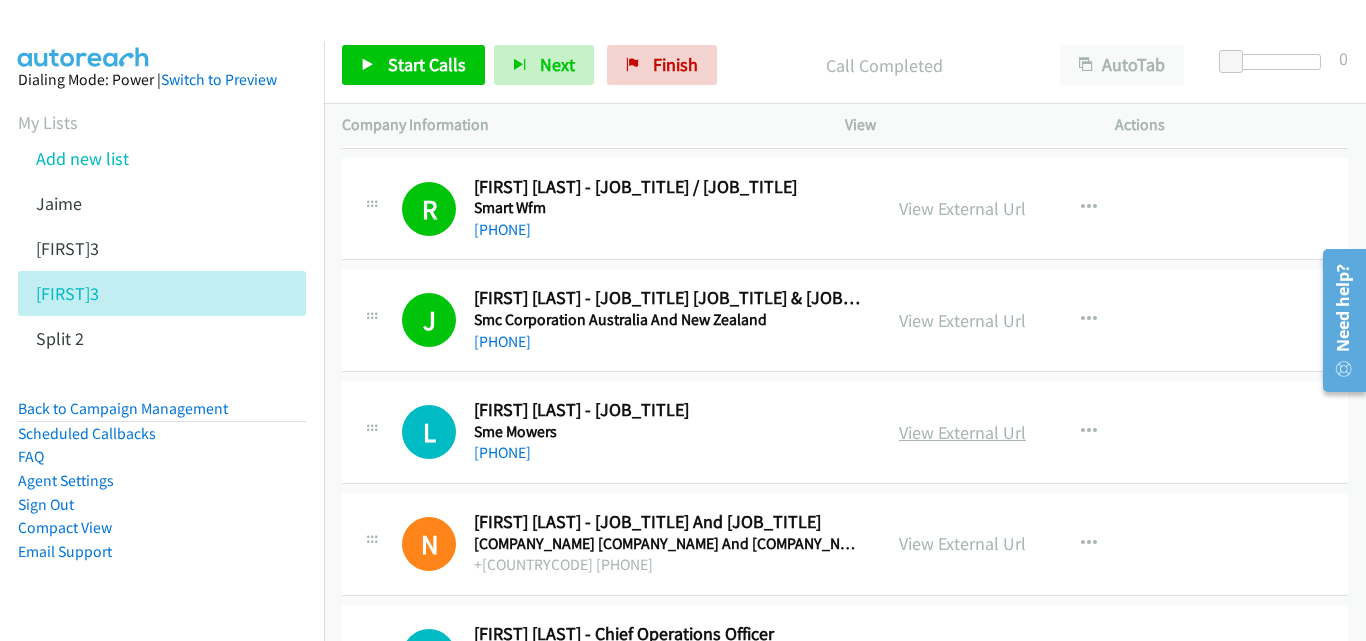 click on "View External Url" at bounding box center [962, 432] 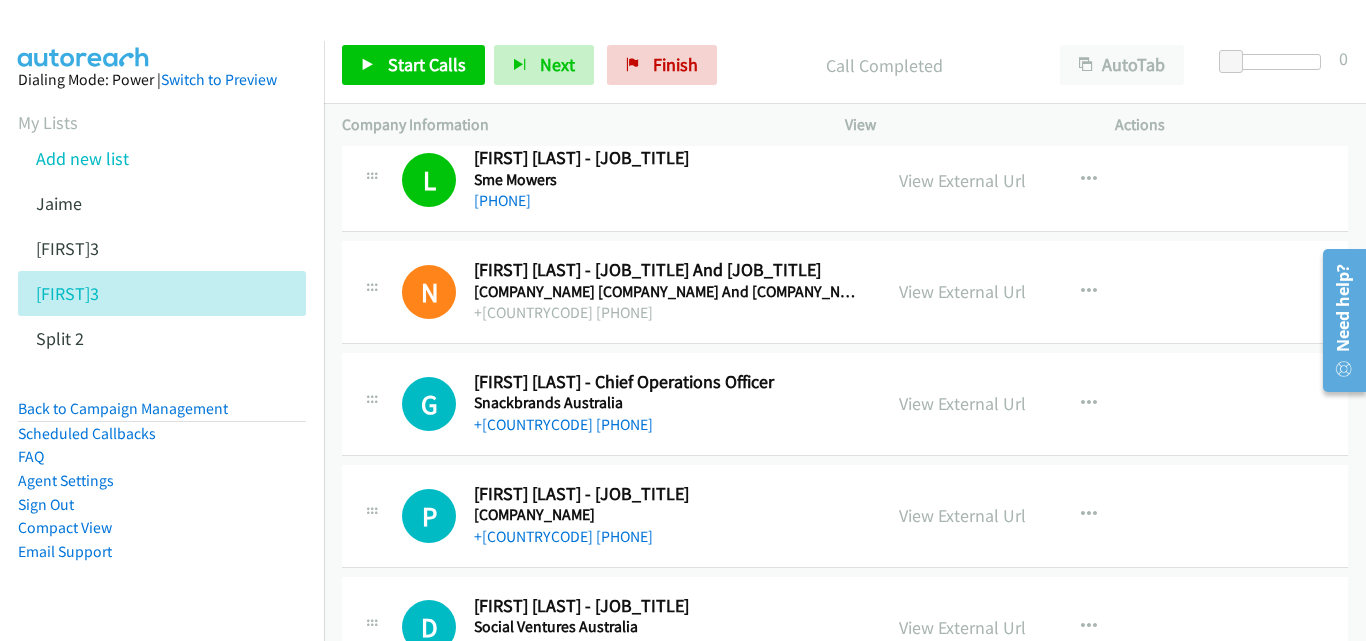 scroll, scrollTop: 3200, scrollLeft: 0, axis: vertical 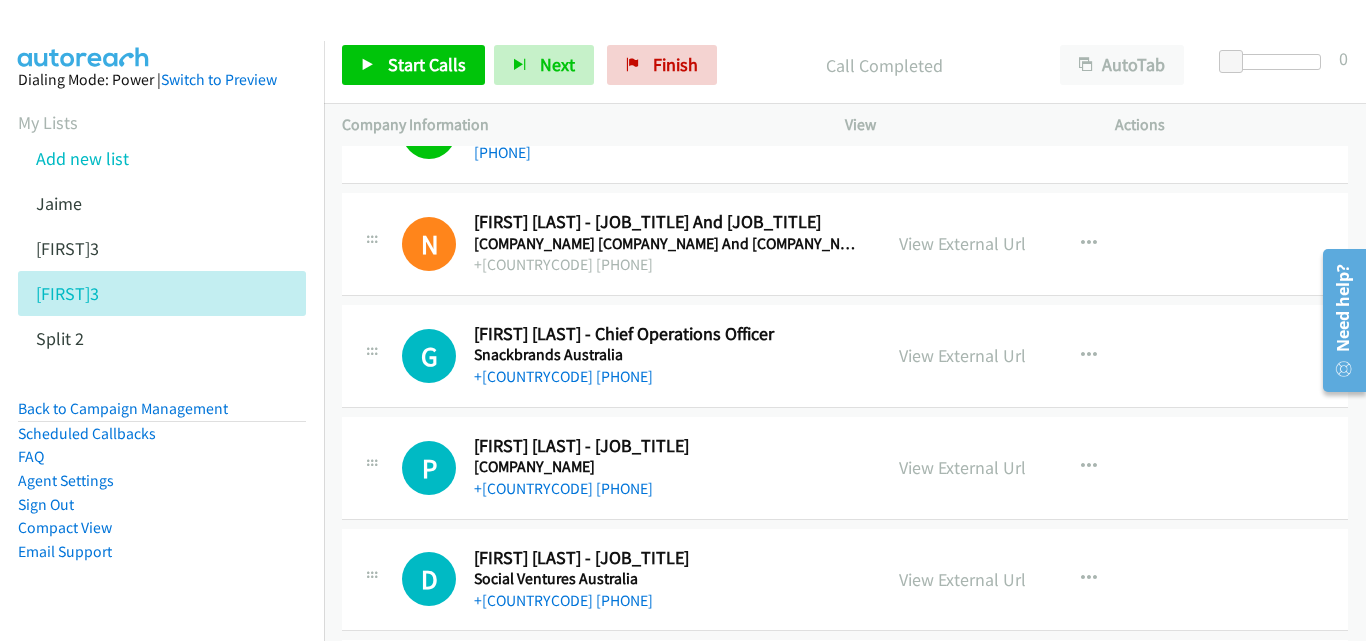 click on "View External Url
View External Url
Schedule/Manage Callback
Start Calls Here
Remove from list
Add to do not call list
Reset Call Status" at bounding box center [1025, 356] 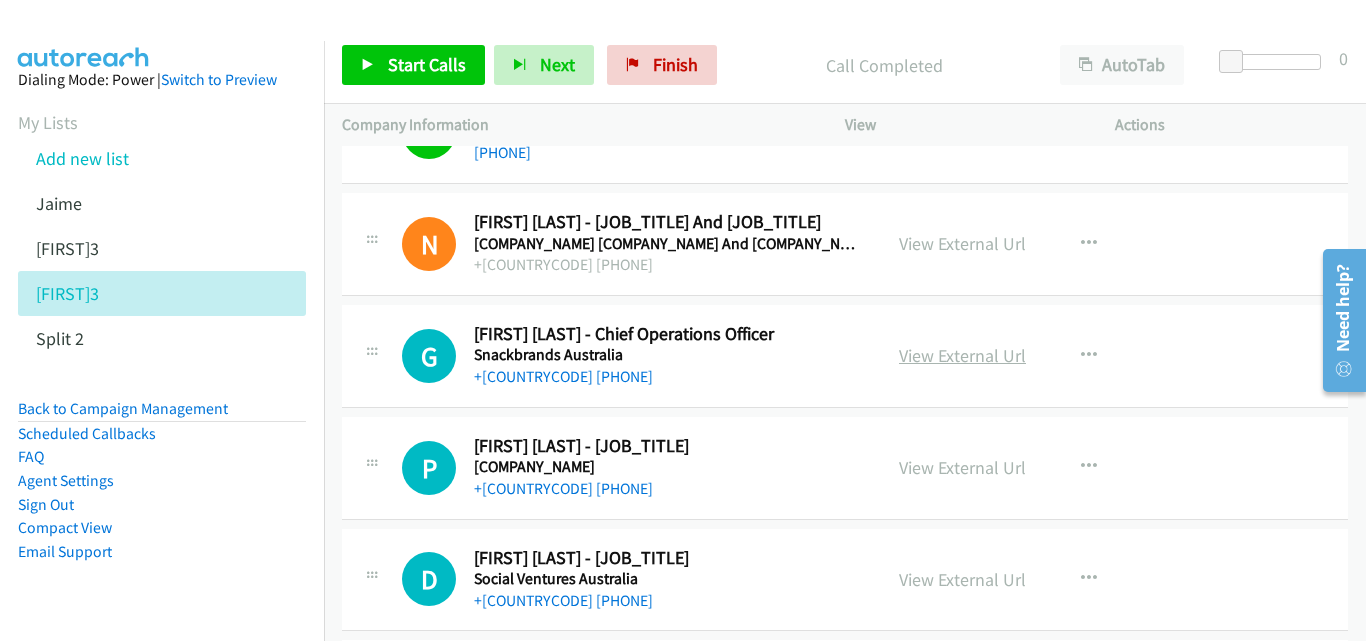 click on "View External Url" at bounding box center (962, 355) 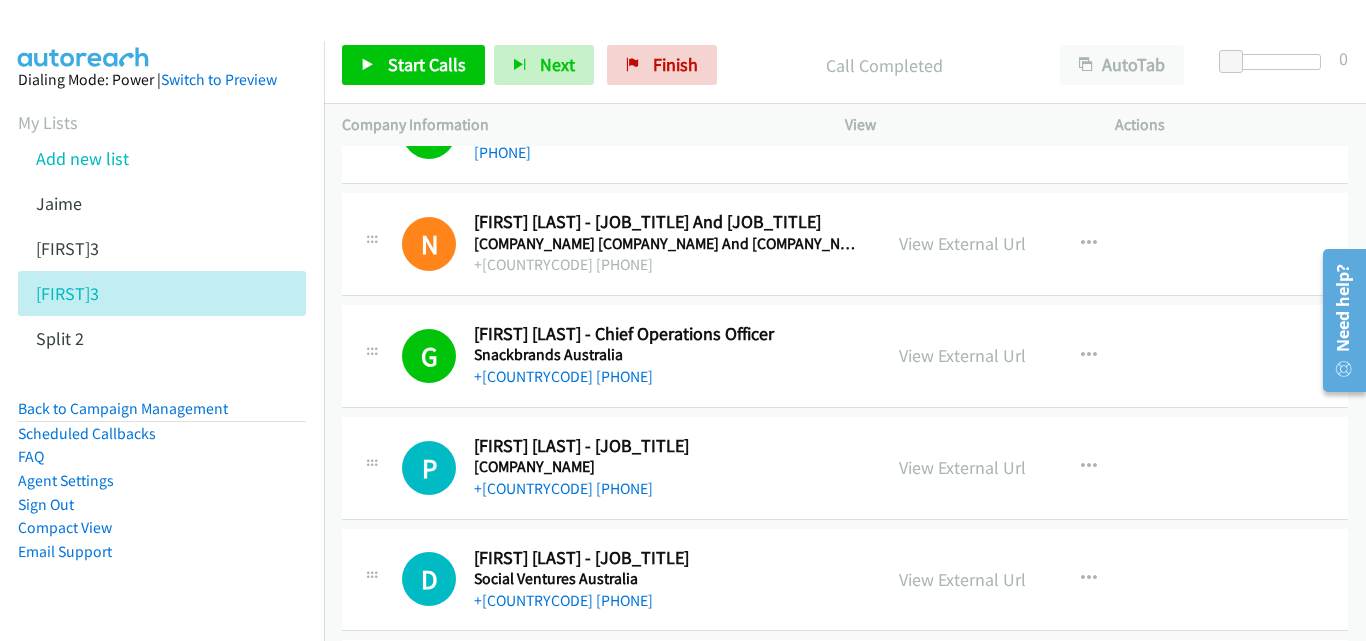 scroll, scrollTop: 3300, scrollLeft: 0, axis: vertical 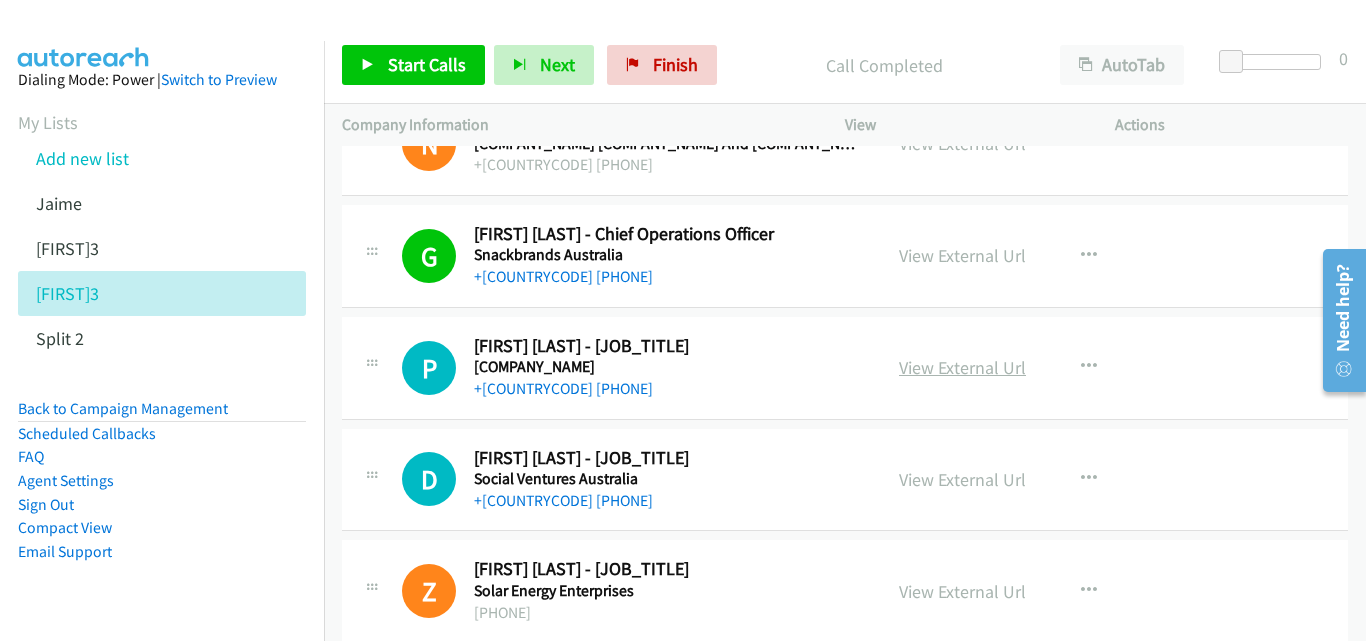 click on "View External Url" at bounding box center [962, 367] 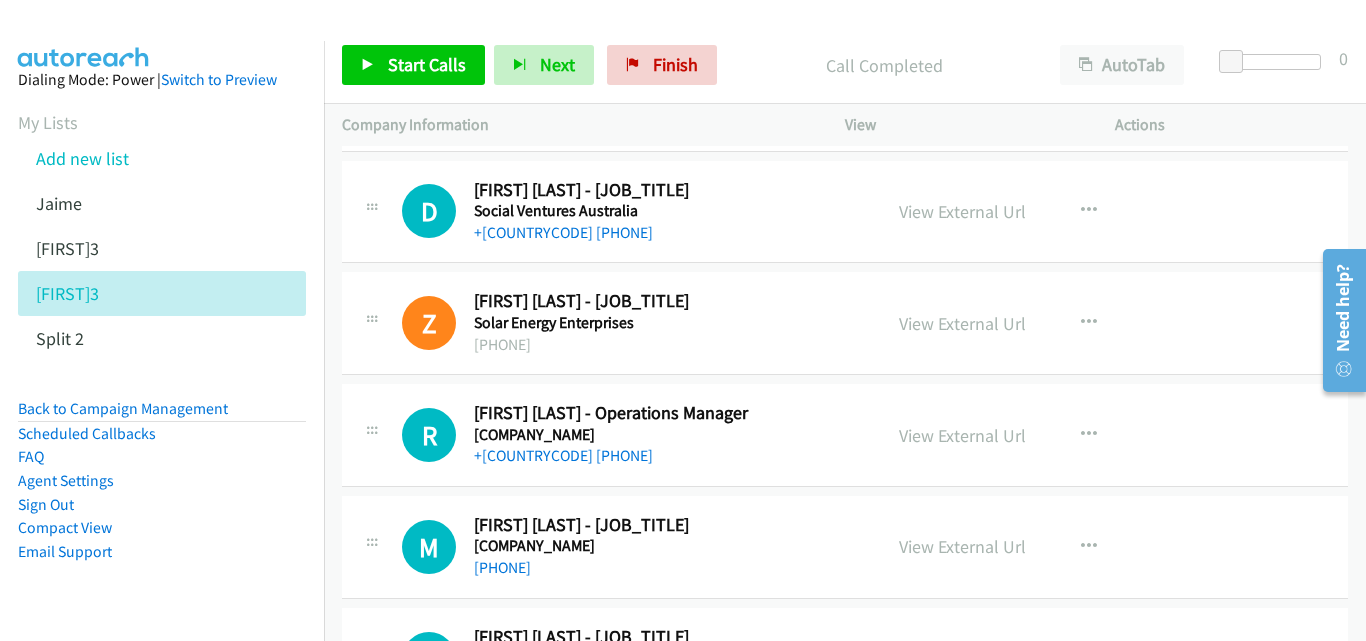 scroll, scrollTop: 3600, scrollLeft: 0, axis: vertical 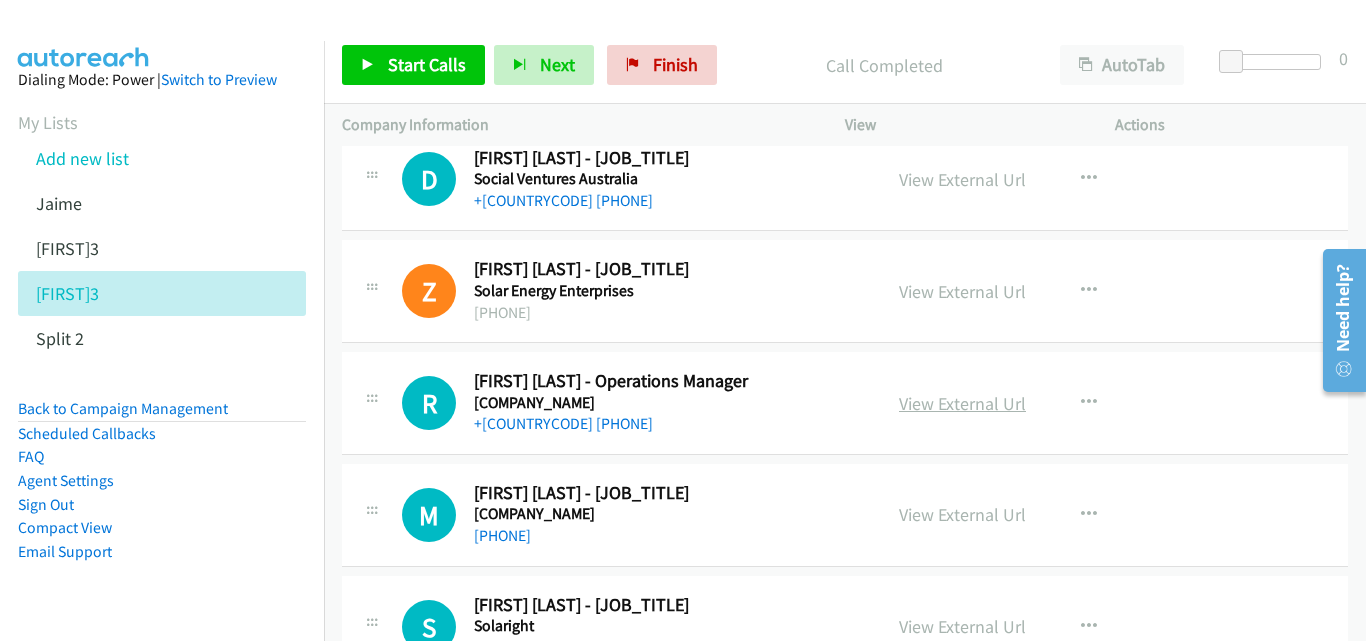 click on "View External Url" at bounding box center (962, 403) 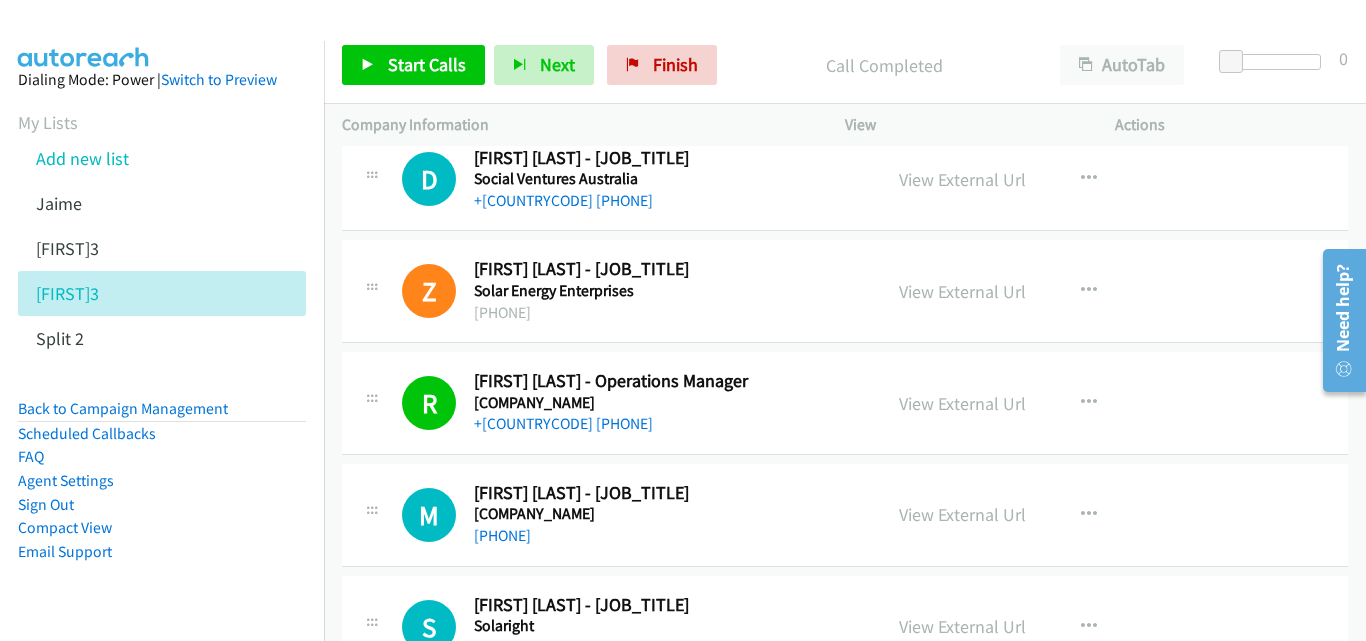 scroll, scrollTop: 3700, scrollLeft: 0, axis: vertical 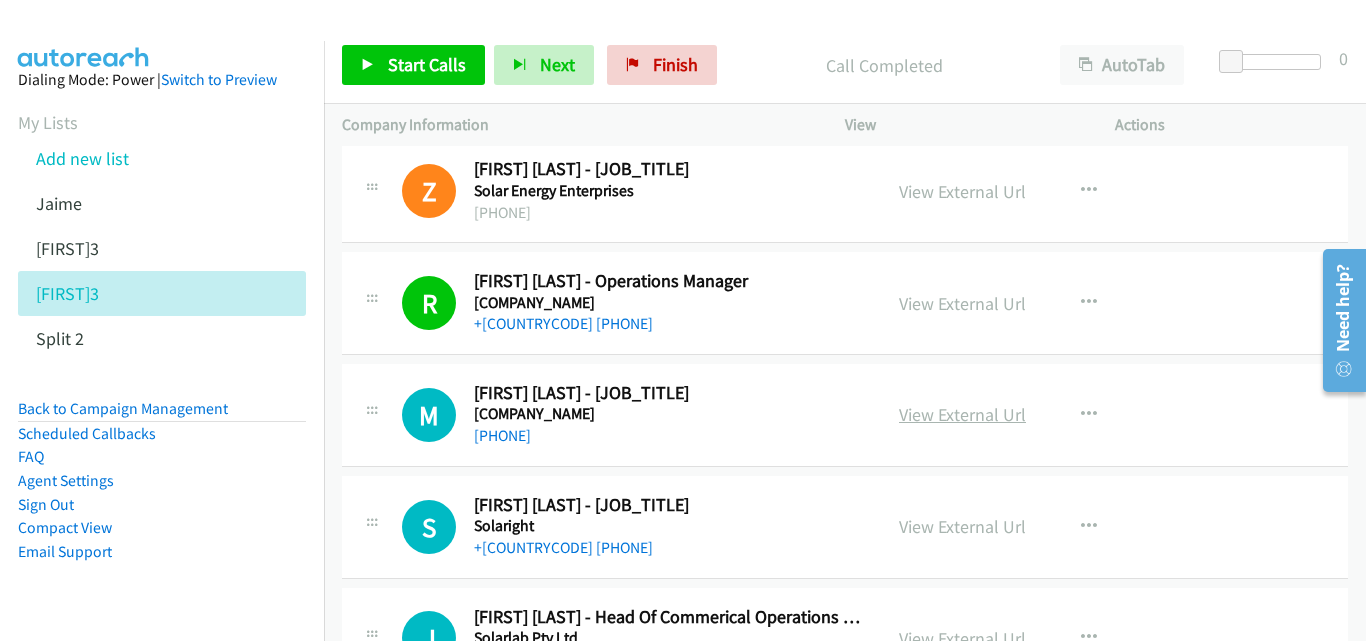 click on "View External Url" at bounding box center [962, 414] 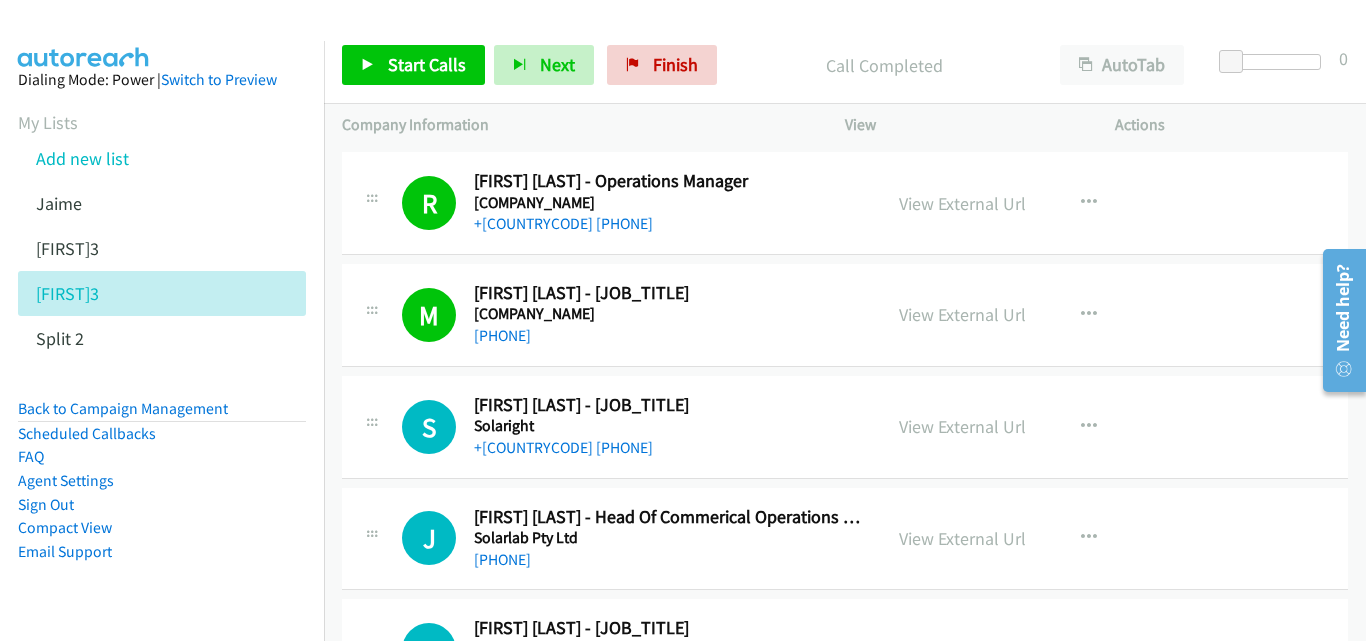 scroll, scrollTop: 3900, scrollLeft: 0, axis: vertical 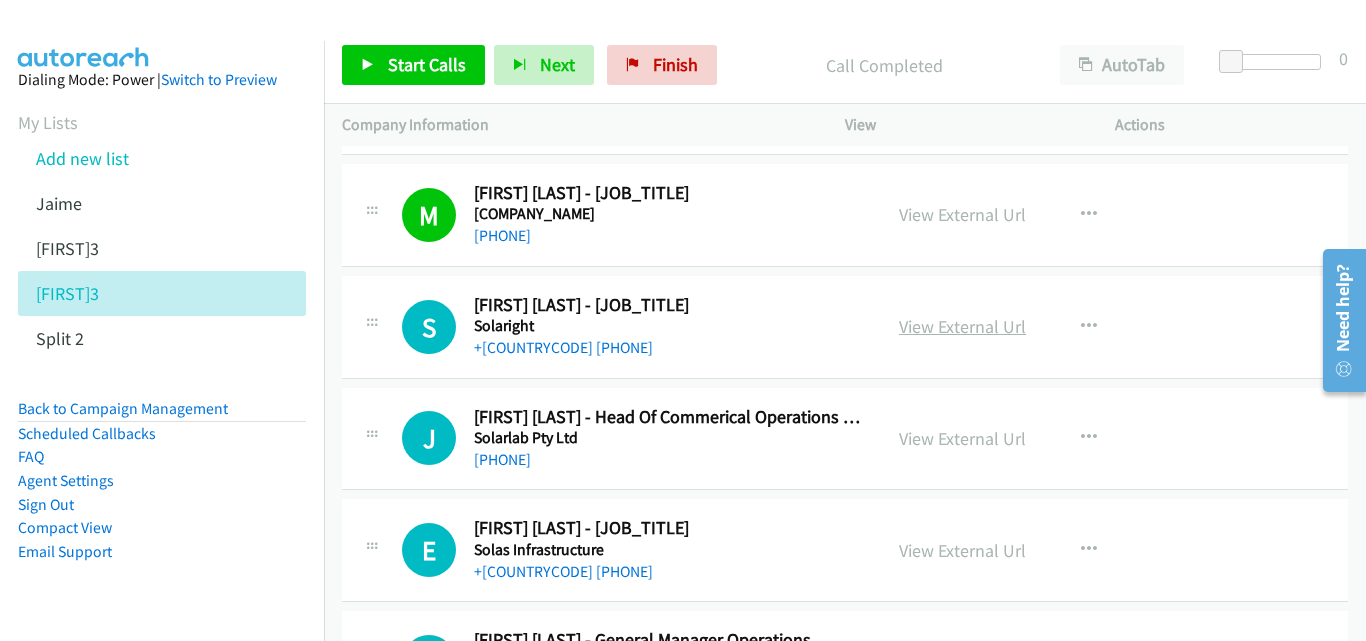 click on "View External Url" at bounding box center [962, 326] 